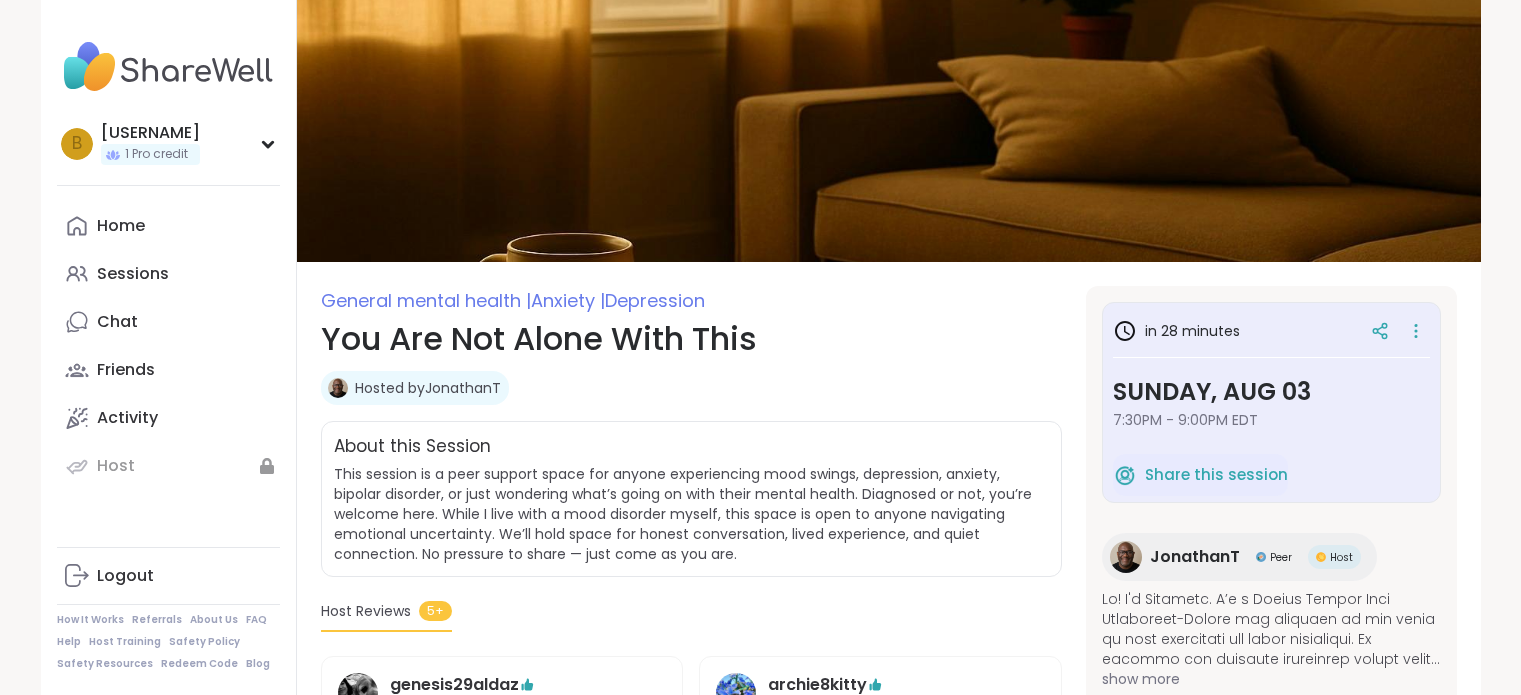 scroll, scrollTop: 0, scrollLeft: 0, axis: both 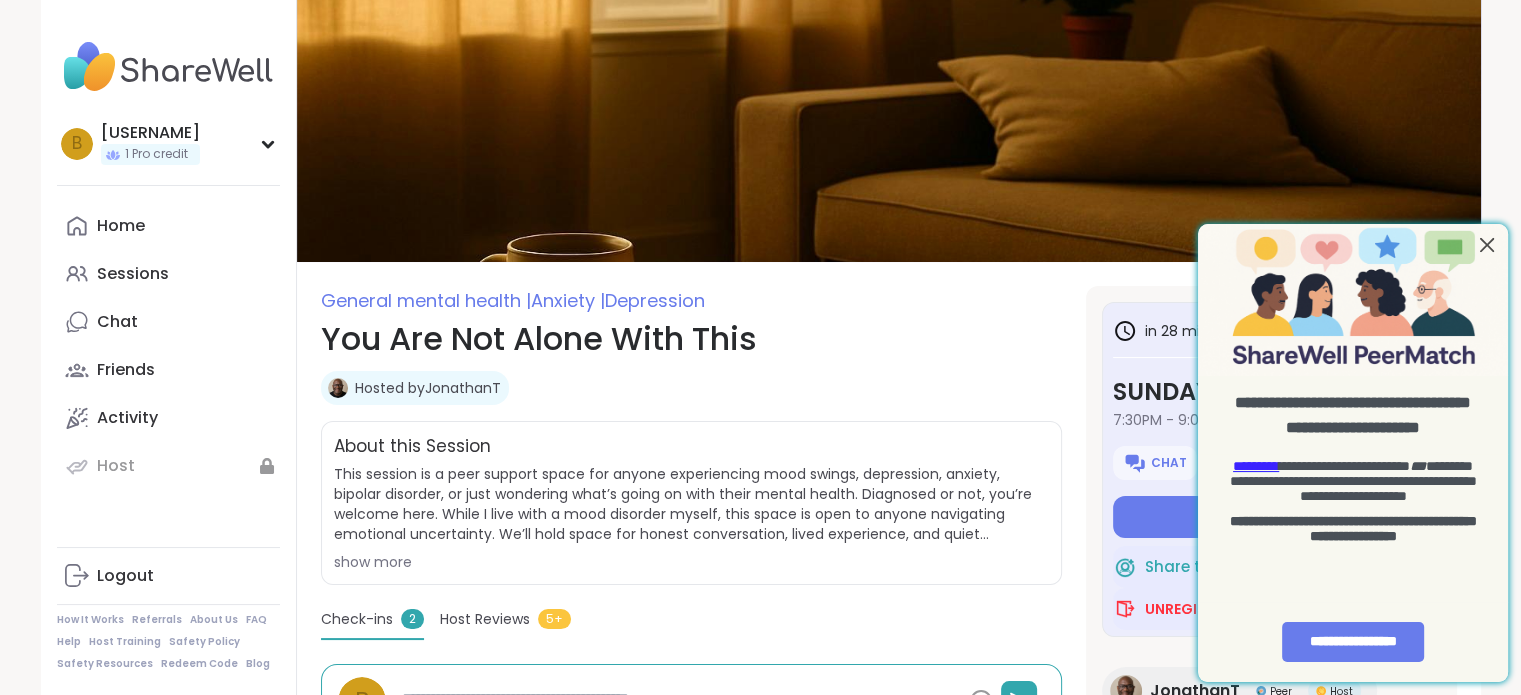 click at bounding box center (1487, 245) 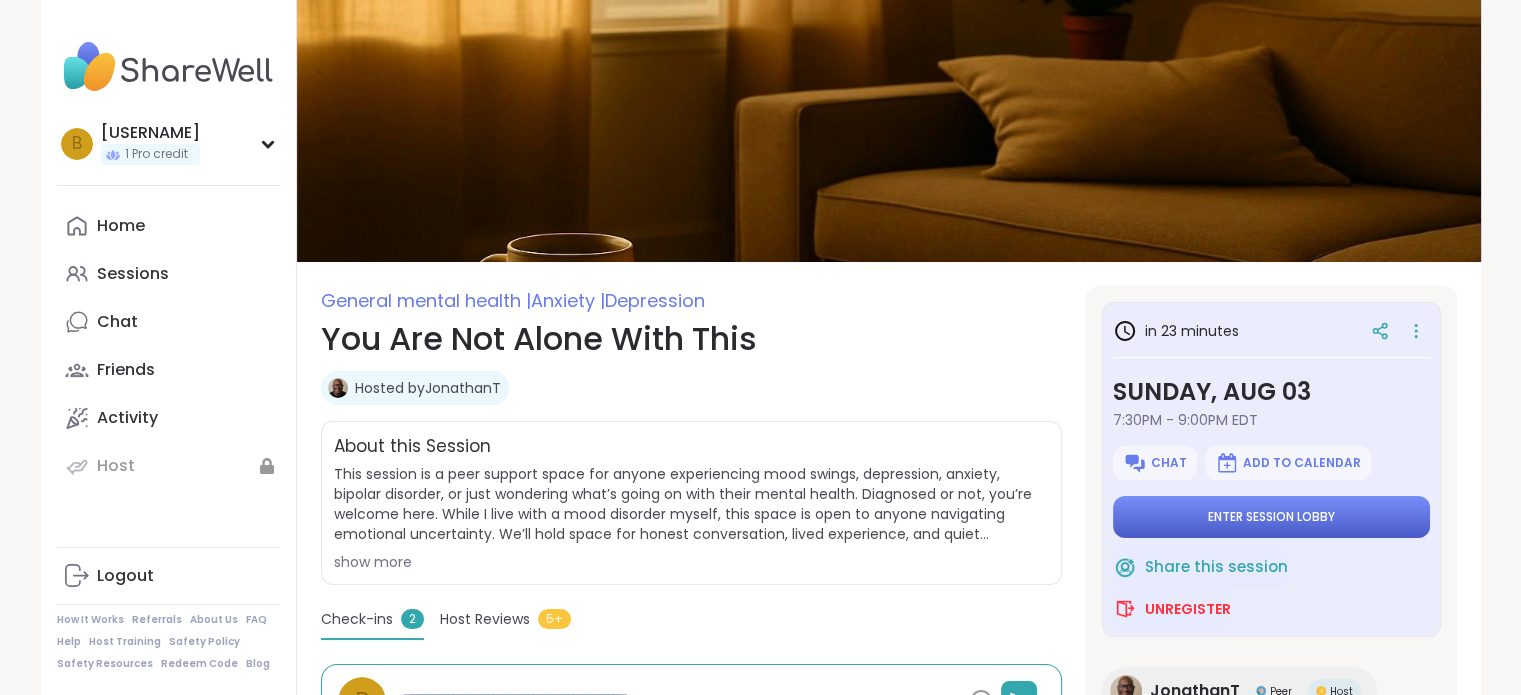 click on "Enter session lobby" at bounding box center [1271, 517] 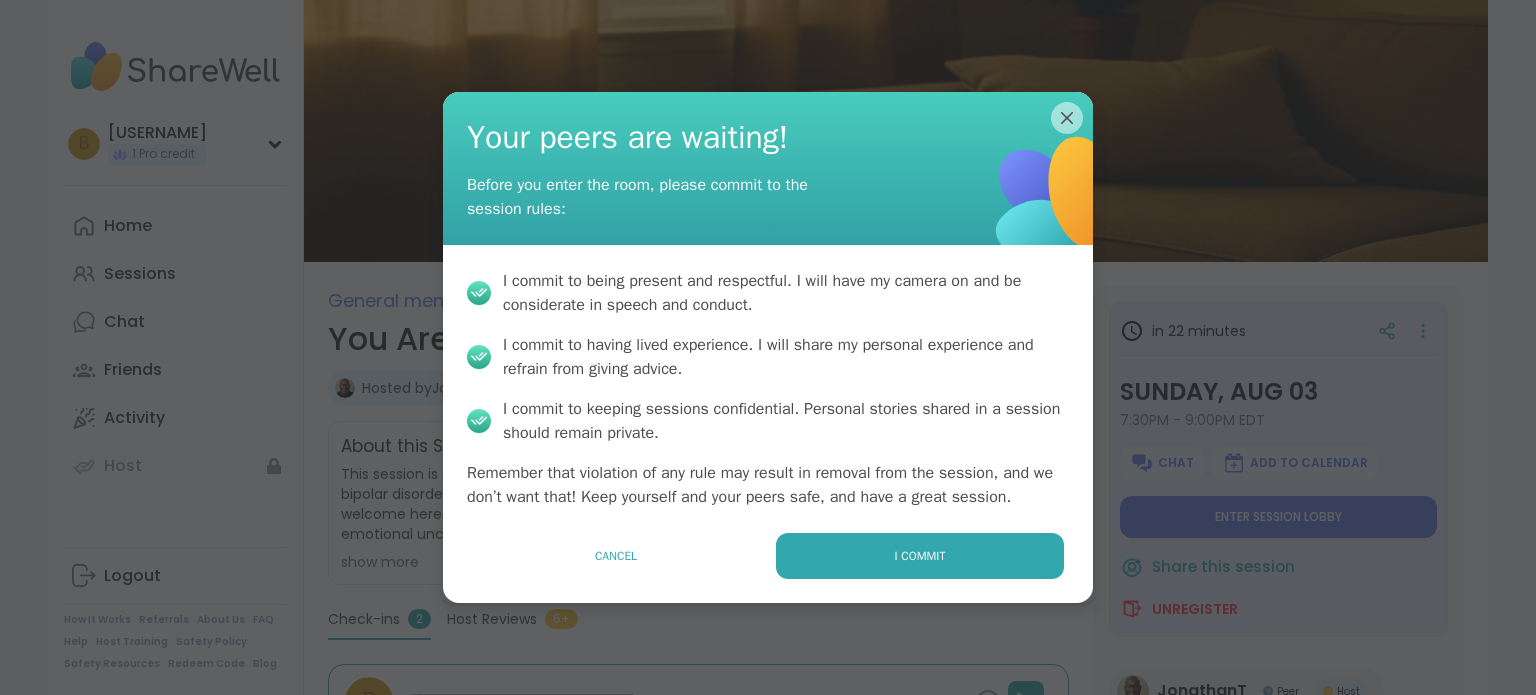 click on "I commit" at bounding box center (920, 556) 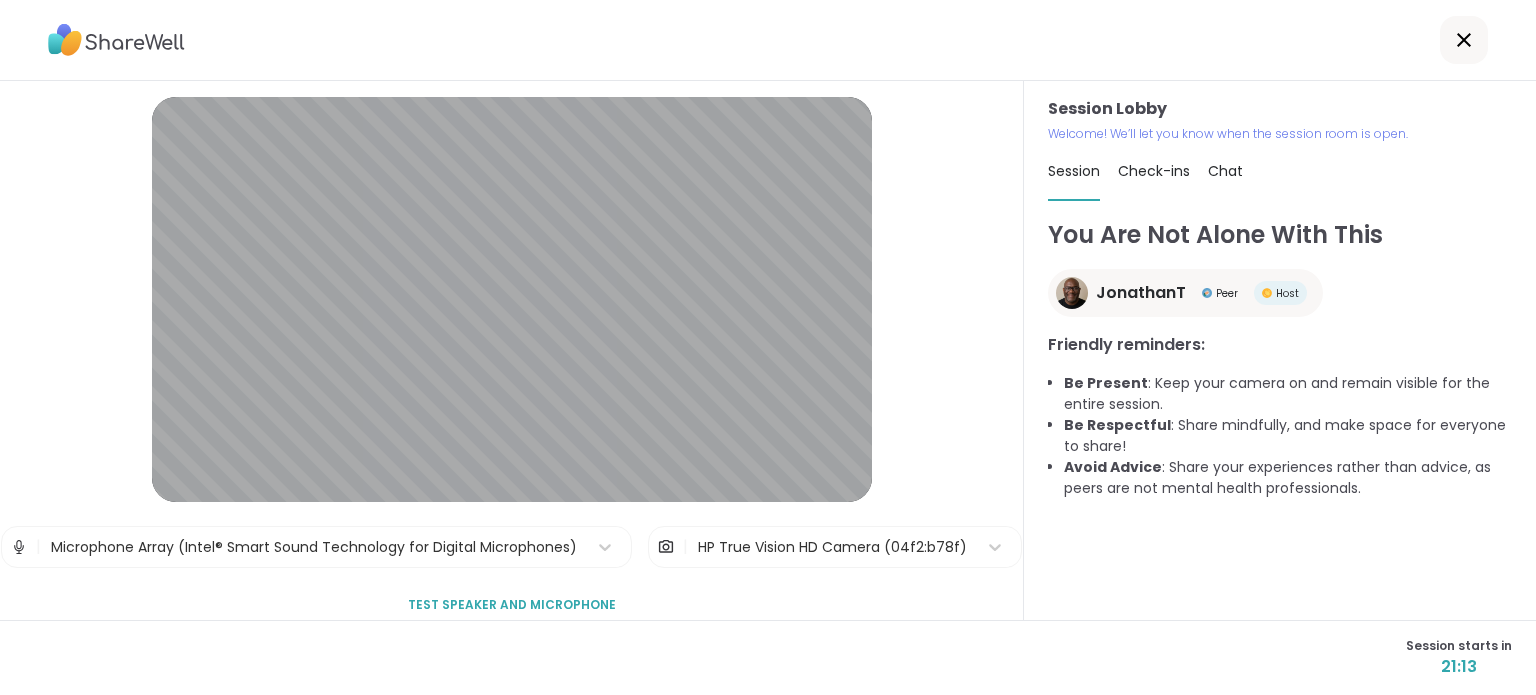 click on "Check-ins" at bounding box center [1154, 171] 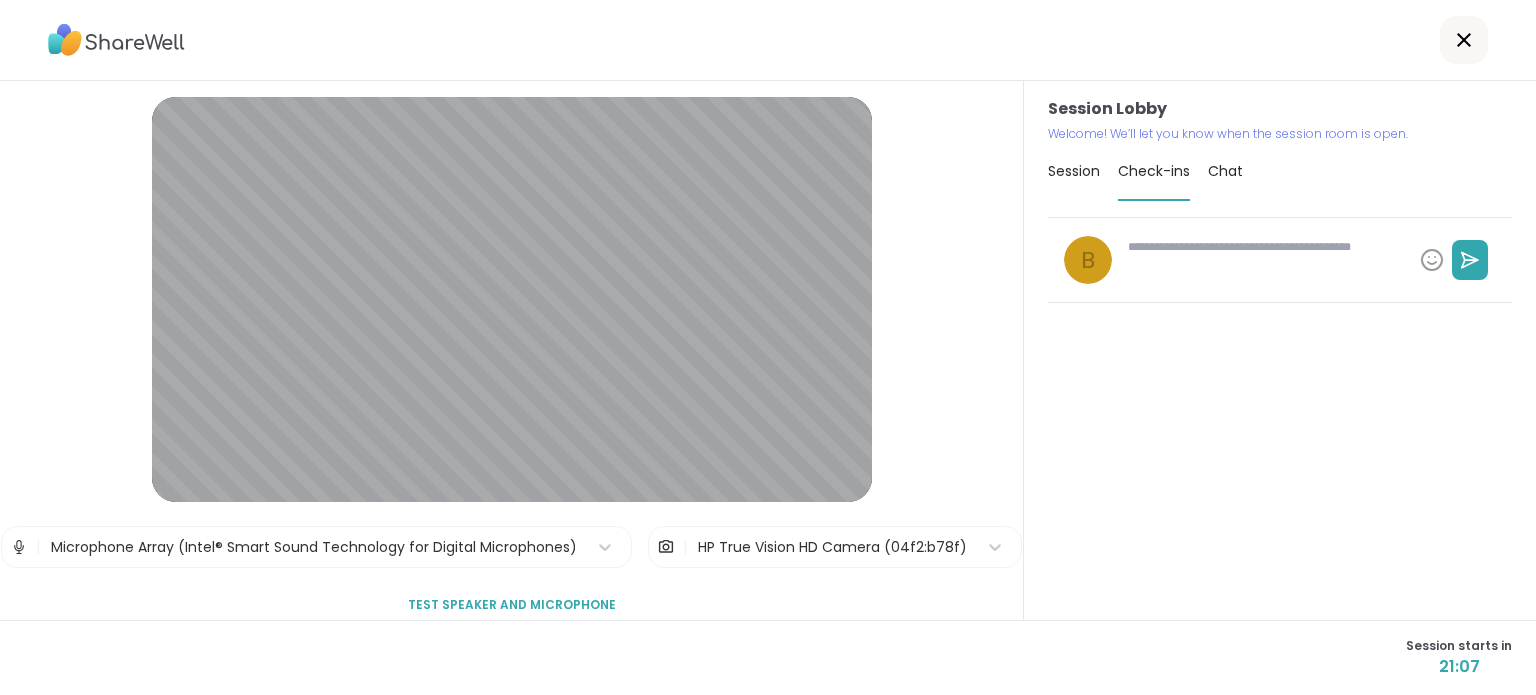 click at bounding box center (1266, 260) 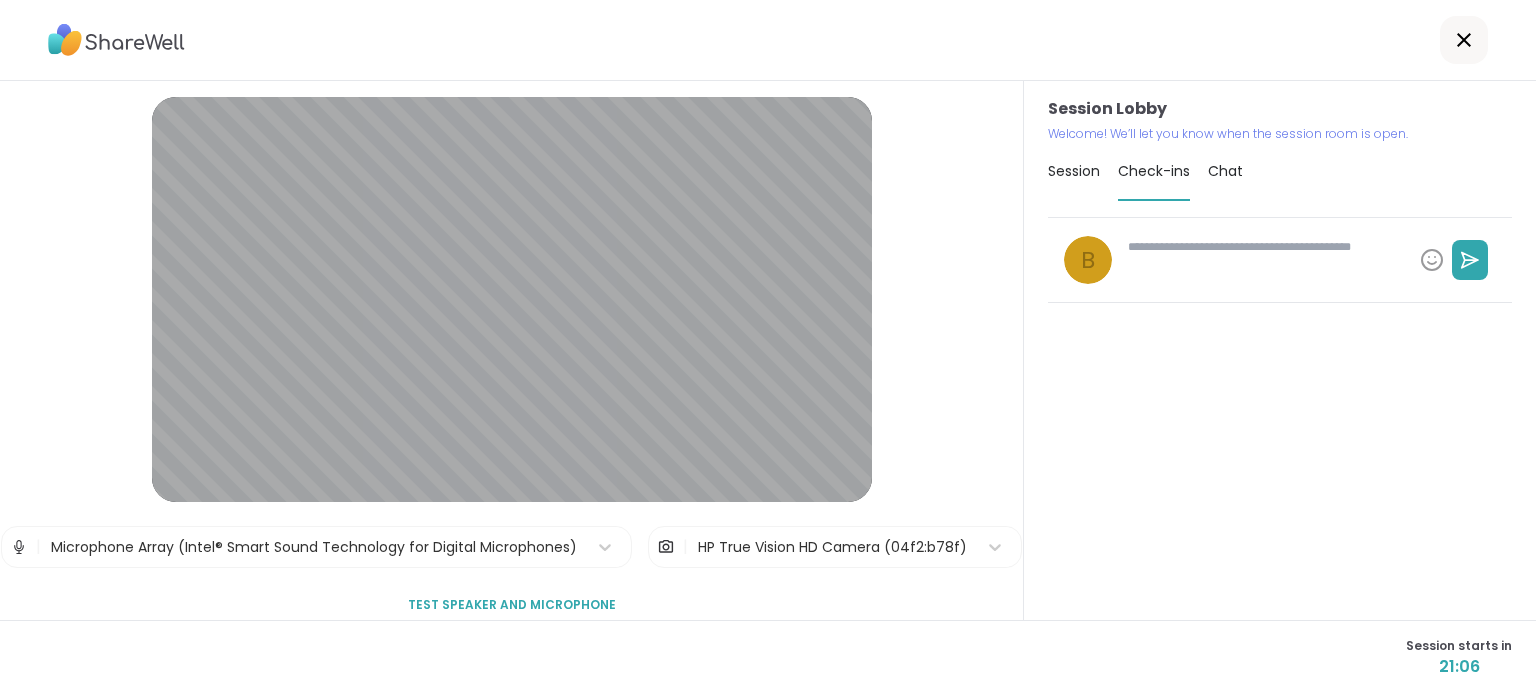 type on "*" 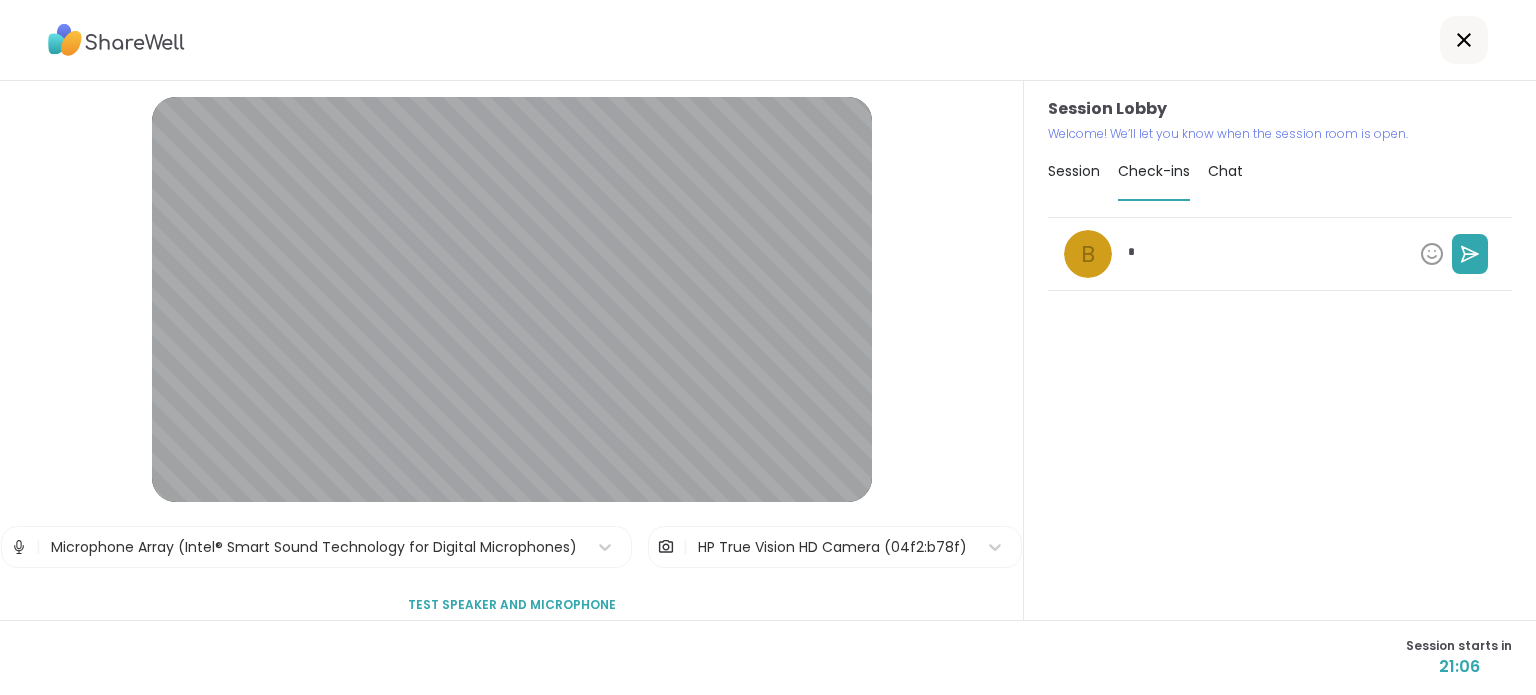 type on "*" 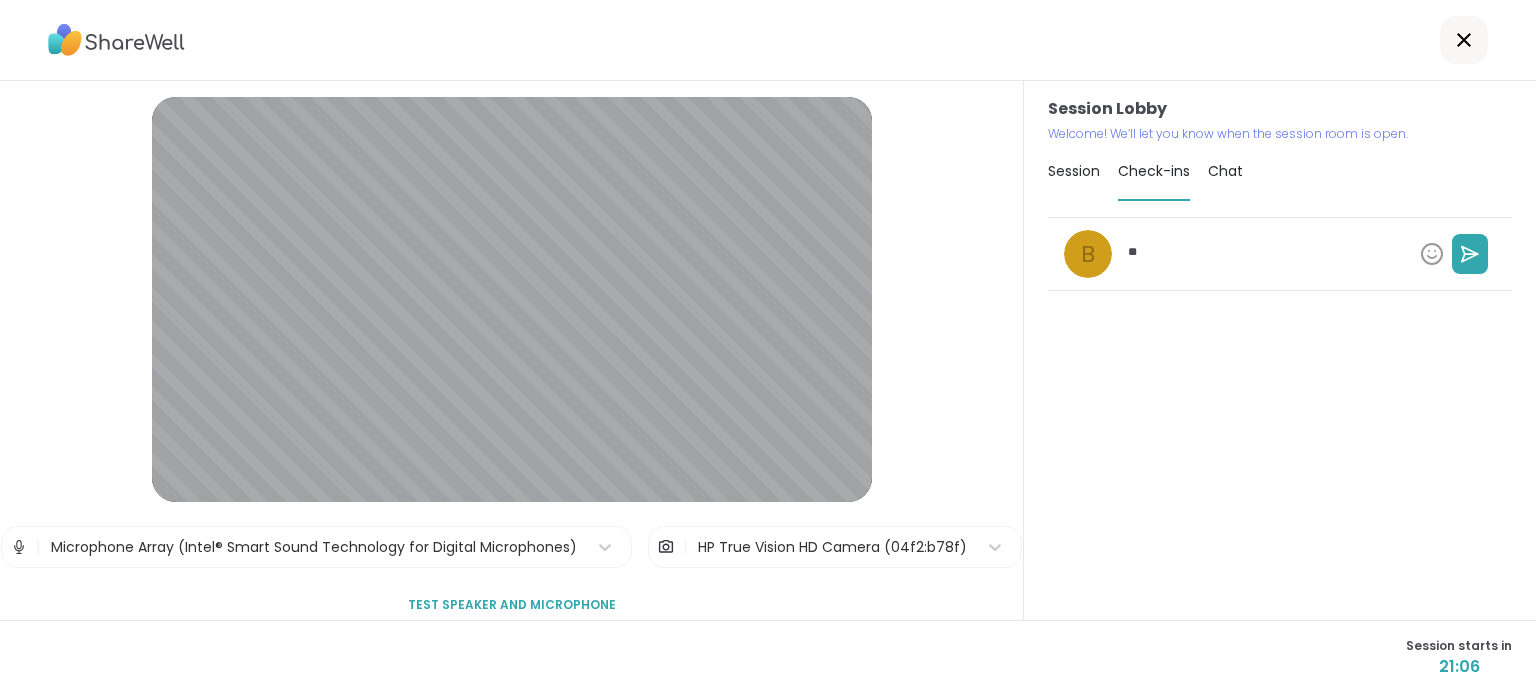 type on "*" 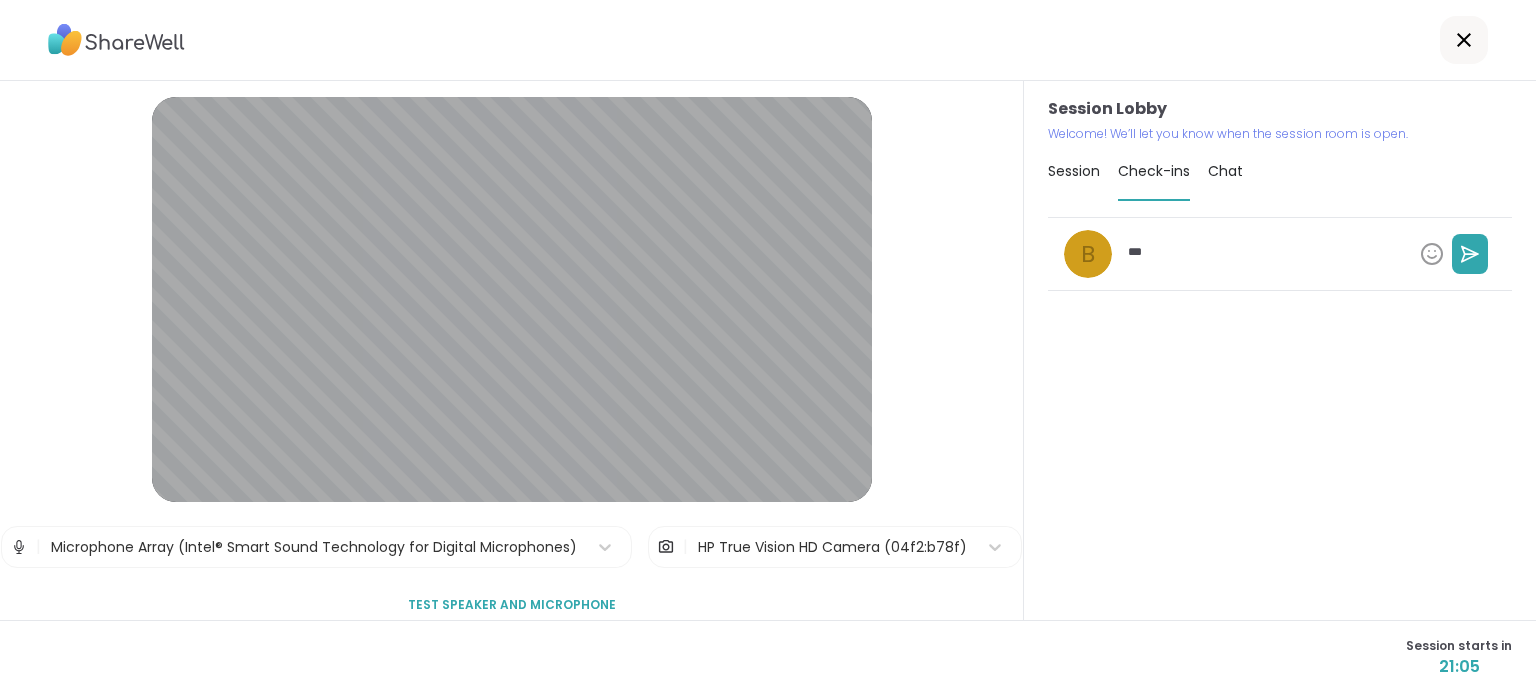 type on "*" 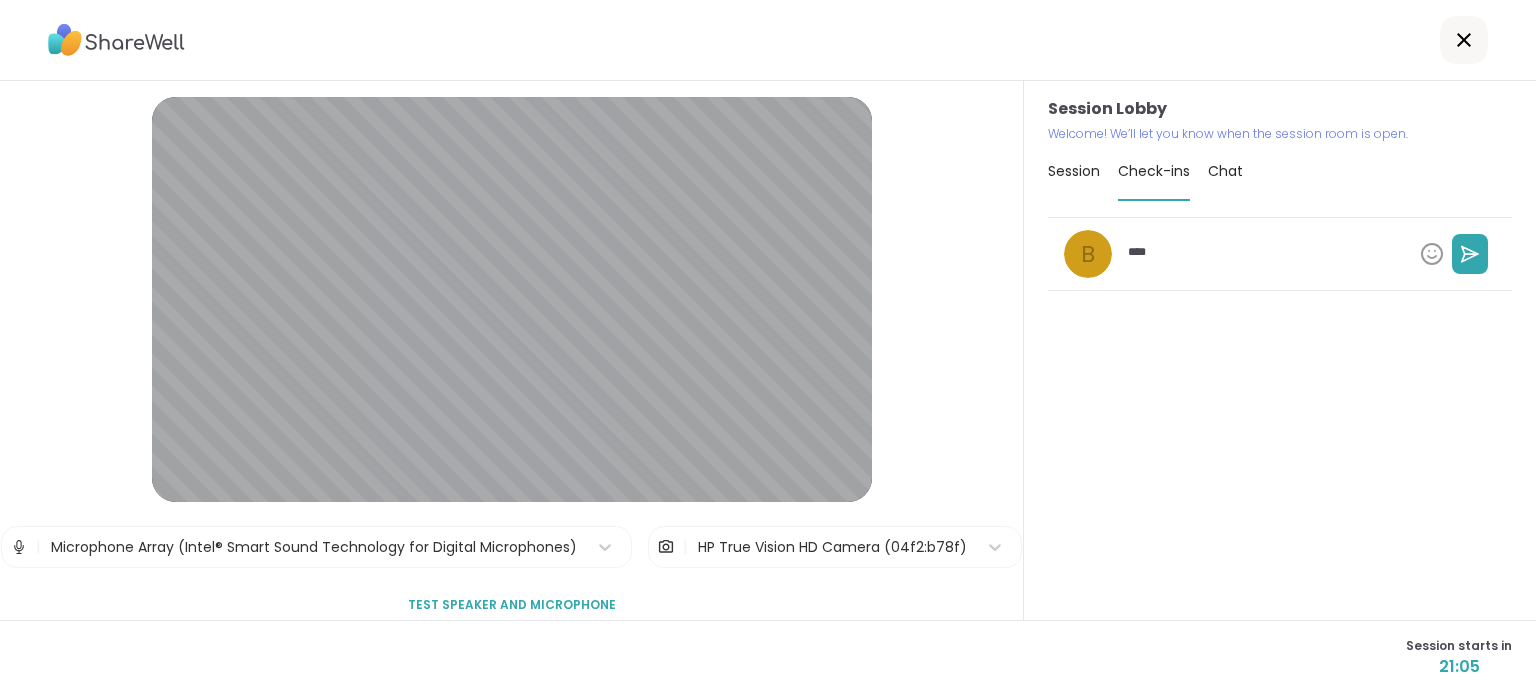 type on "*" 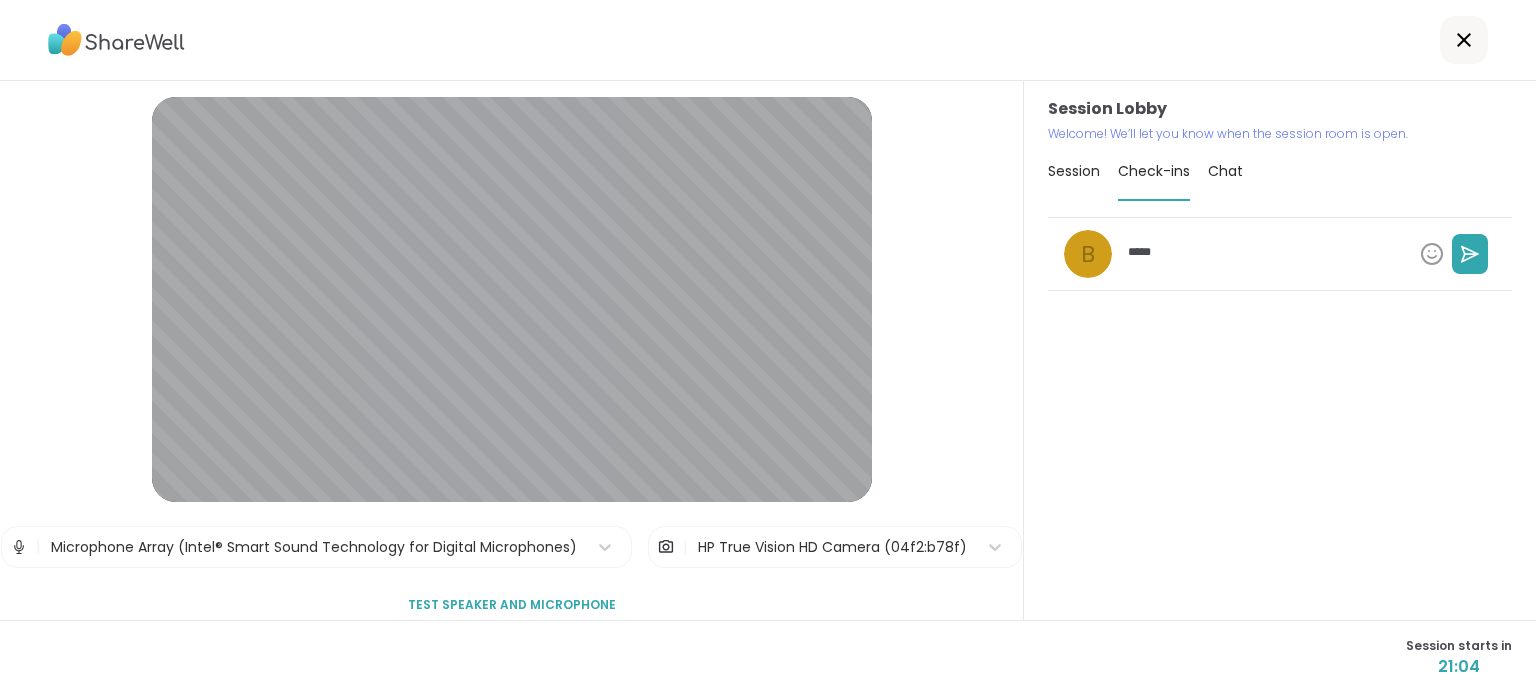 type on "*" 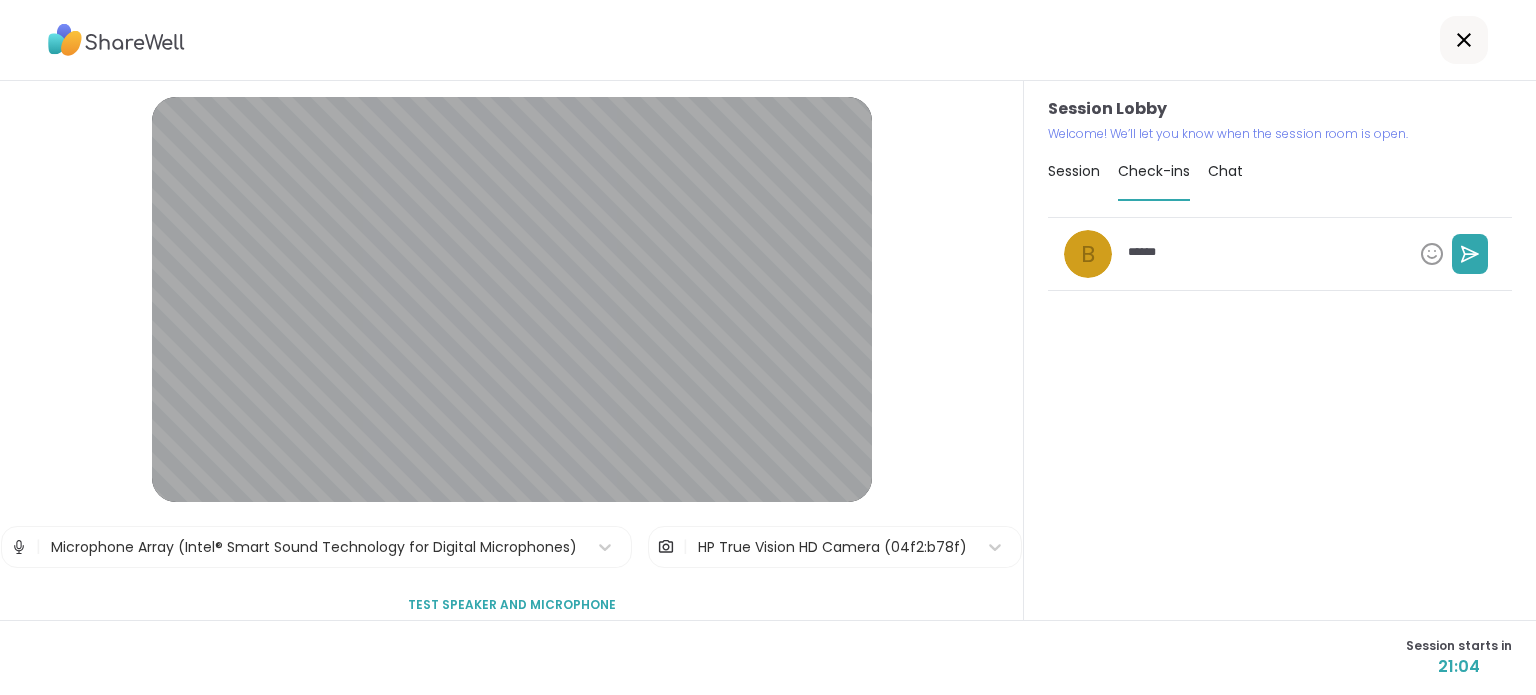 type on "*" 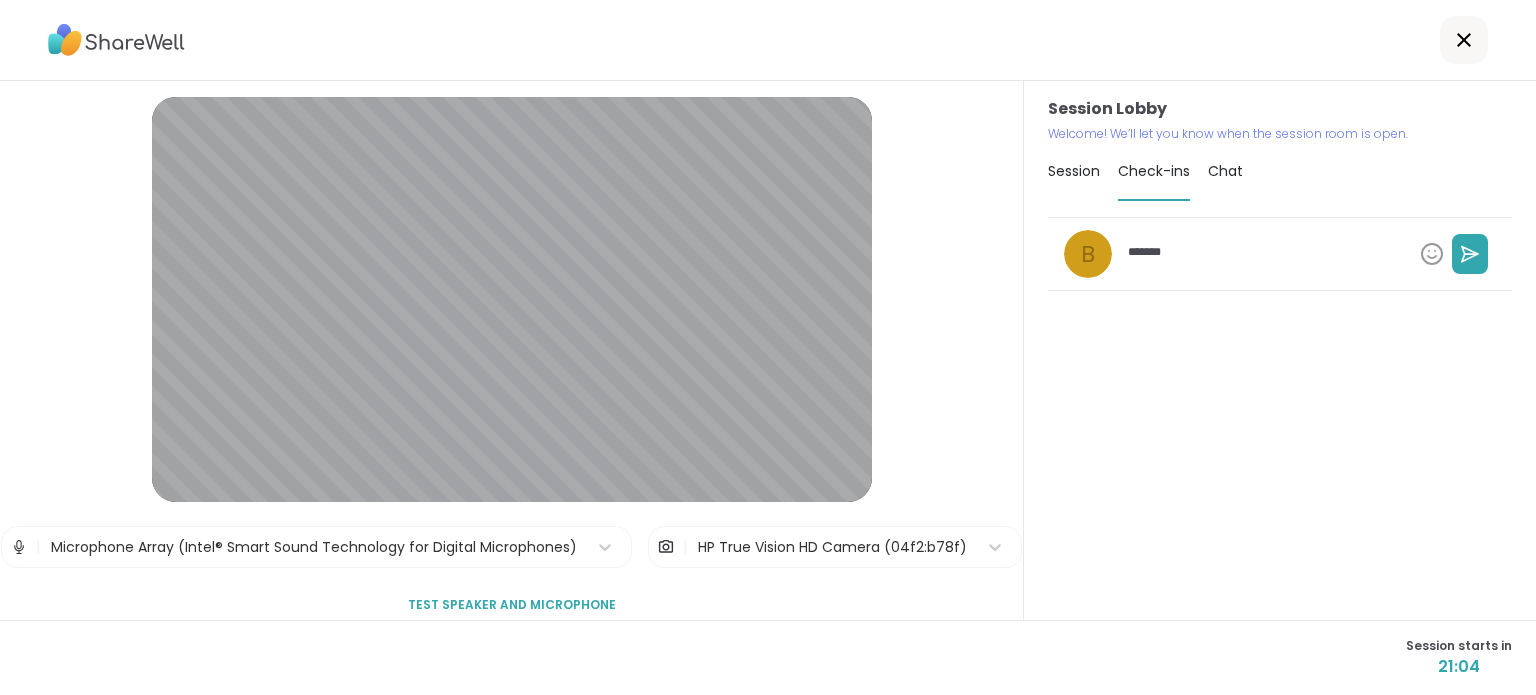 type on "*" 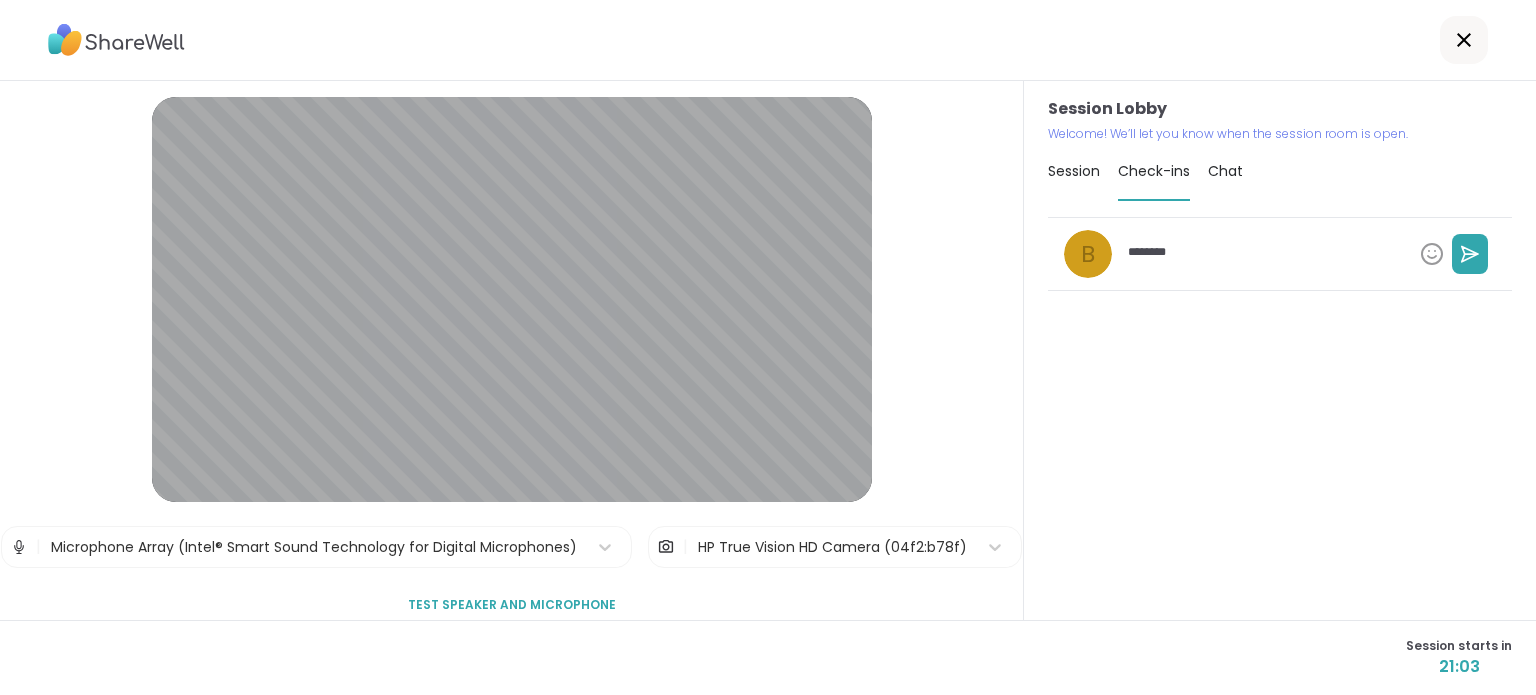type on "*" 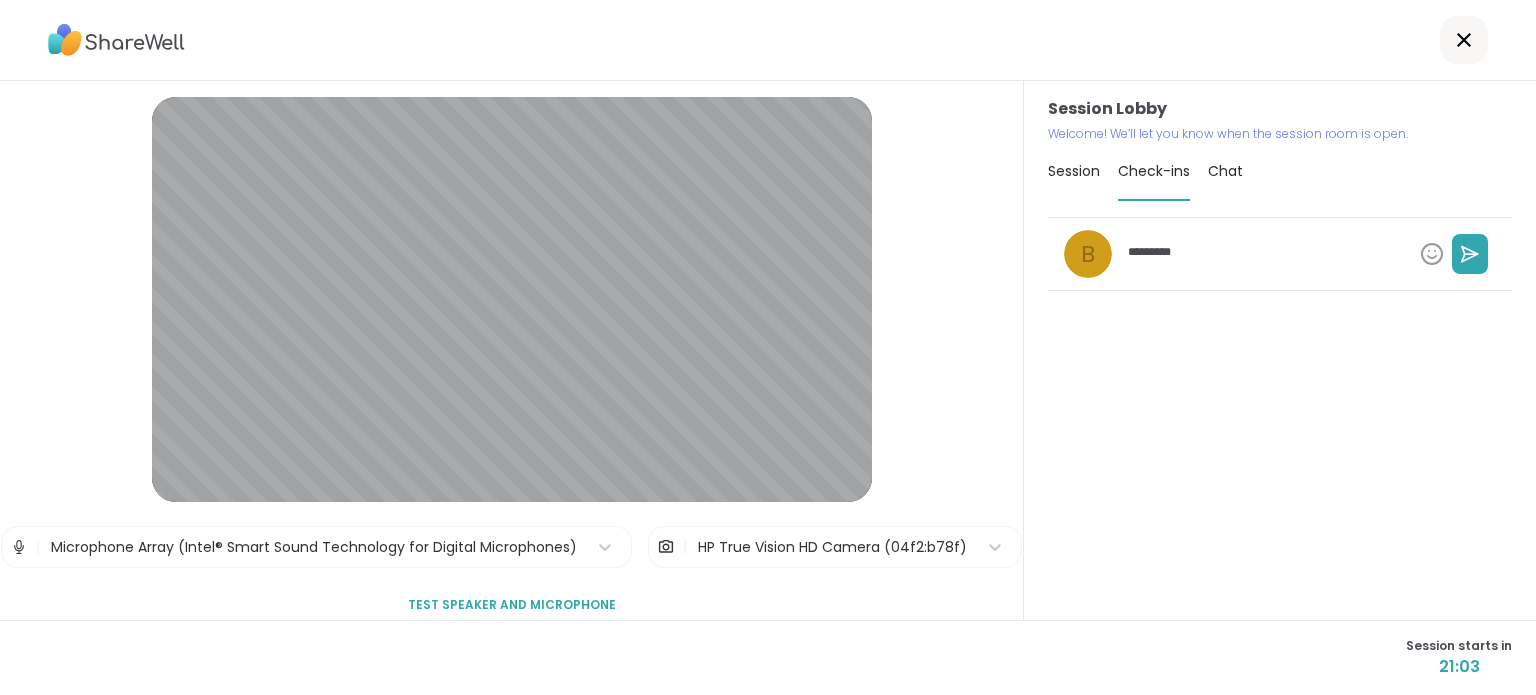 type on "*" 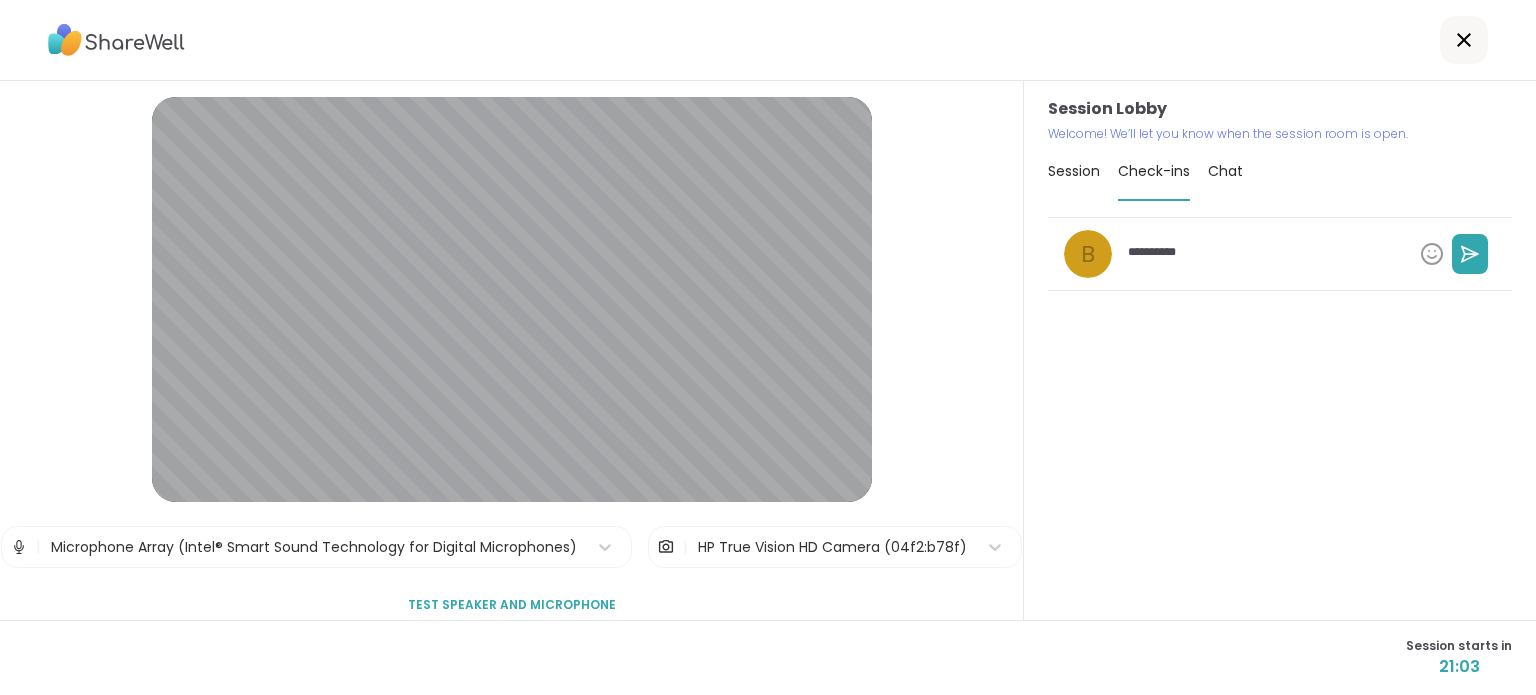 type on "*" 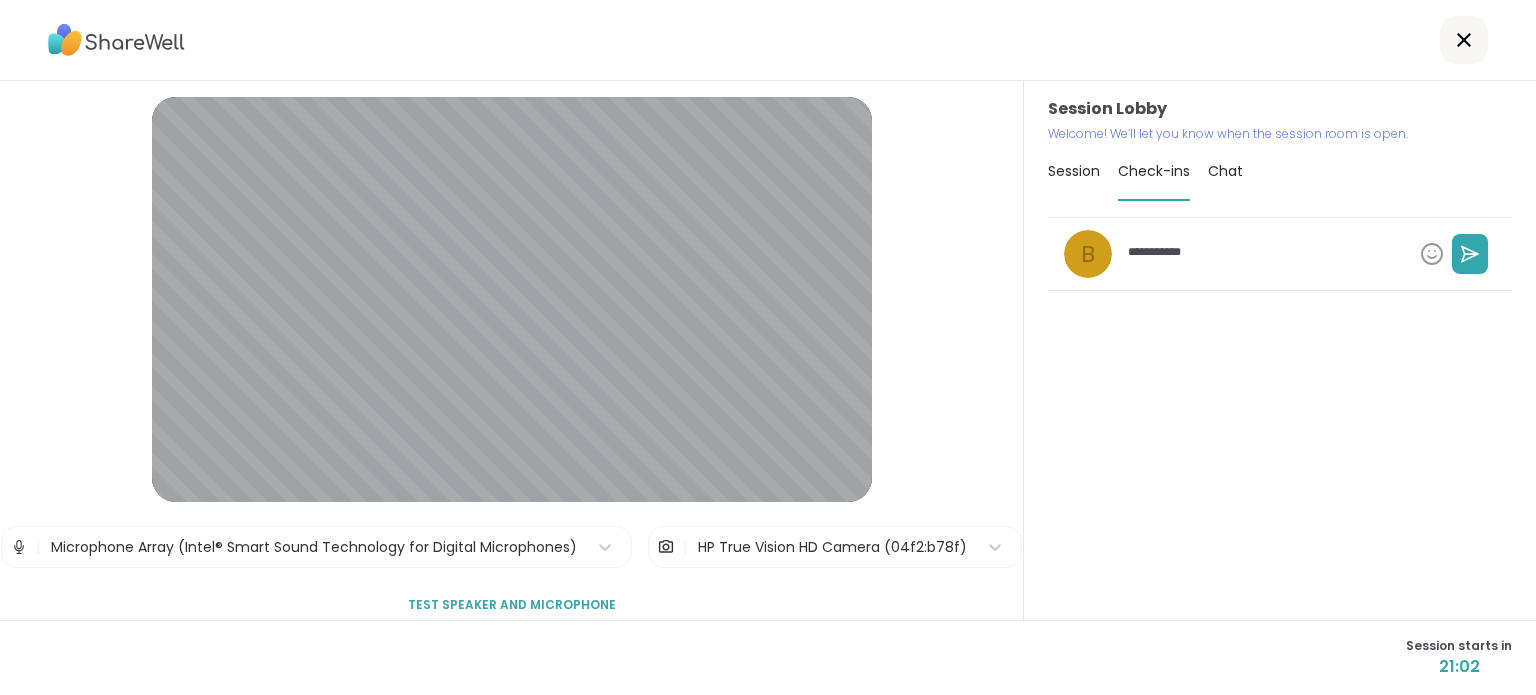 type on "*" 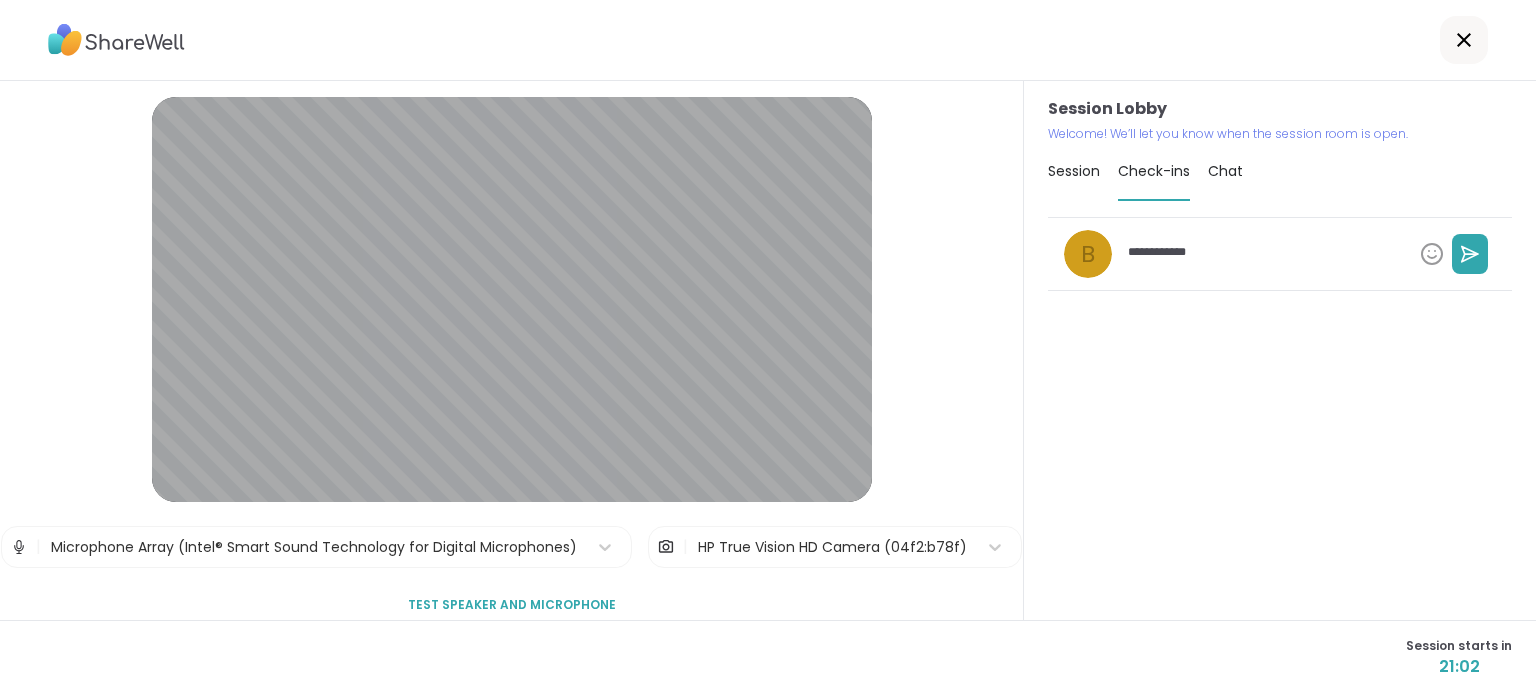type on "*" 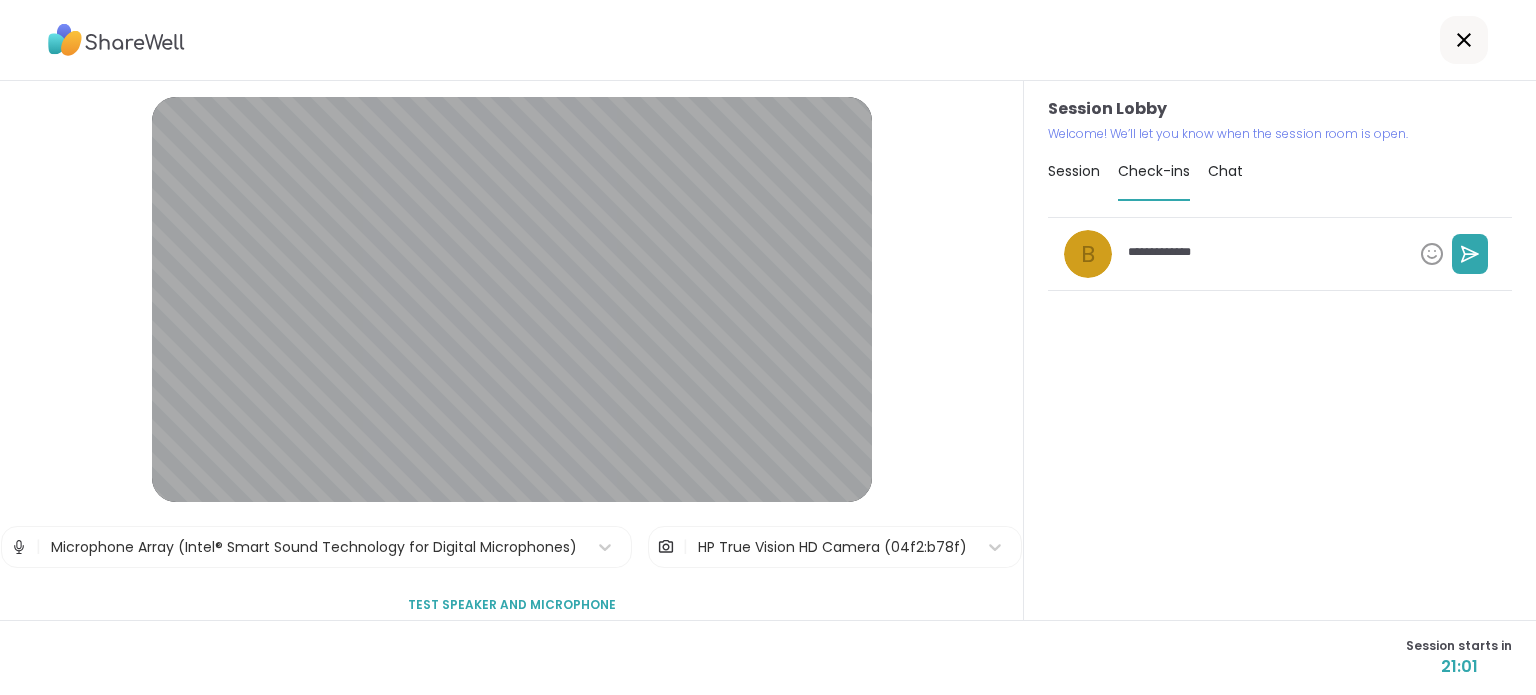 type on "*" 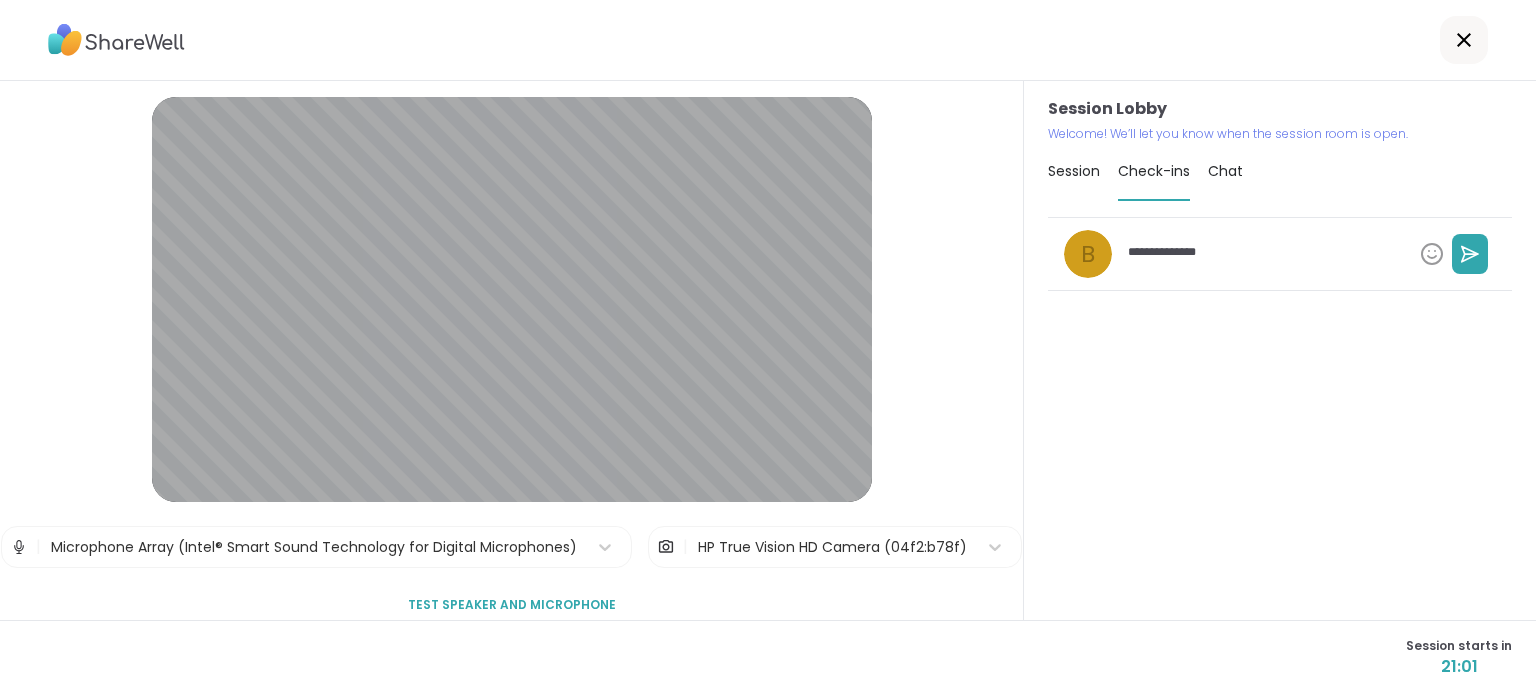 type on "*" 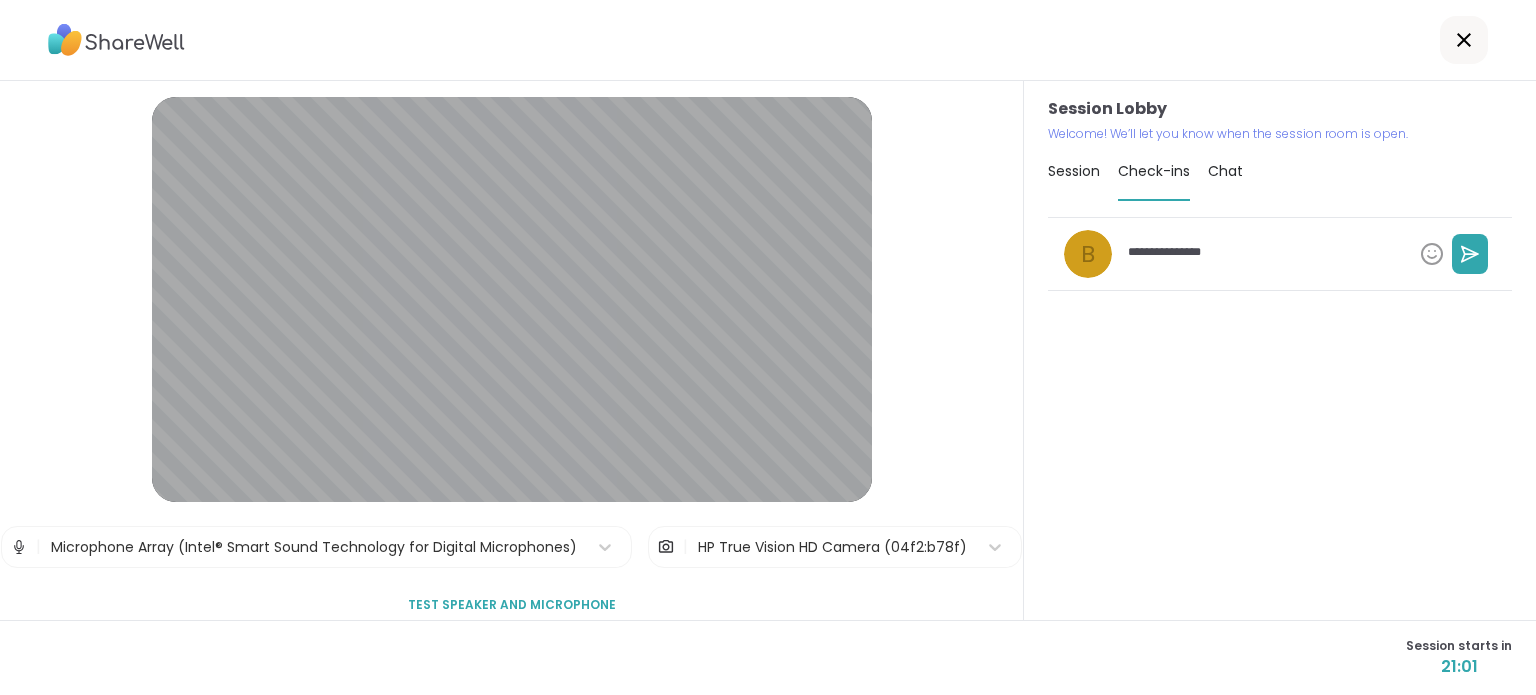 type on "*" 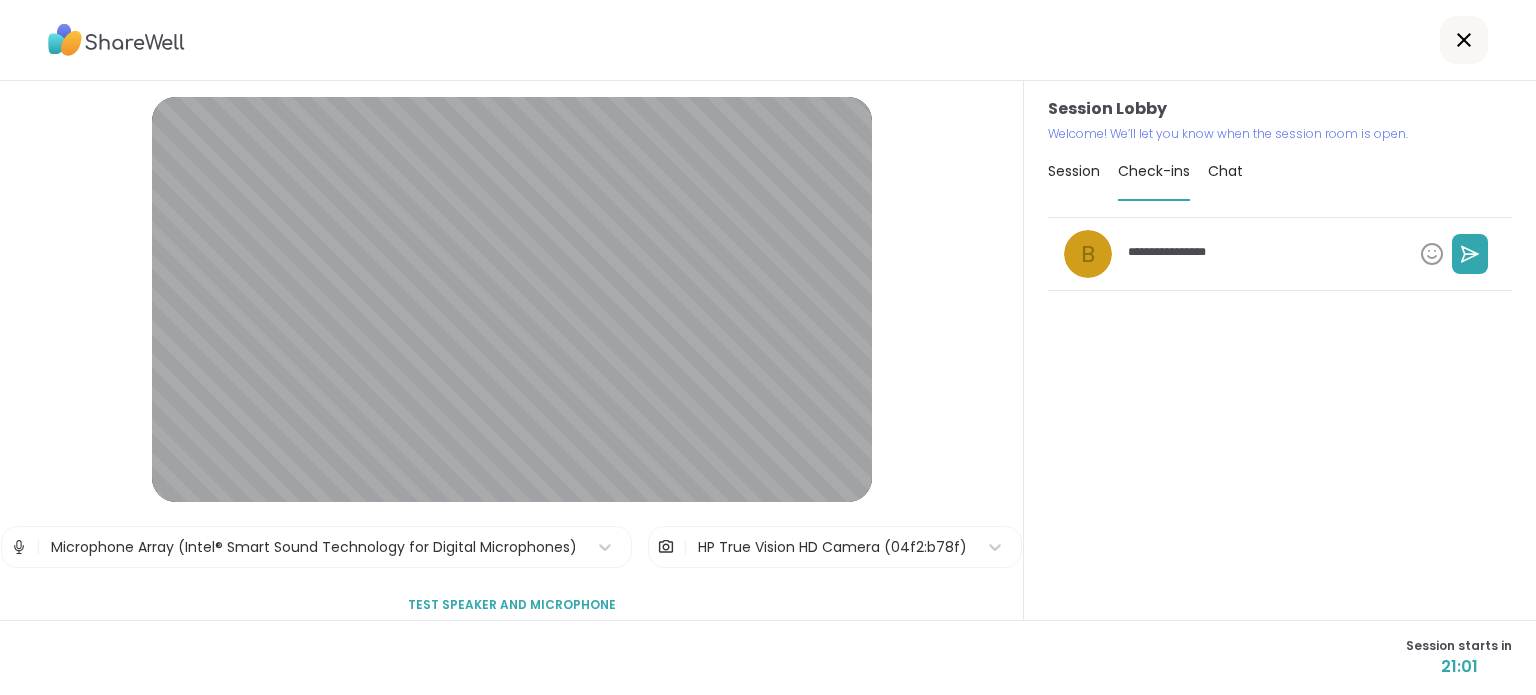 type on "*" 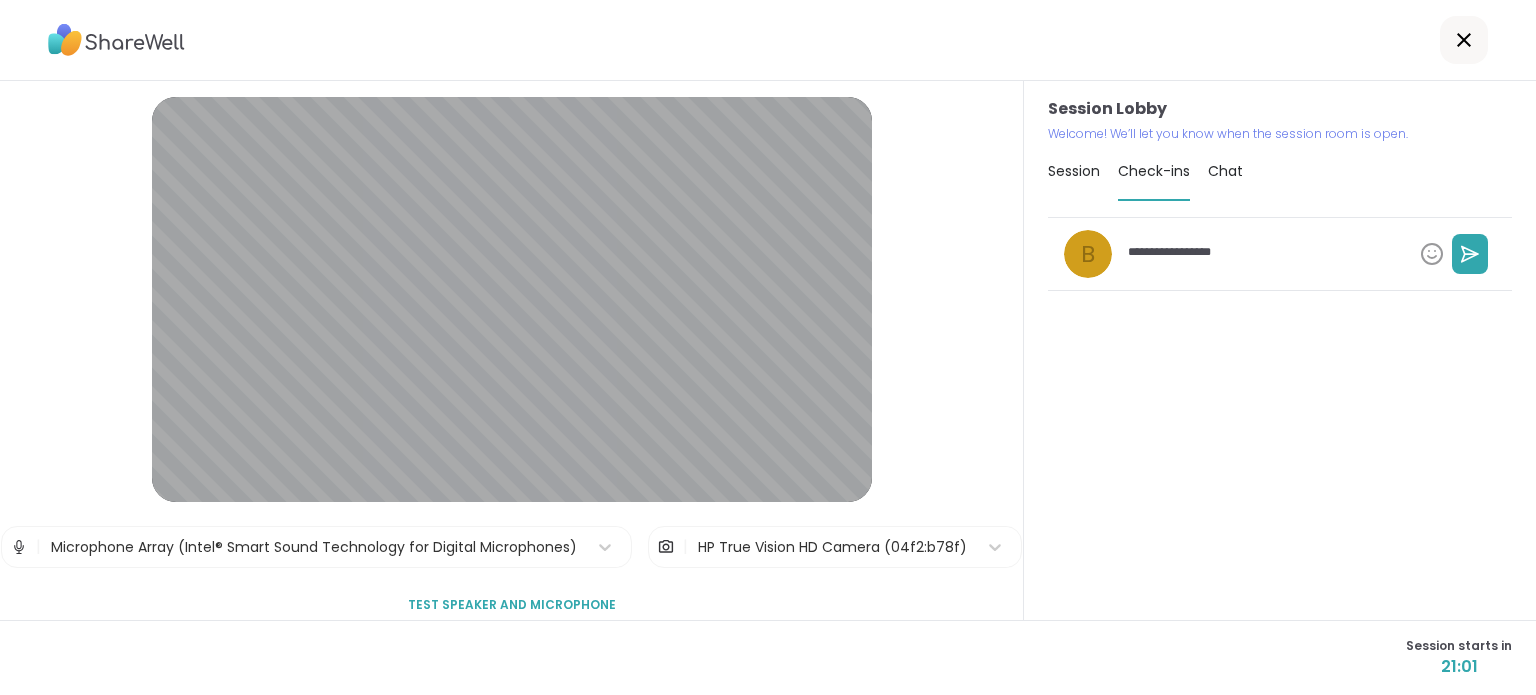 type on "*" 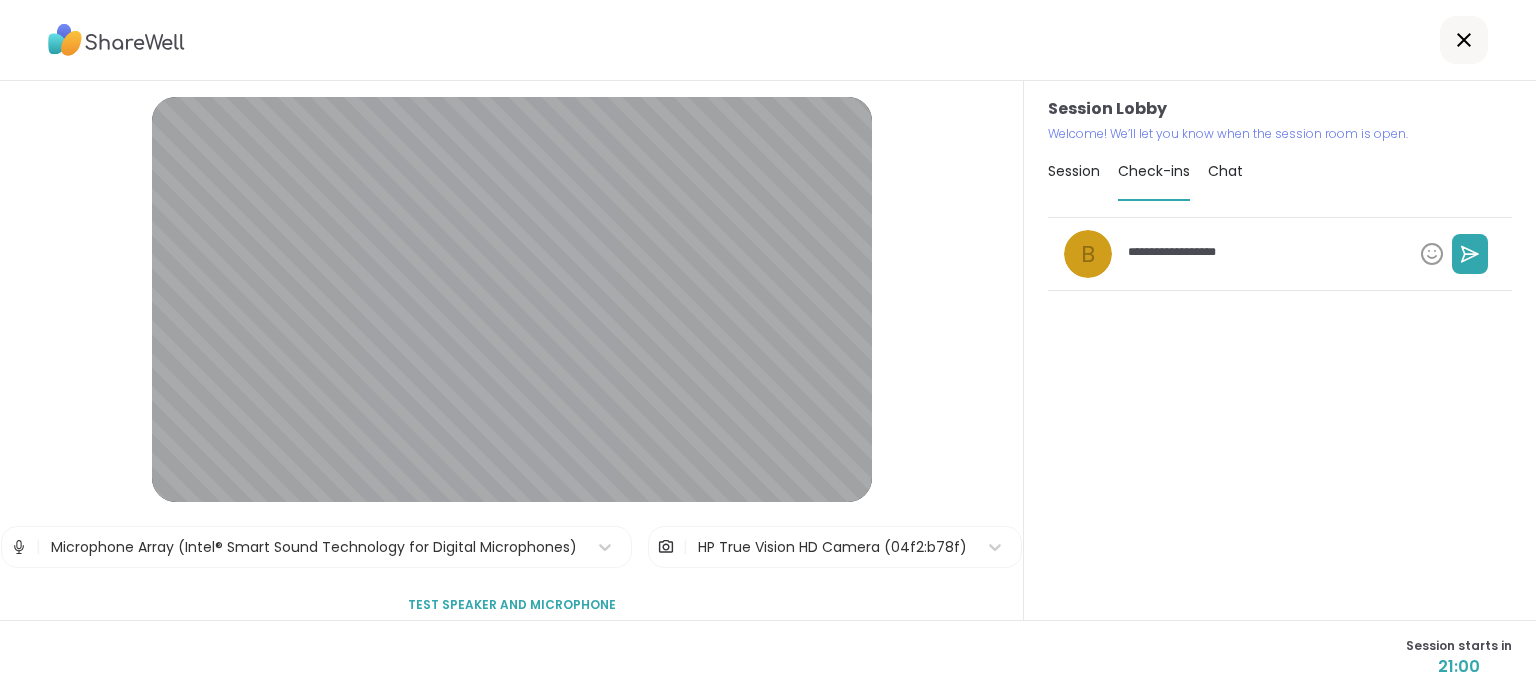 type on "*" 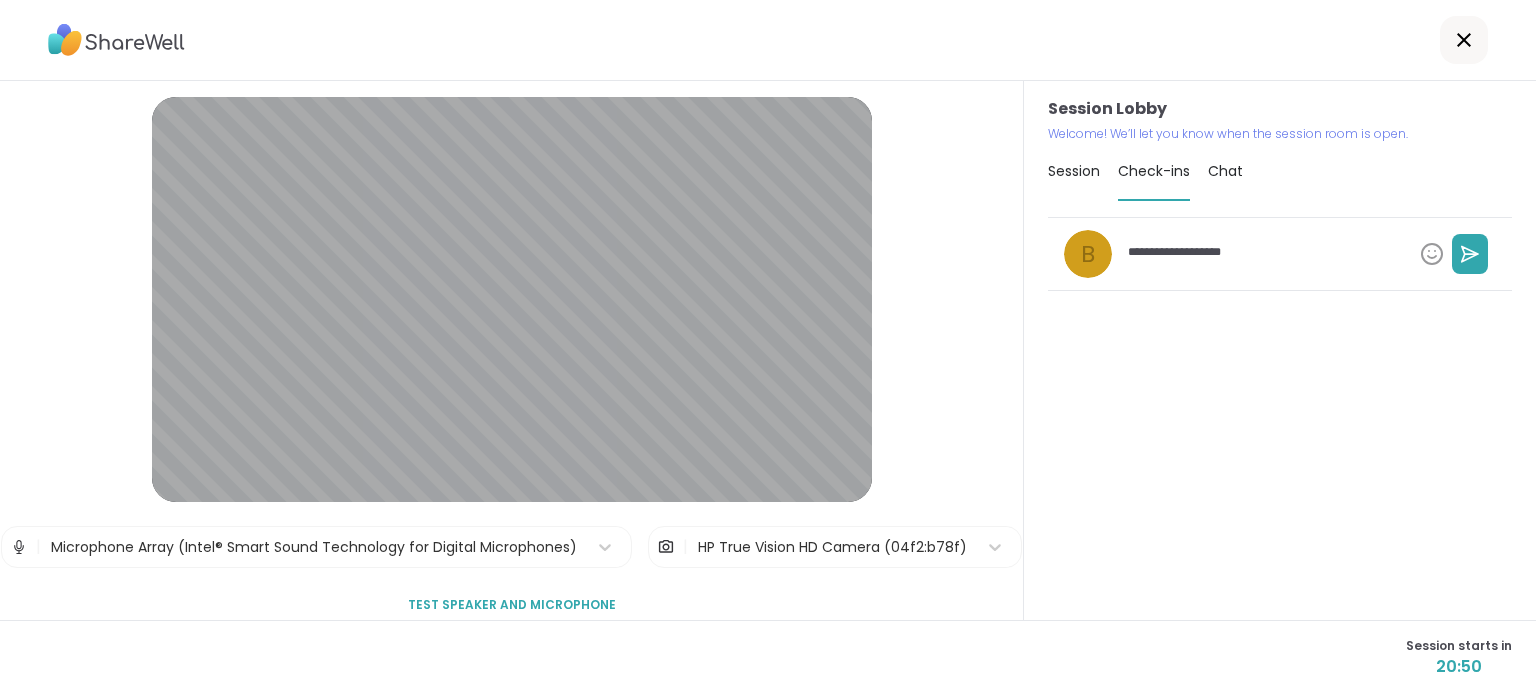 type on "*" 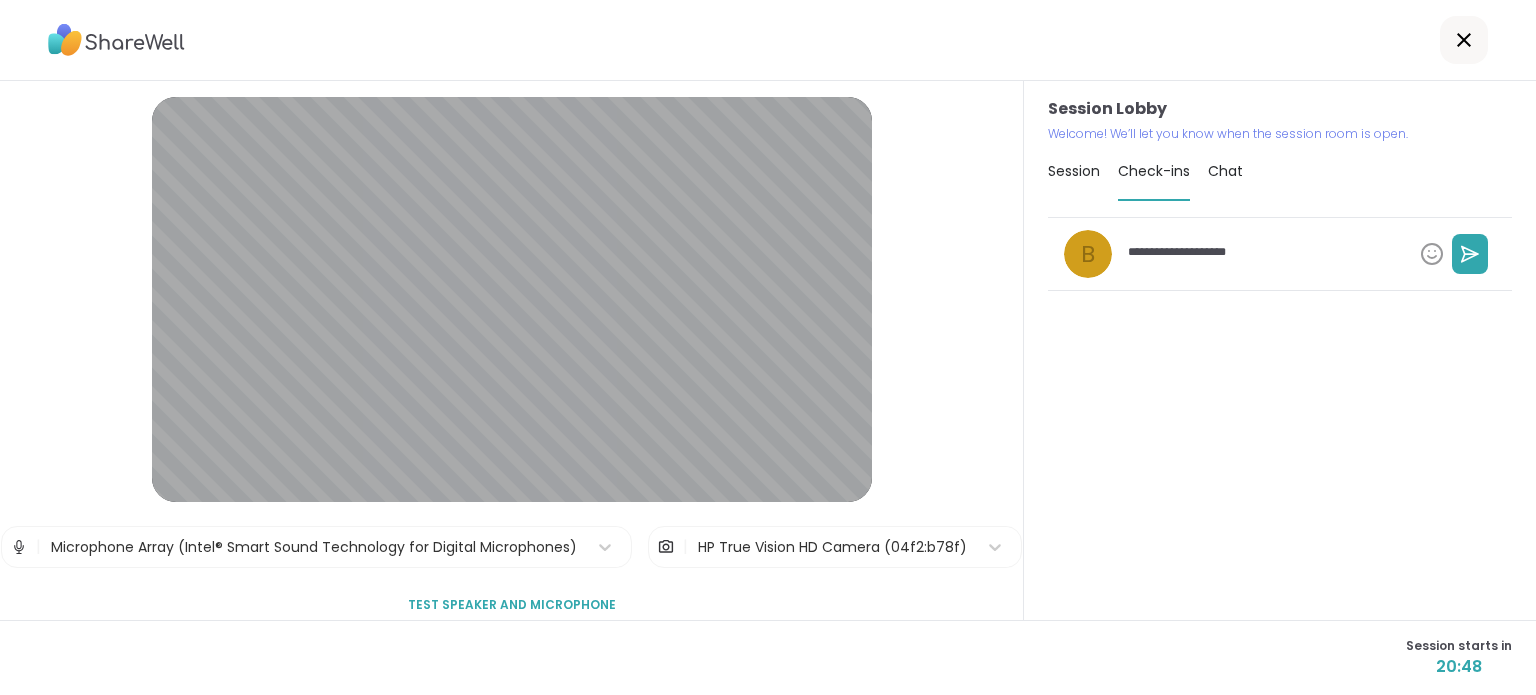 type on "*" 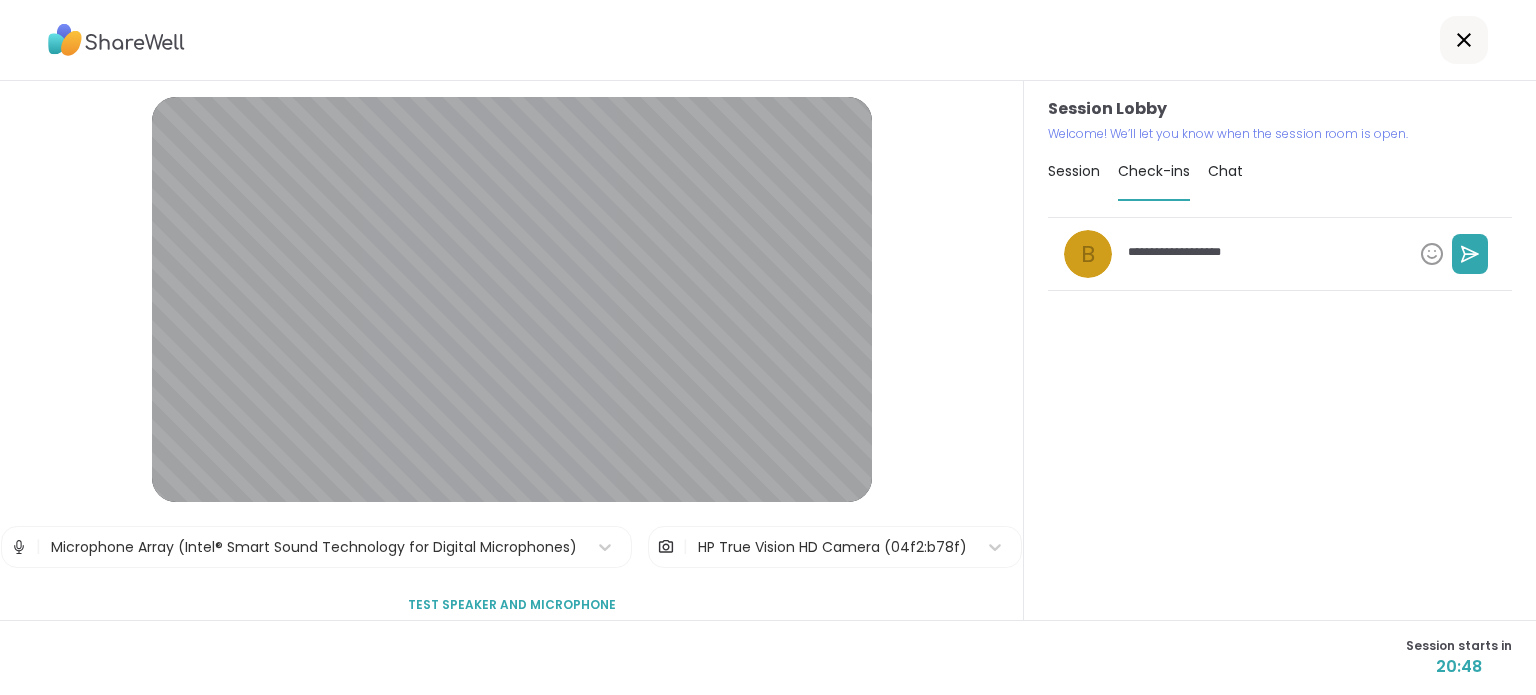 type on "*" 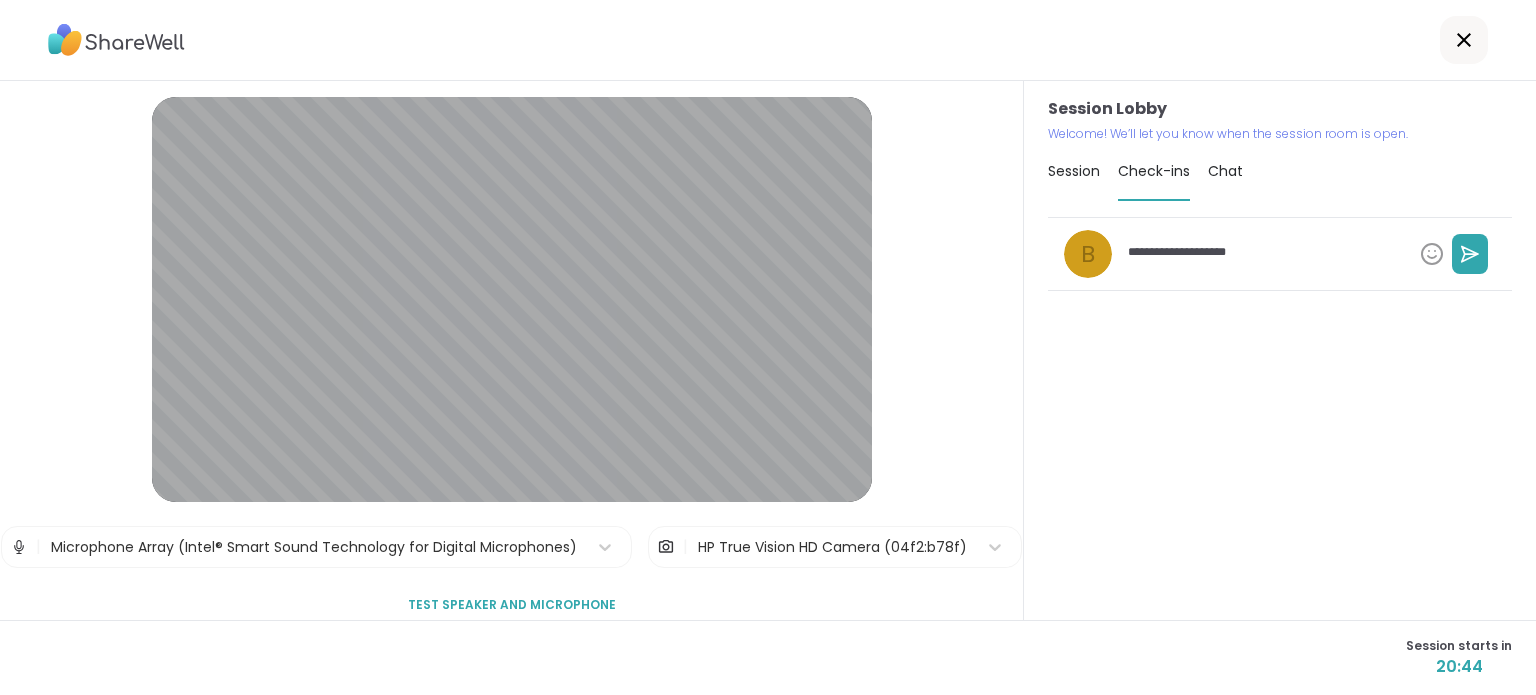 type on "*" 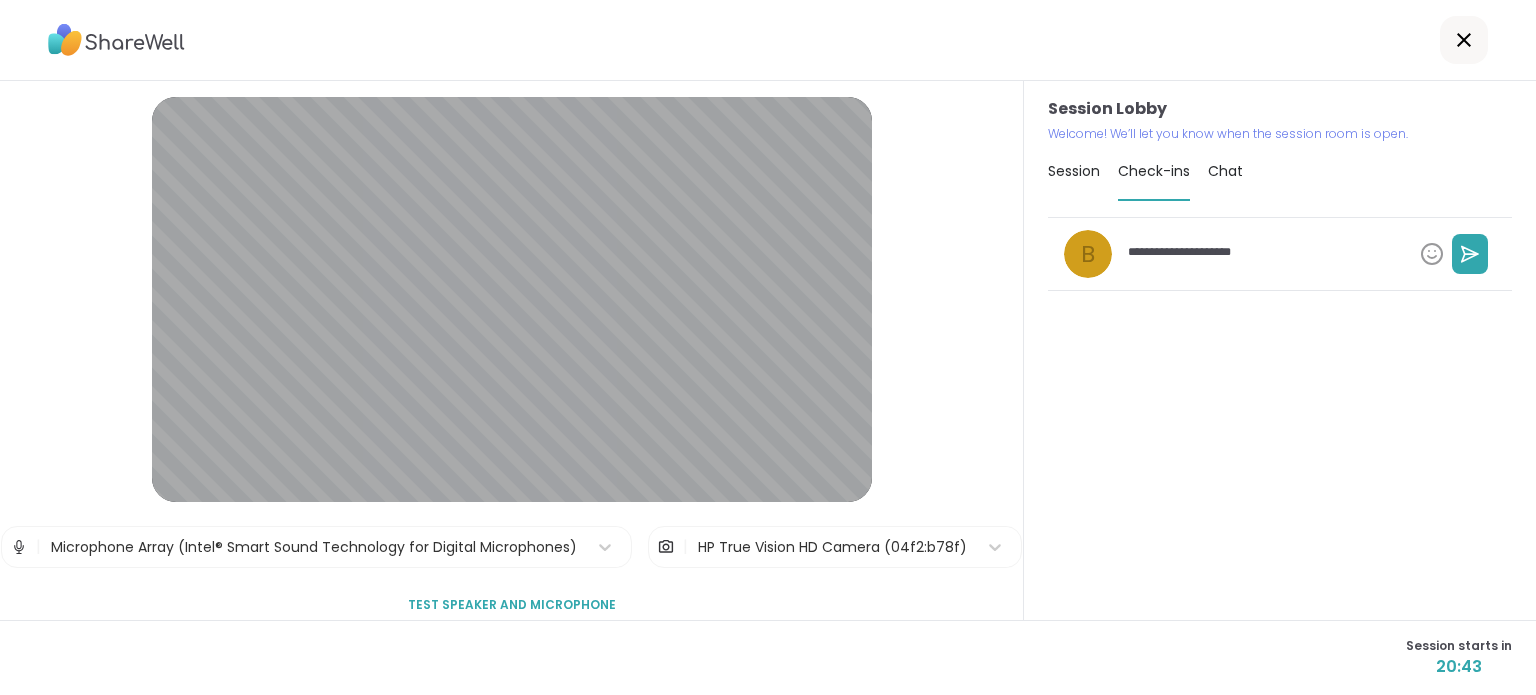type on "*" 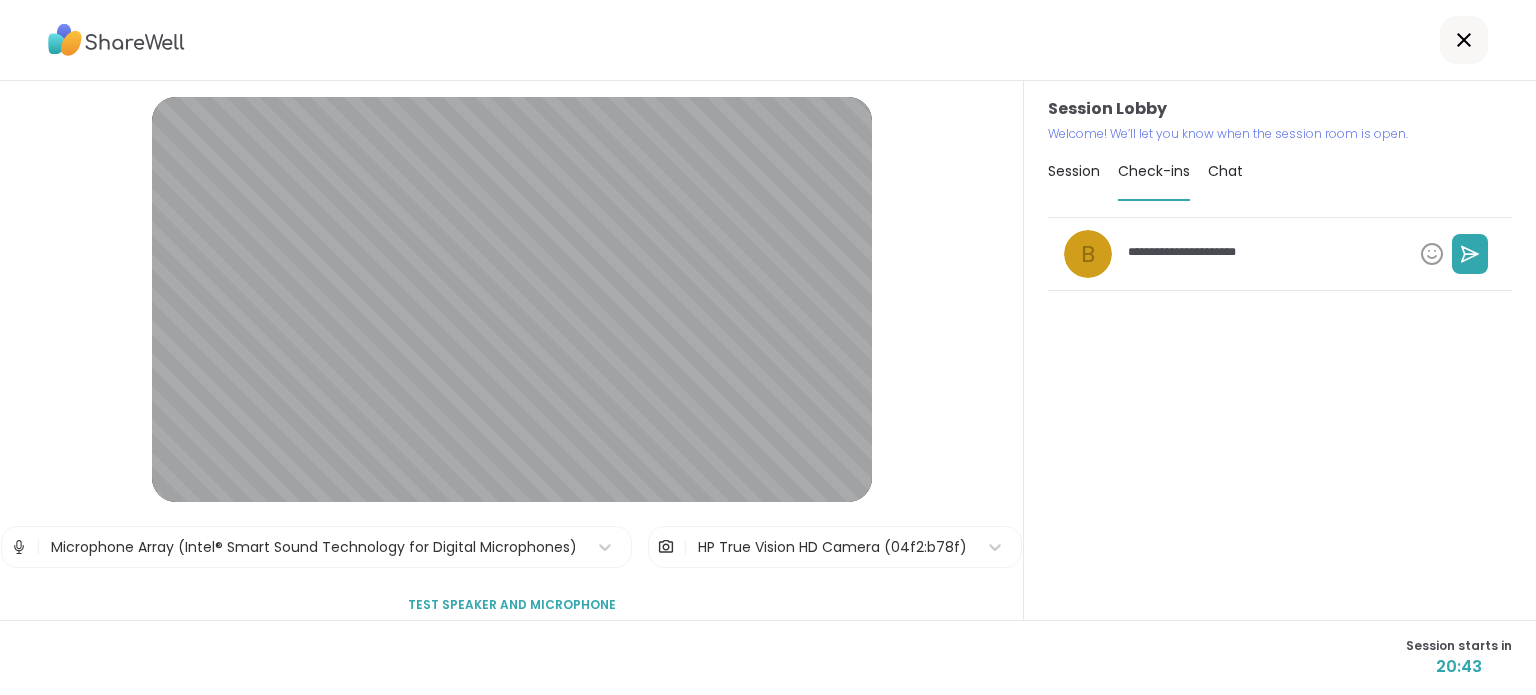 type on "*" 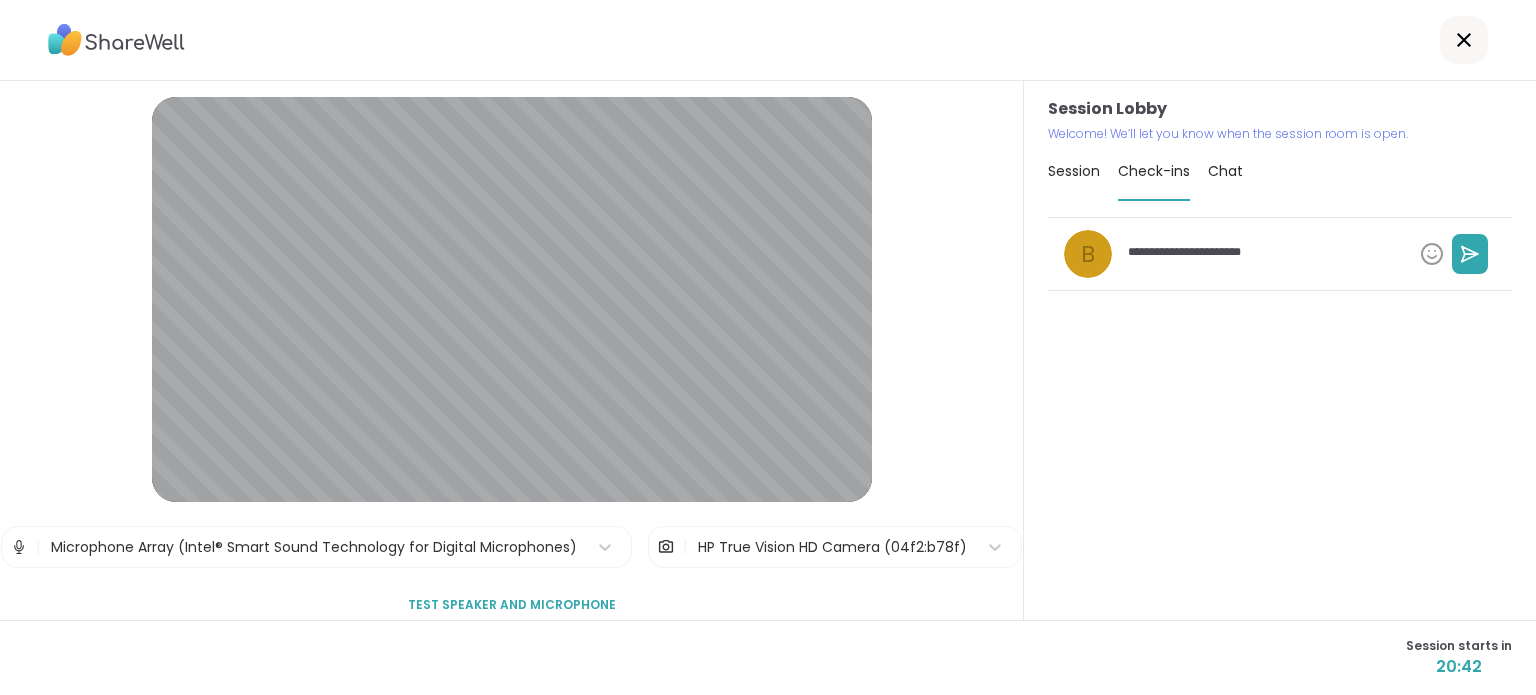 type on "*" 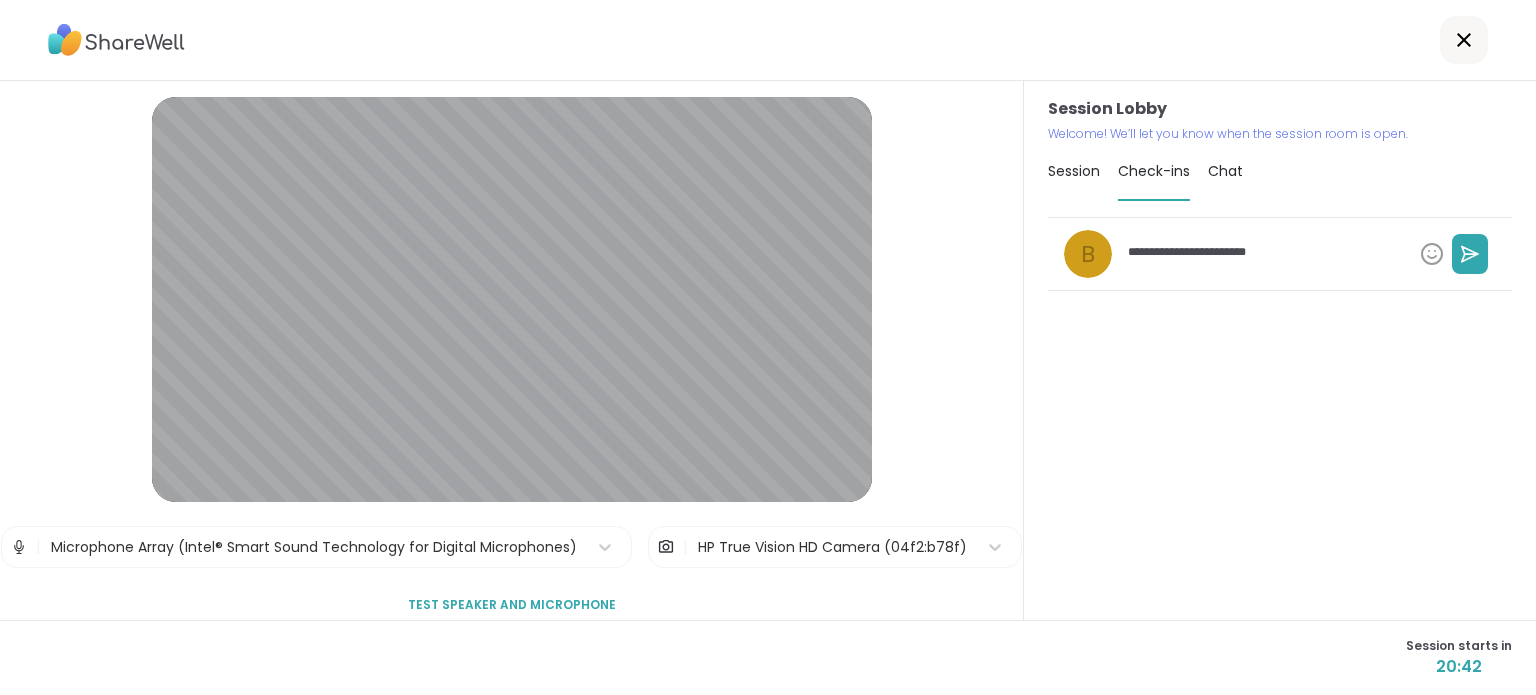 type on "*" 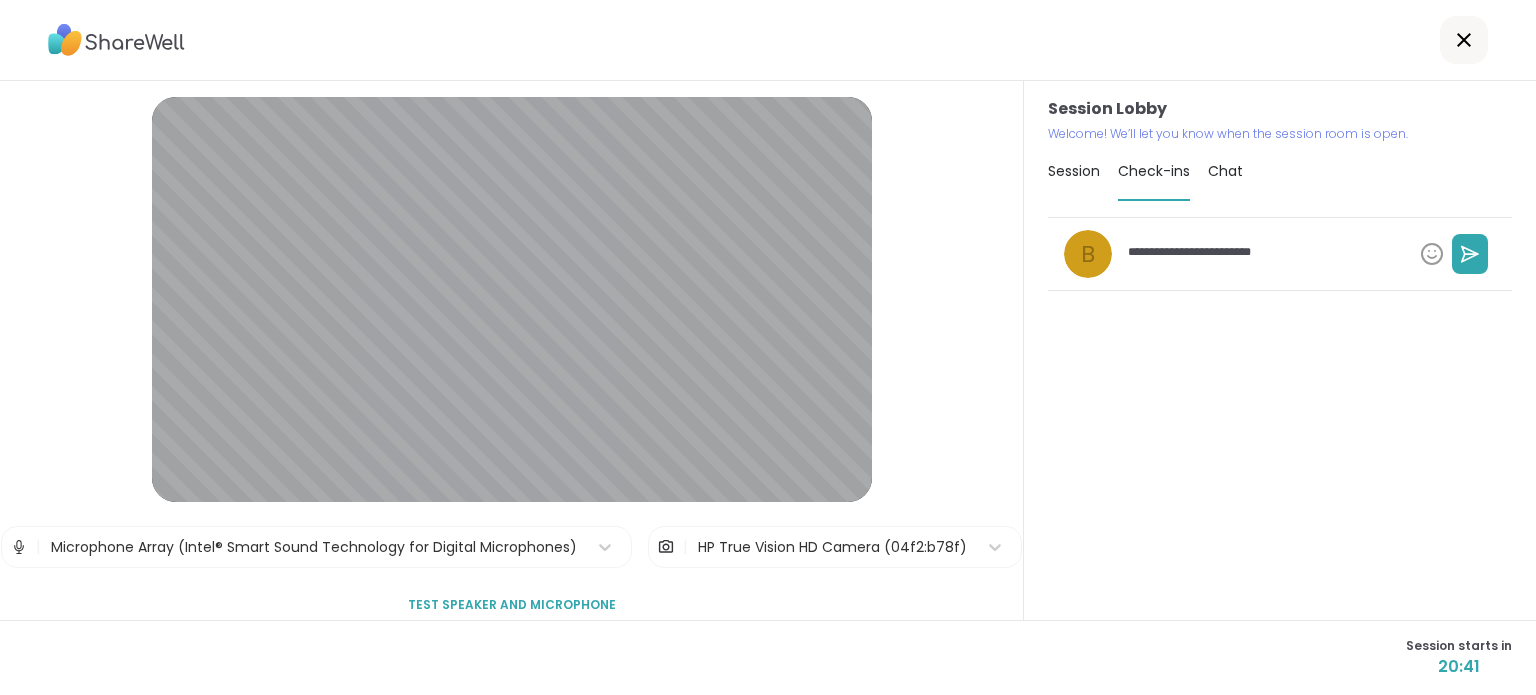 type on "*" 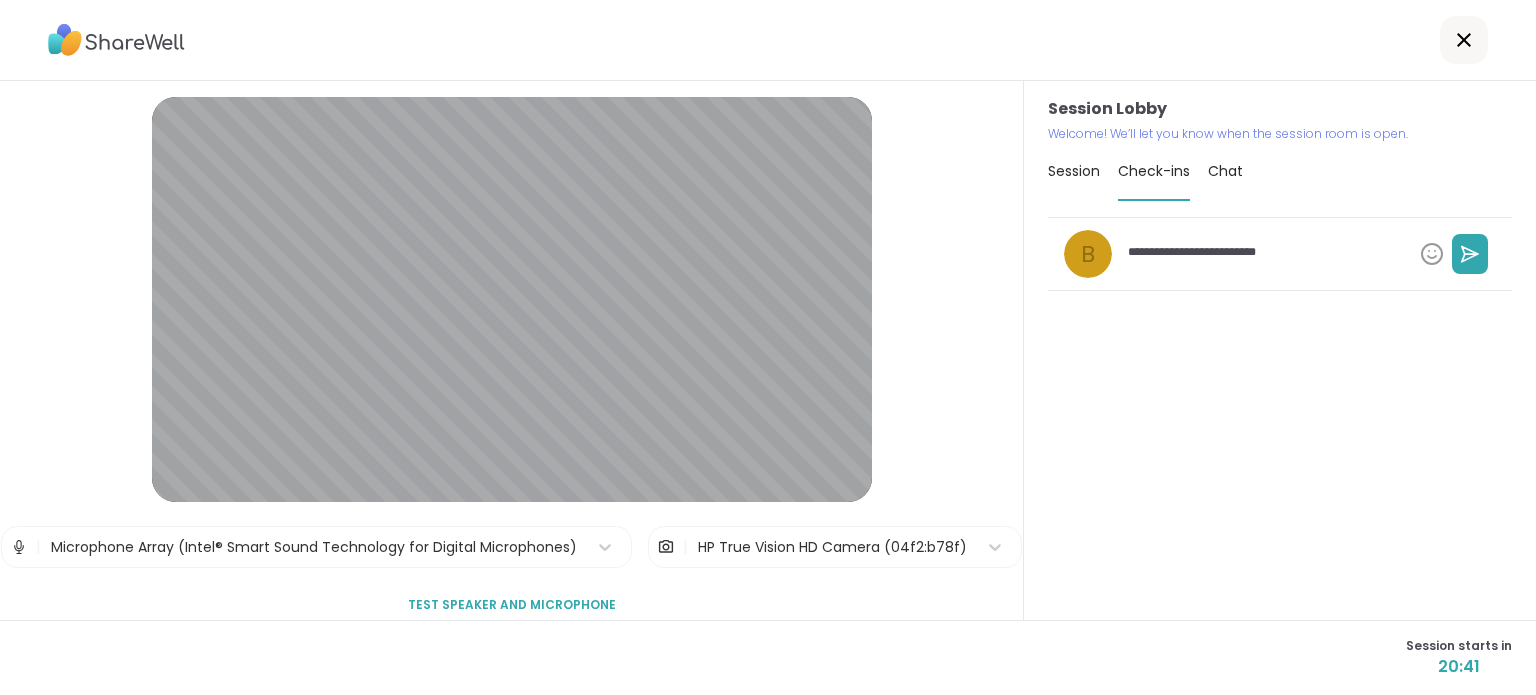 type on "*" 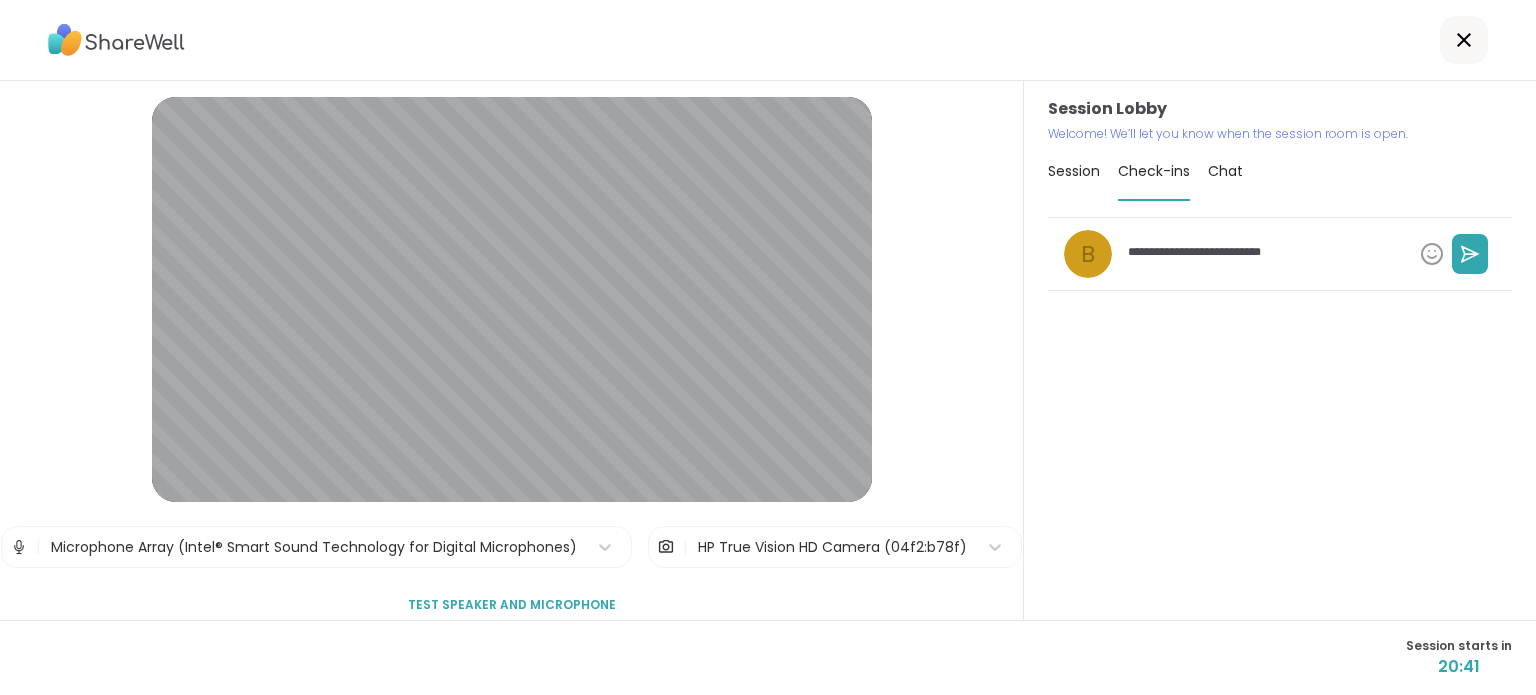 type on "*" 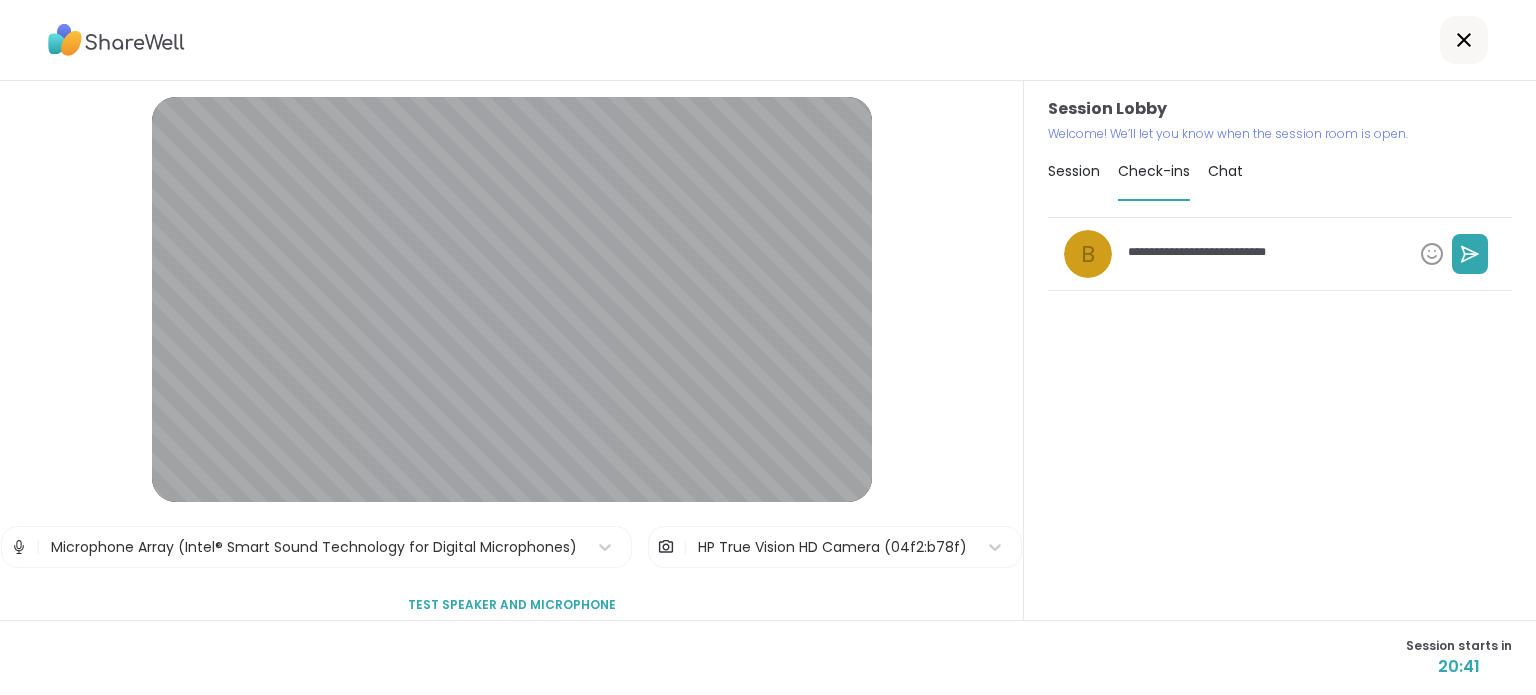 type on "*" 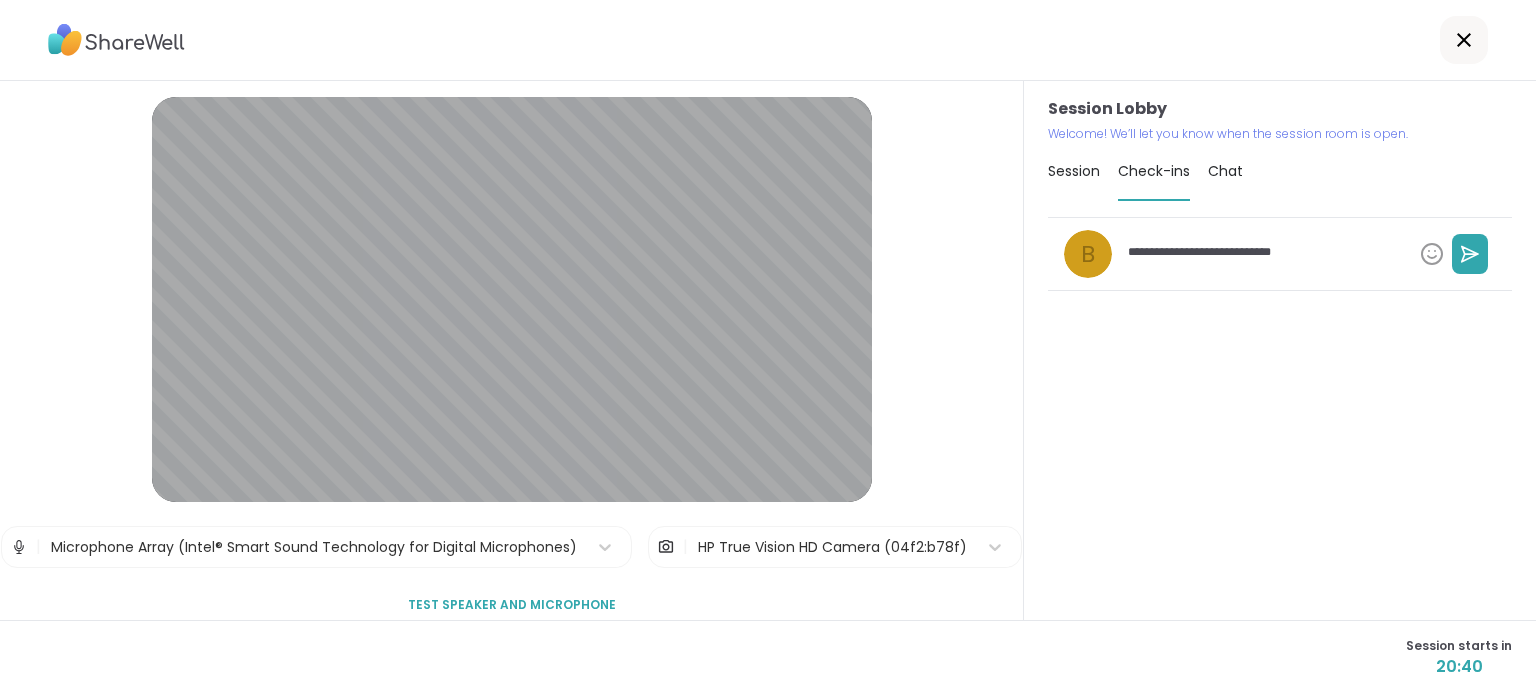 type on "*" 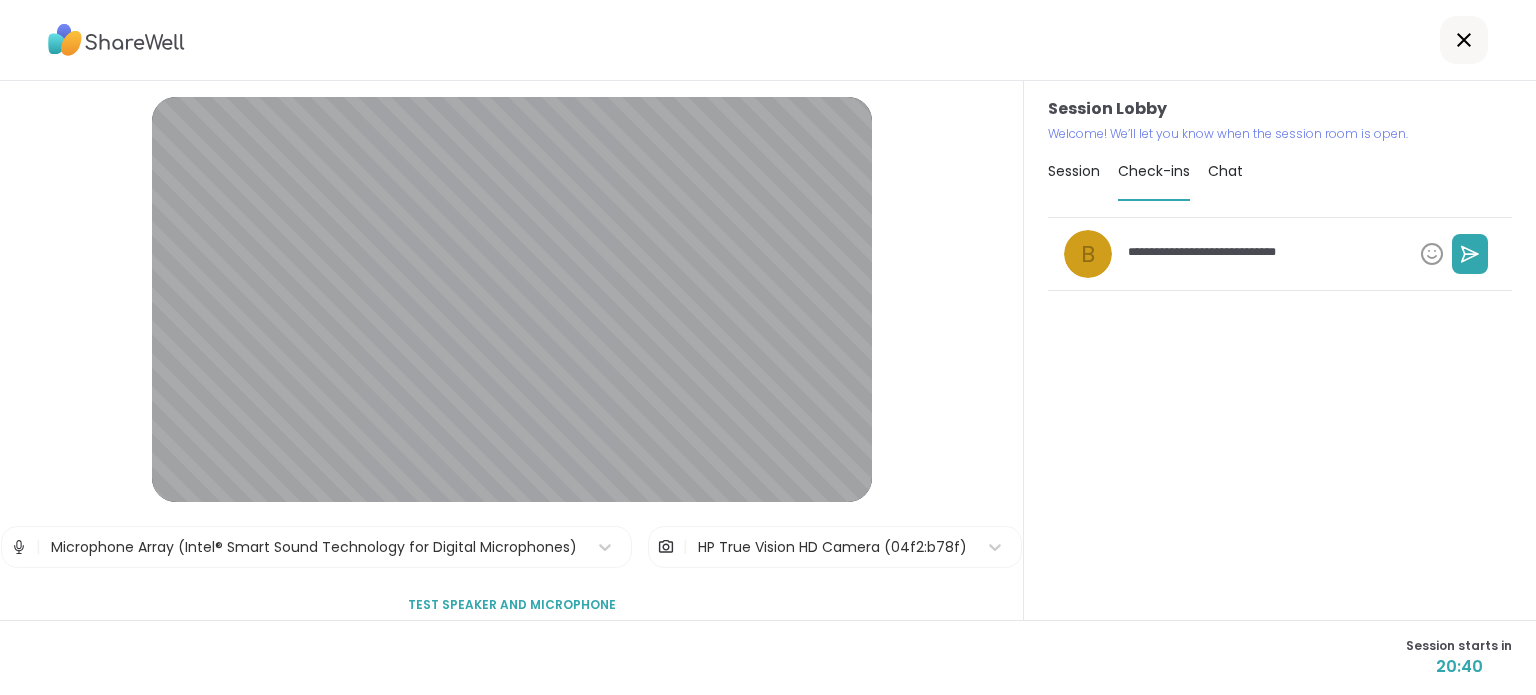 type on "*" 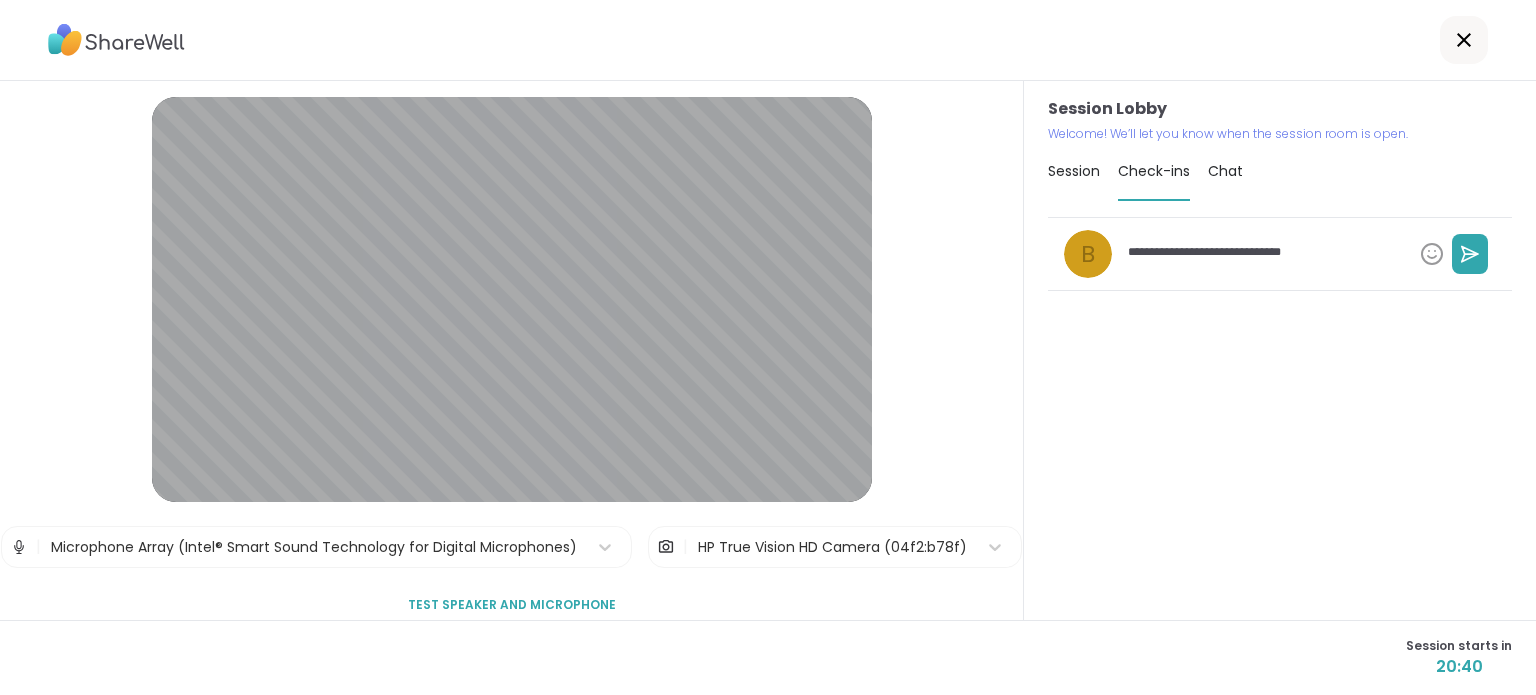 type on "*" 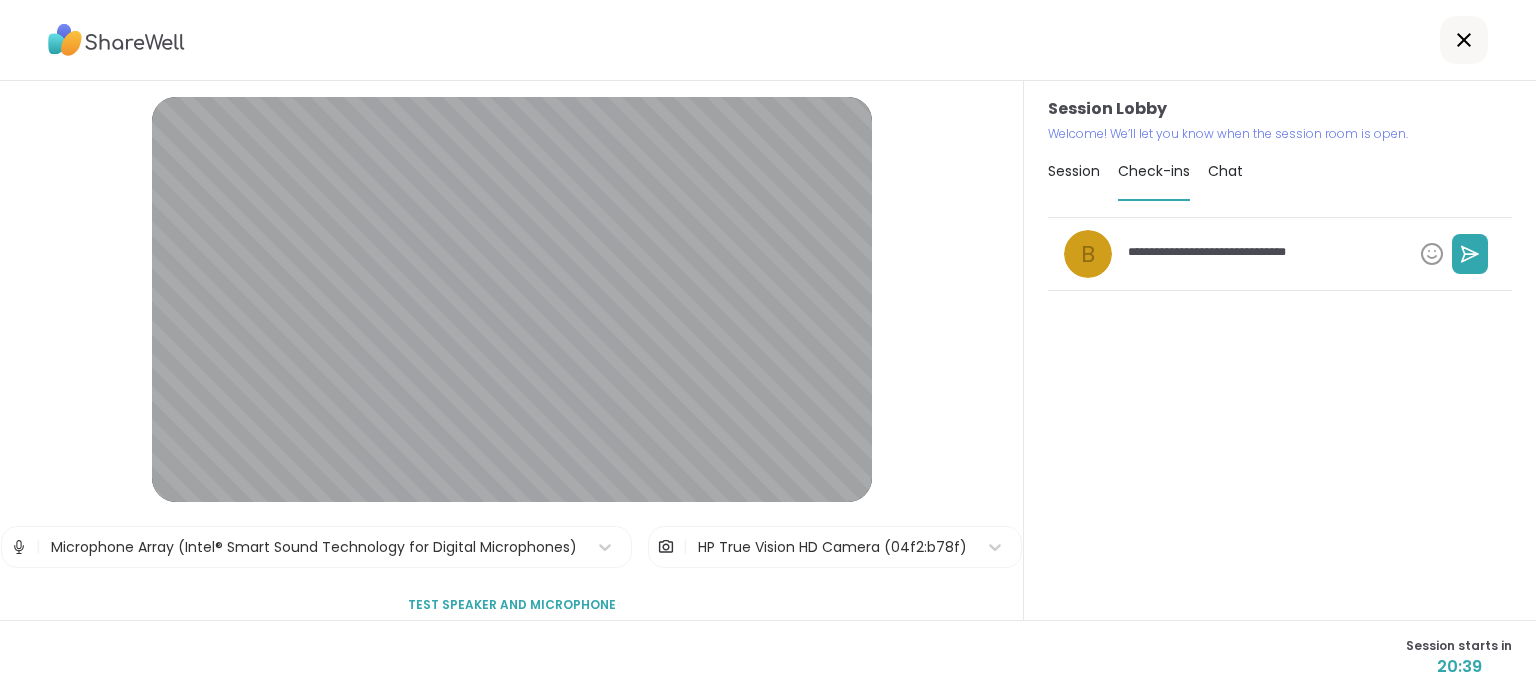 type on "*" 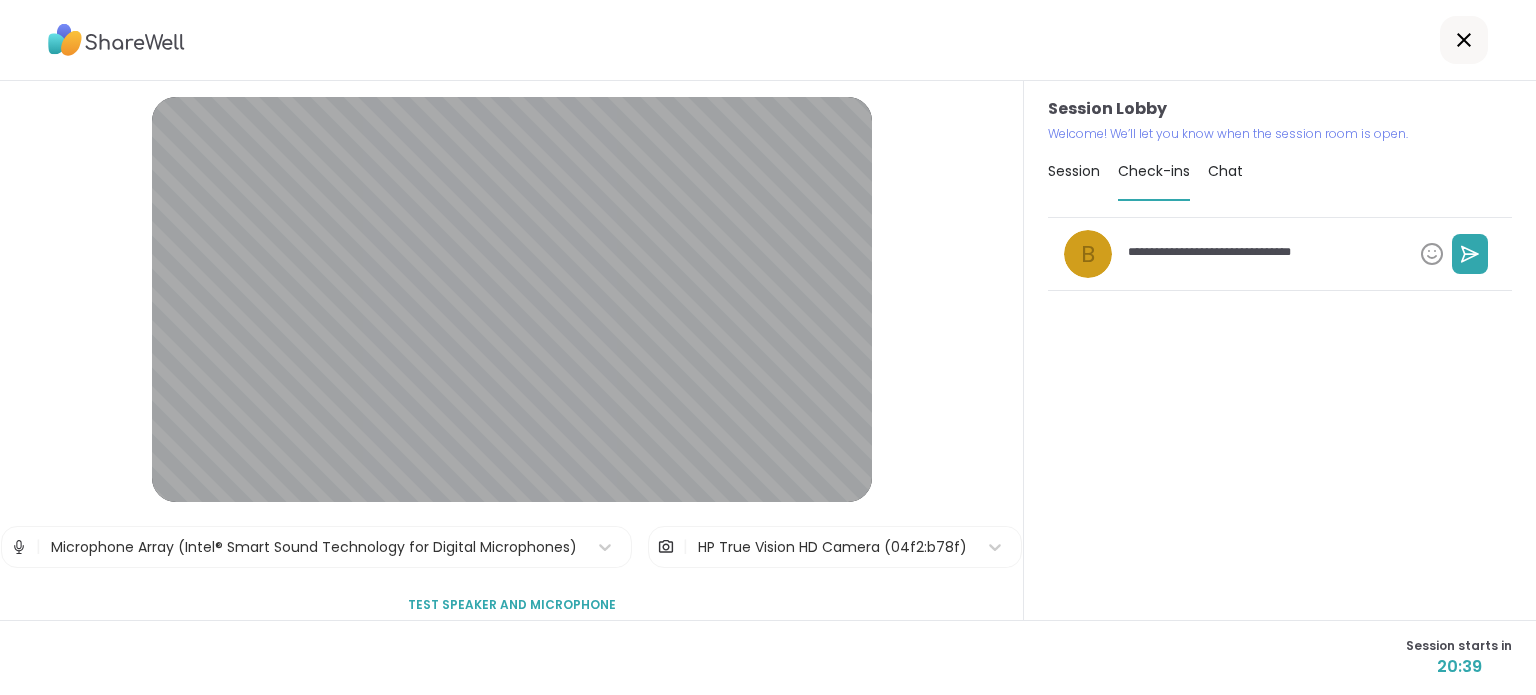 type on "*" 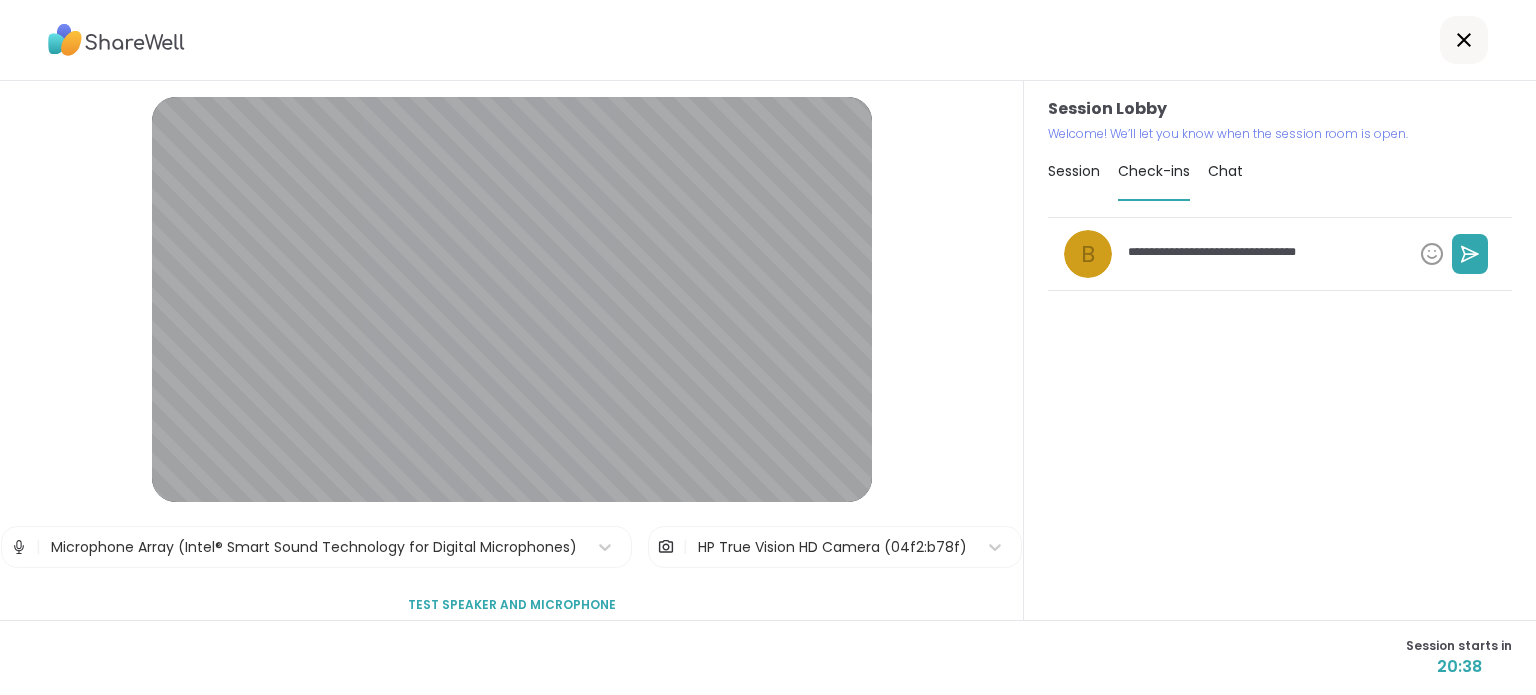 type on "*" 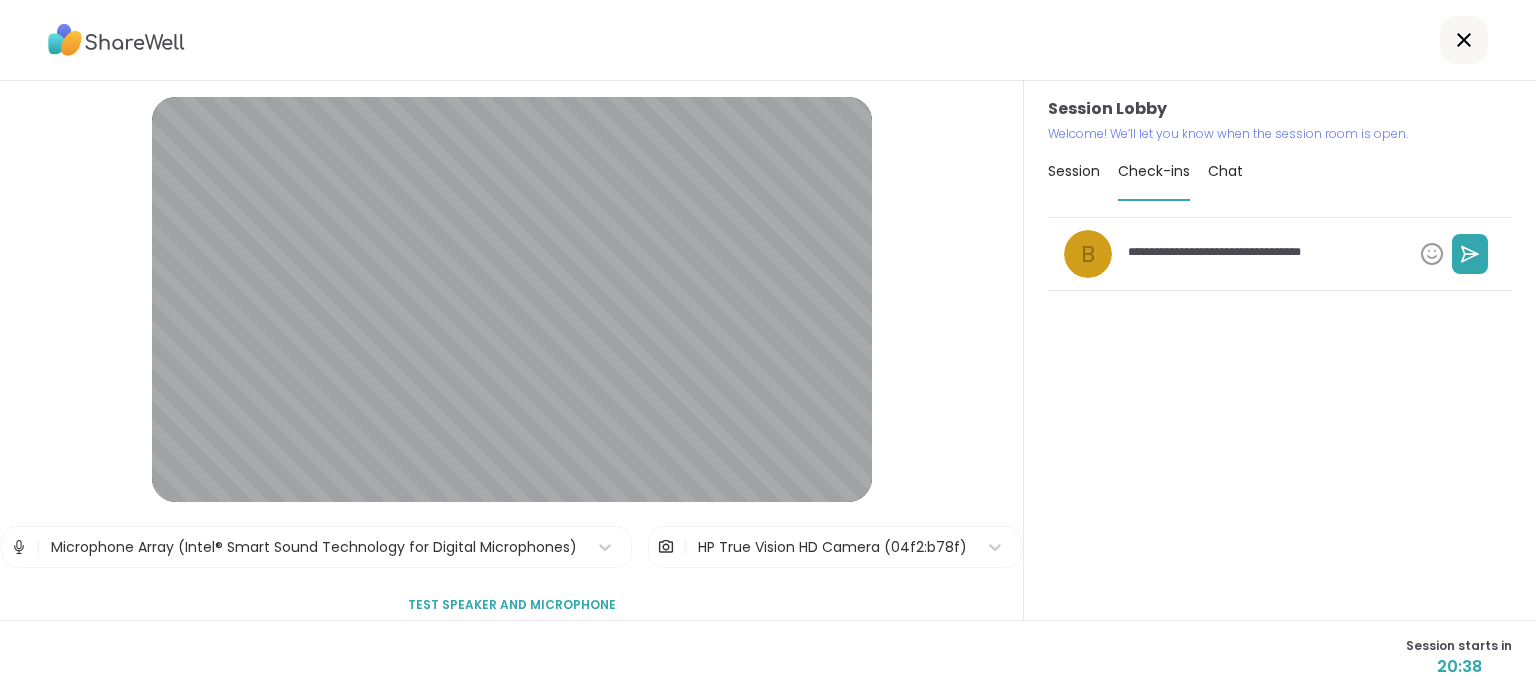 type on "*" 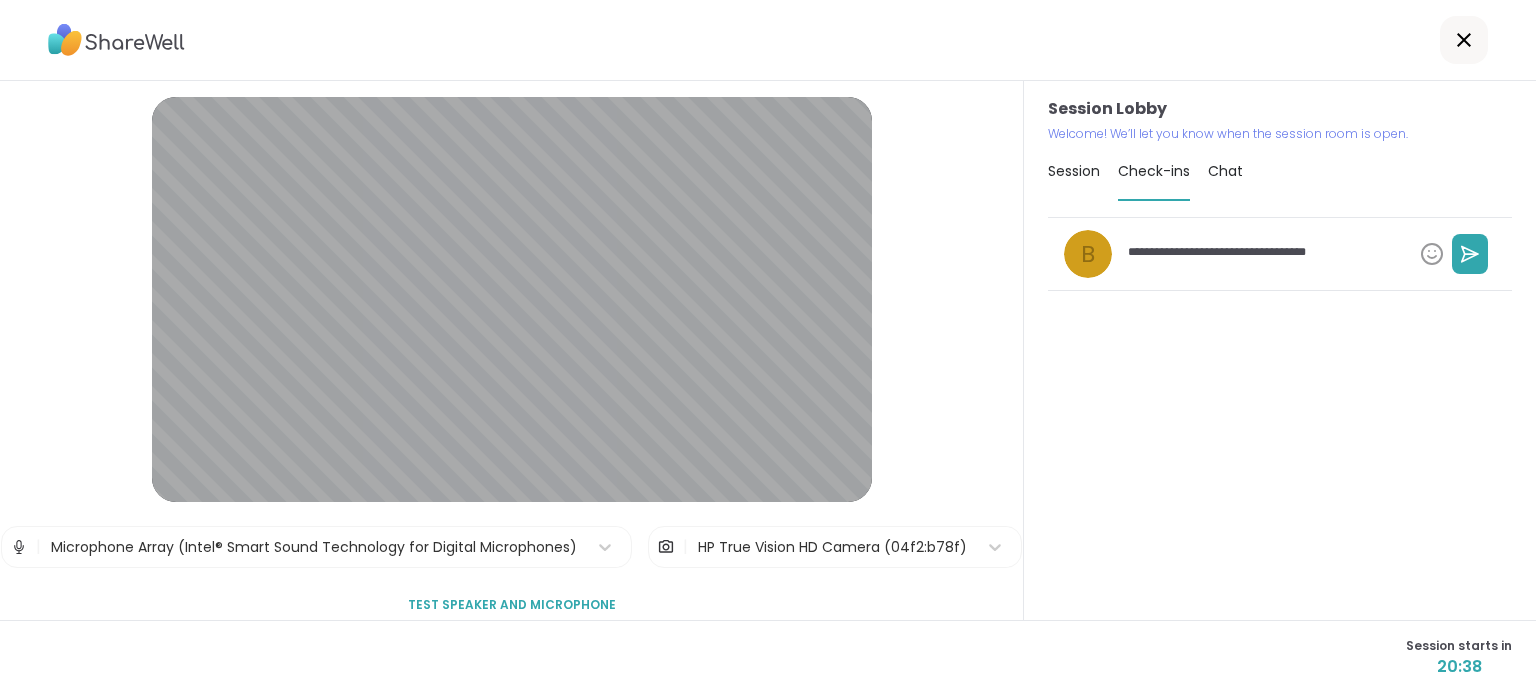 type on "*" 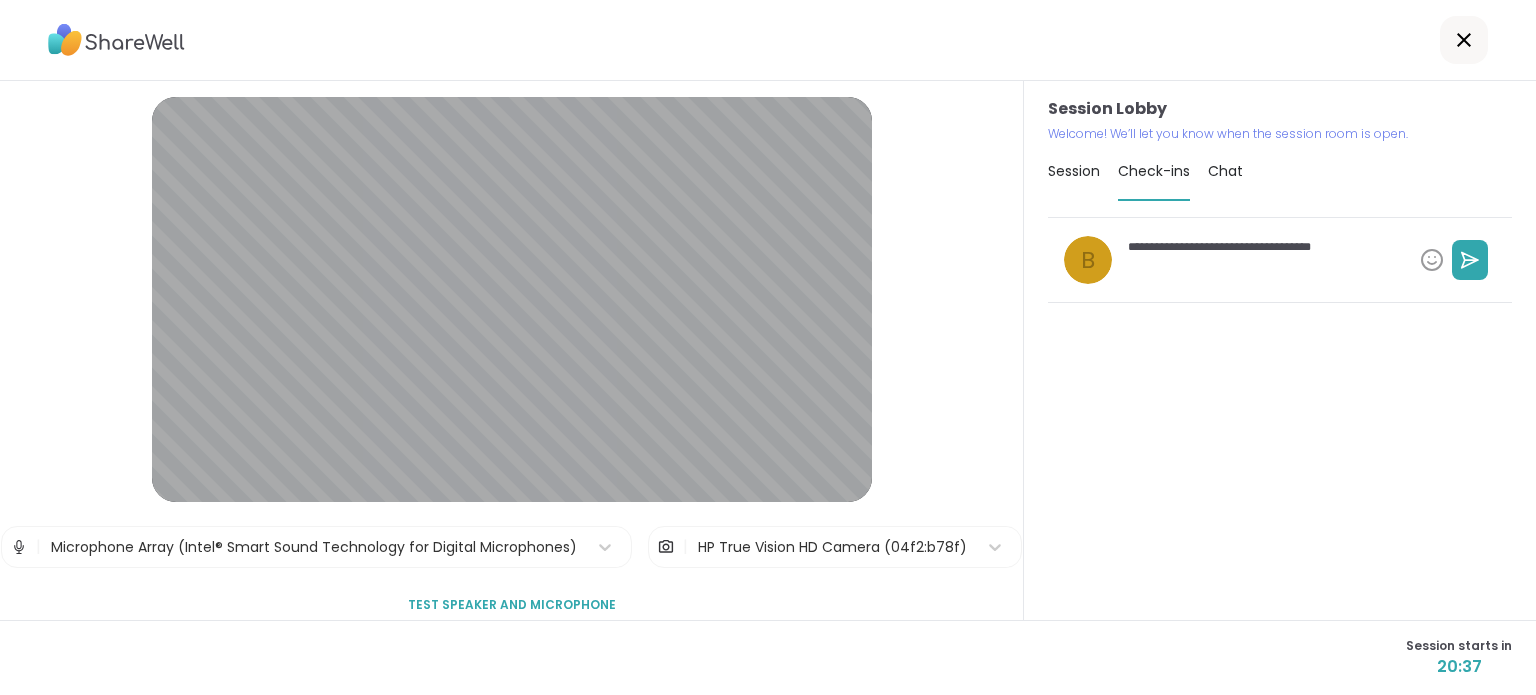 type on "*" 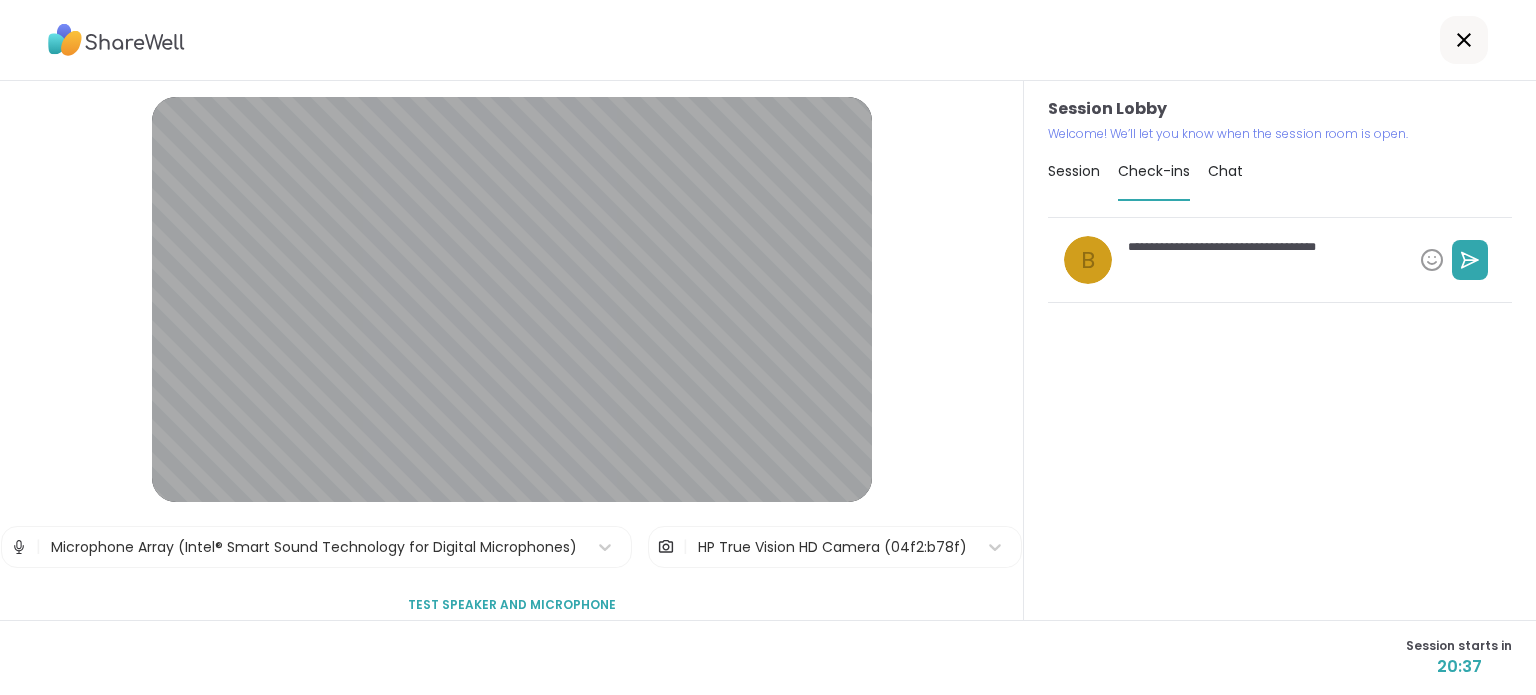 type on "*" 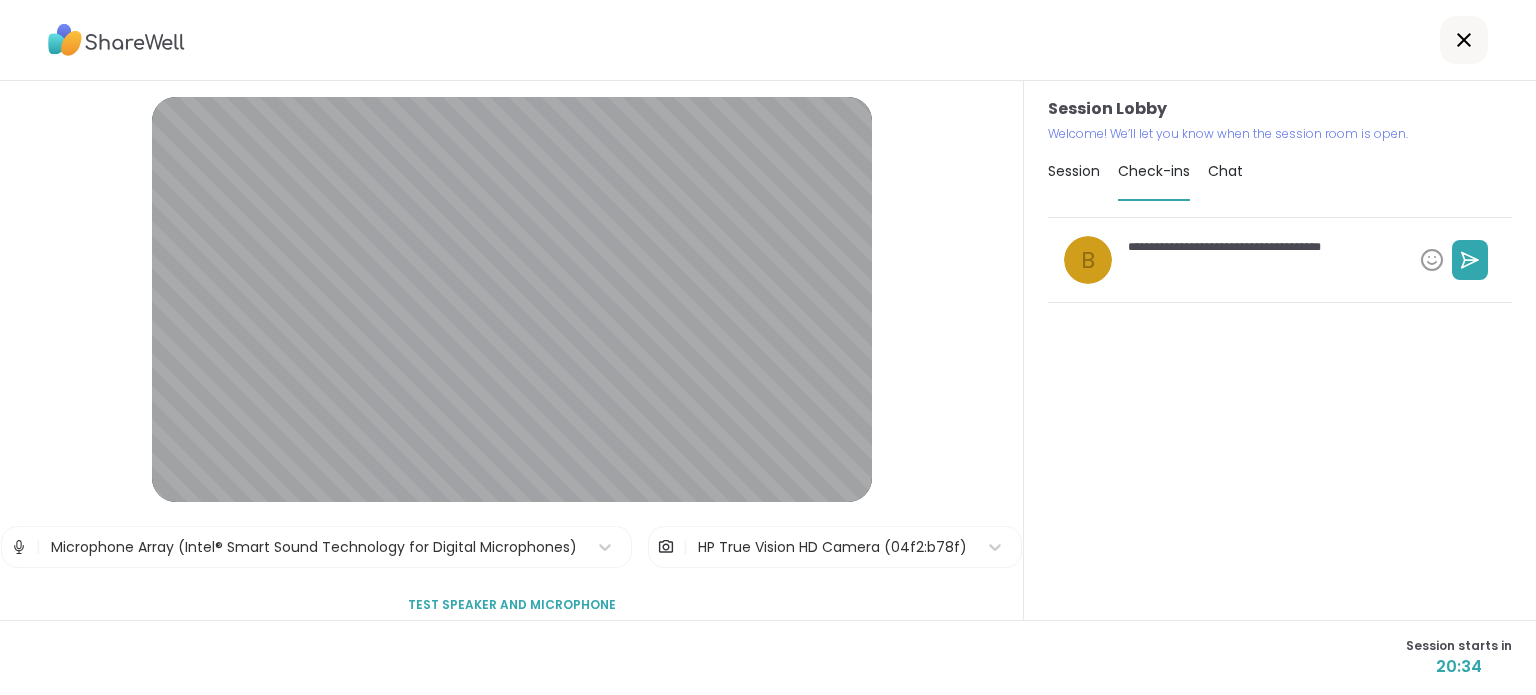 type on "*" 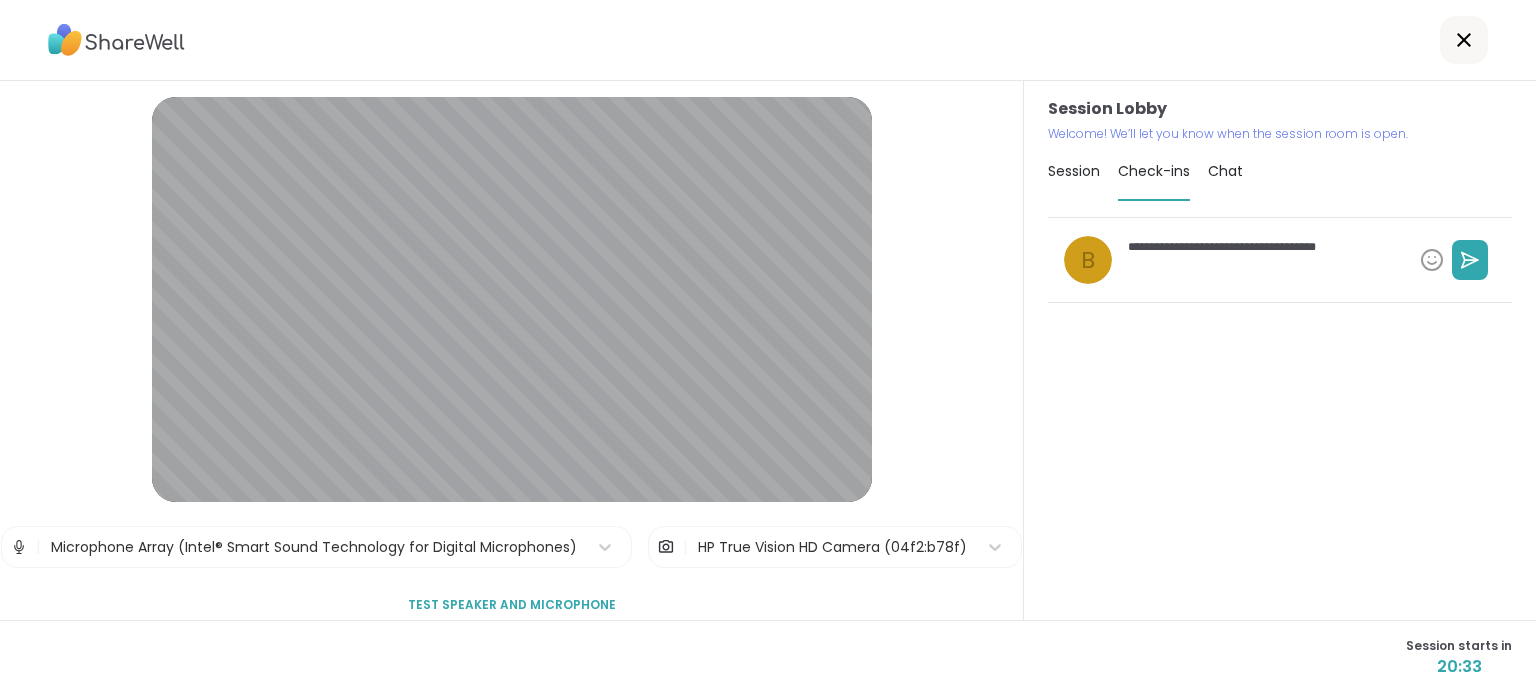 type on "*" 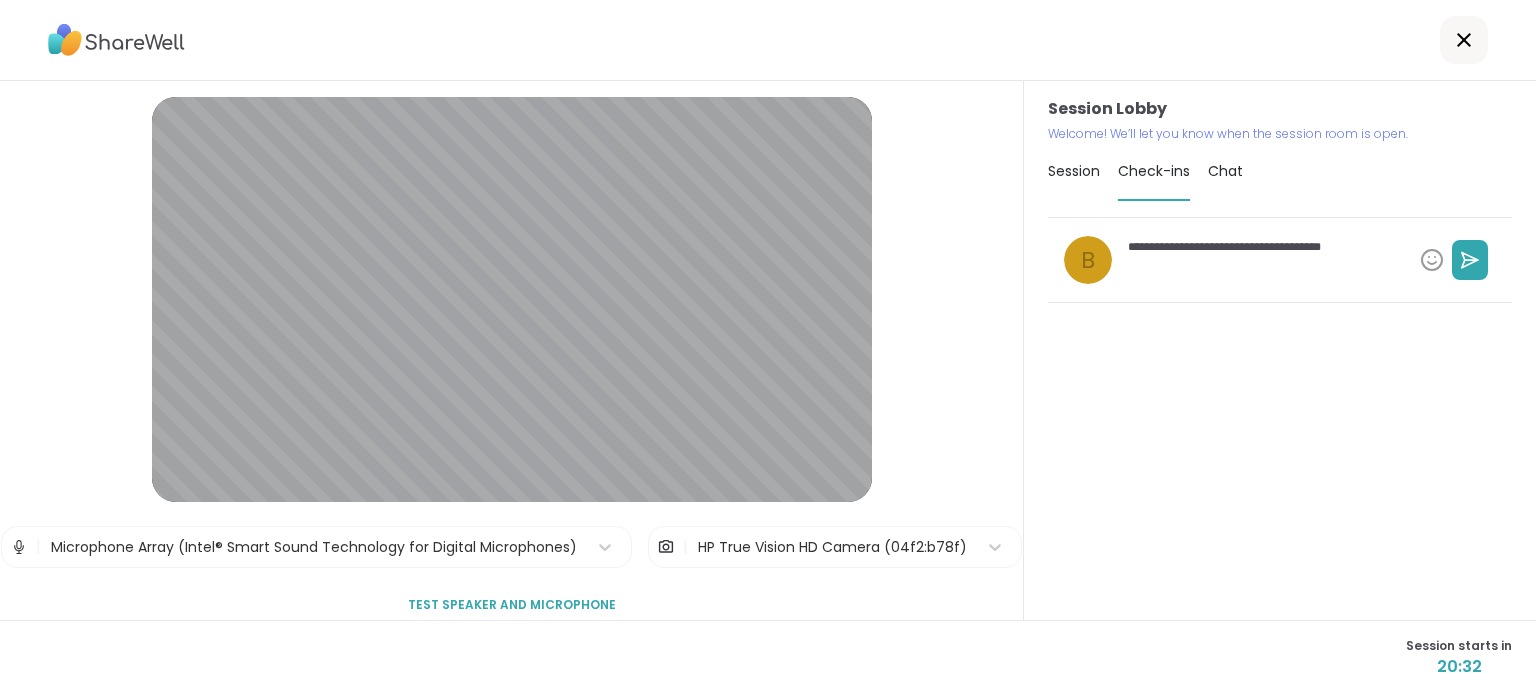 type on "*" 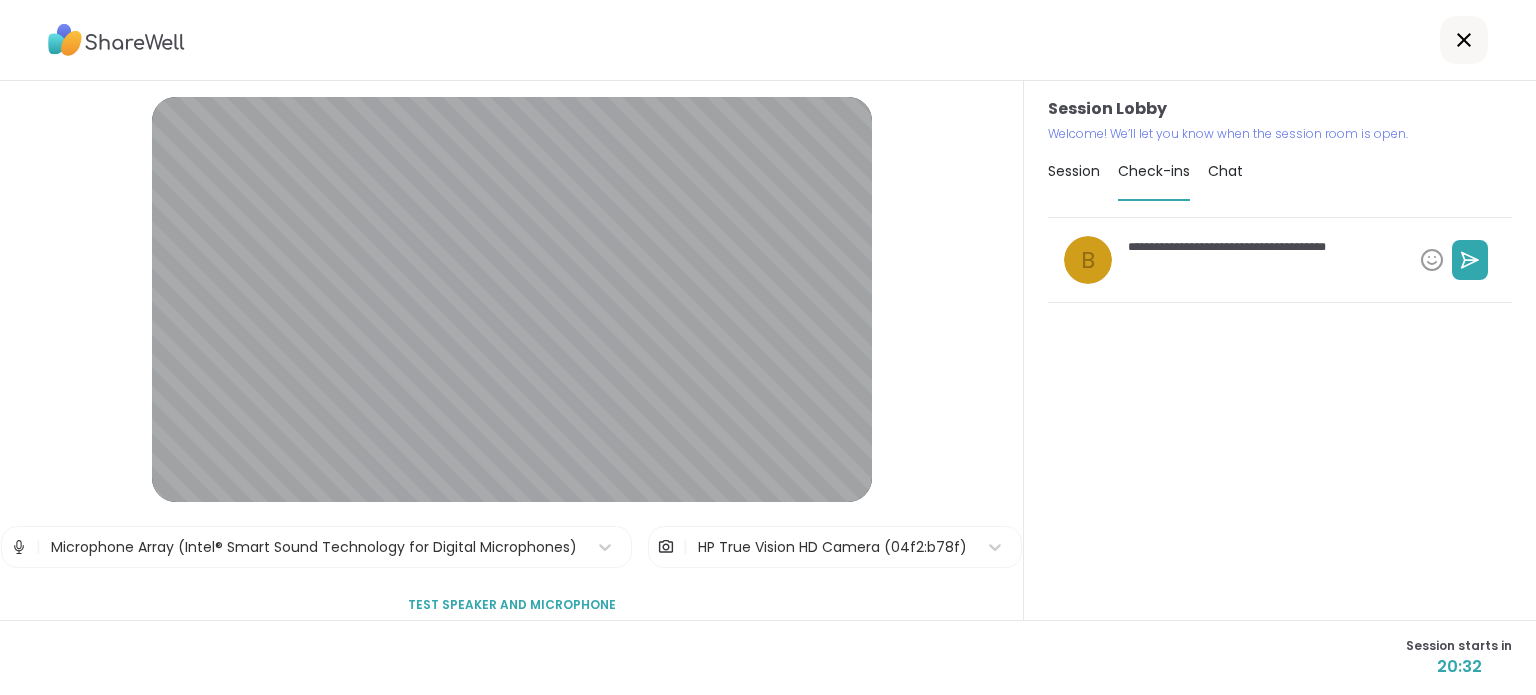 type on "*" 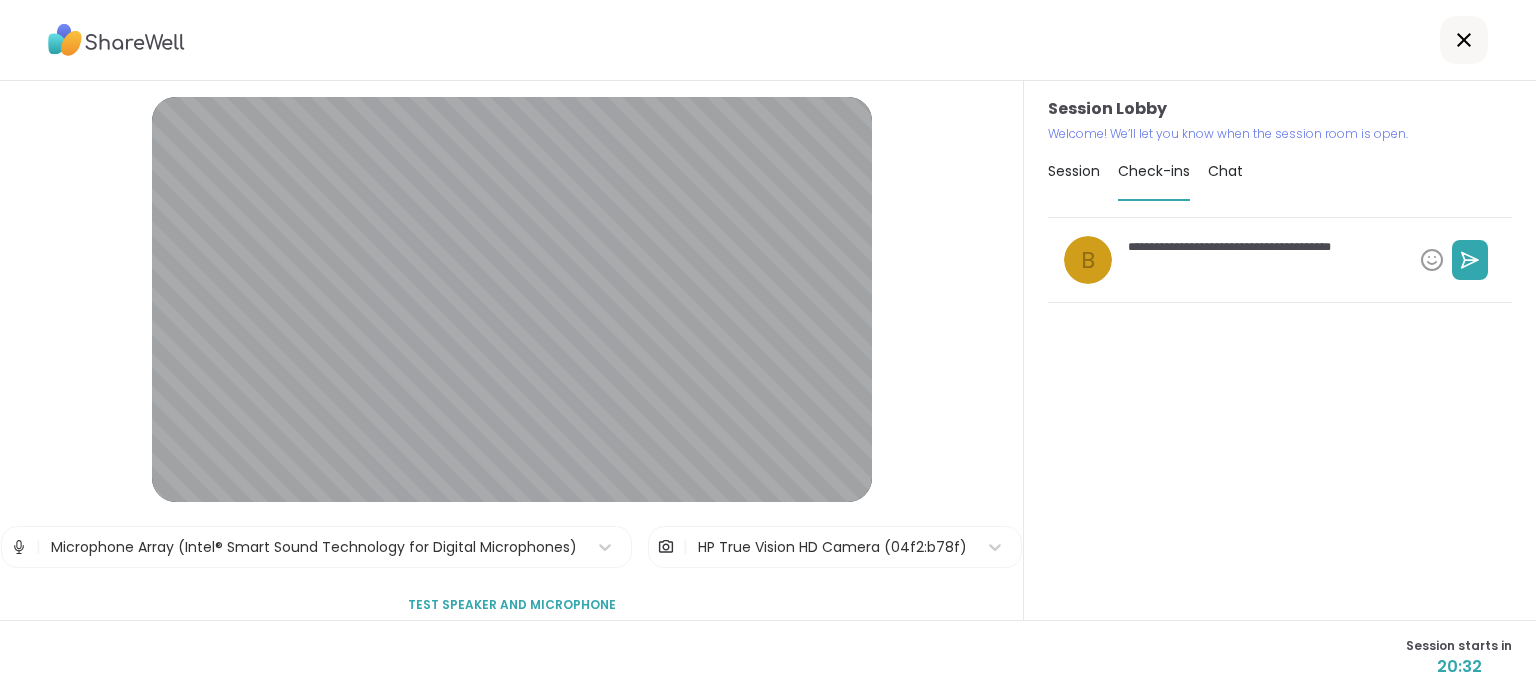 type on "*" 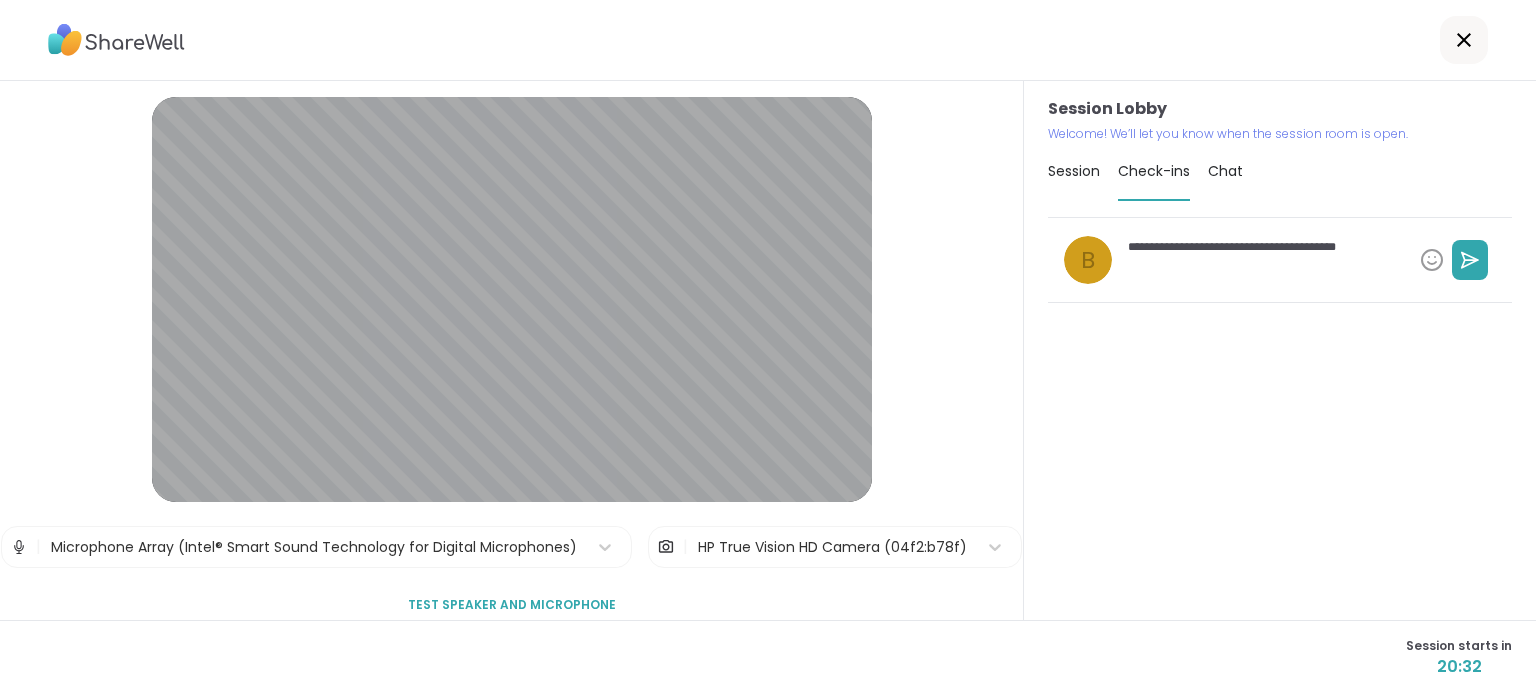 type on "*" 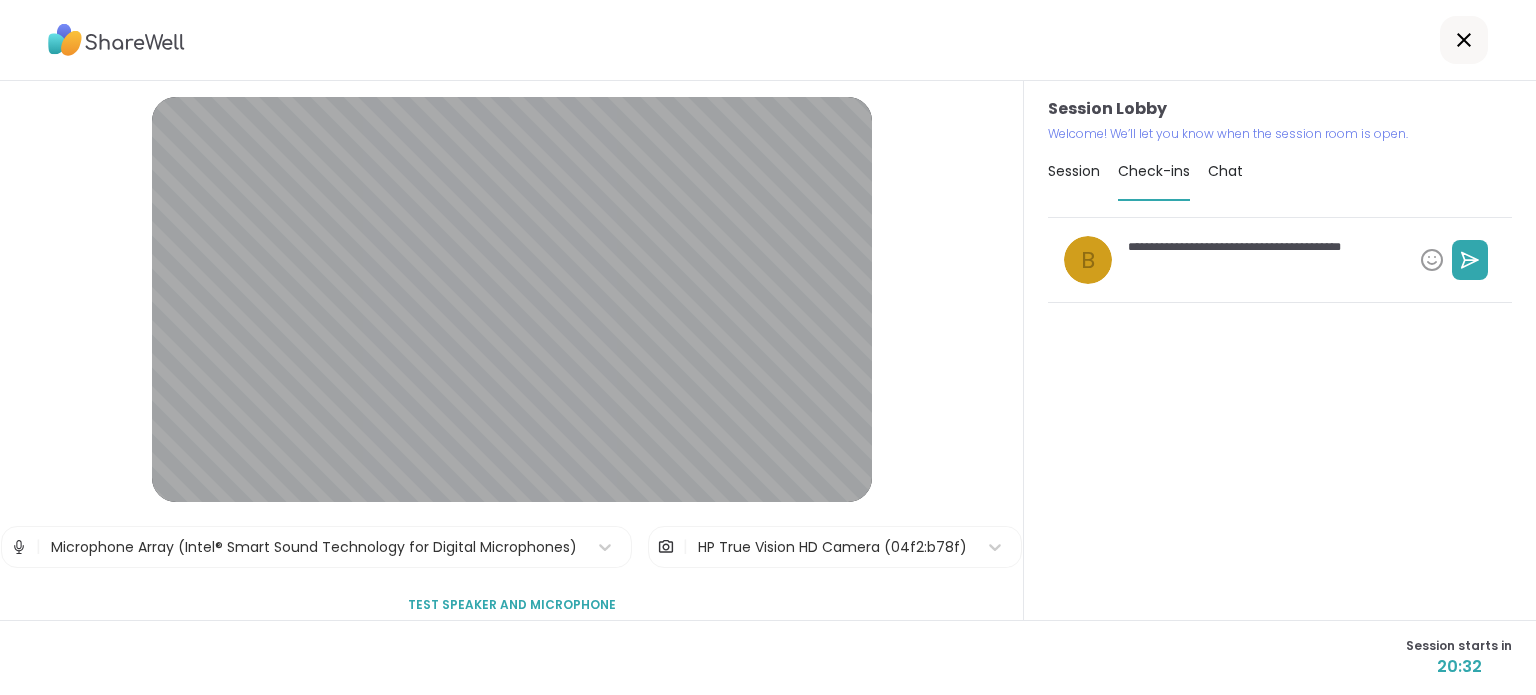 type on "*" 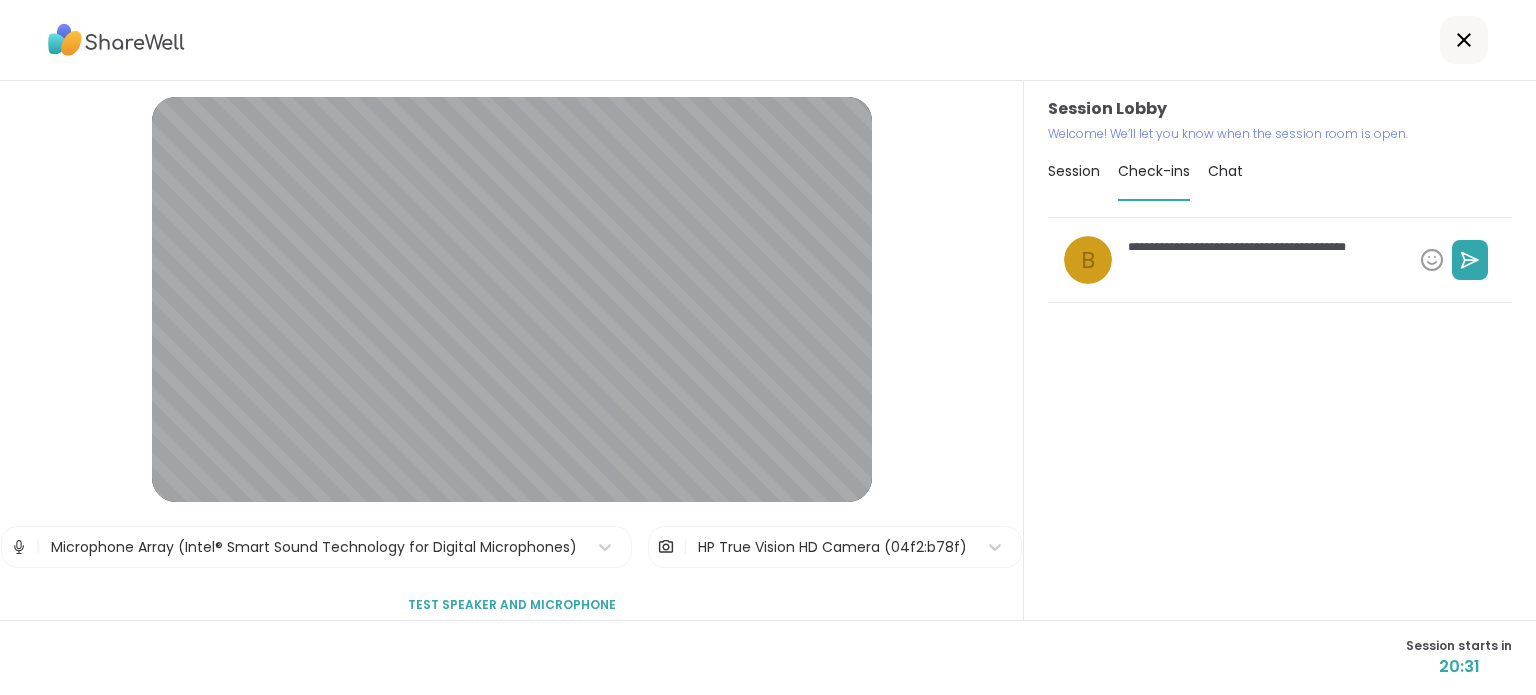 type on "*" 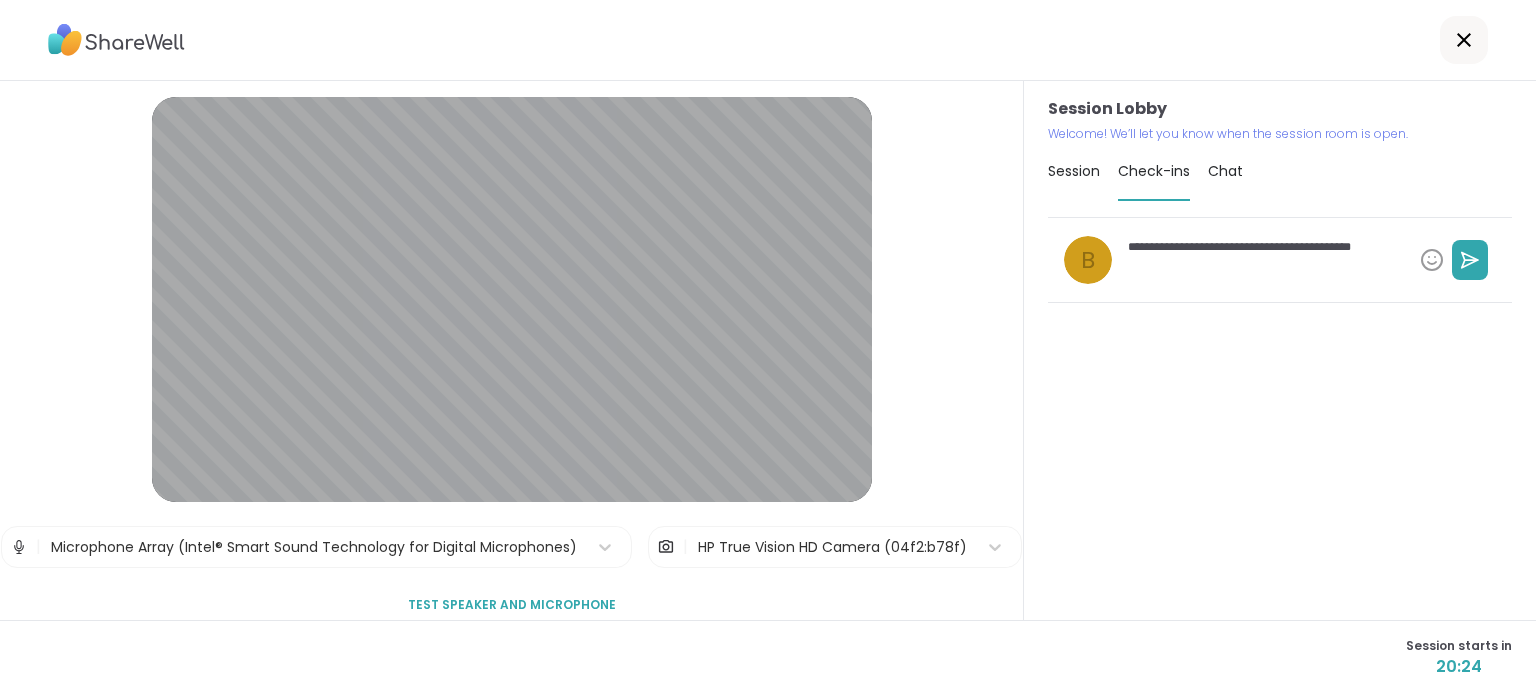type on "*" 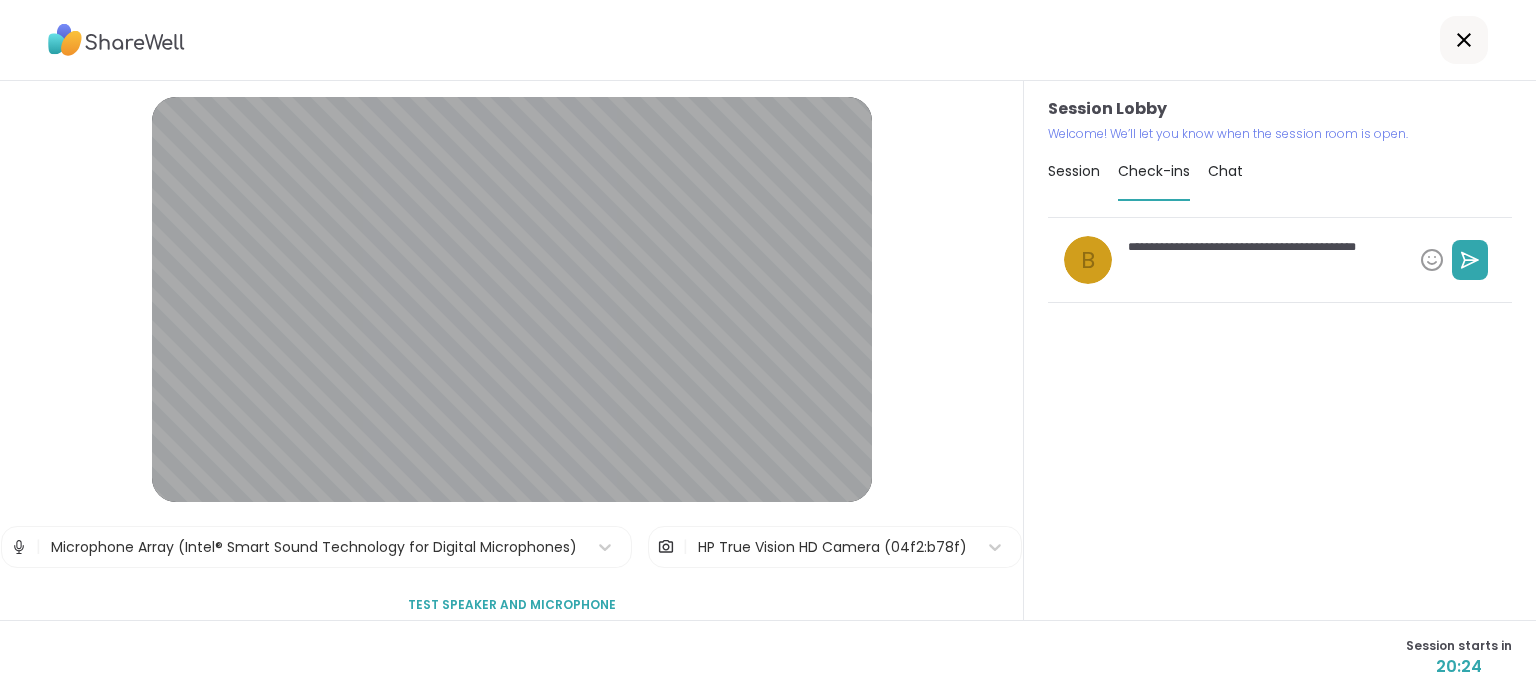 type on "*" 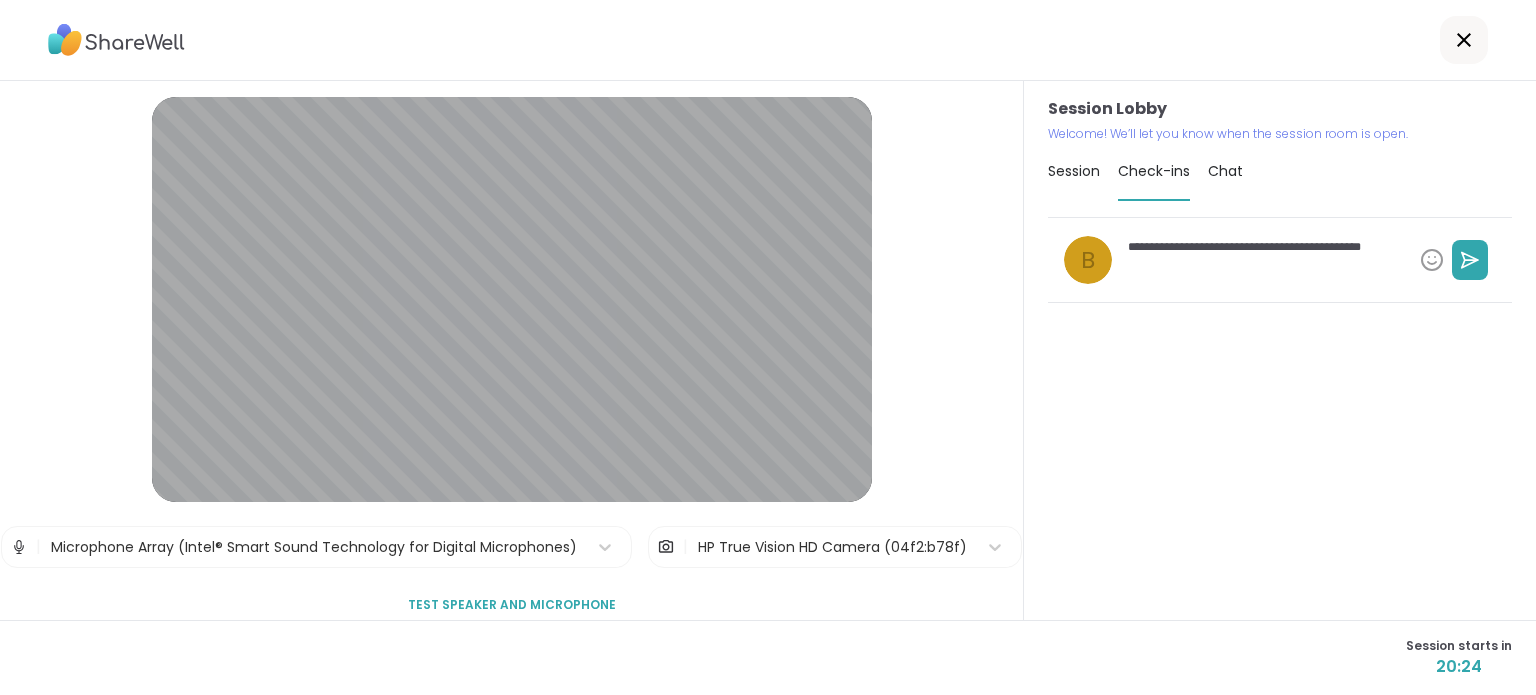 type on "*" 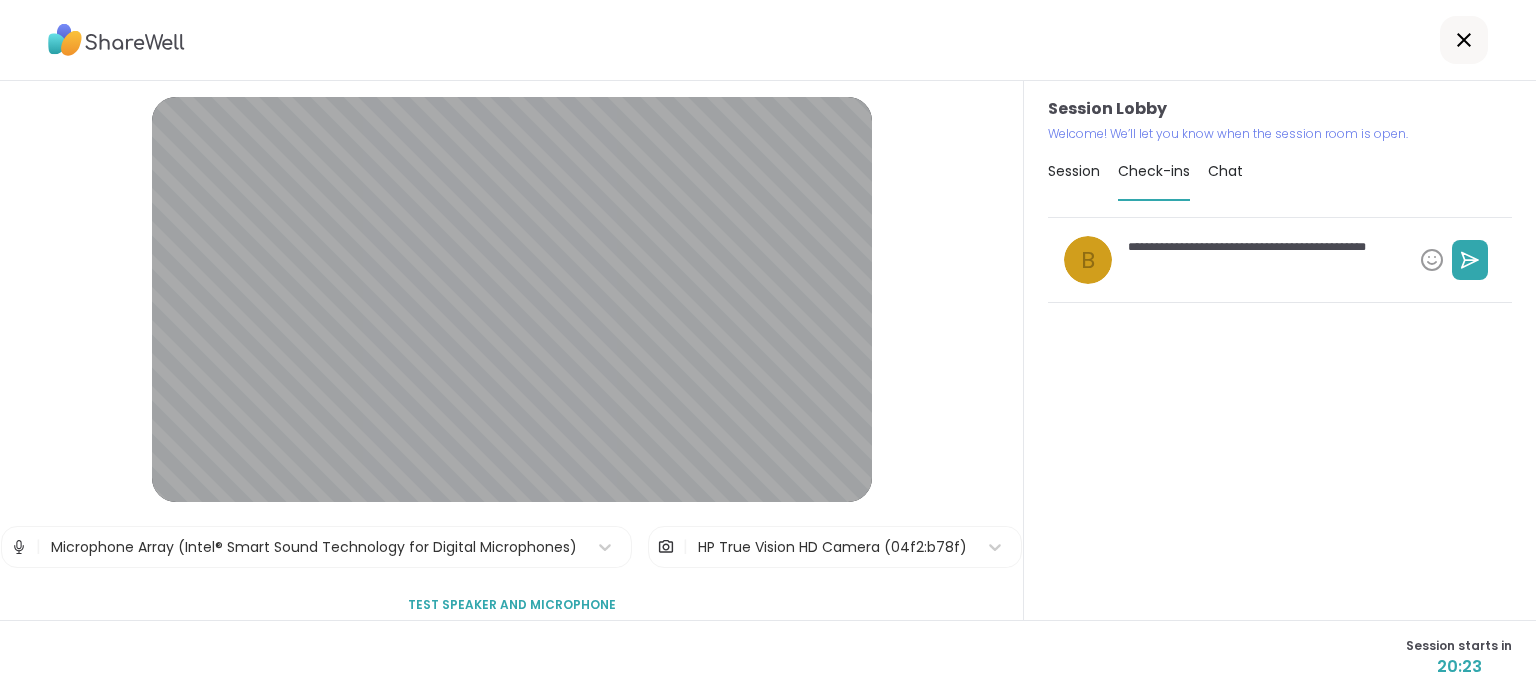 type on "*" 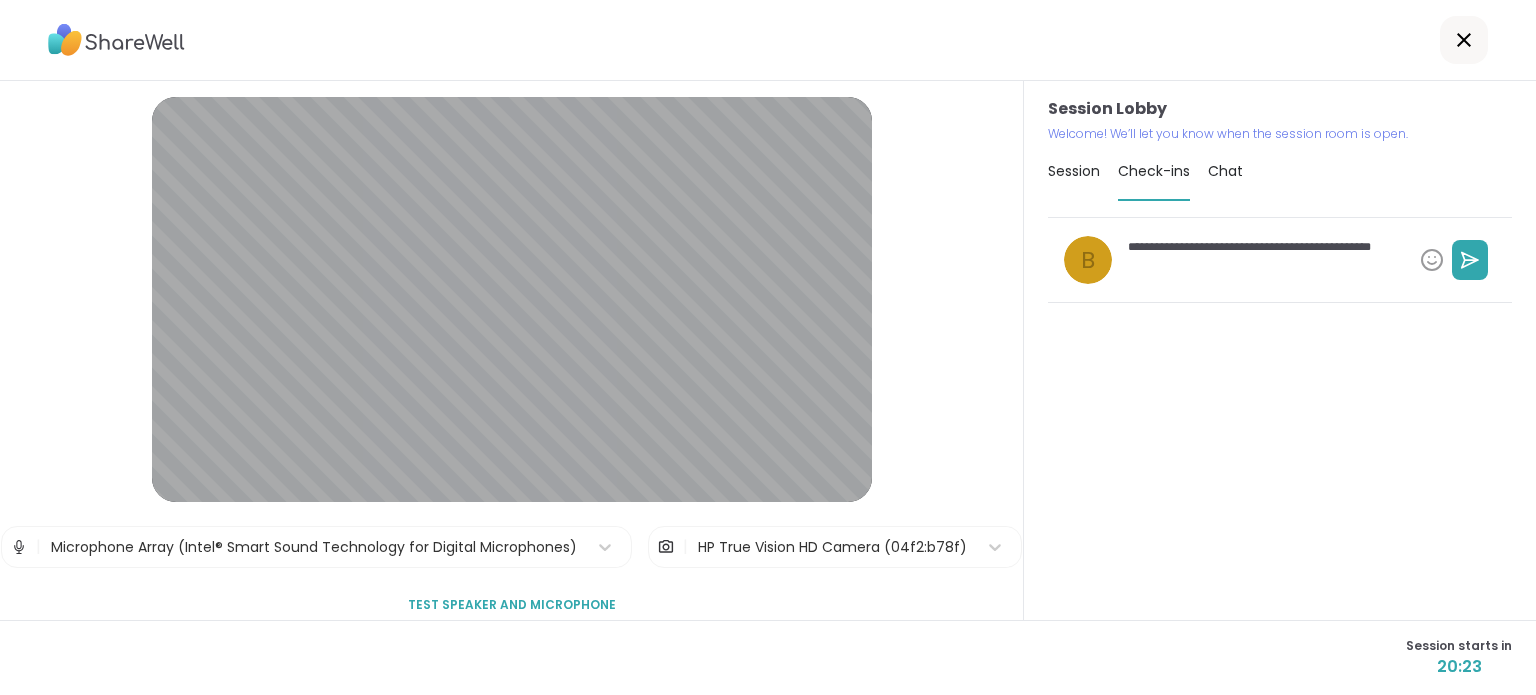 type on "*" 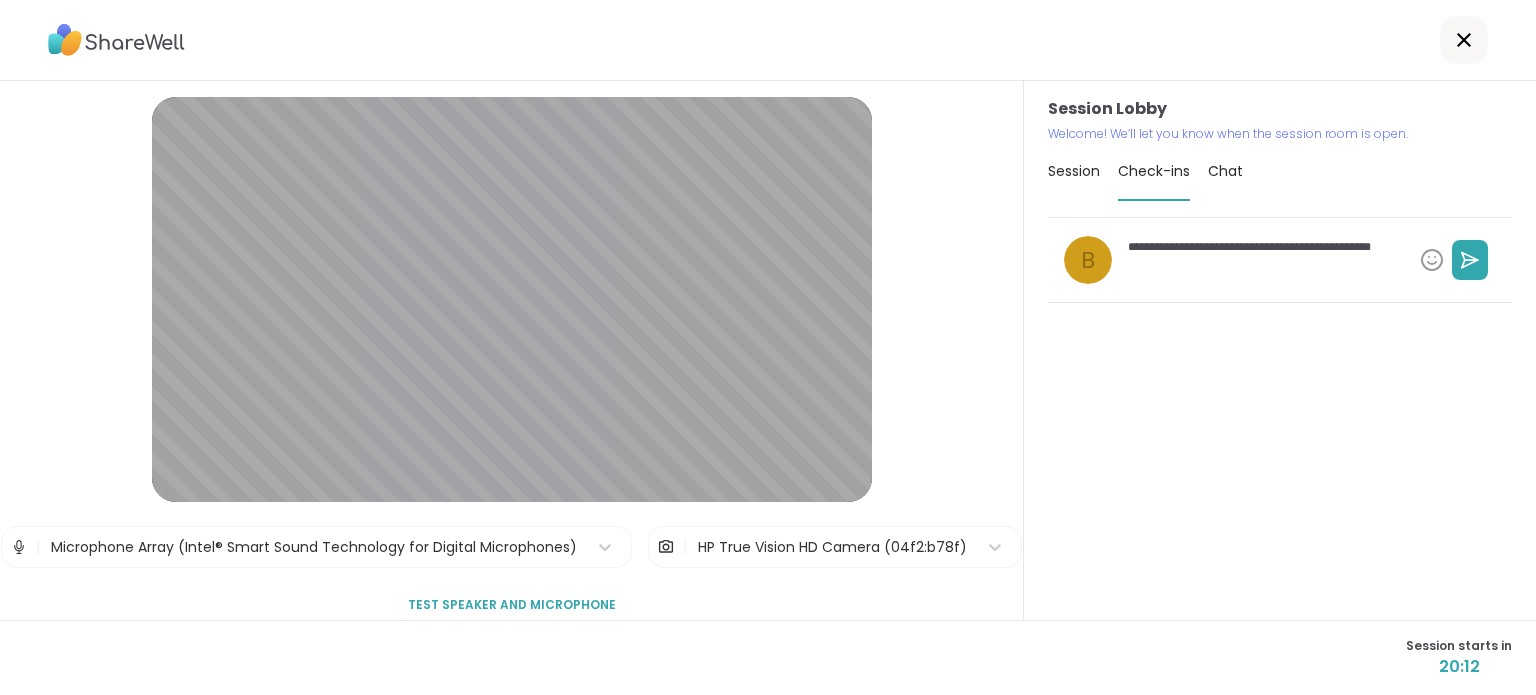 type on "*" 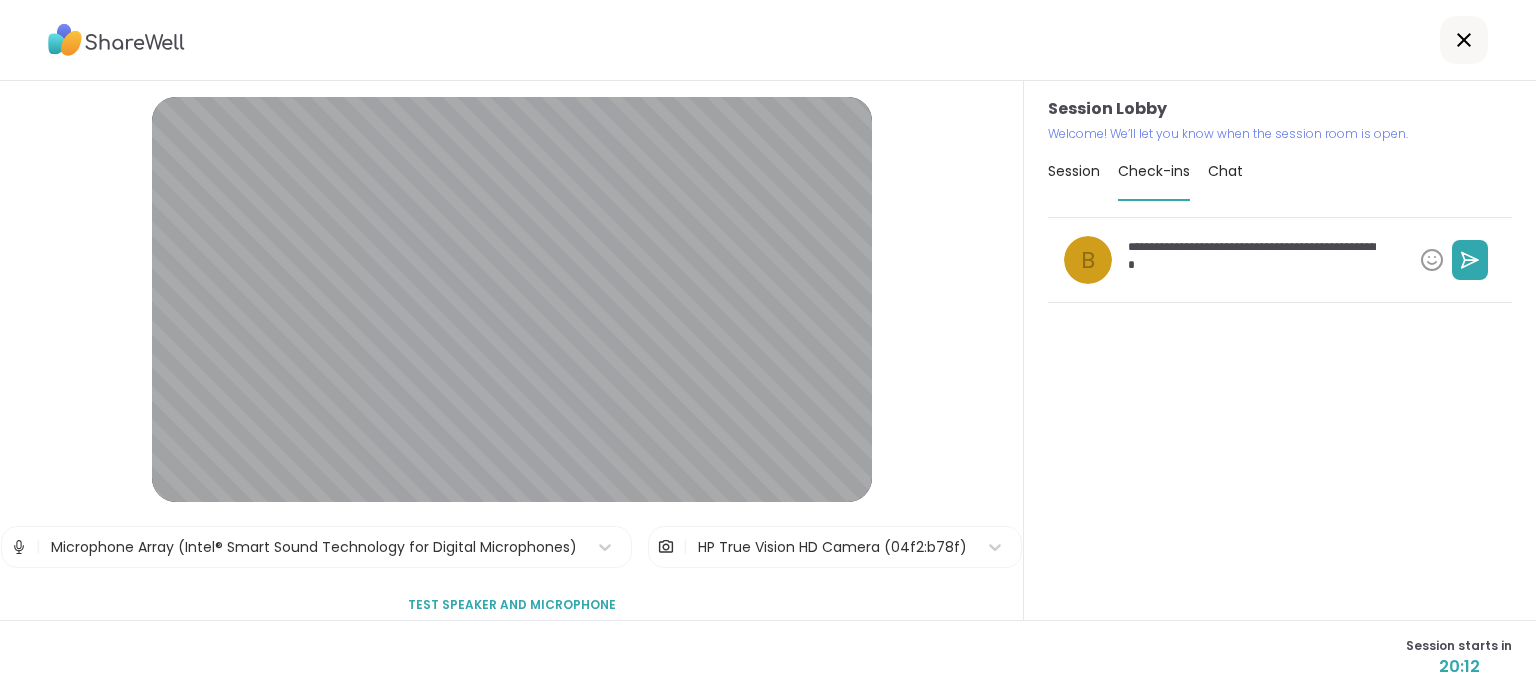 type on "*" 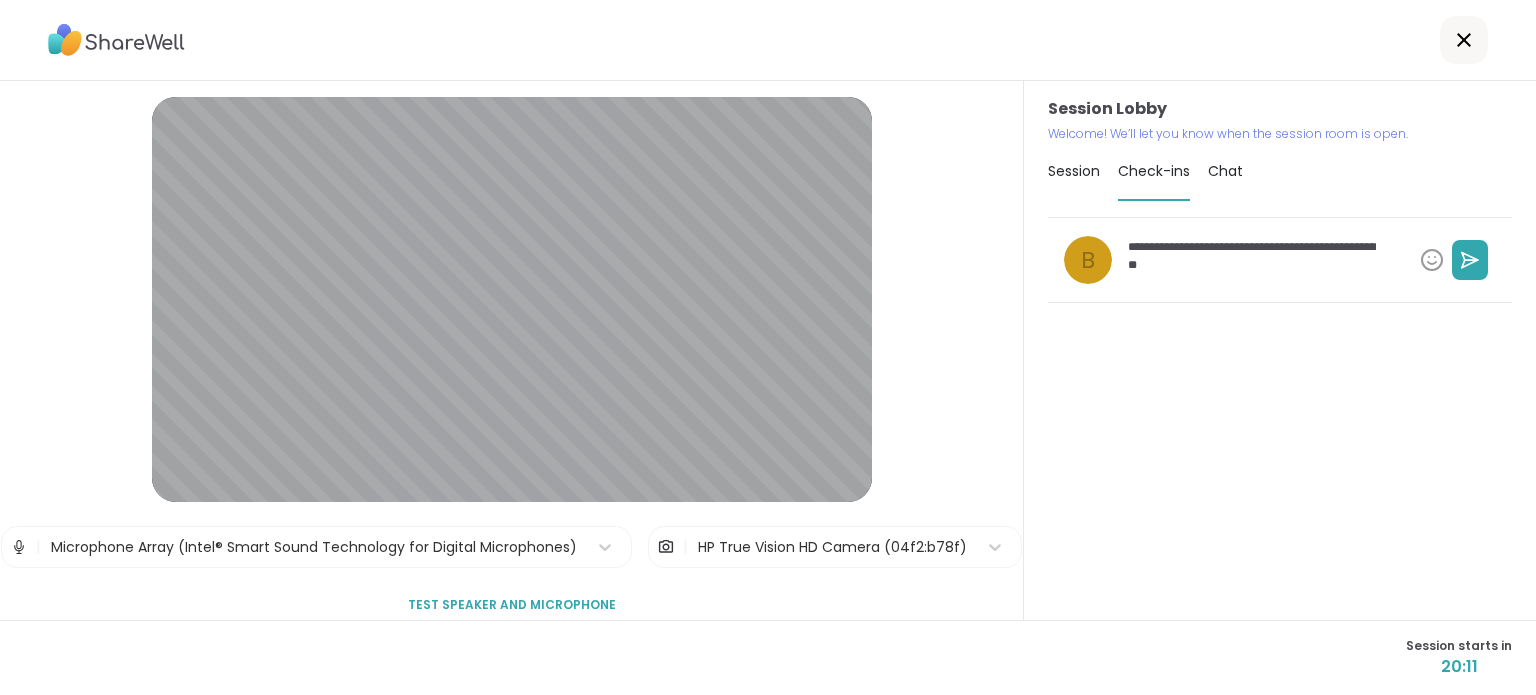 type on "*" 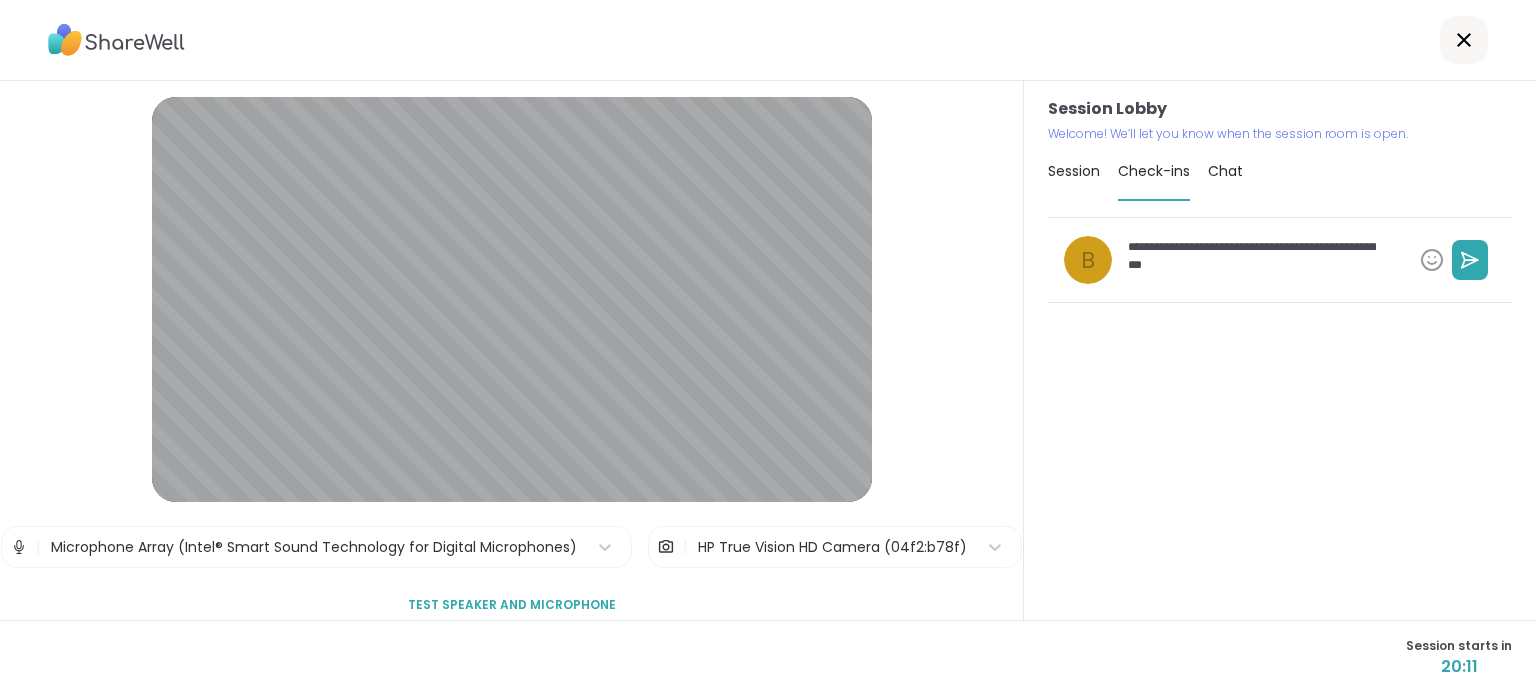 type on "*" 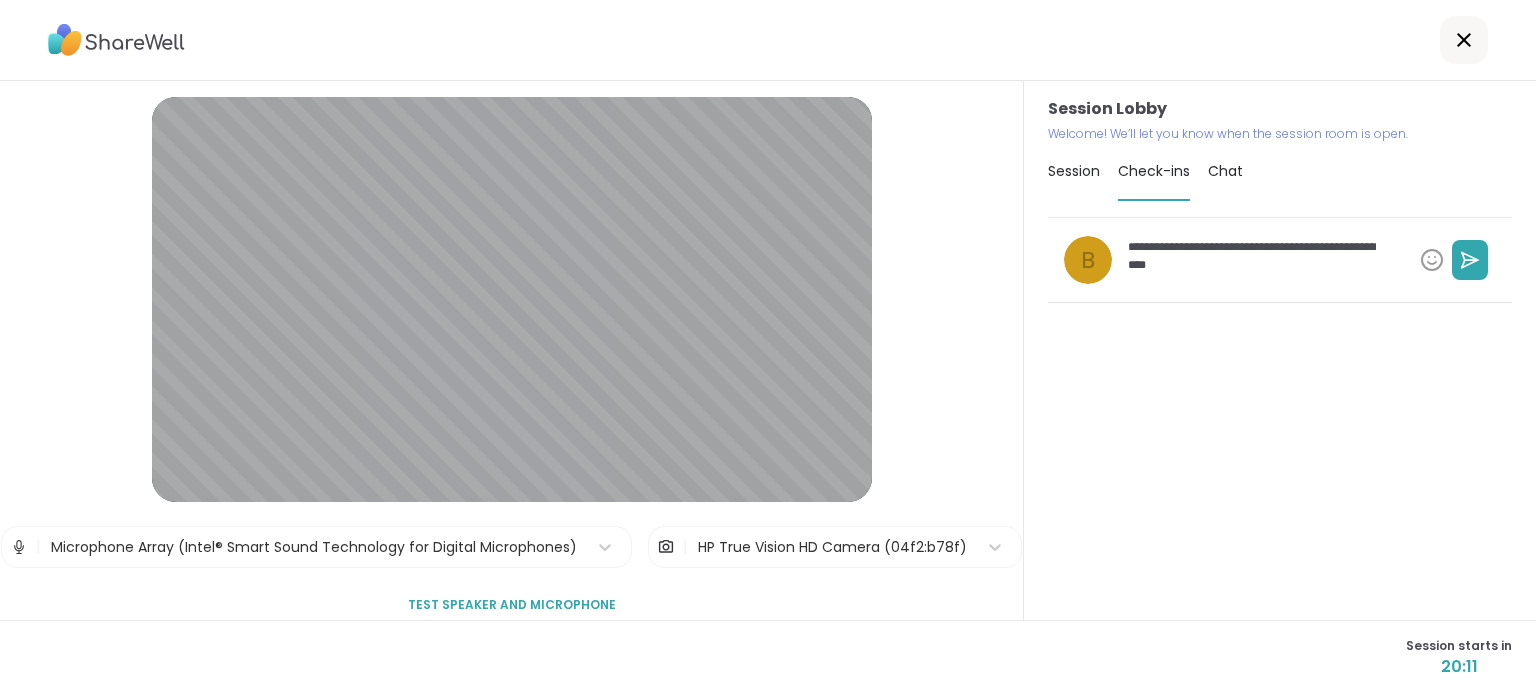 type on "*" 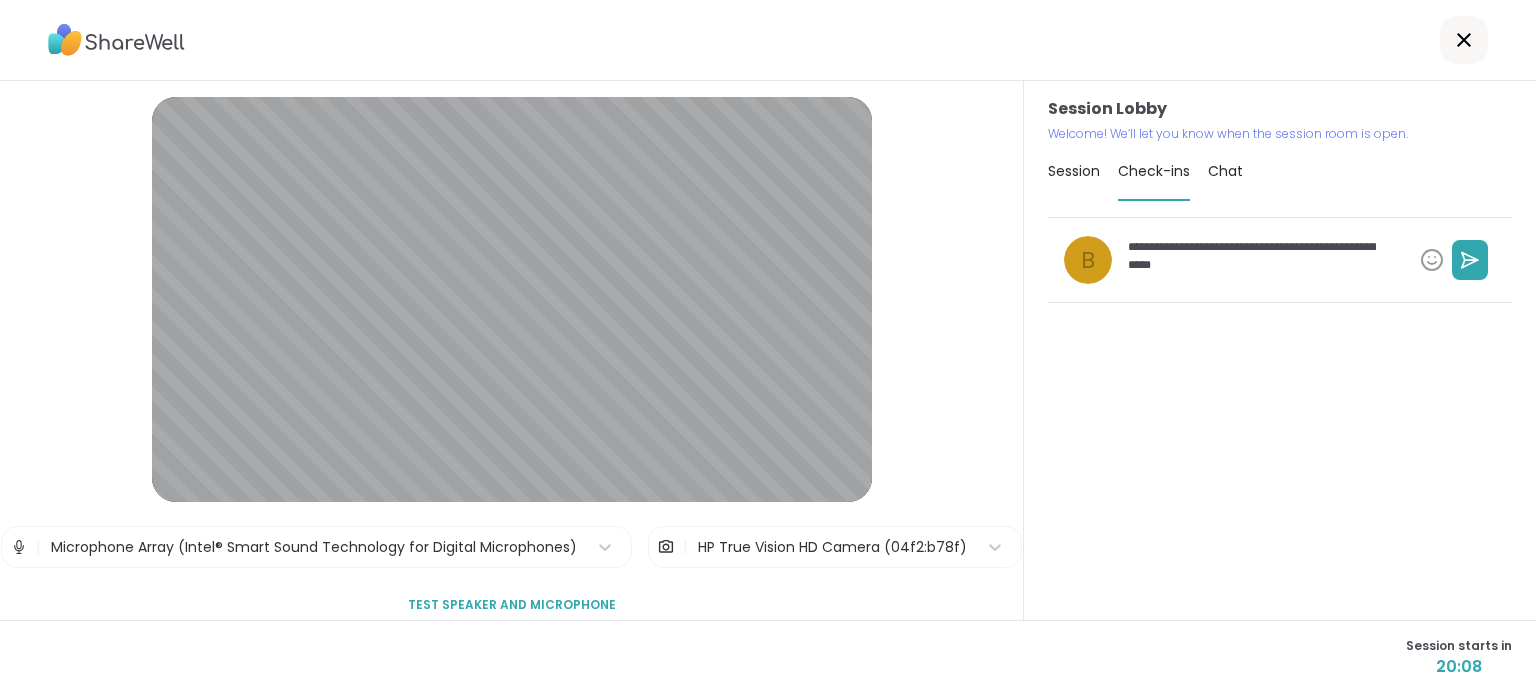 type on "*" 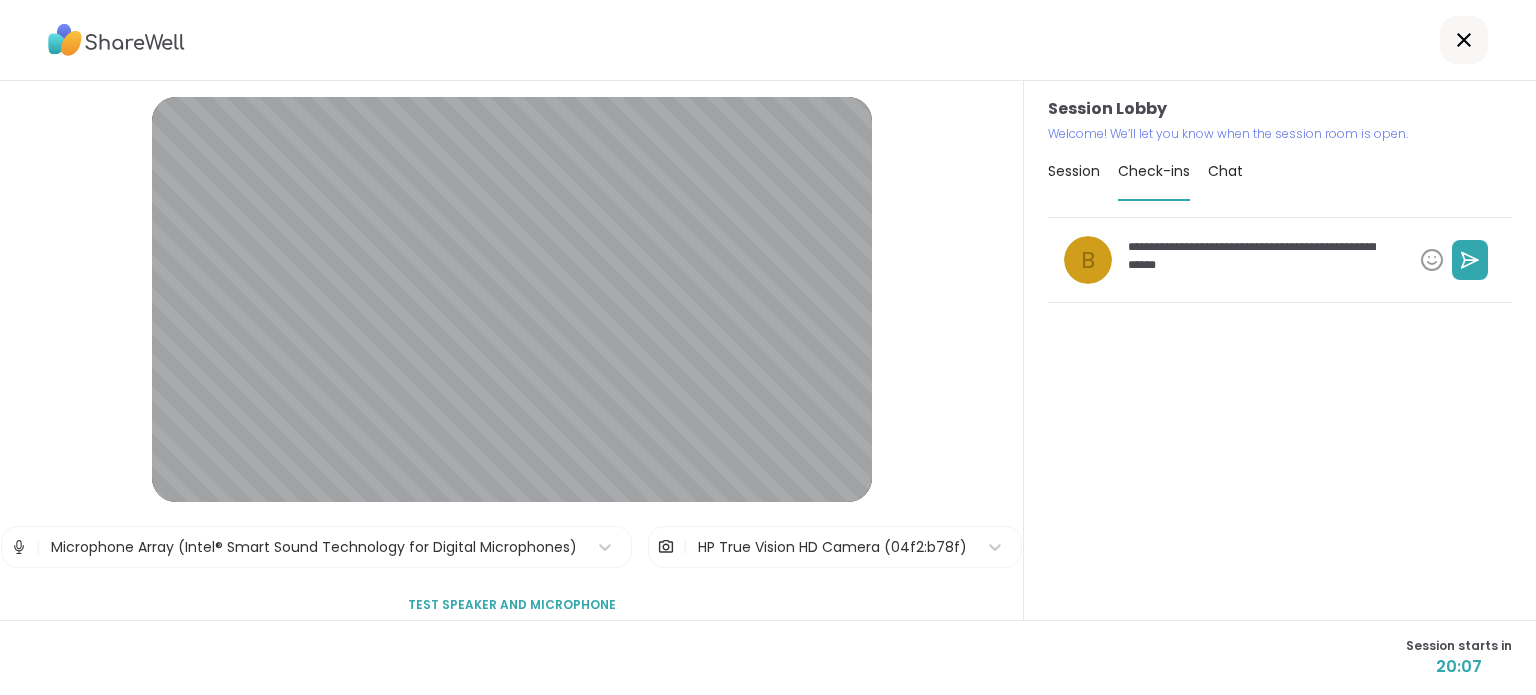 type on "*" 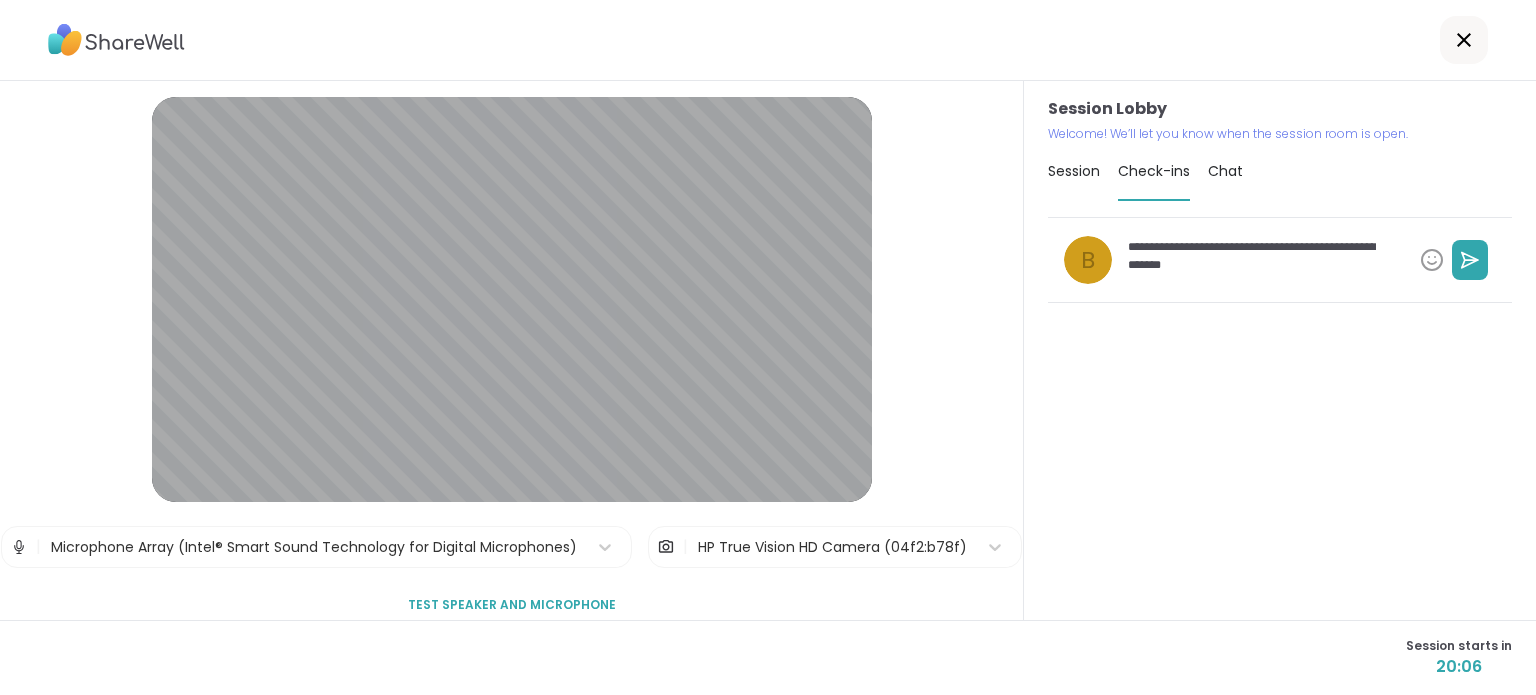 type on "*" 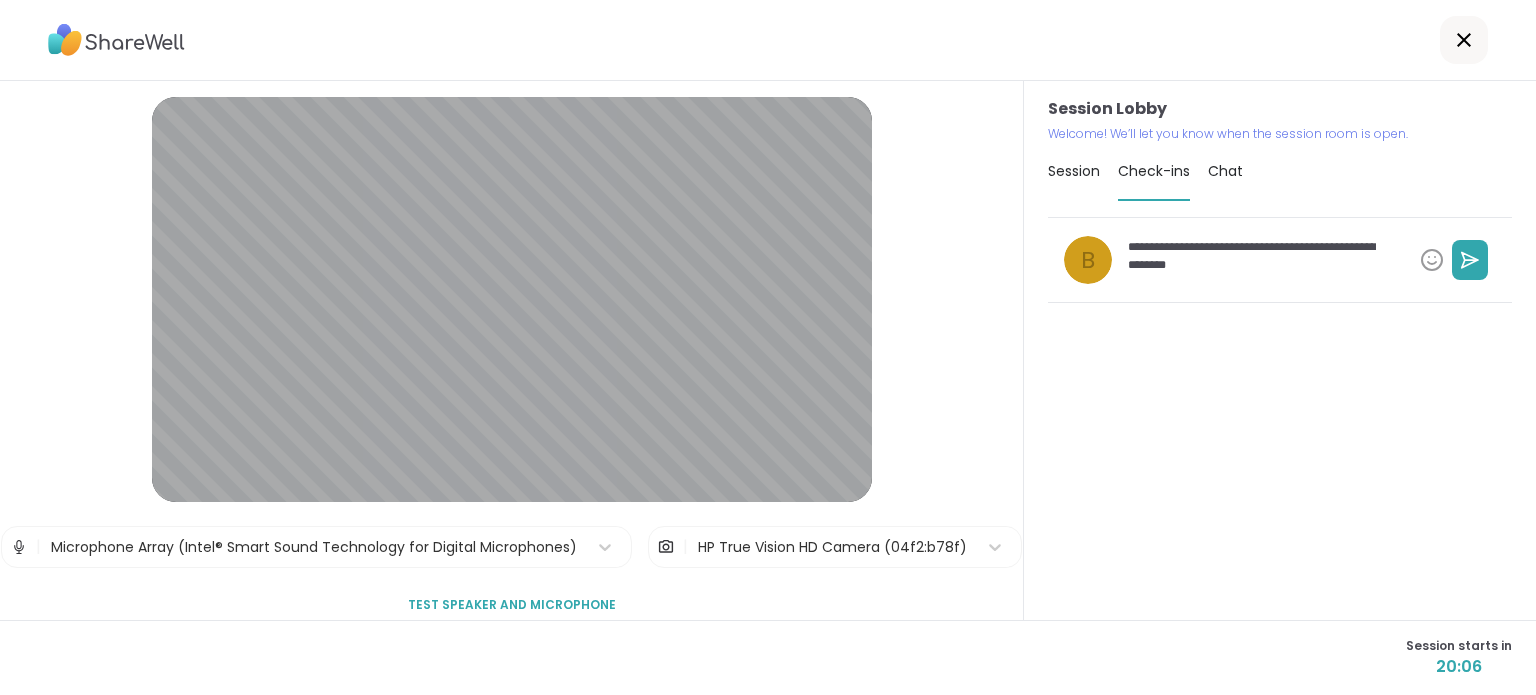 type on "*" 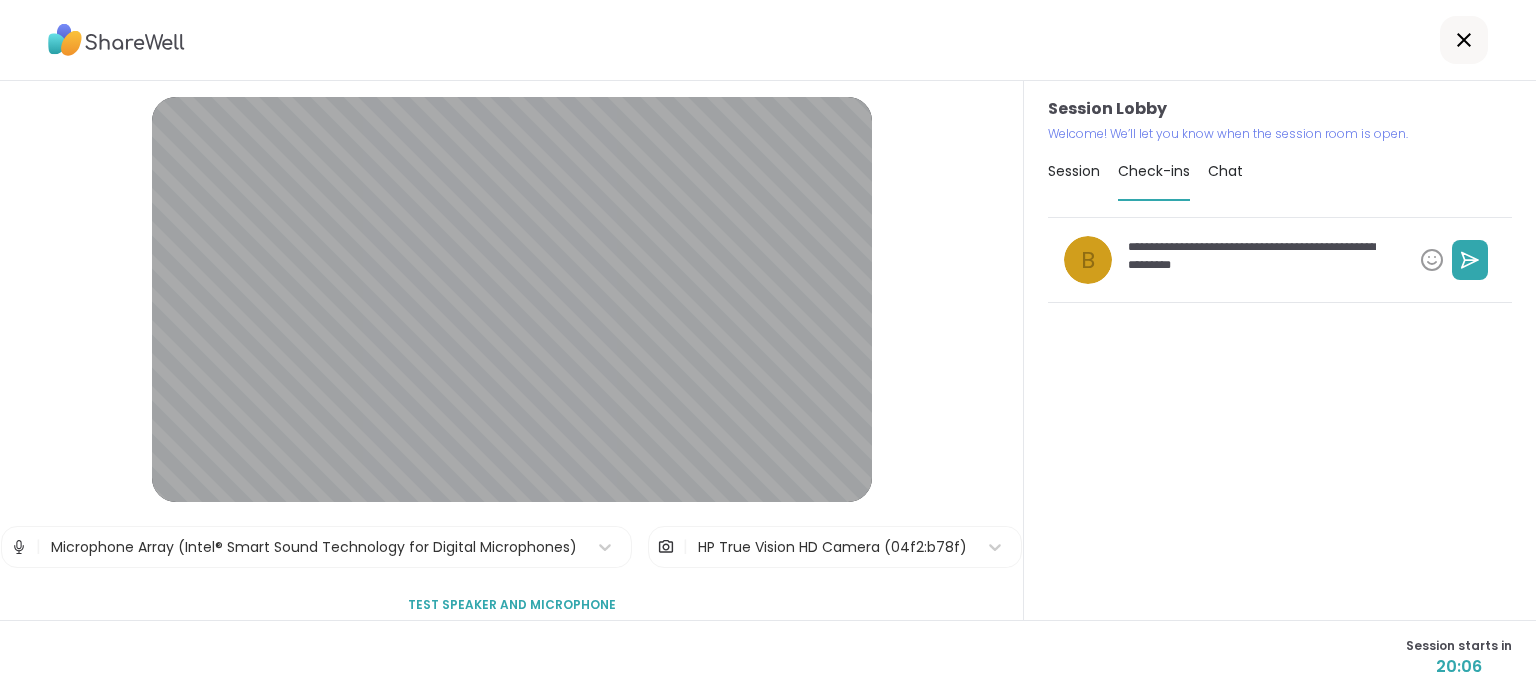 type on "*" 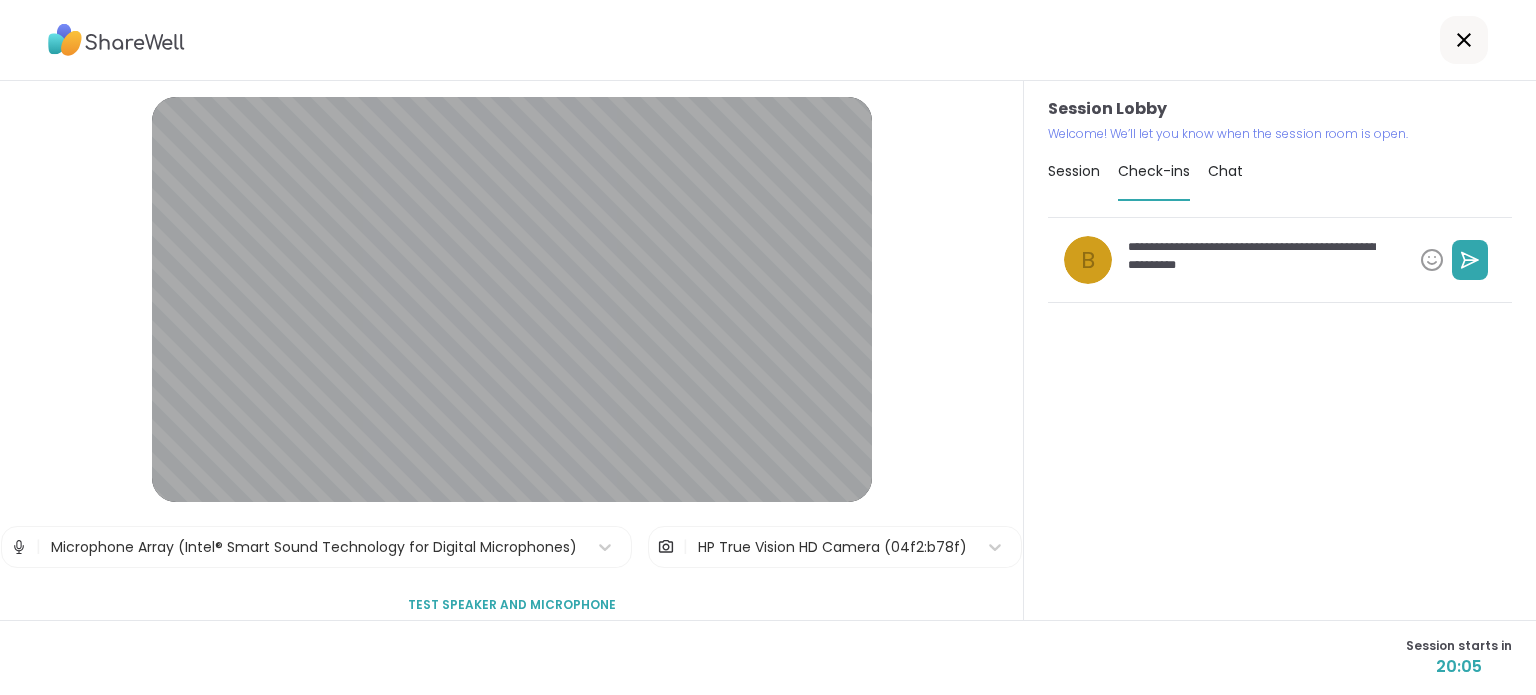 type on "*" 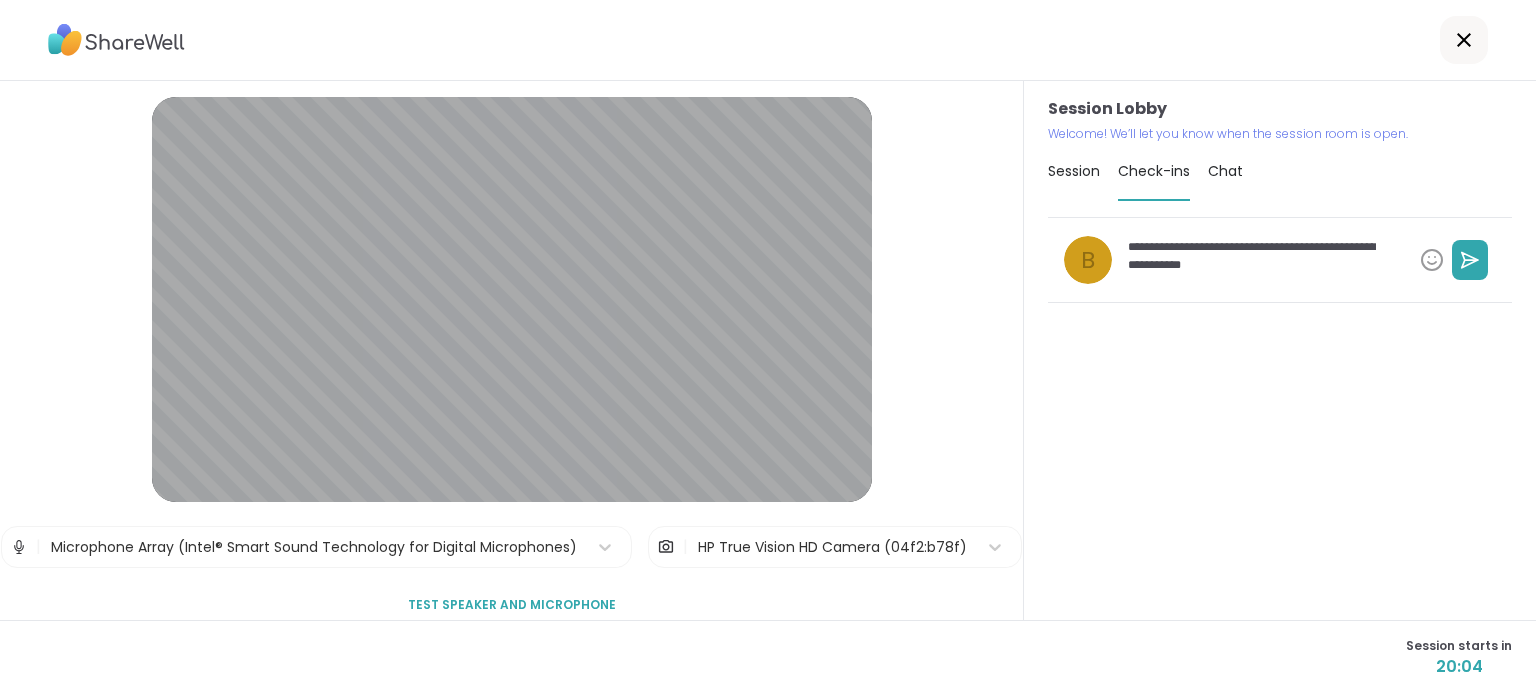 type on "*" 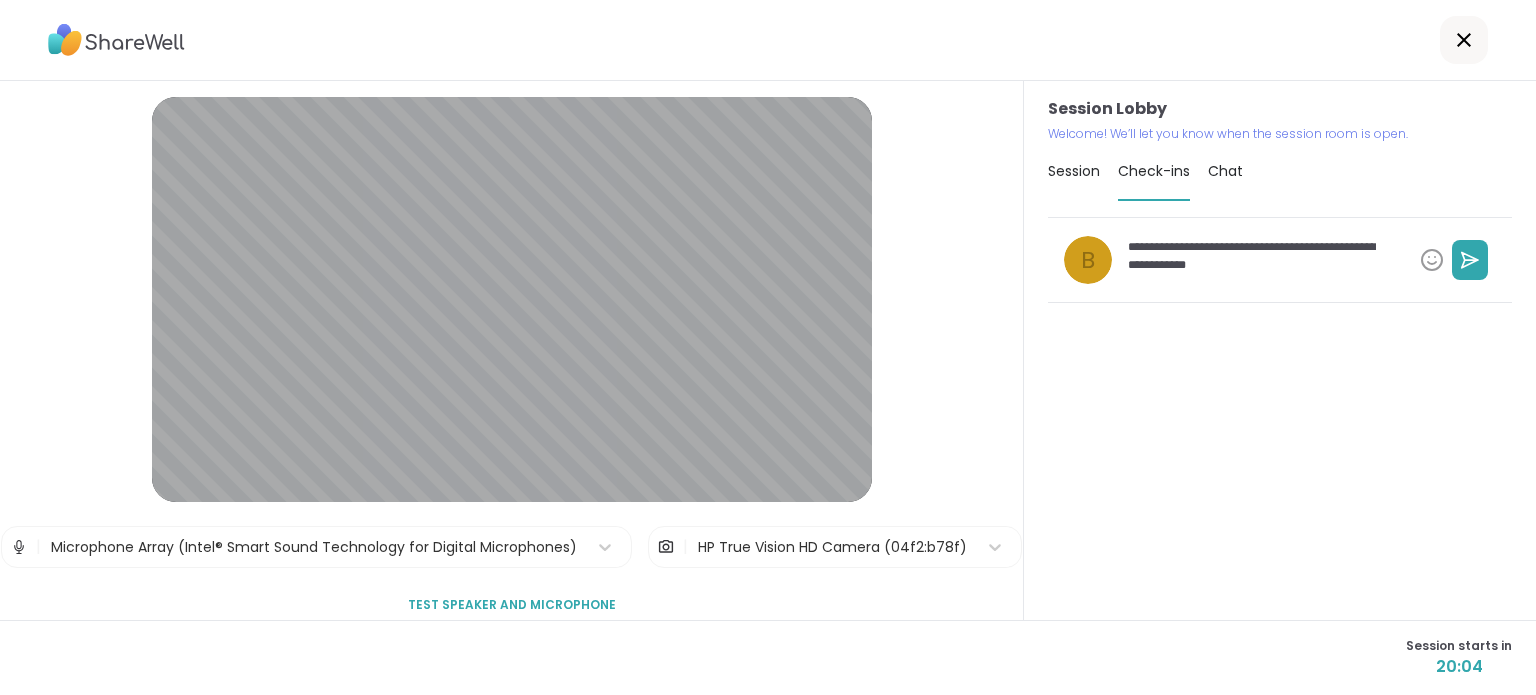 type on "*" 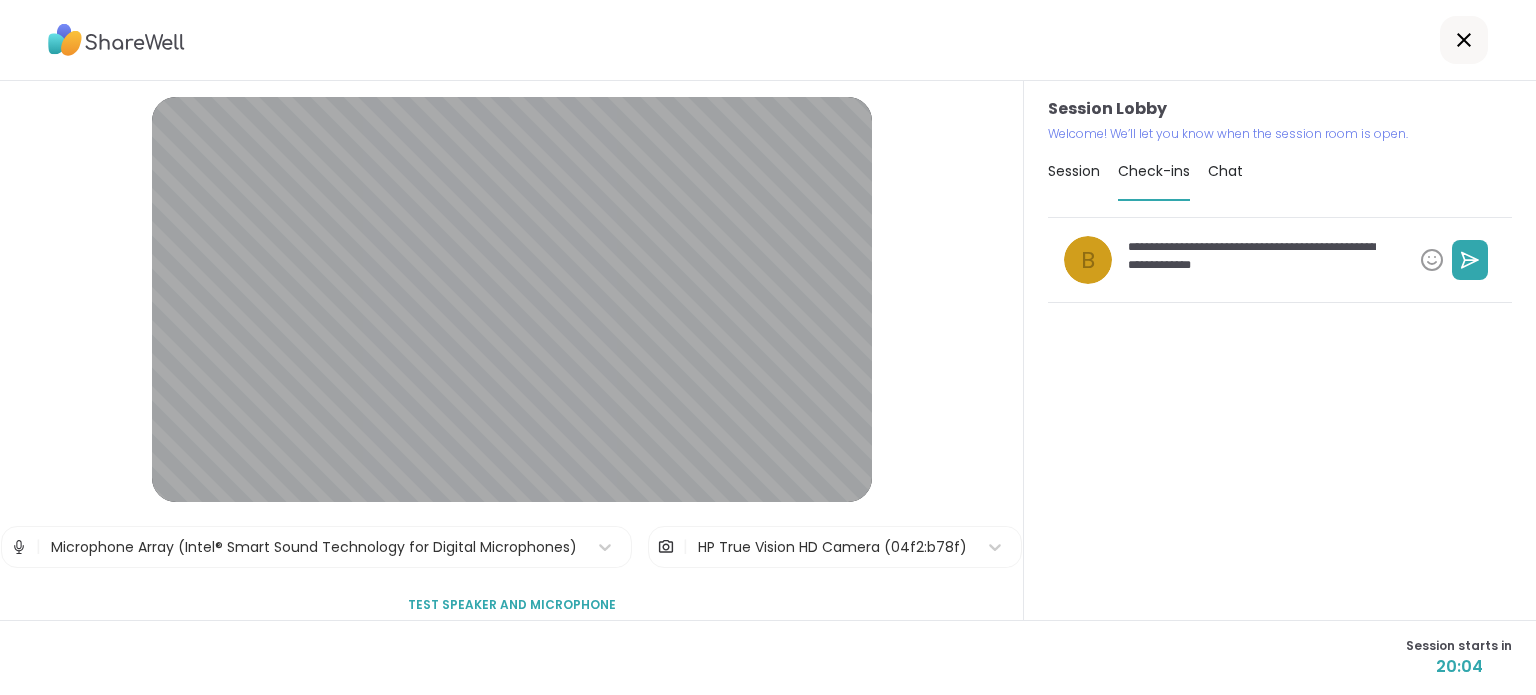 type on "*" 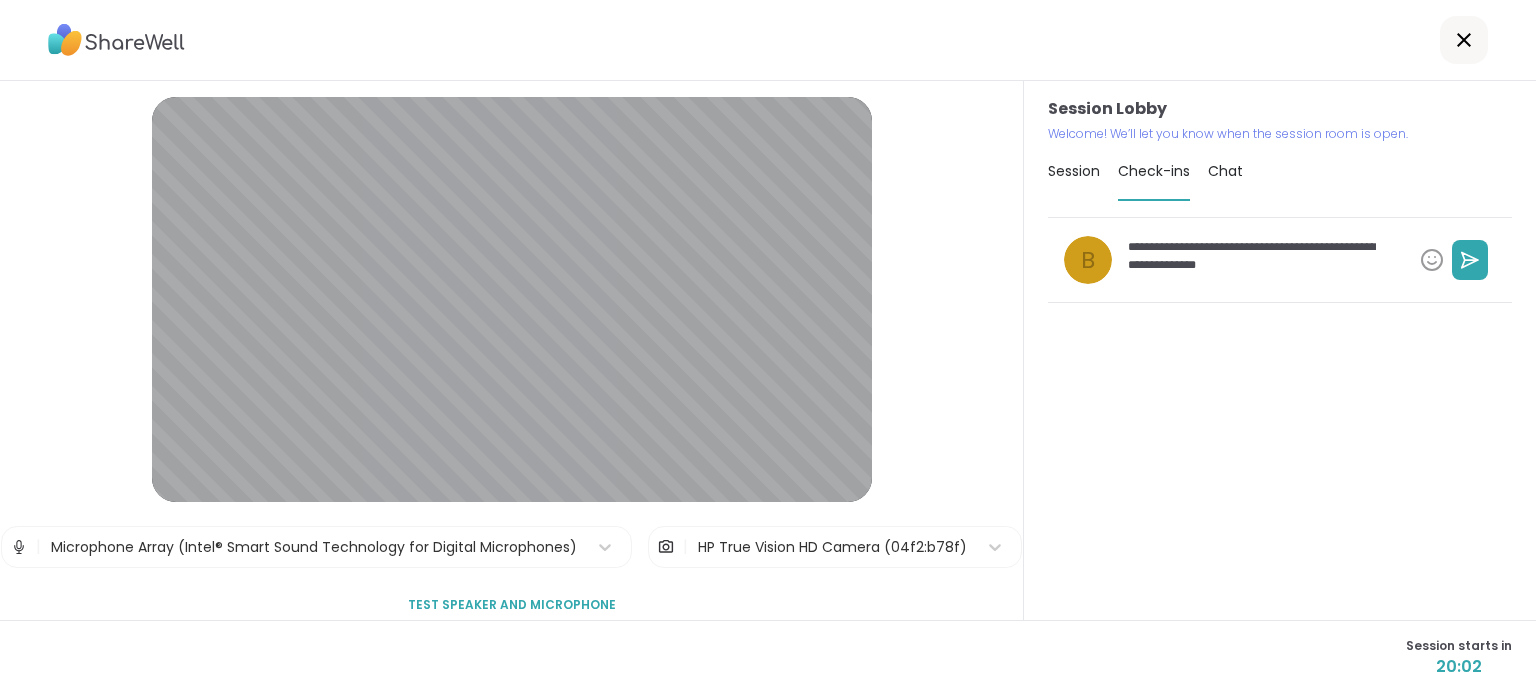 type on "*" 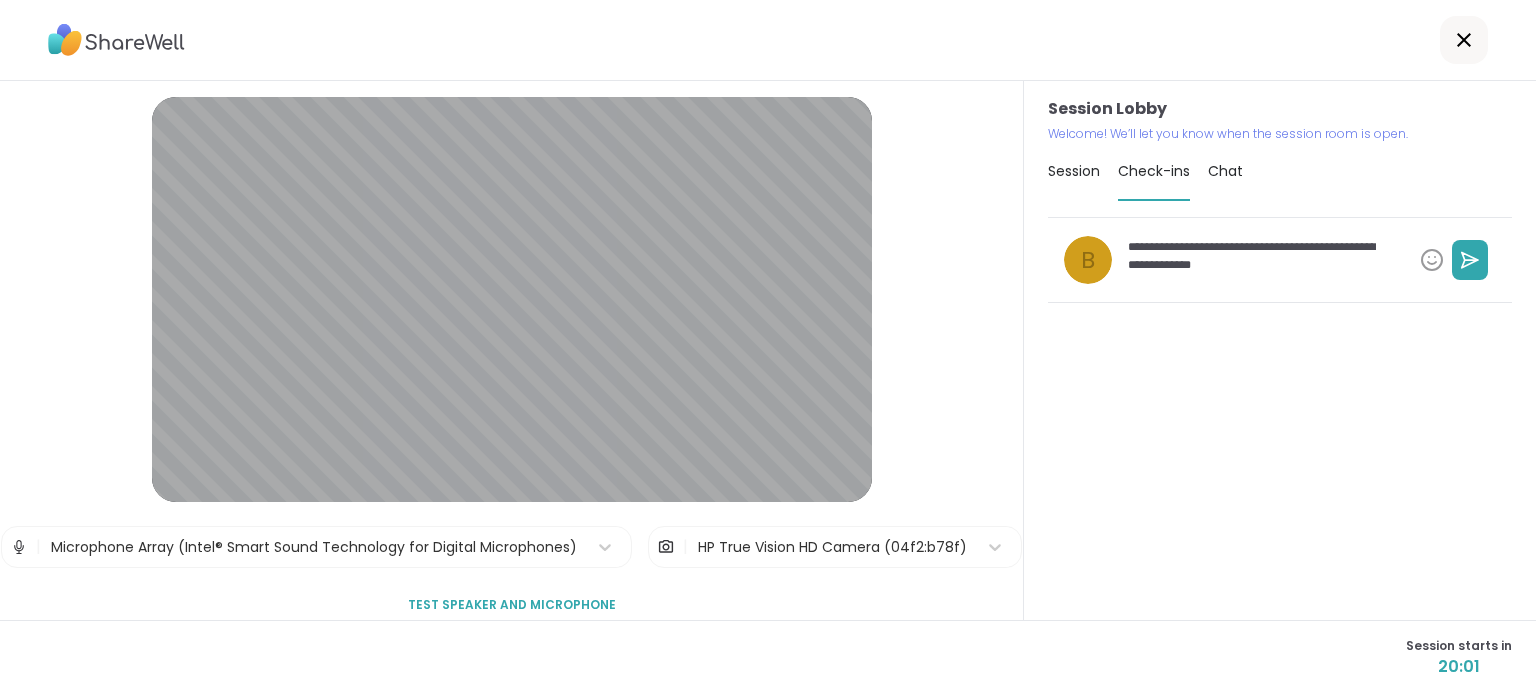 type on "*" 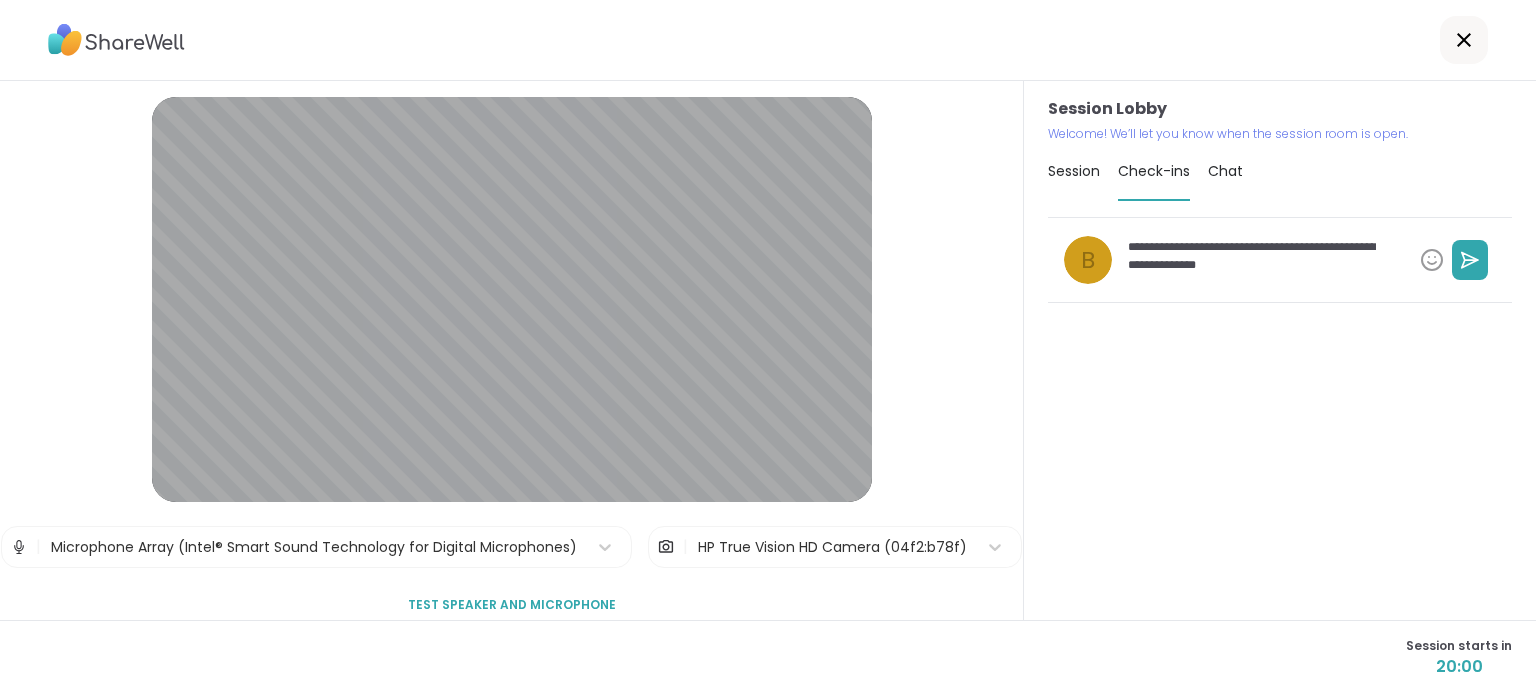 type on "*" 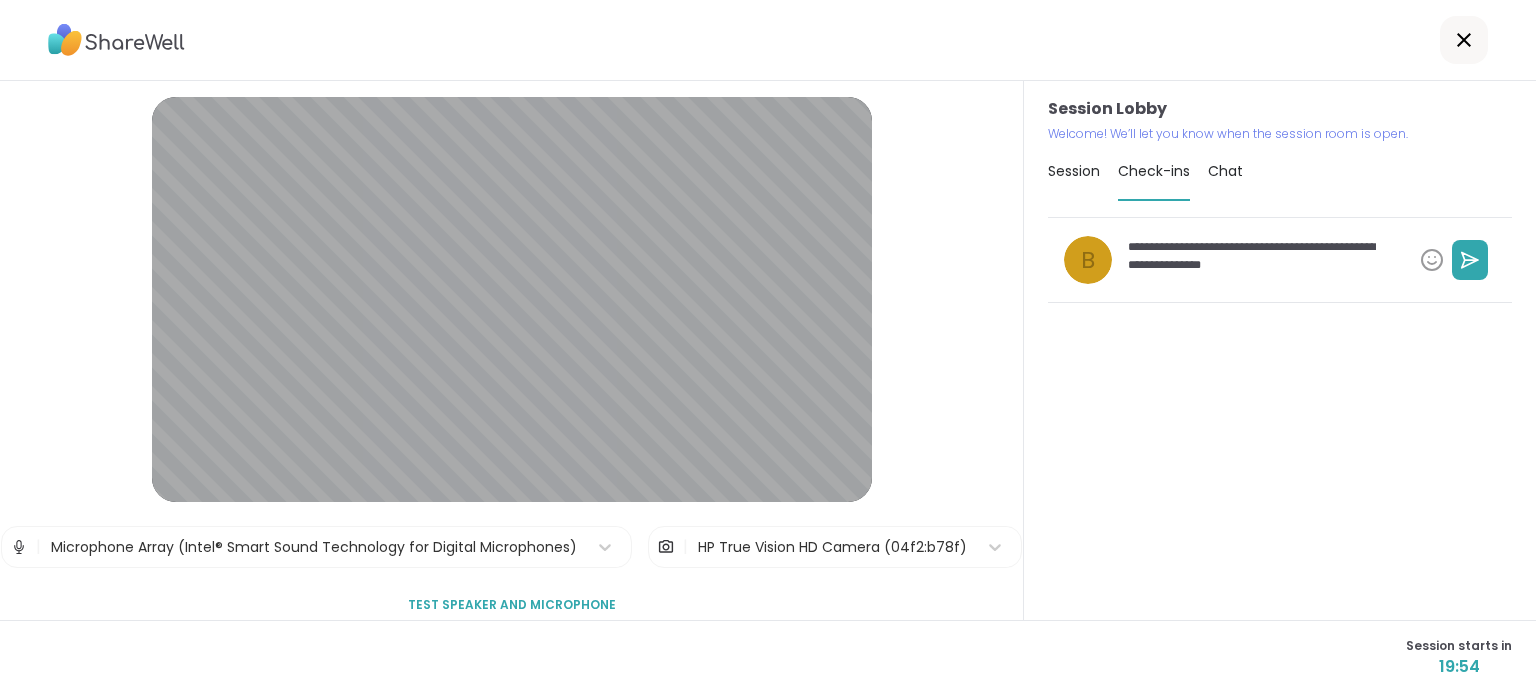 type on "*" 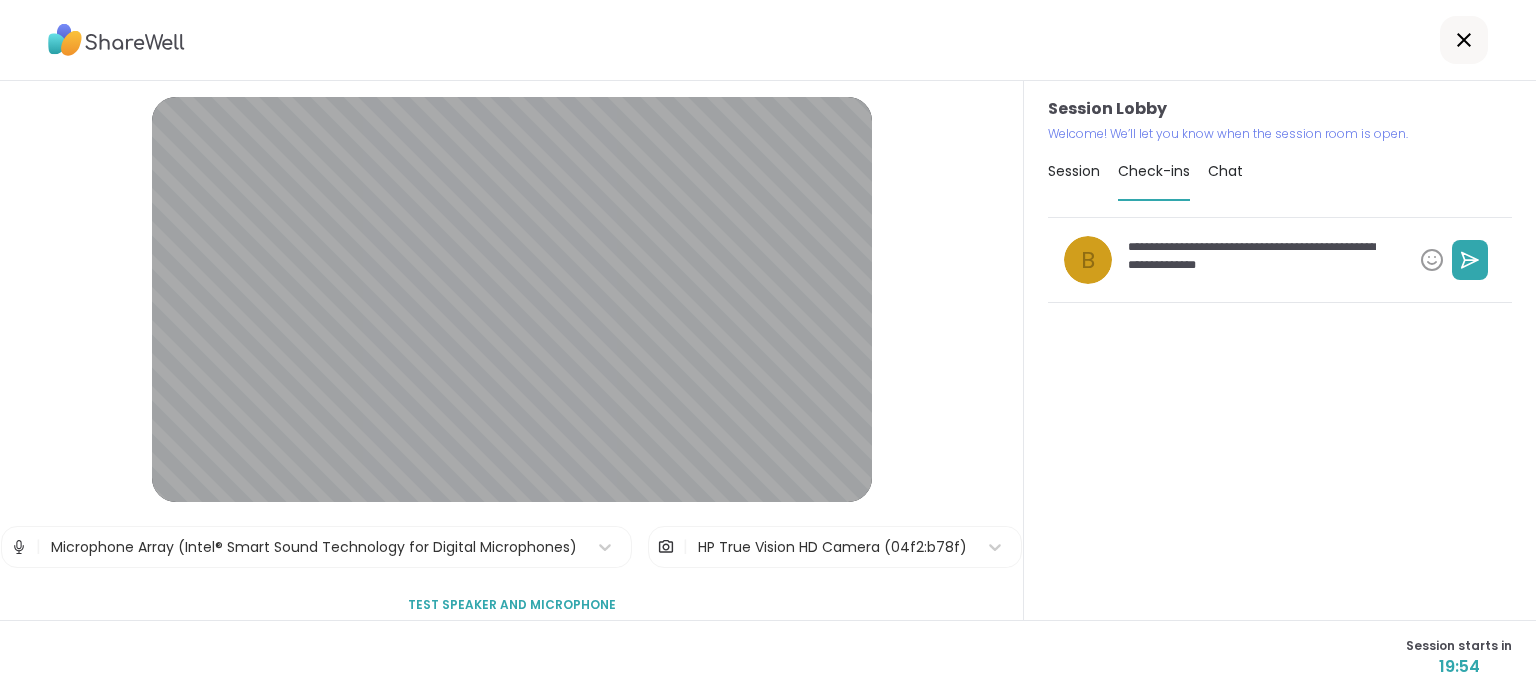 type on "*" 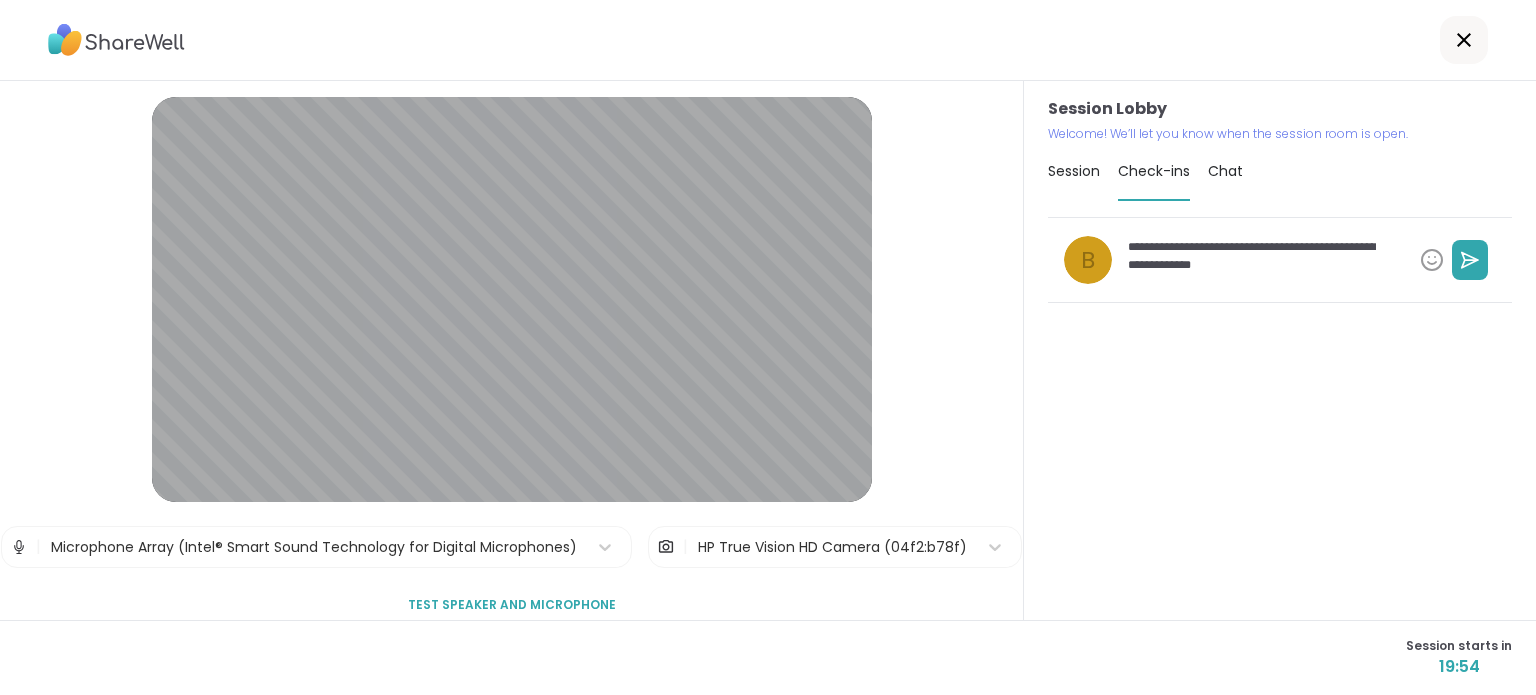 type on "*" 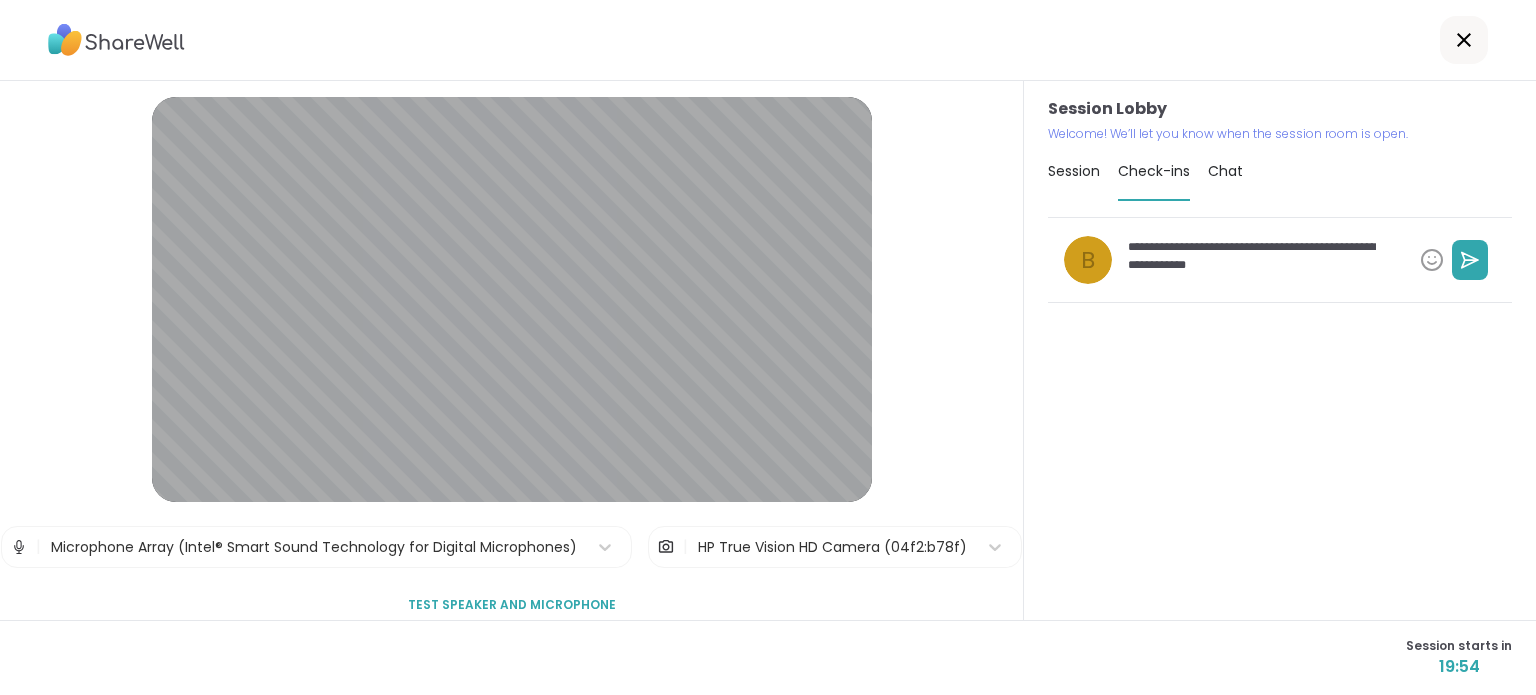 type on "*" 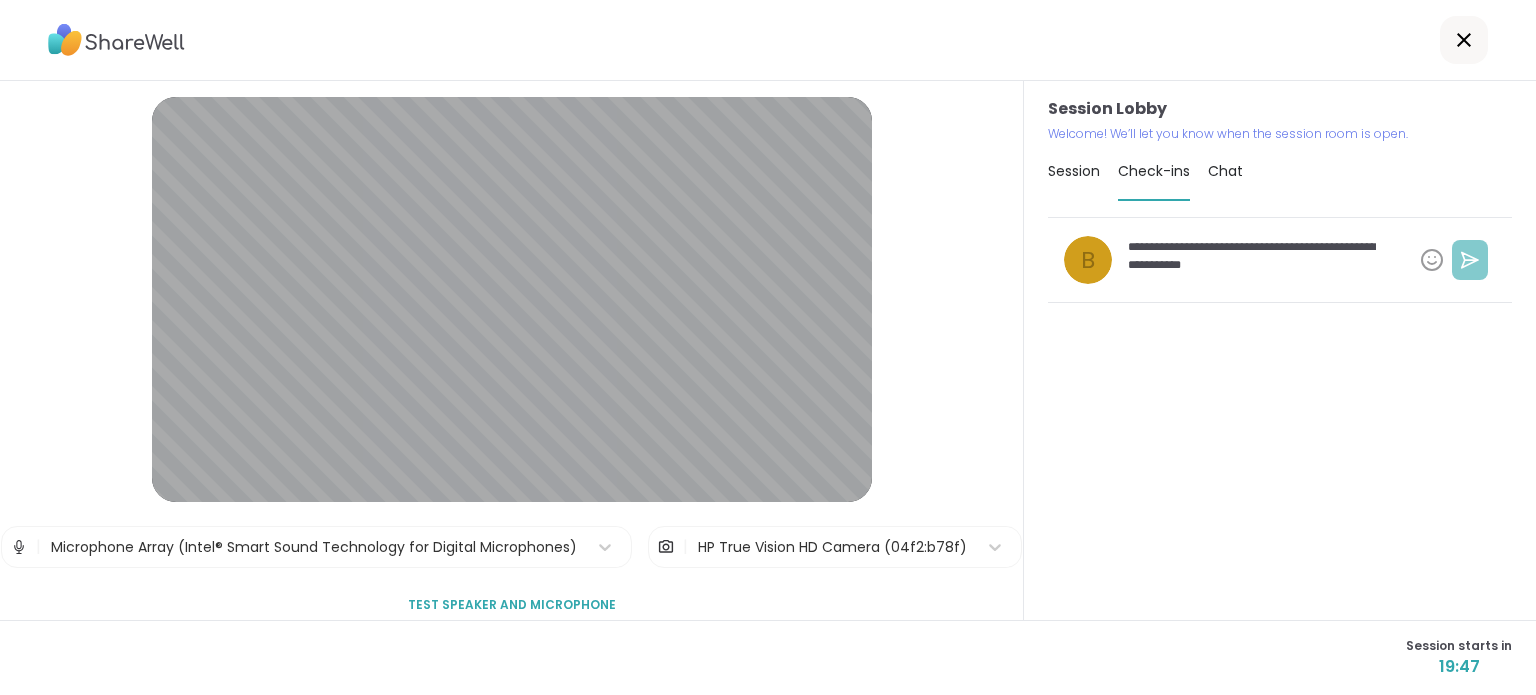 type on "**********" 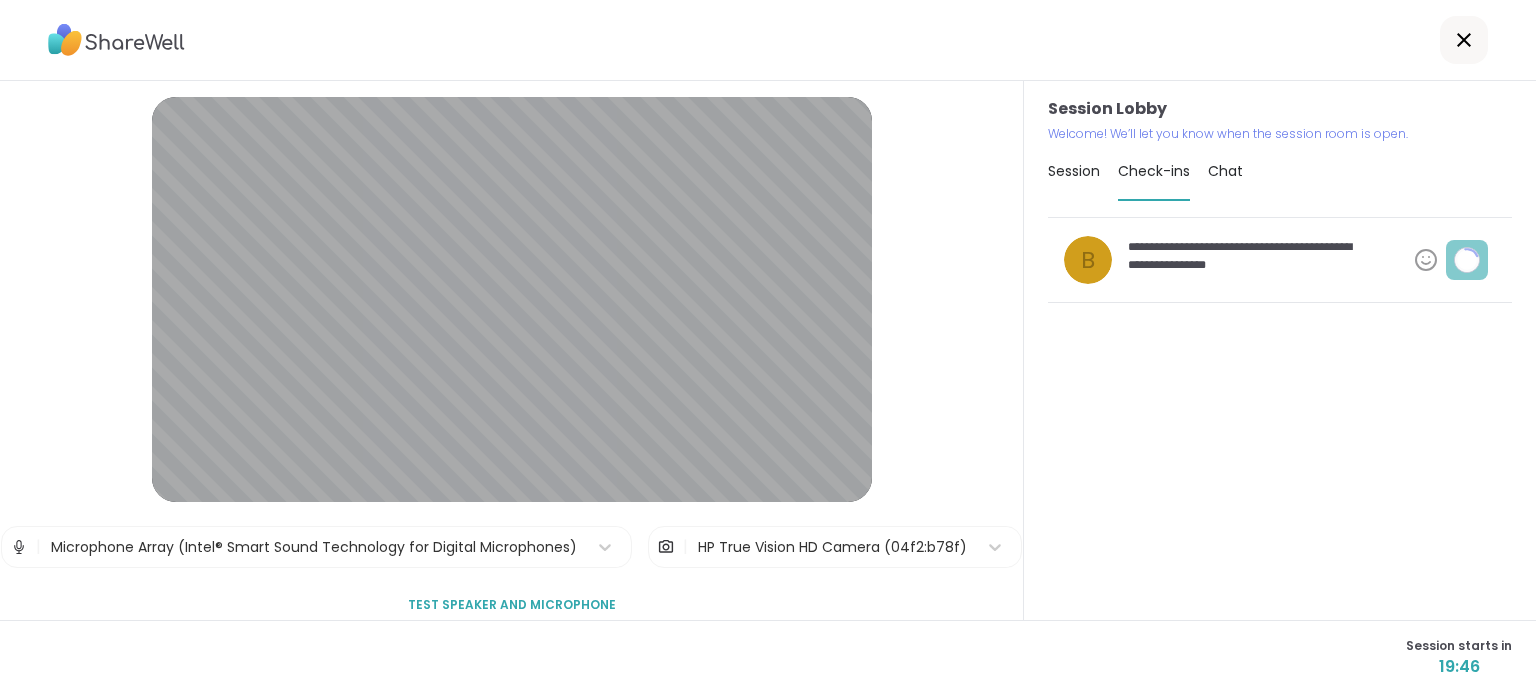type on "*" 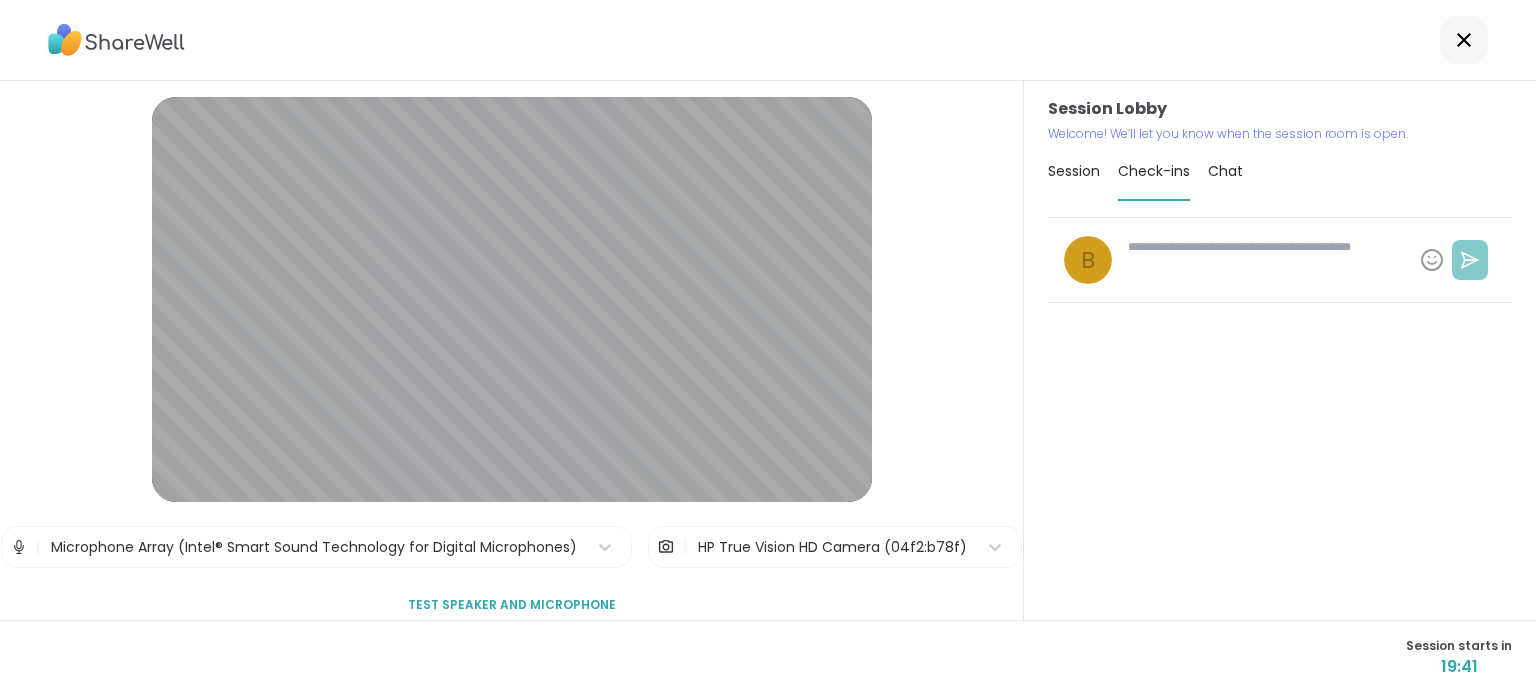 click on "Session" at bounding box center (1074, 171) 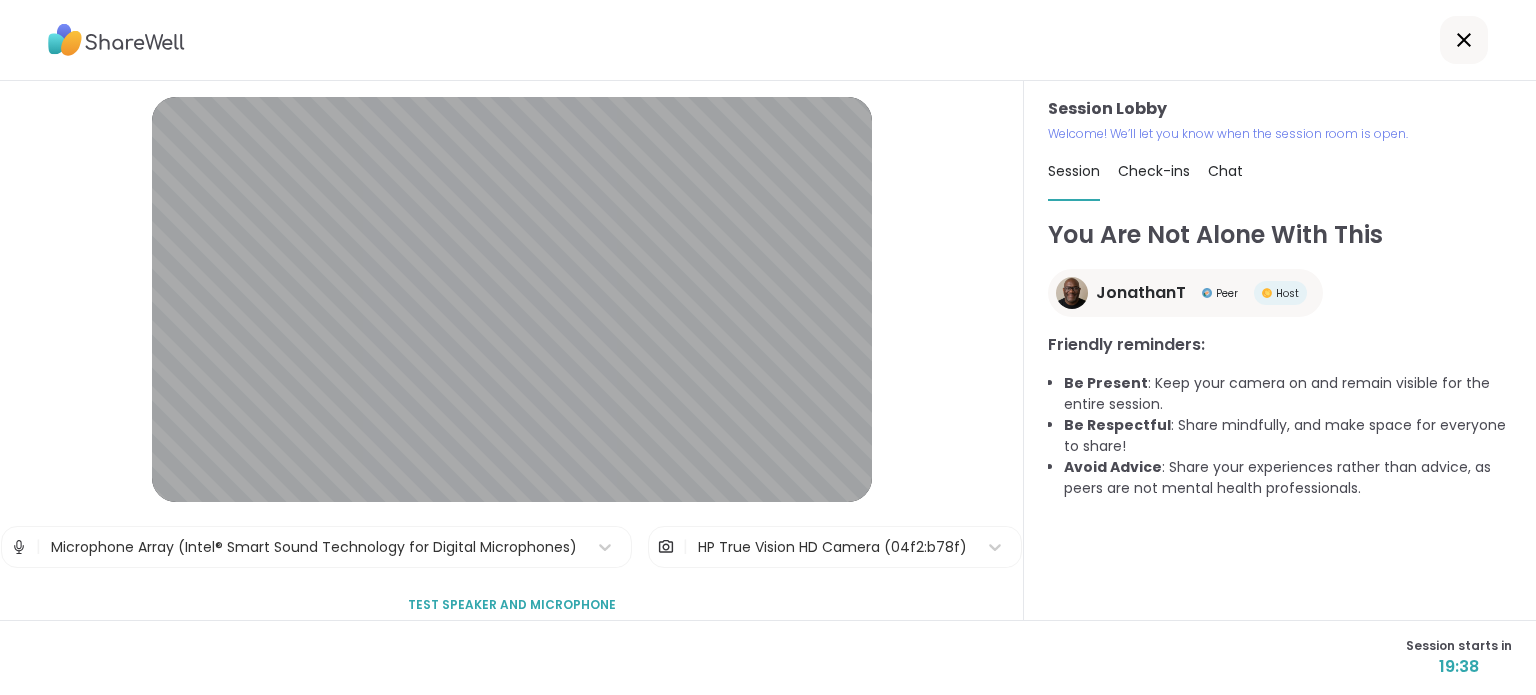 scroll, scrollTop: 16, scrollLeft: 0, axis: vertical 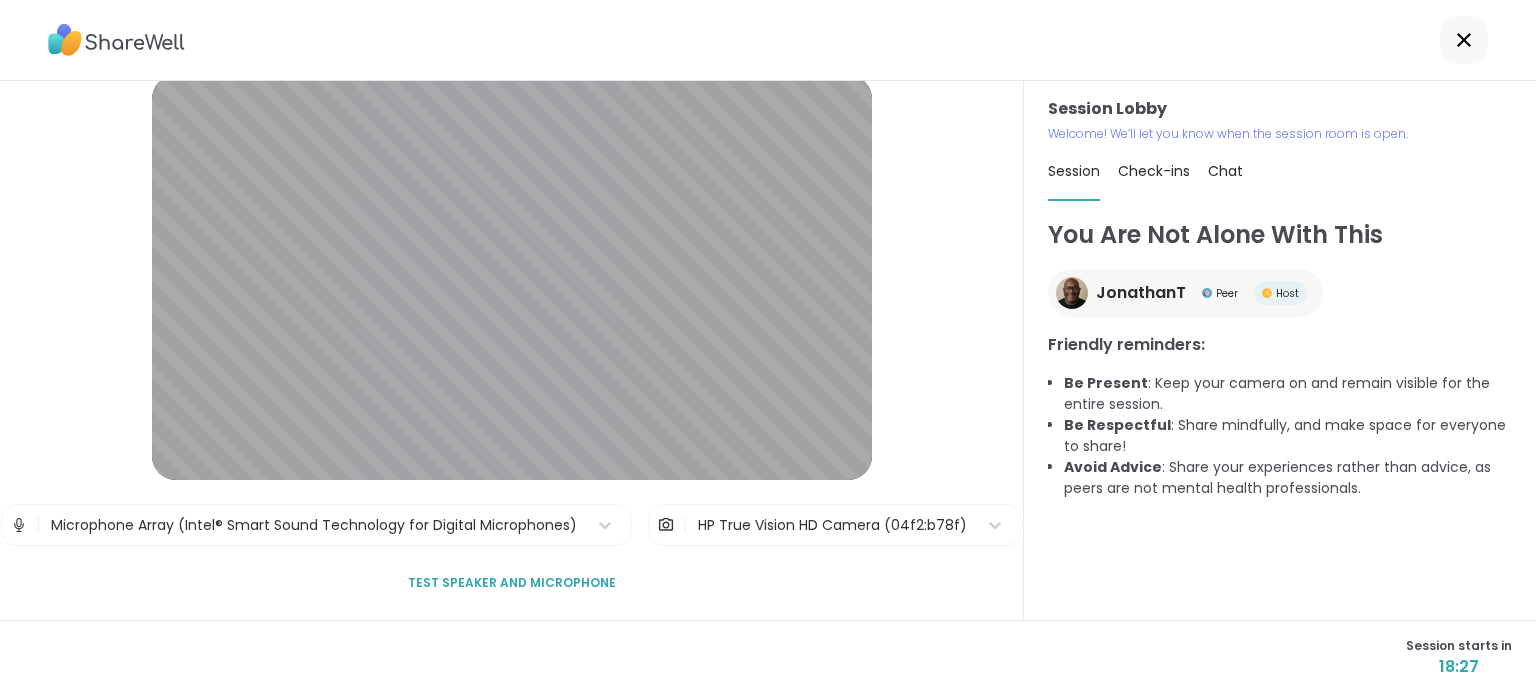 click on "Test speaker and microphone" at bounding box center (512, 583) 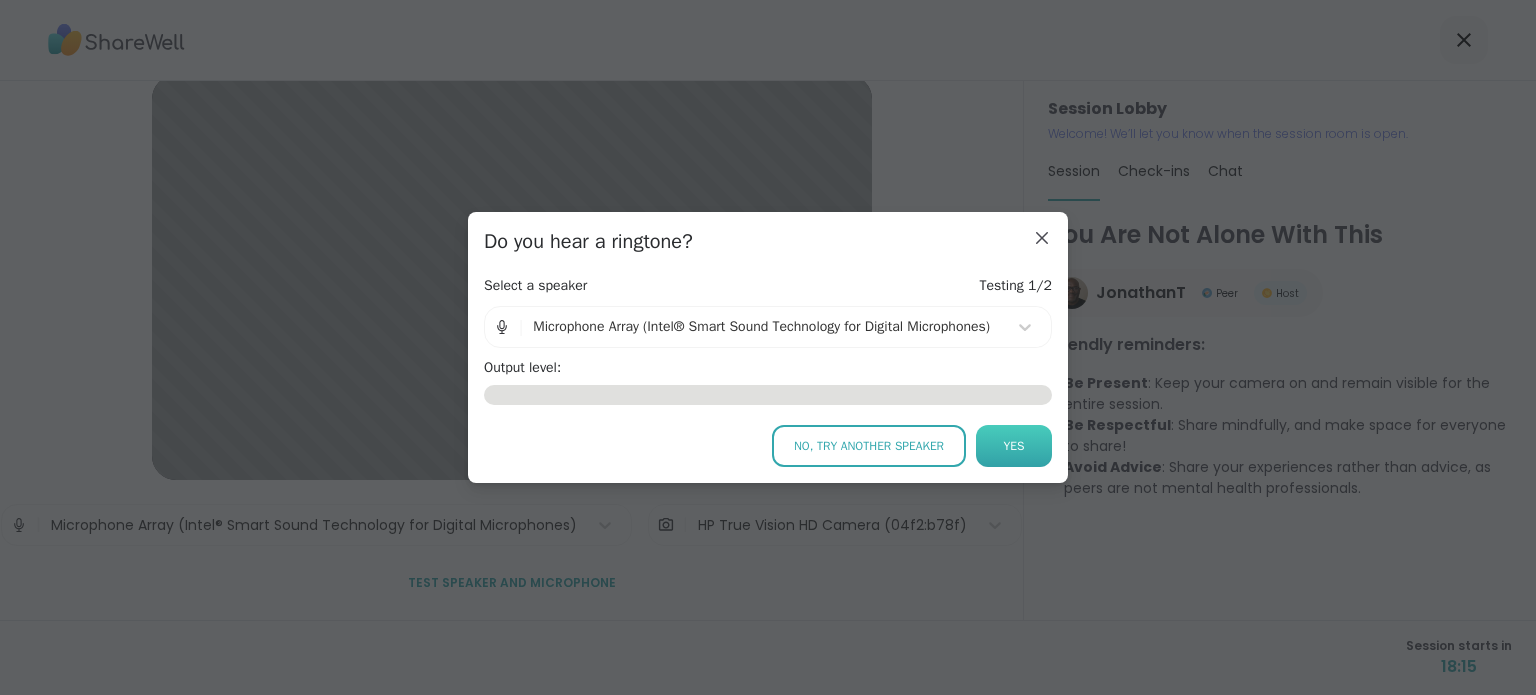 click on "Yes" at bounding box center [1014, 446] 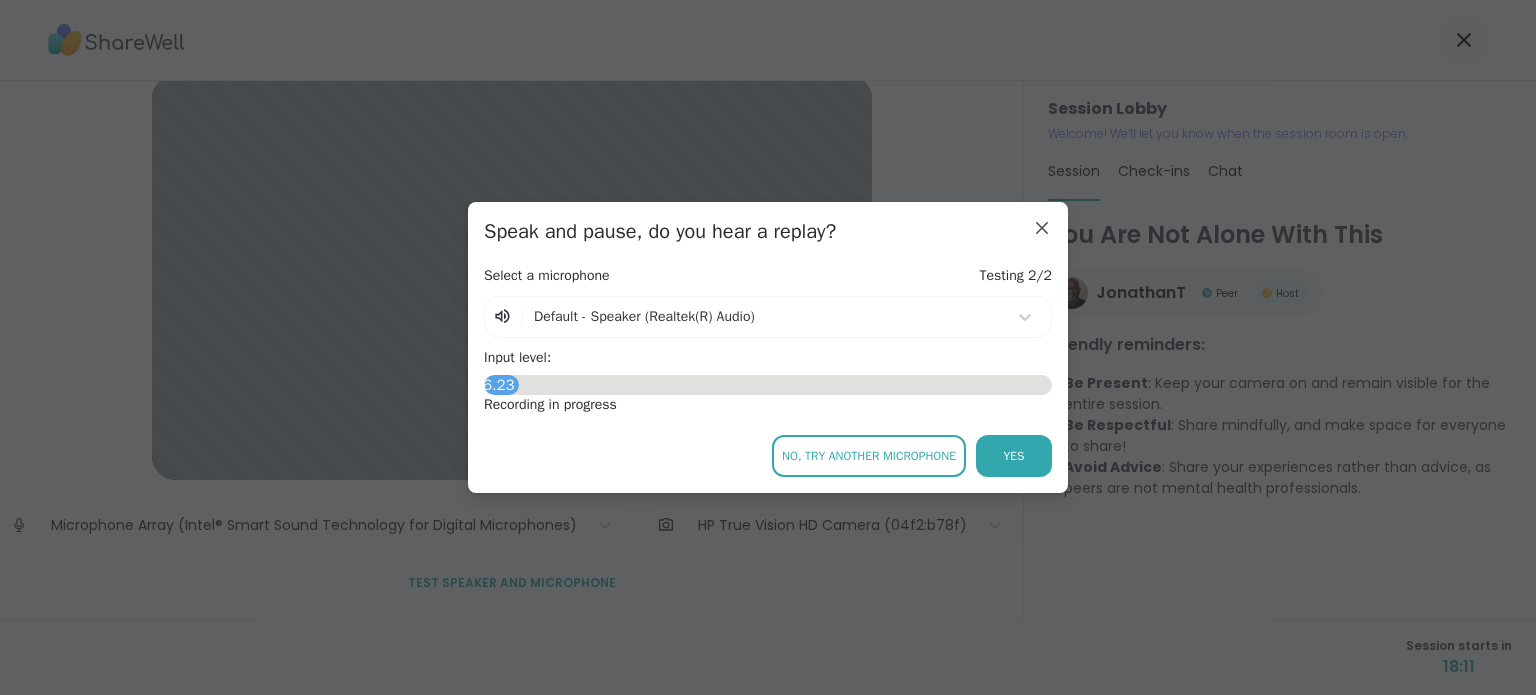 click on "Yes" at bounding box center (1014, 456) 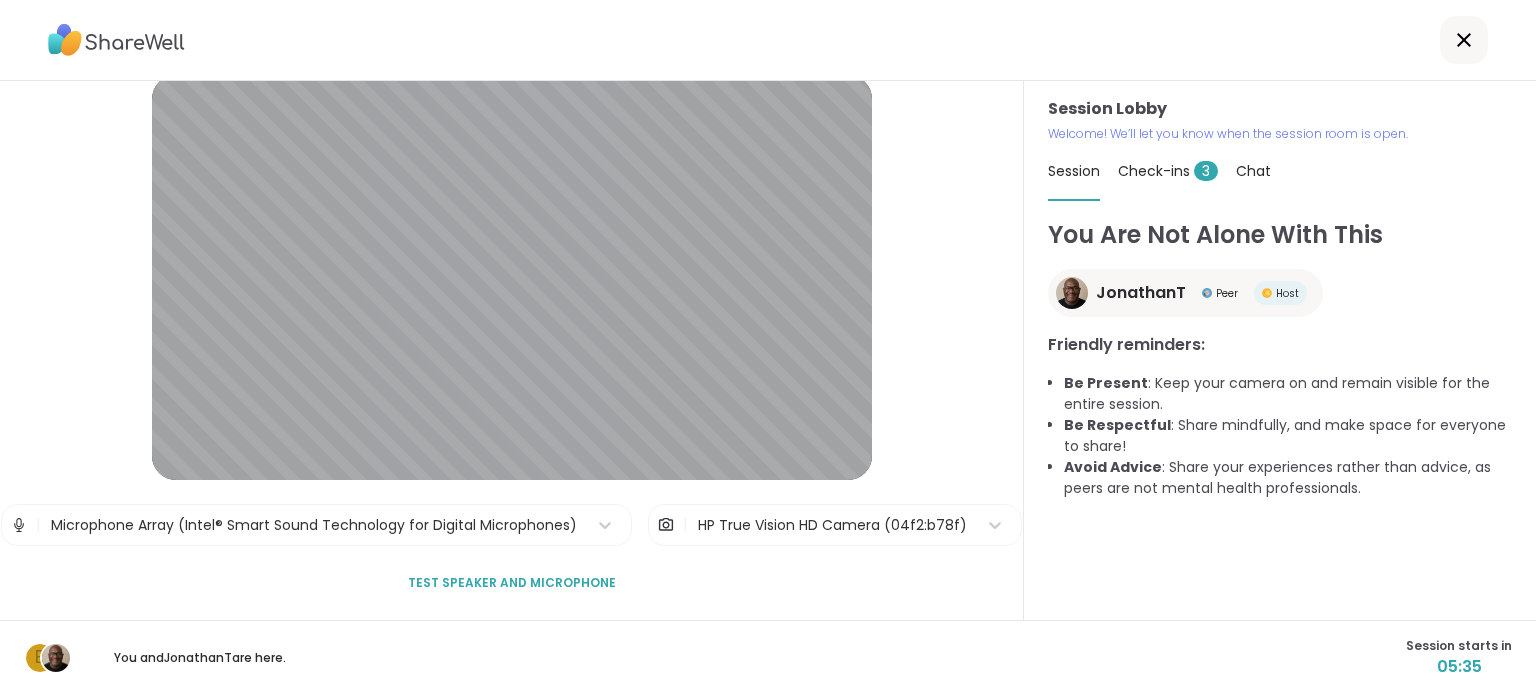 click on "Check-ins 3" at bounding box center [1168, 171] 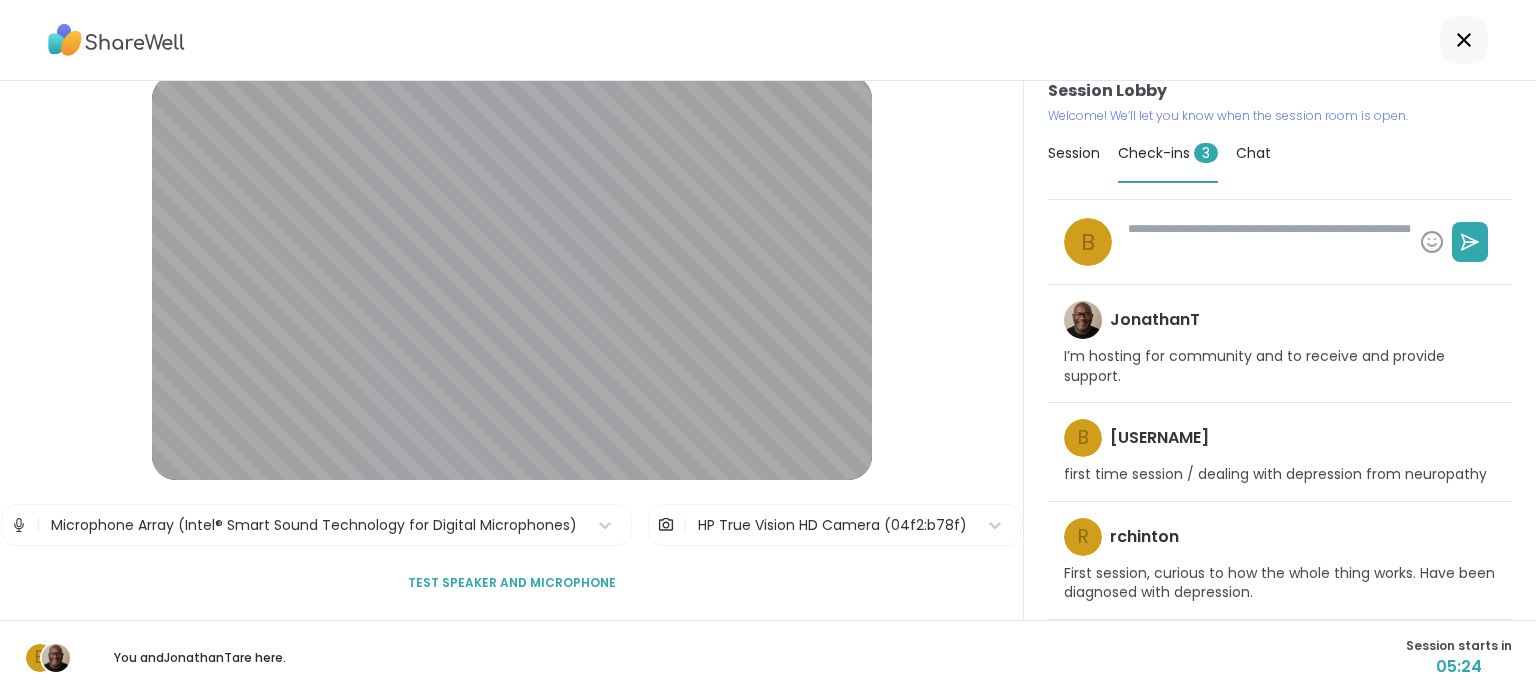 scroll, scrollTop: 0, scrollLeft: 0, axis: both 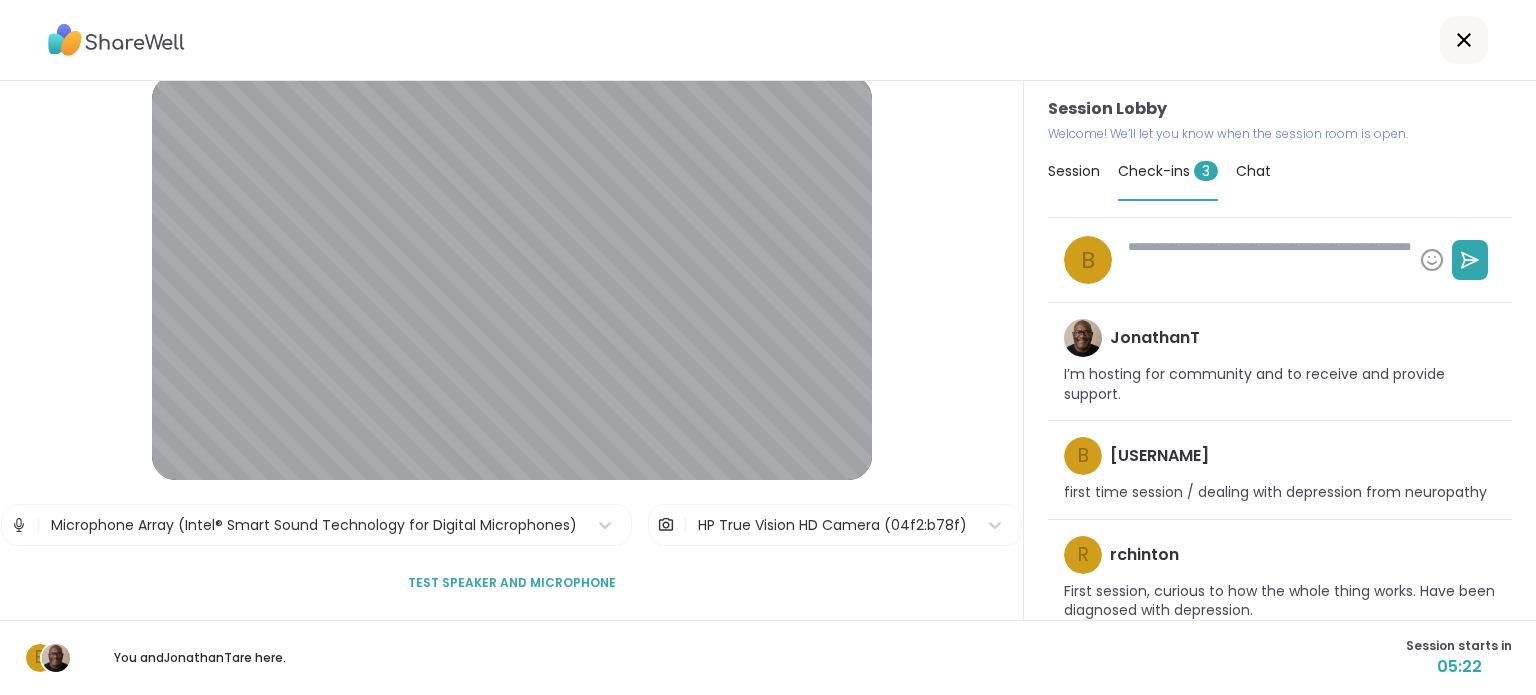 type on "*" 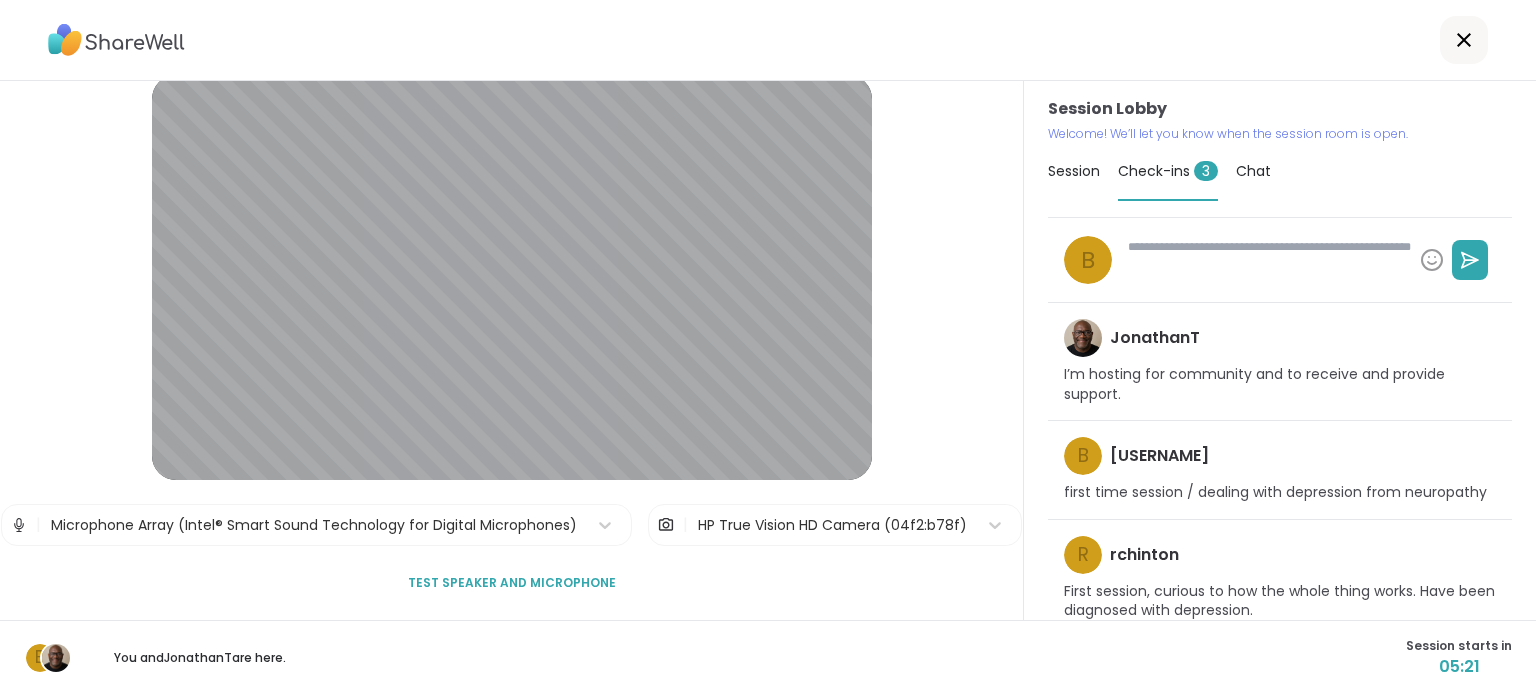 click on "Session" at bounding box center [1074, 171] 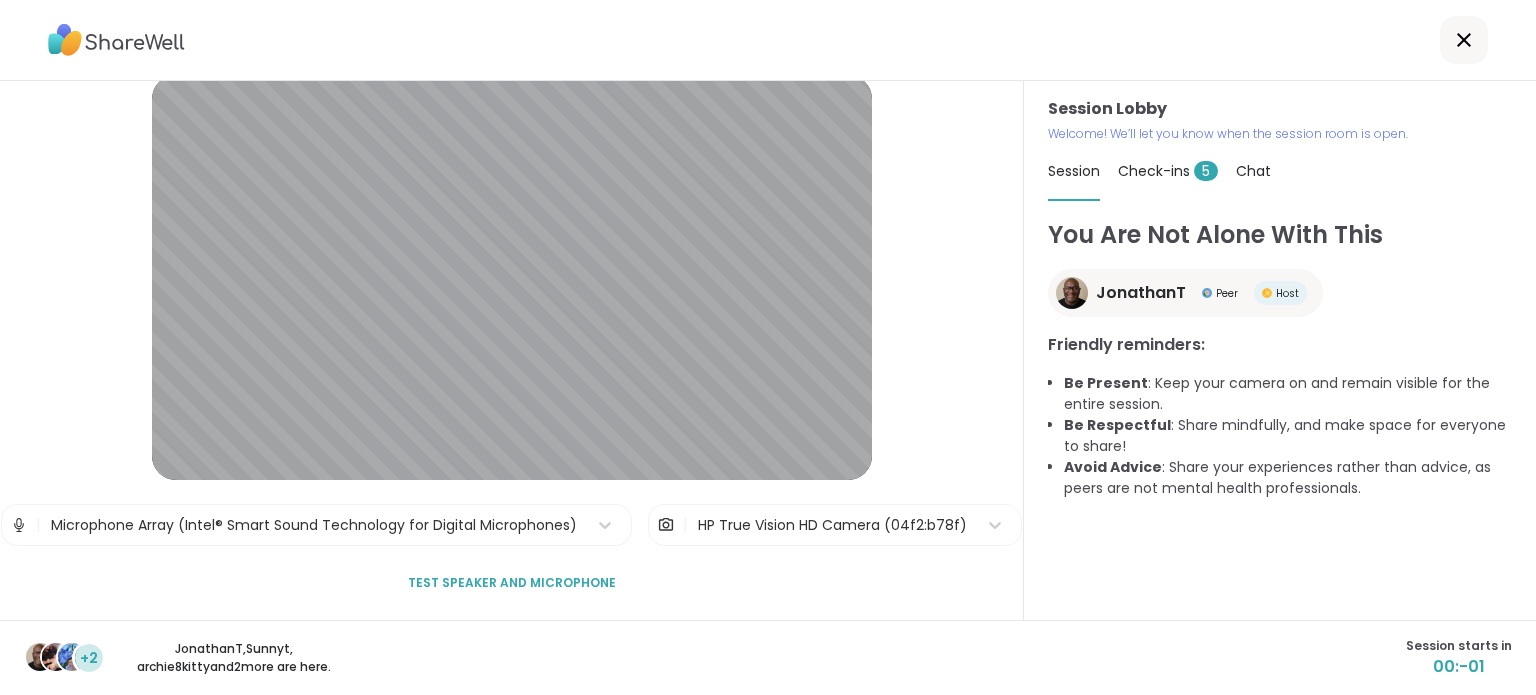 scroll, scrollTop: 45, scrollLeft: 0, axis: vertical 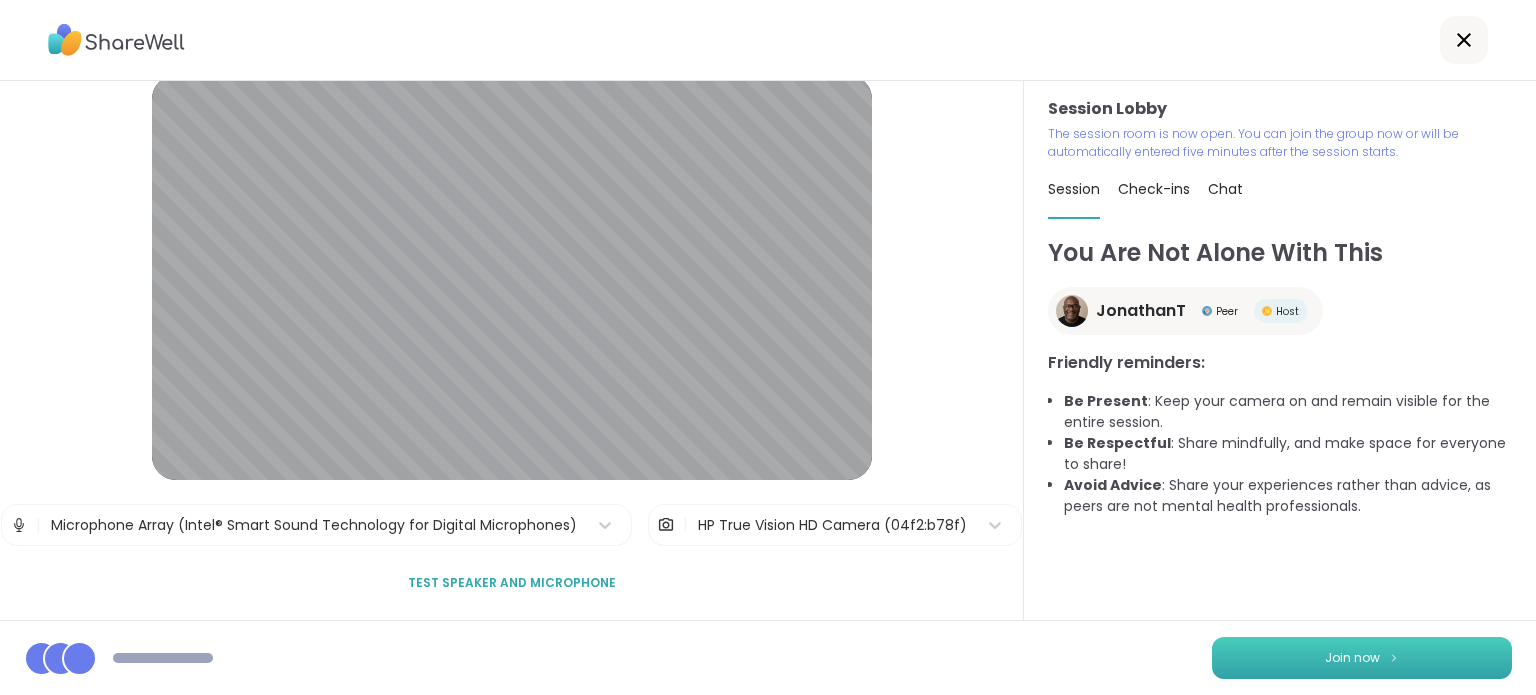 click on "Join now" at bounding box center [1362, 658] 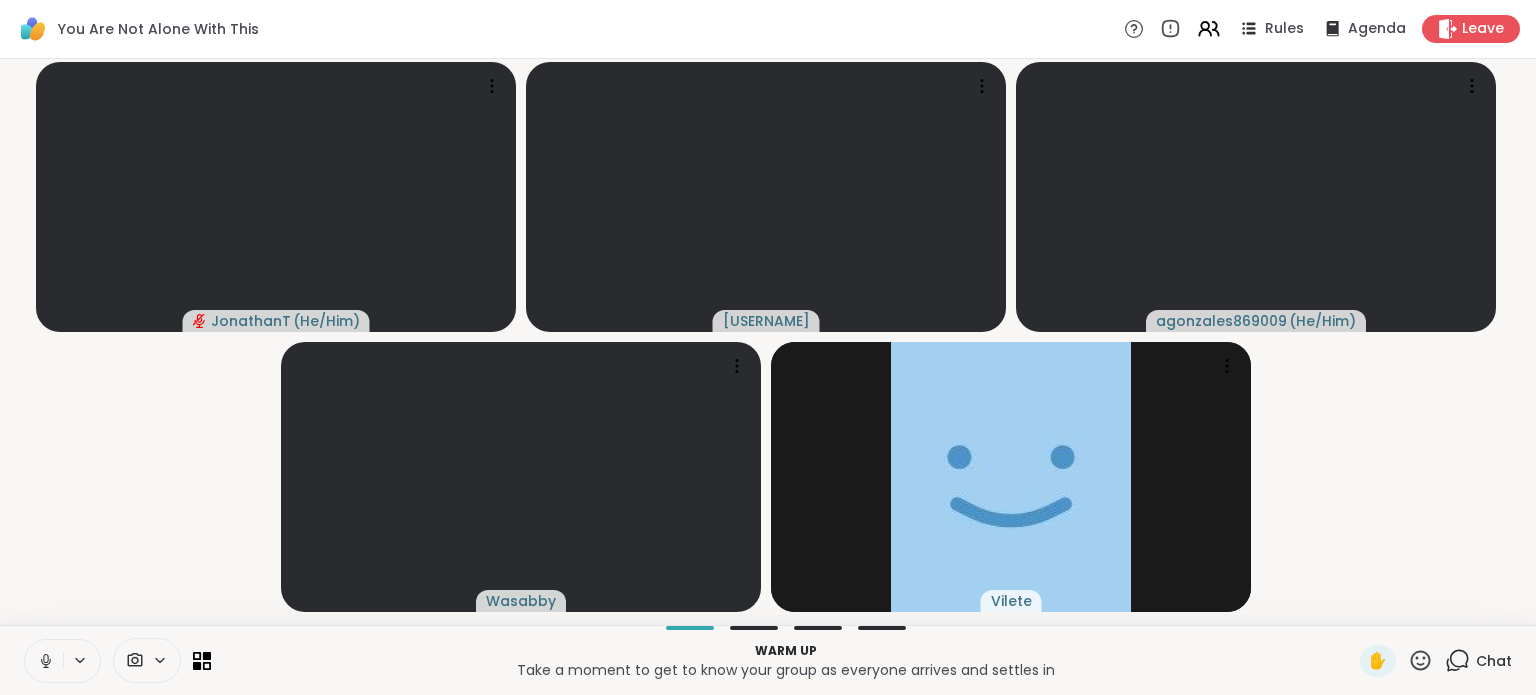click 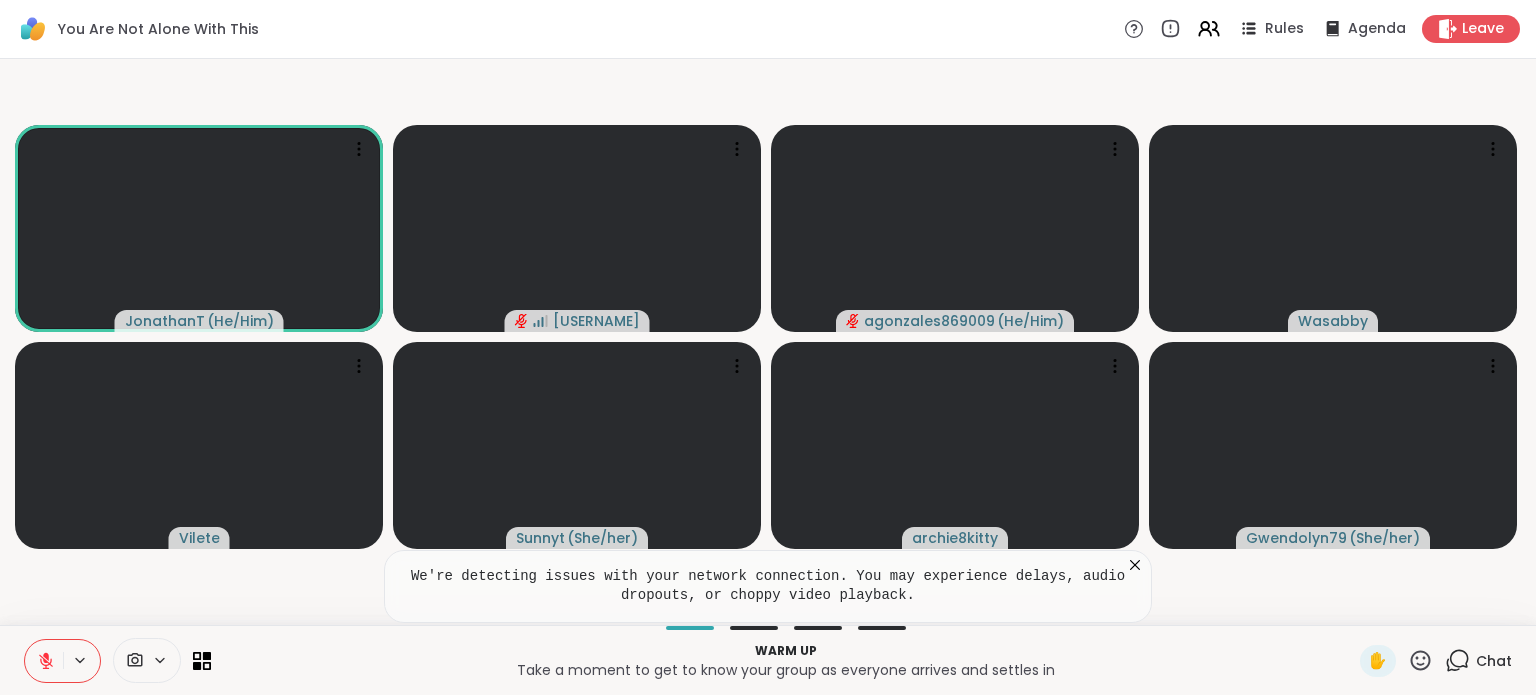 type 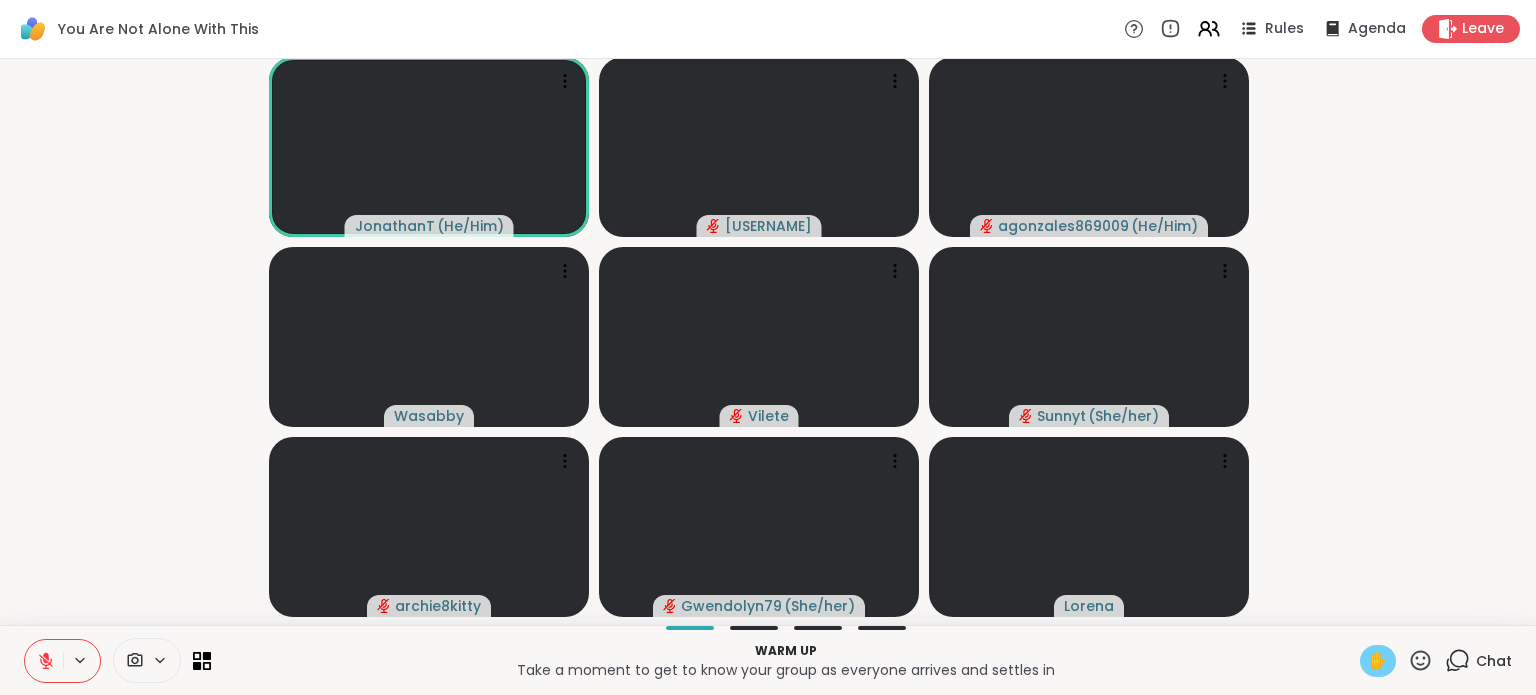 click on "✋" at bounding box center [1378, 661] 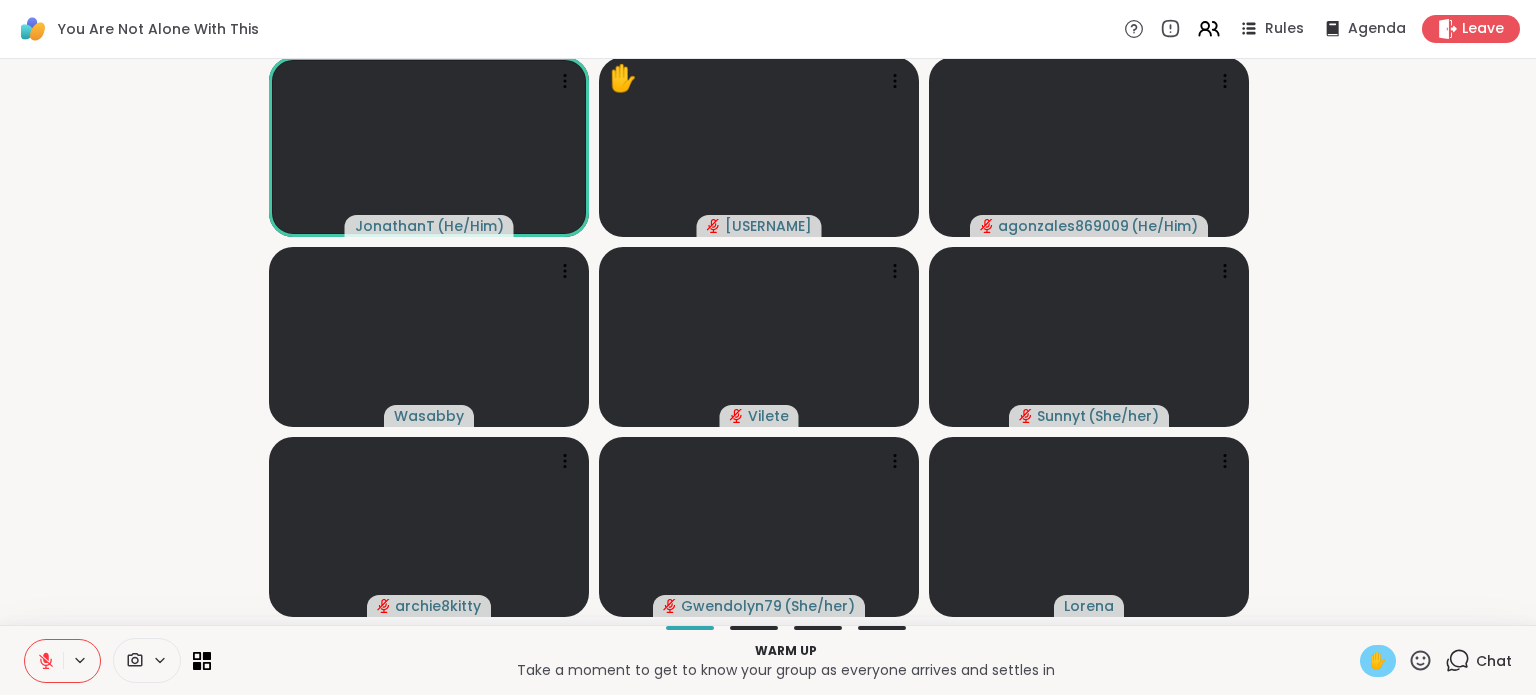 click on "✋" at bounding box center (1378, 661) 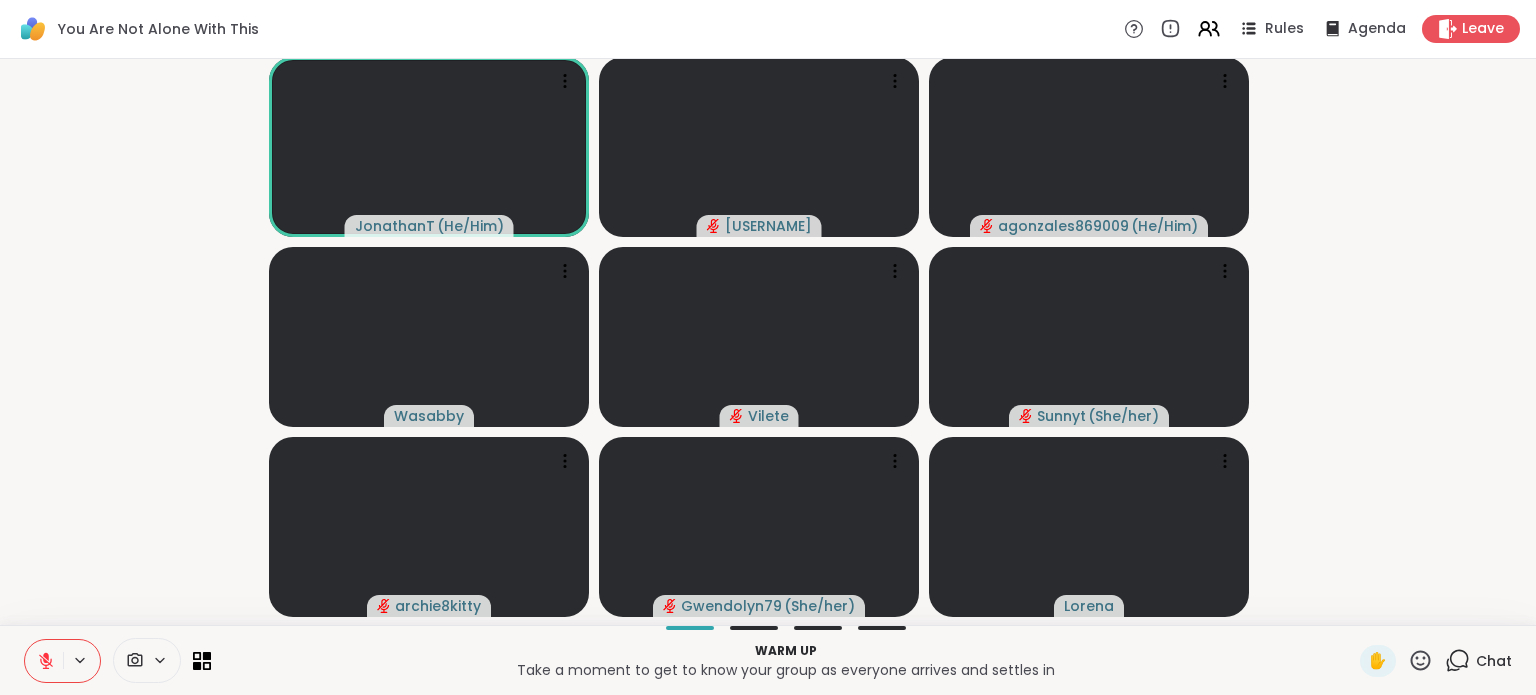 click 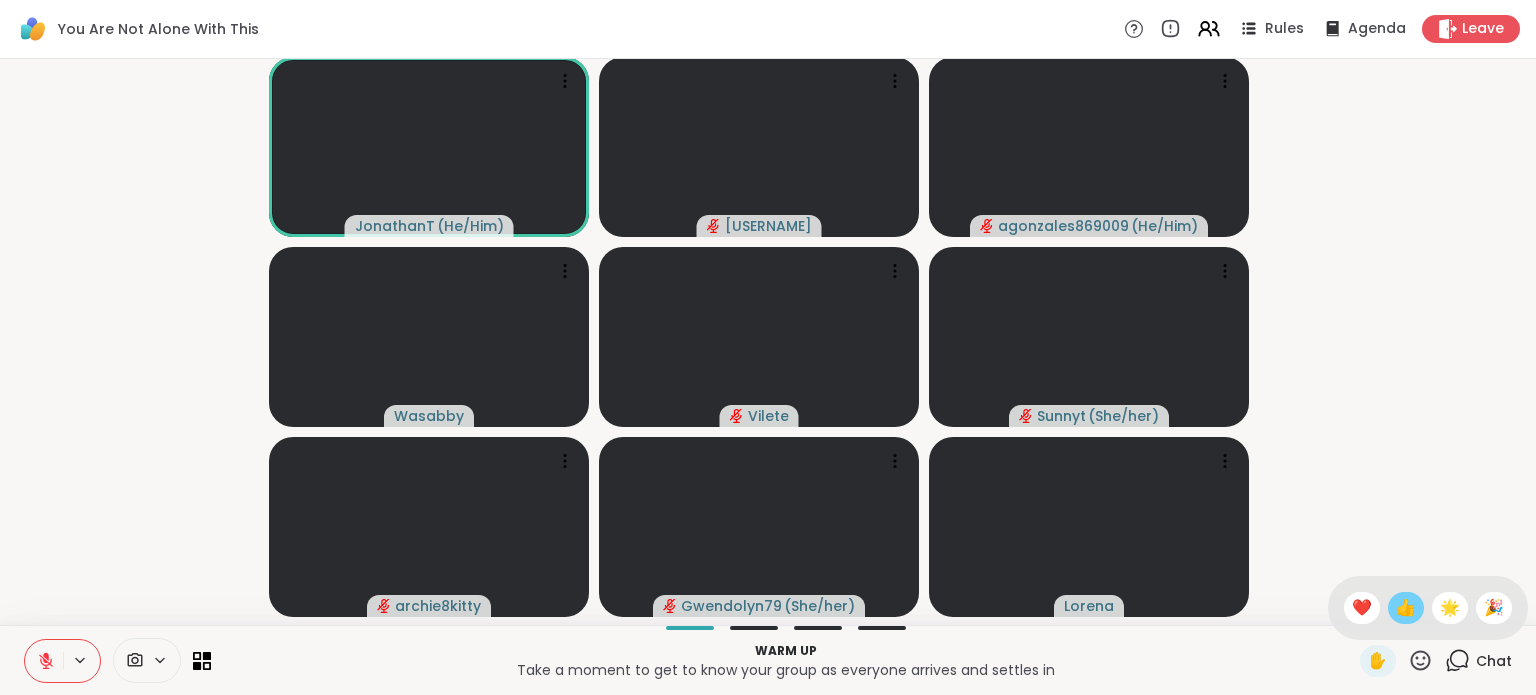 click on "👍" at bounding box center (1406, 608) 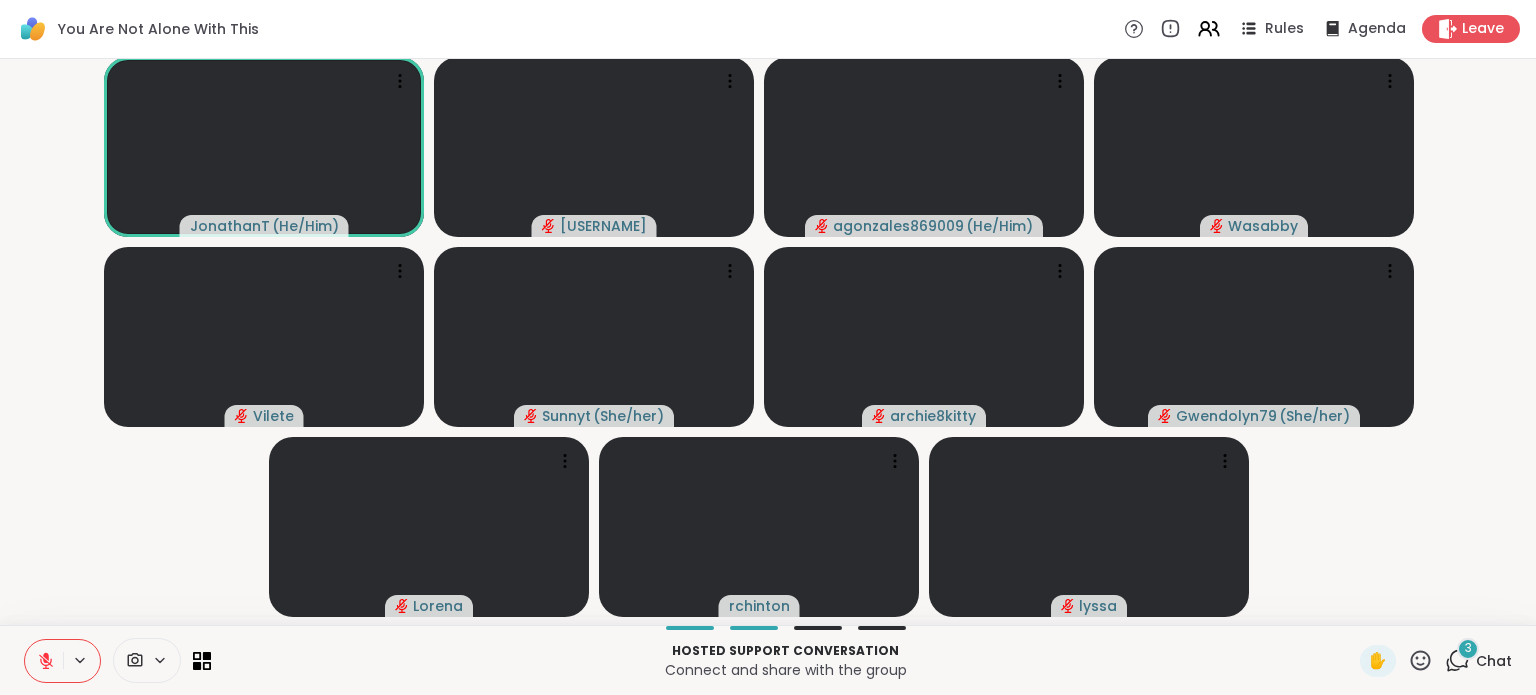 click 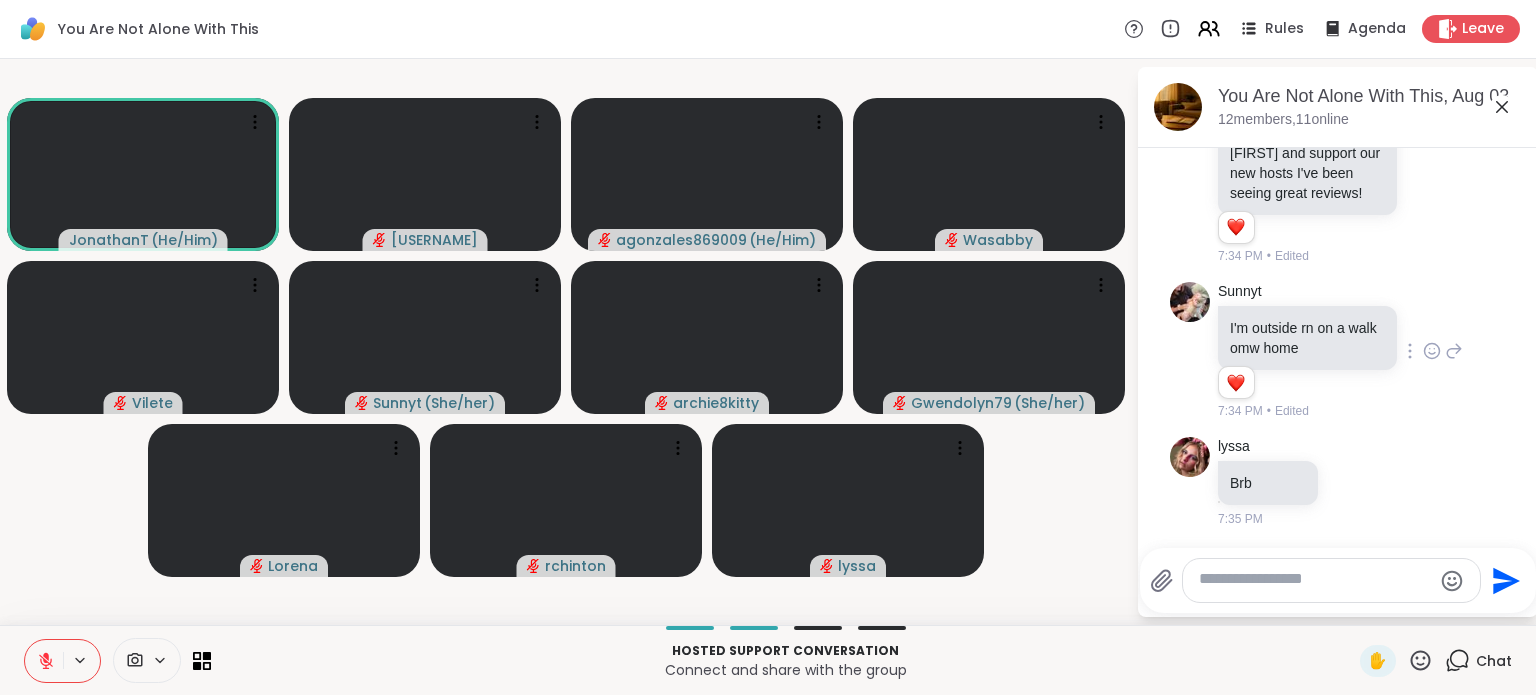 scroll, scrollTop: 1248, scrollLeft: 0, axis: vertical 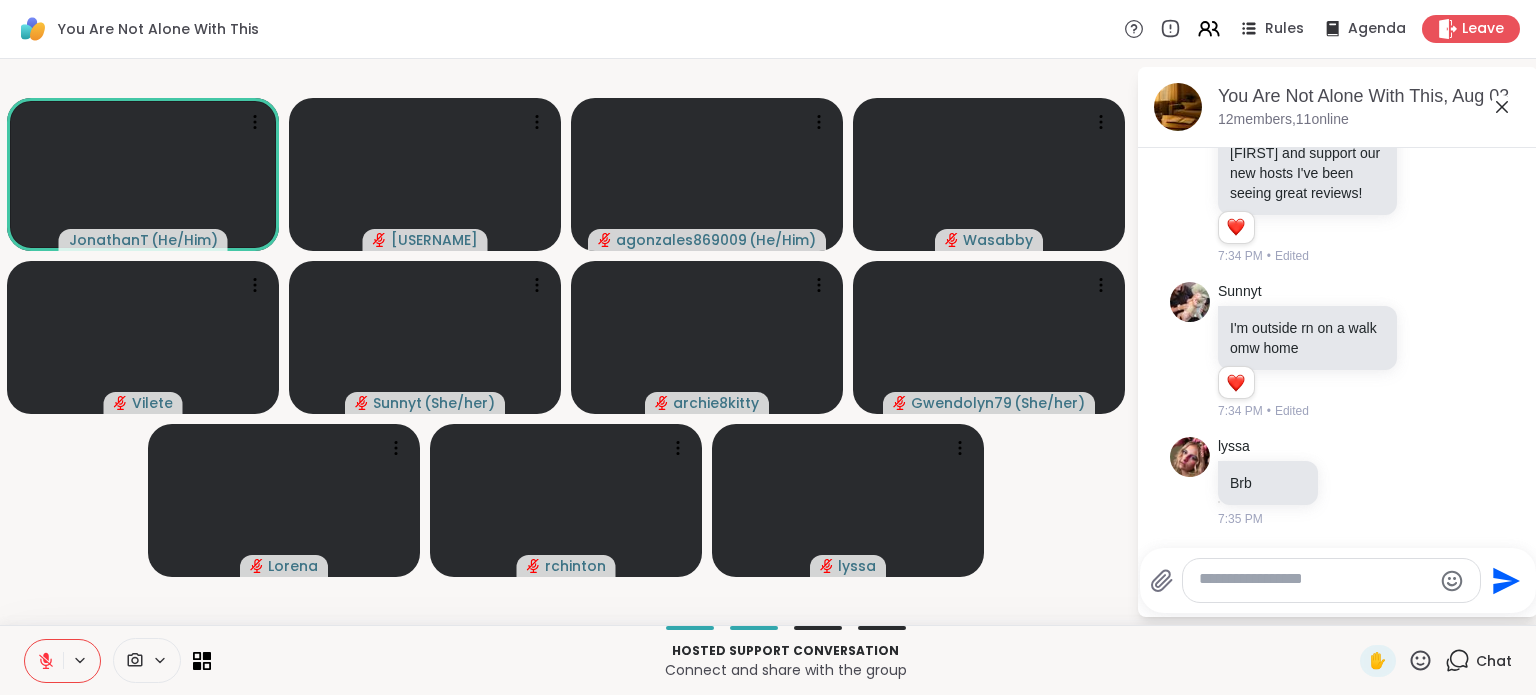 click at bounding box center [1315, 580] 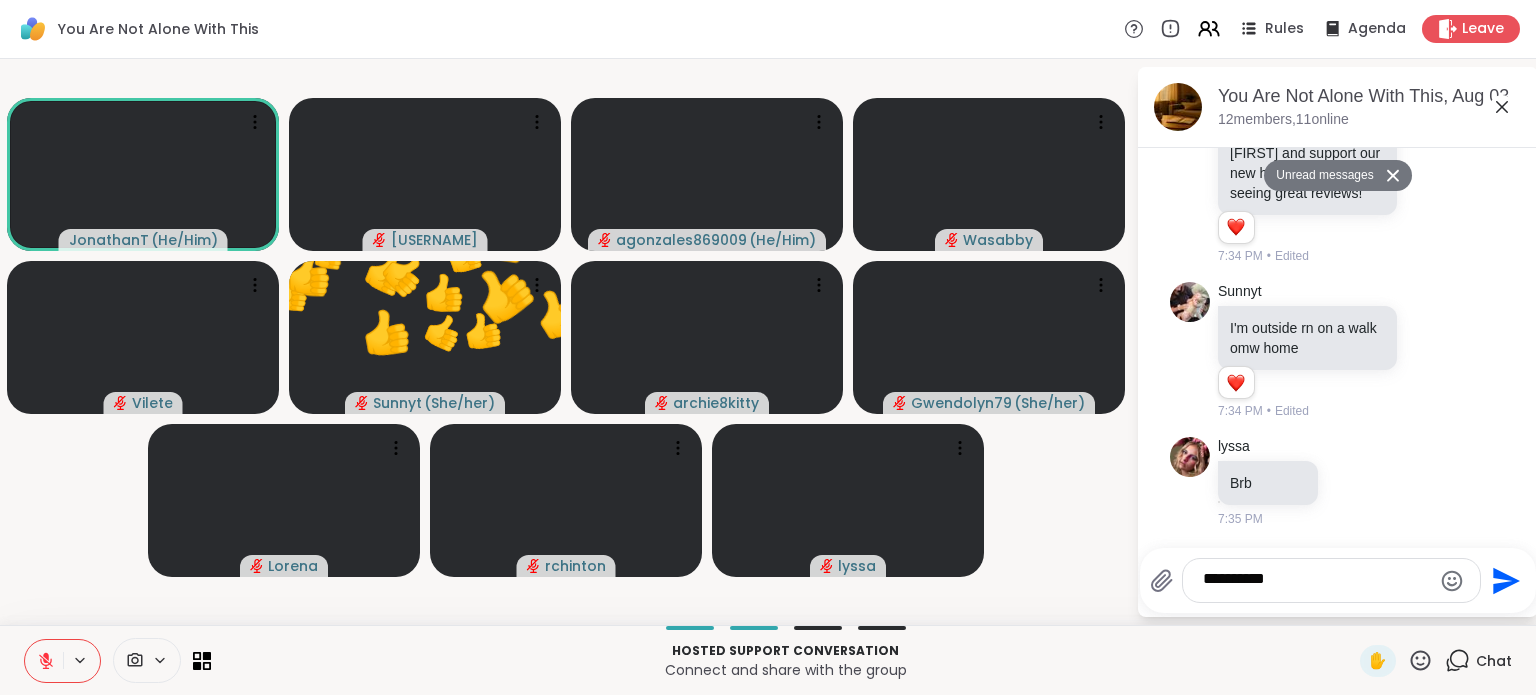 type on "*********" 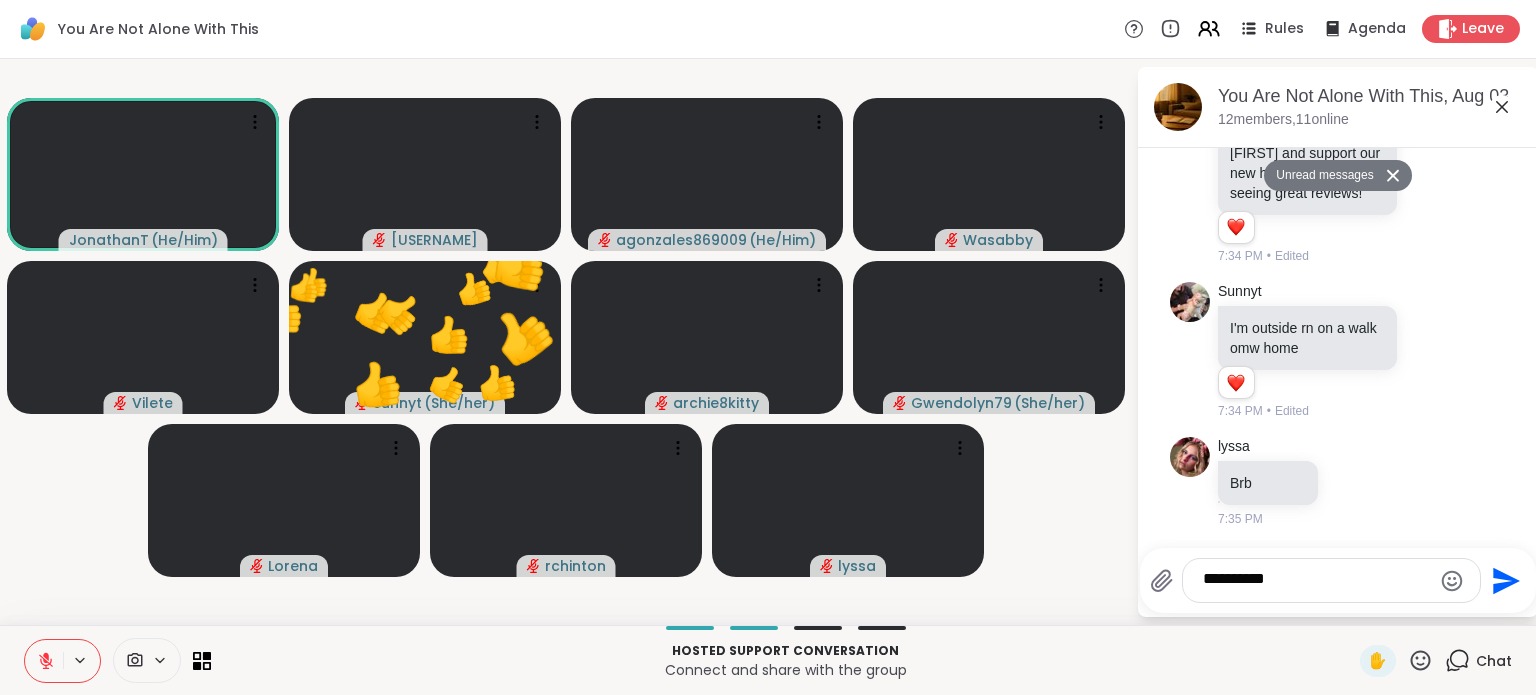 type 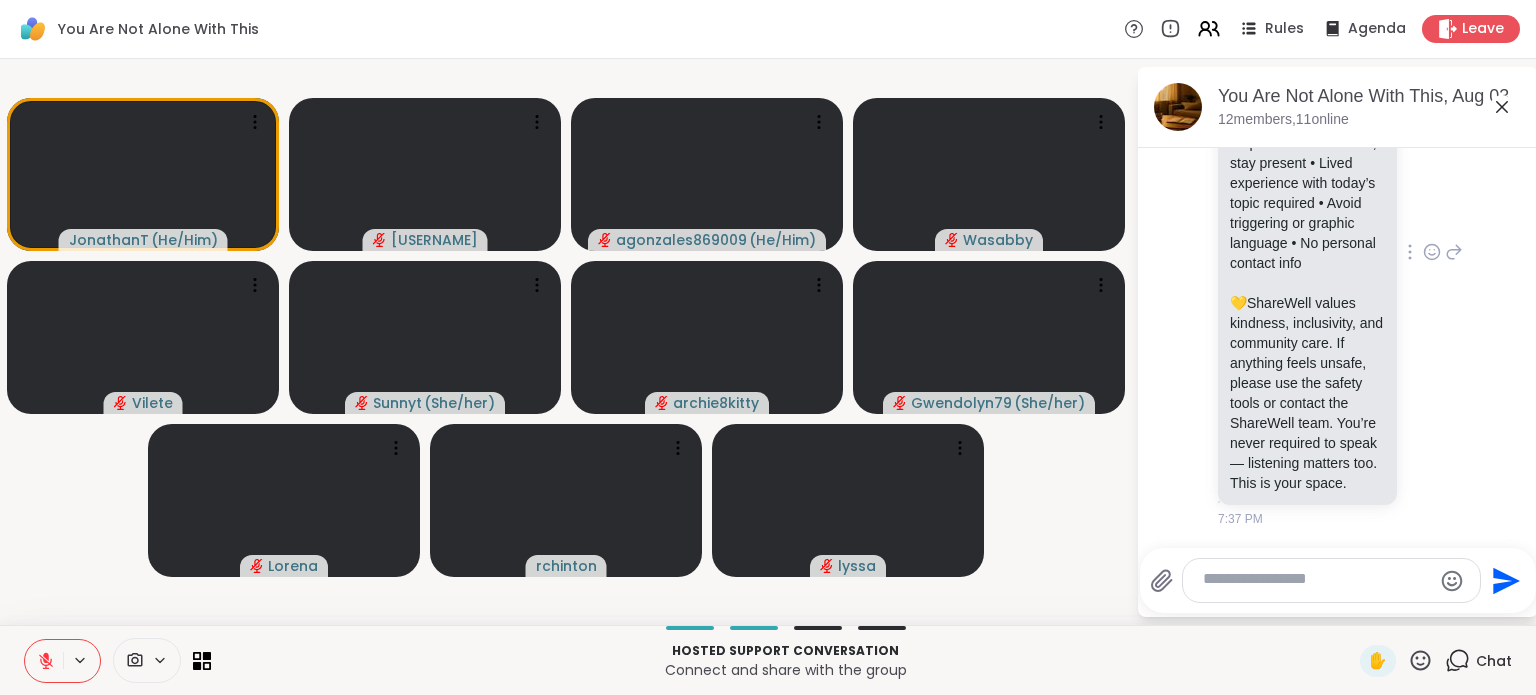 scroll, scrollTop: 2209, scrollLeft: 0, axis: vertical 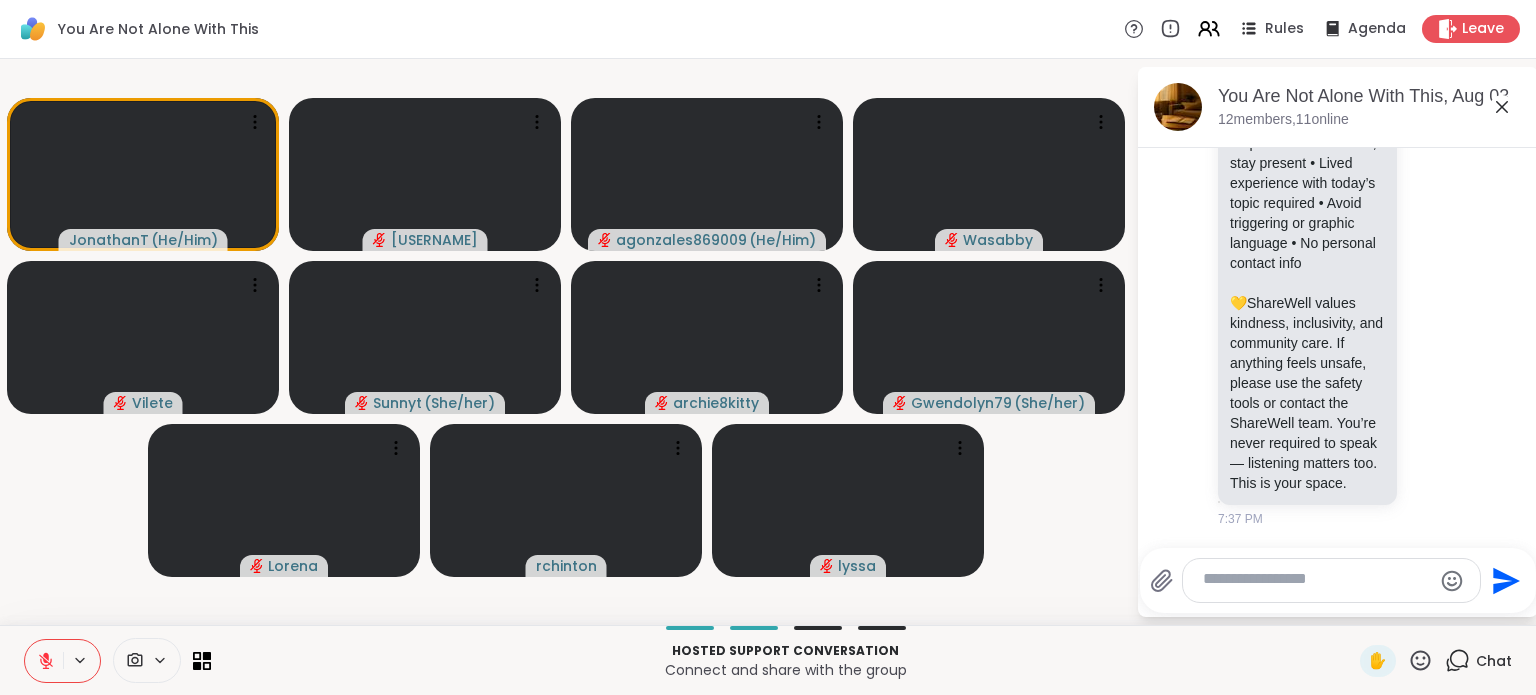 click 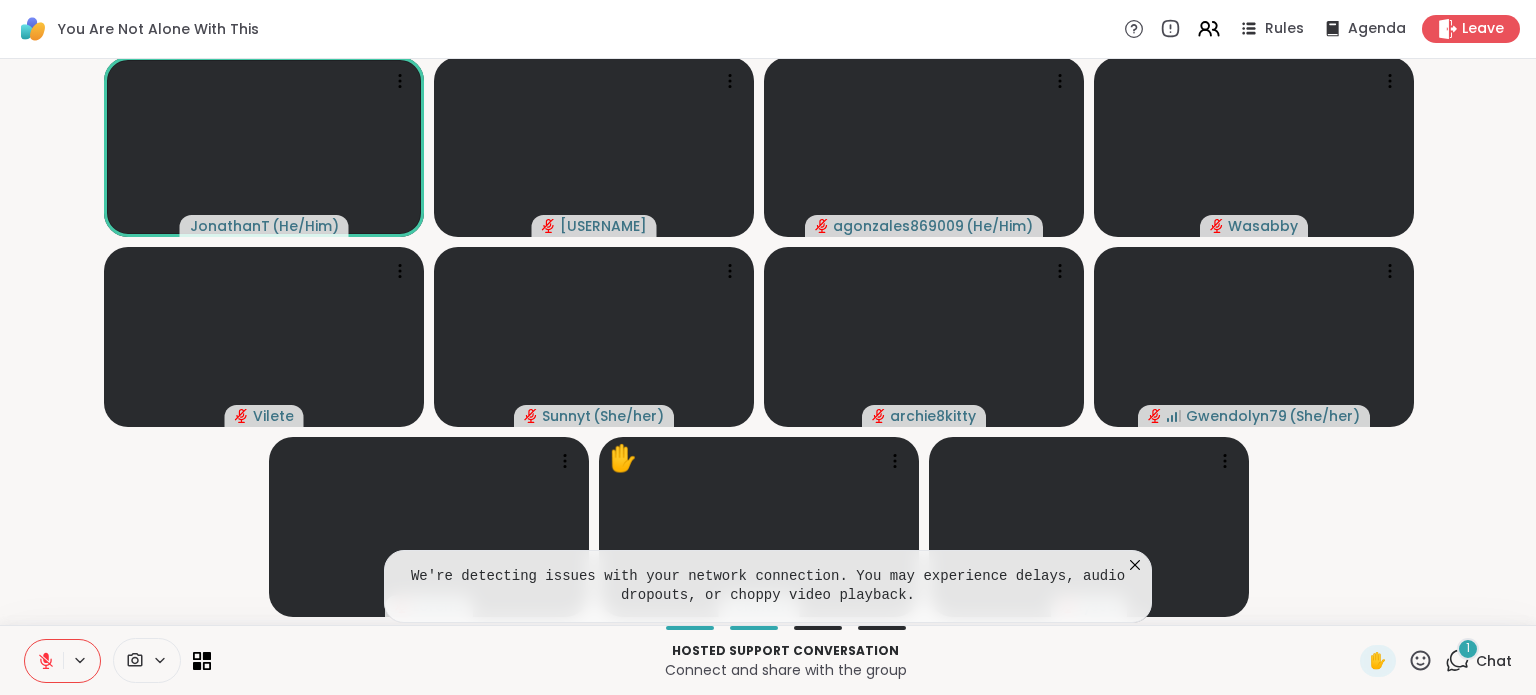 click on "1" at bounding box center [1468, 649] 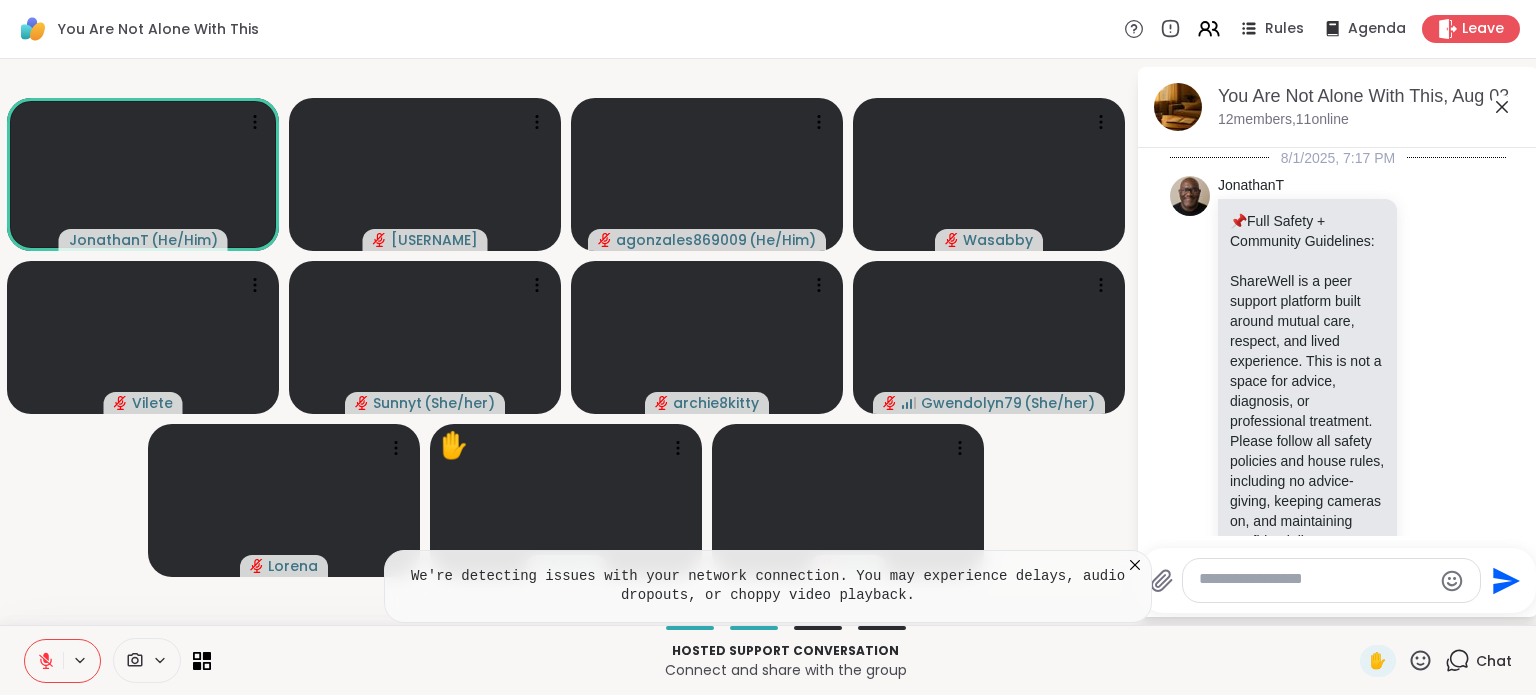 scroll, scrollTop: 2581, scrollLeft: 0, axis: vertical 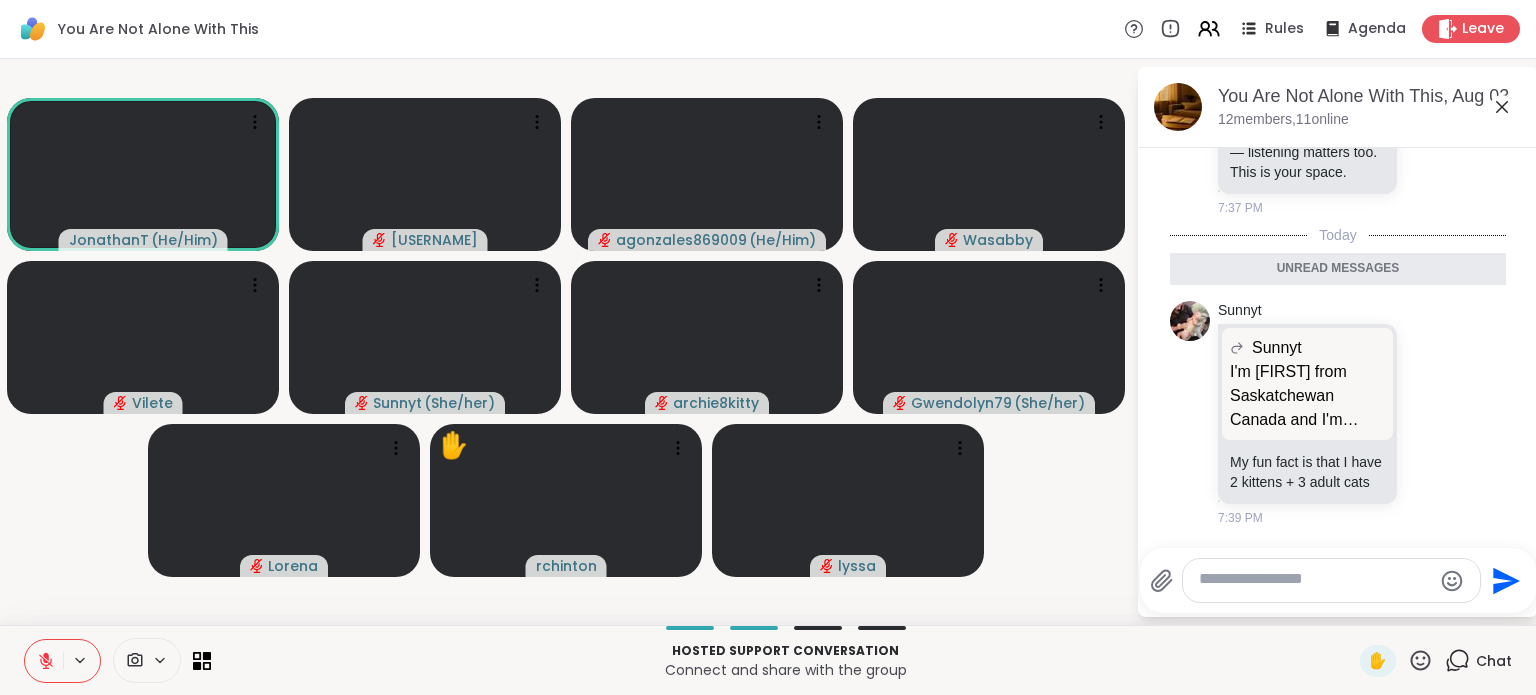 click 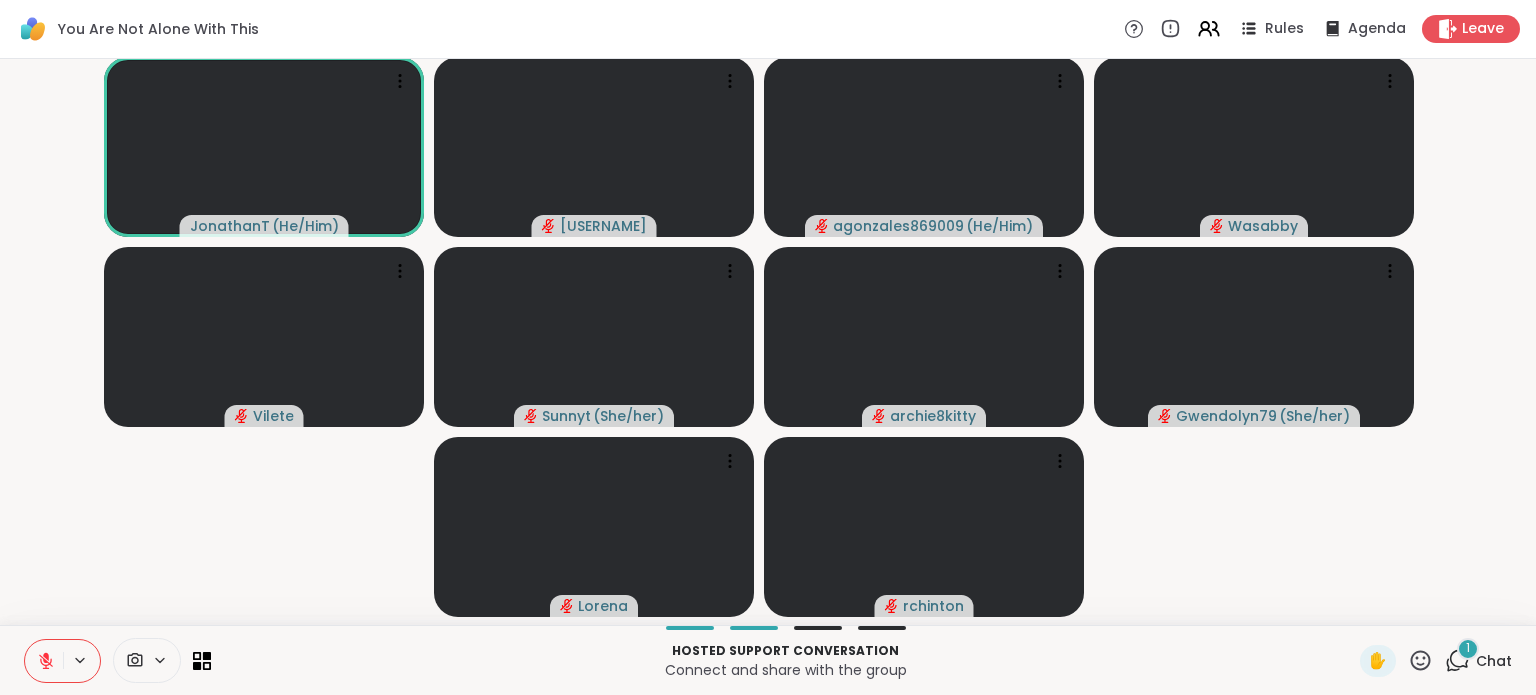 click 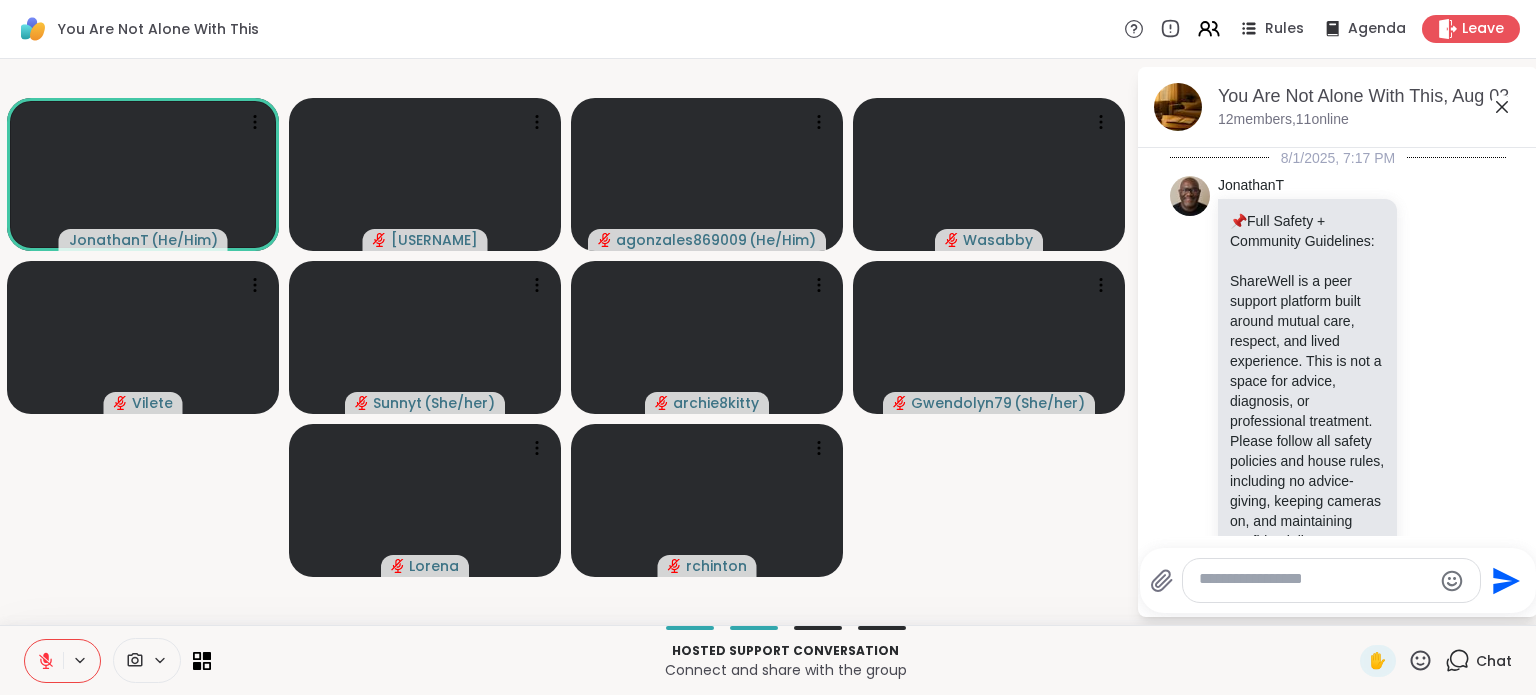 scroll, scrollTop: 2735, scrollLeft: 0, axis: vertical 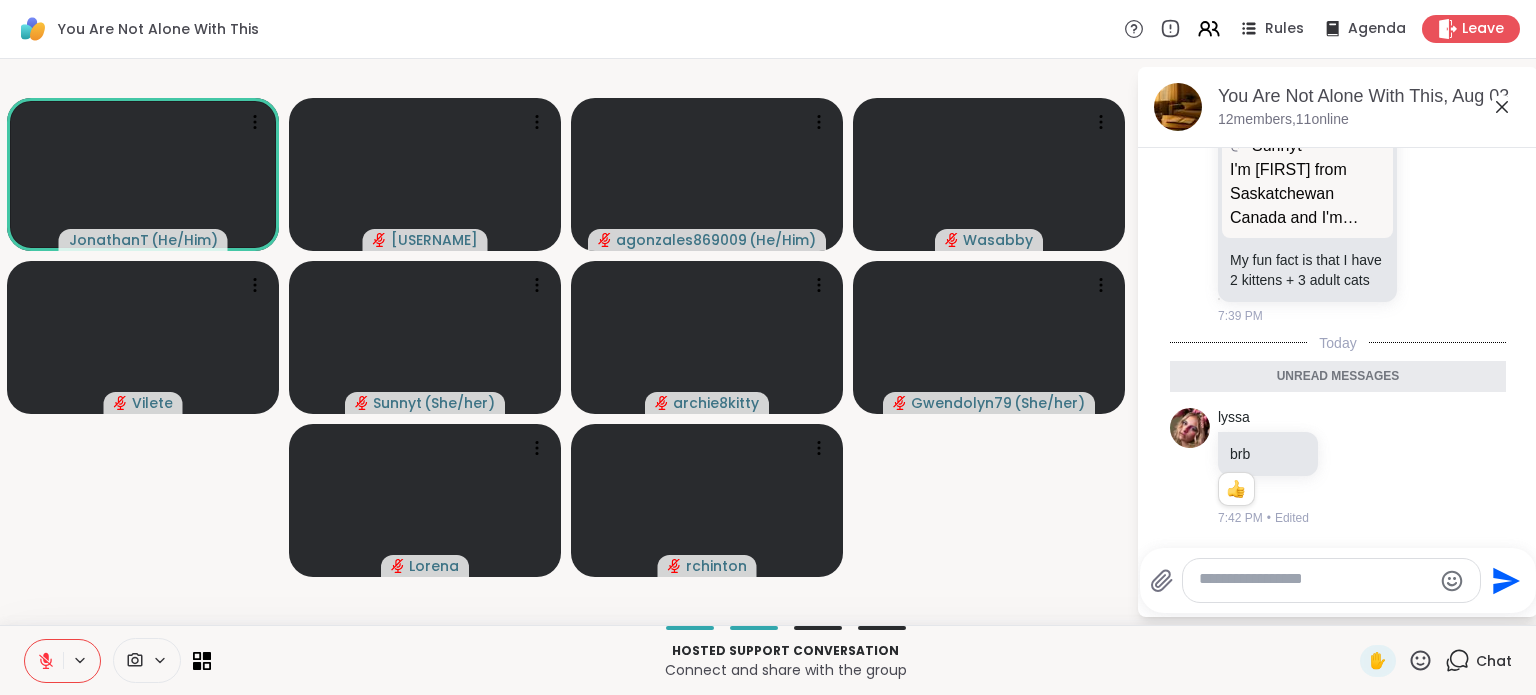 click 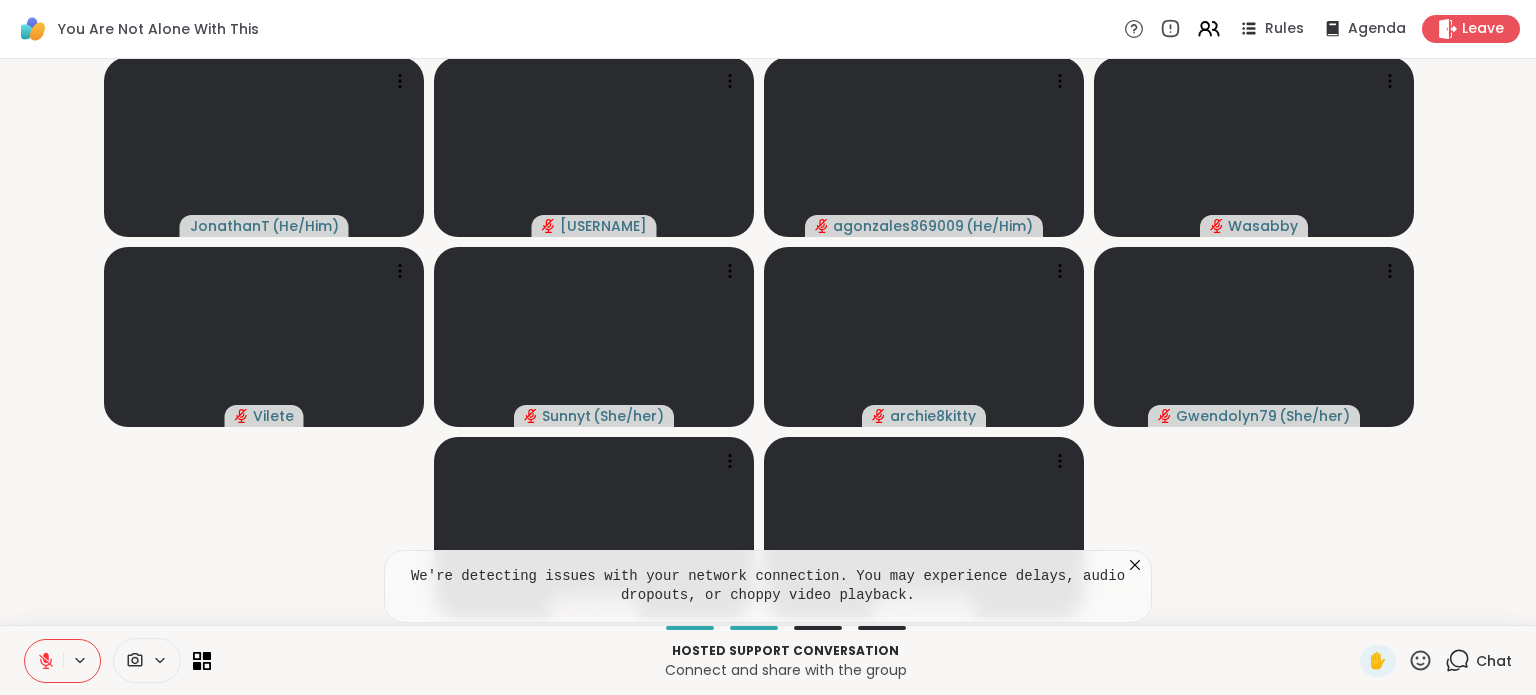 click 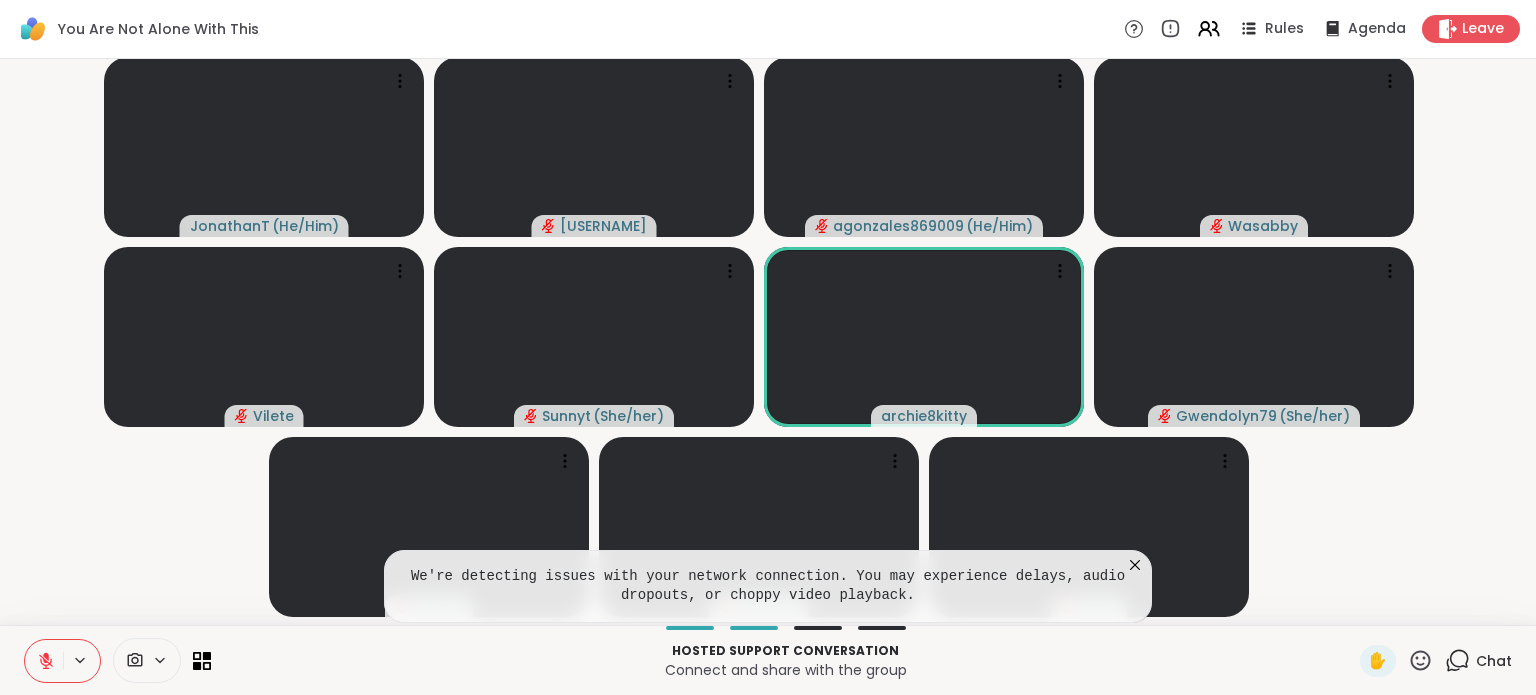 click 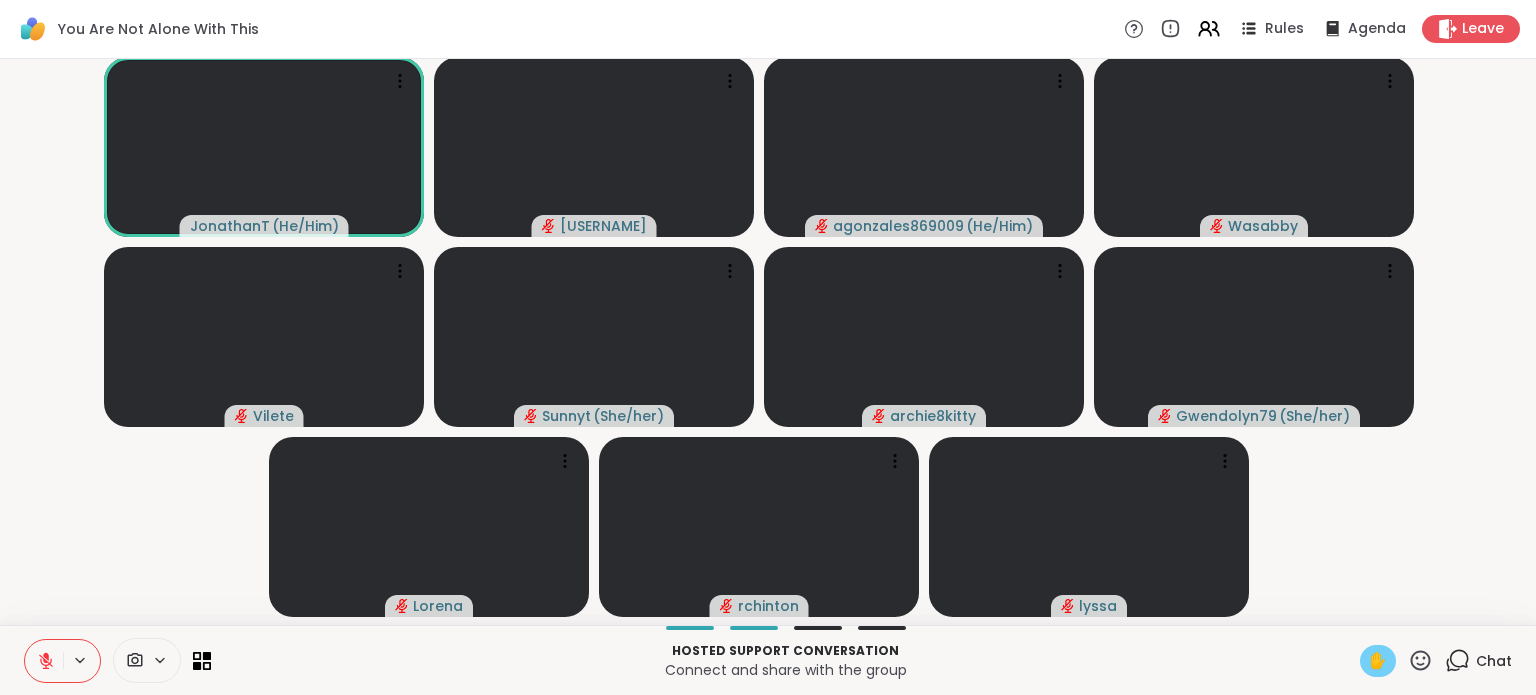 click on "✋" at bounding box center (1378, 661) 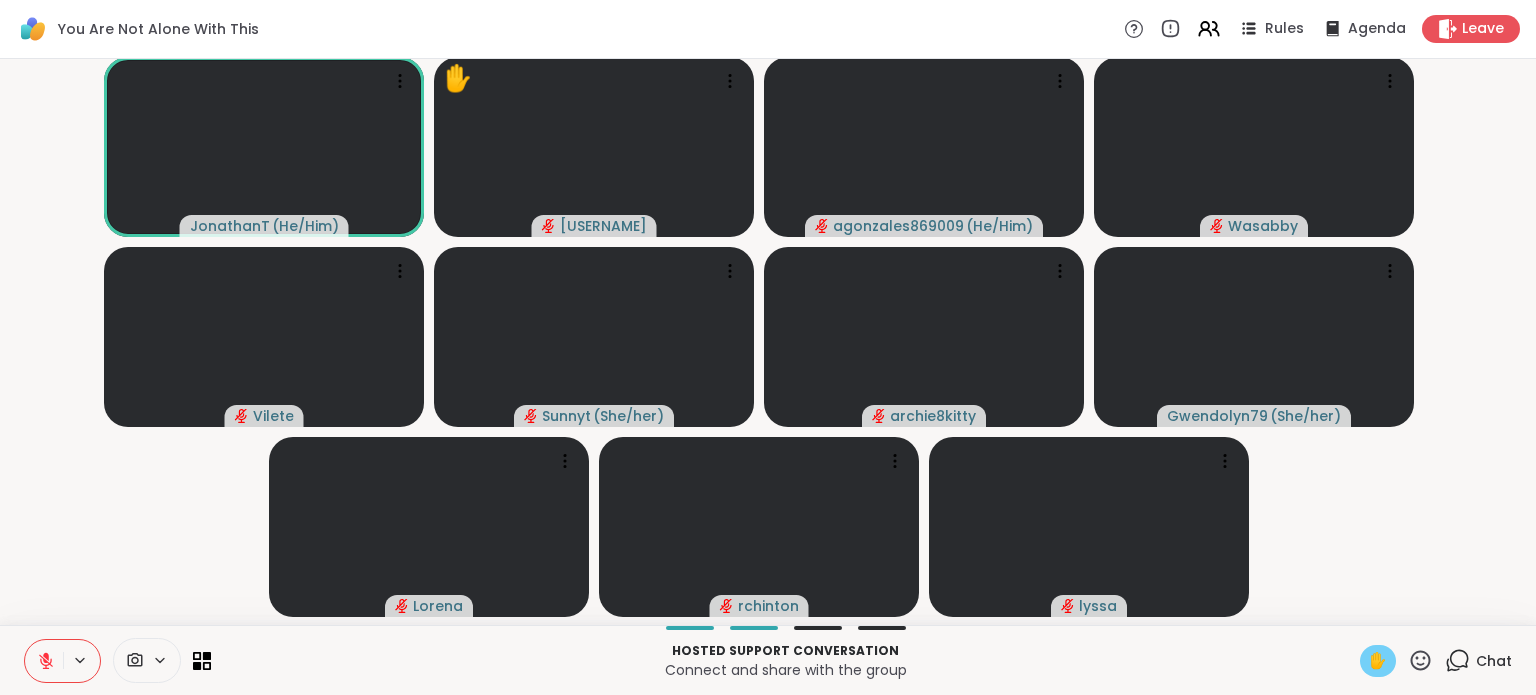 click on "✋" at bounding box center (1378, 661) 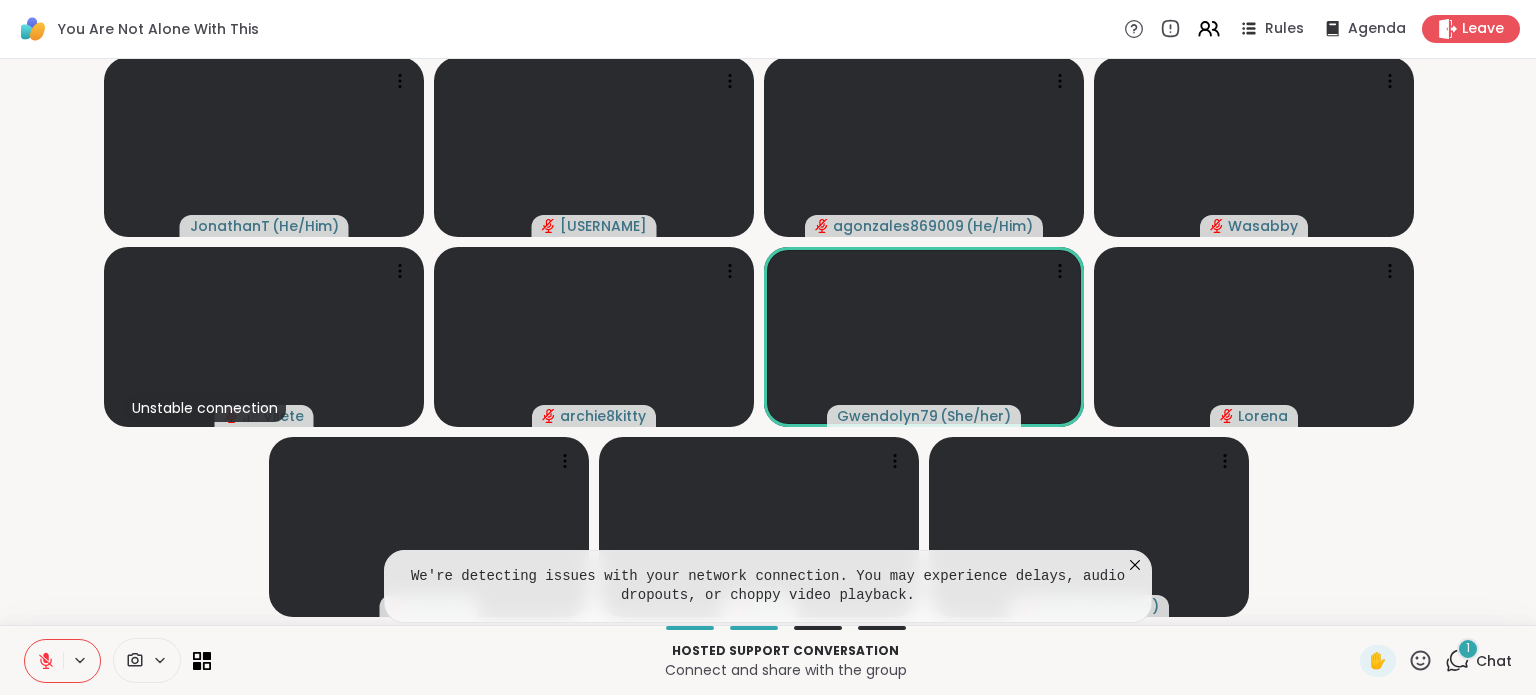 click 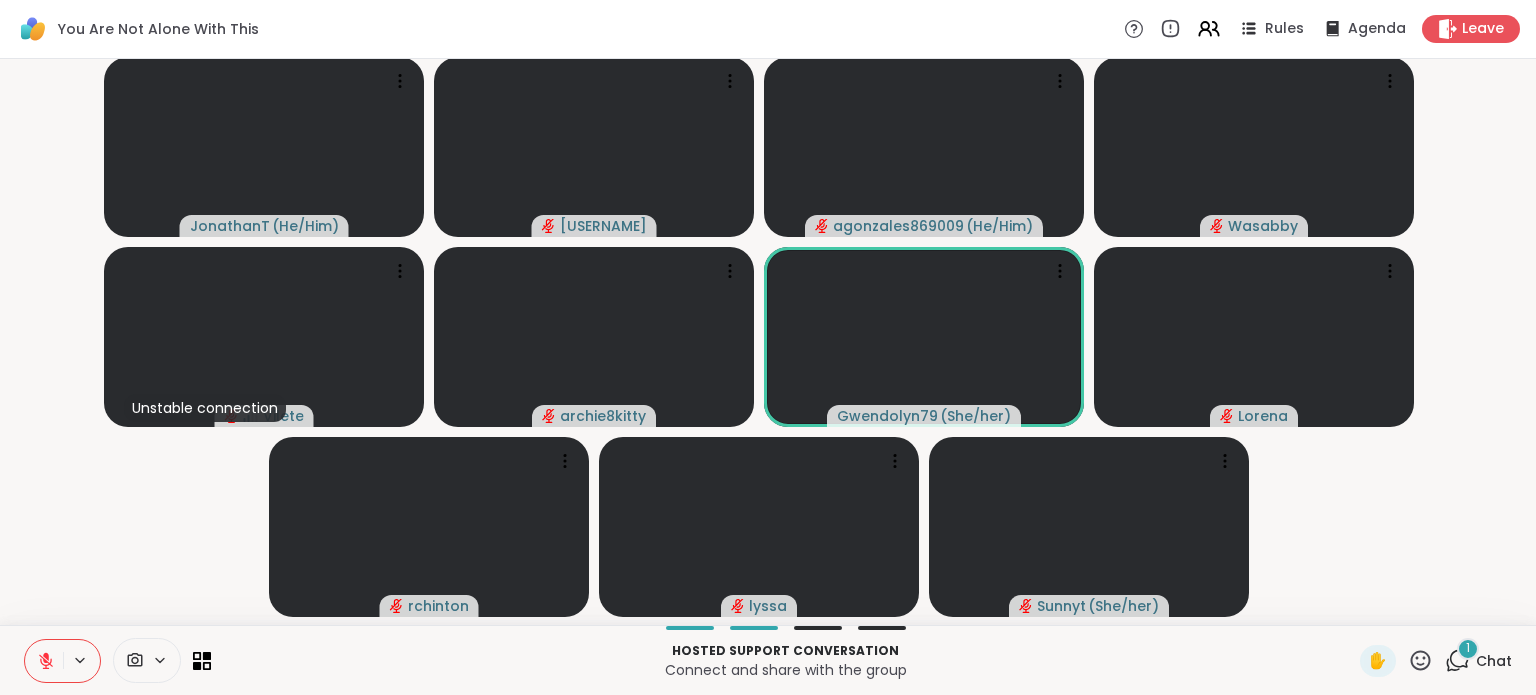 click on "1 Chat" at bounding box center (1478, 661) 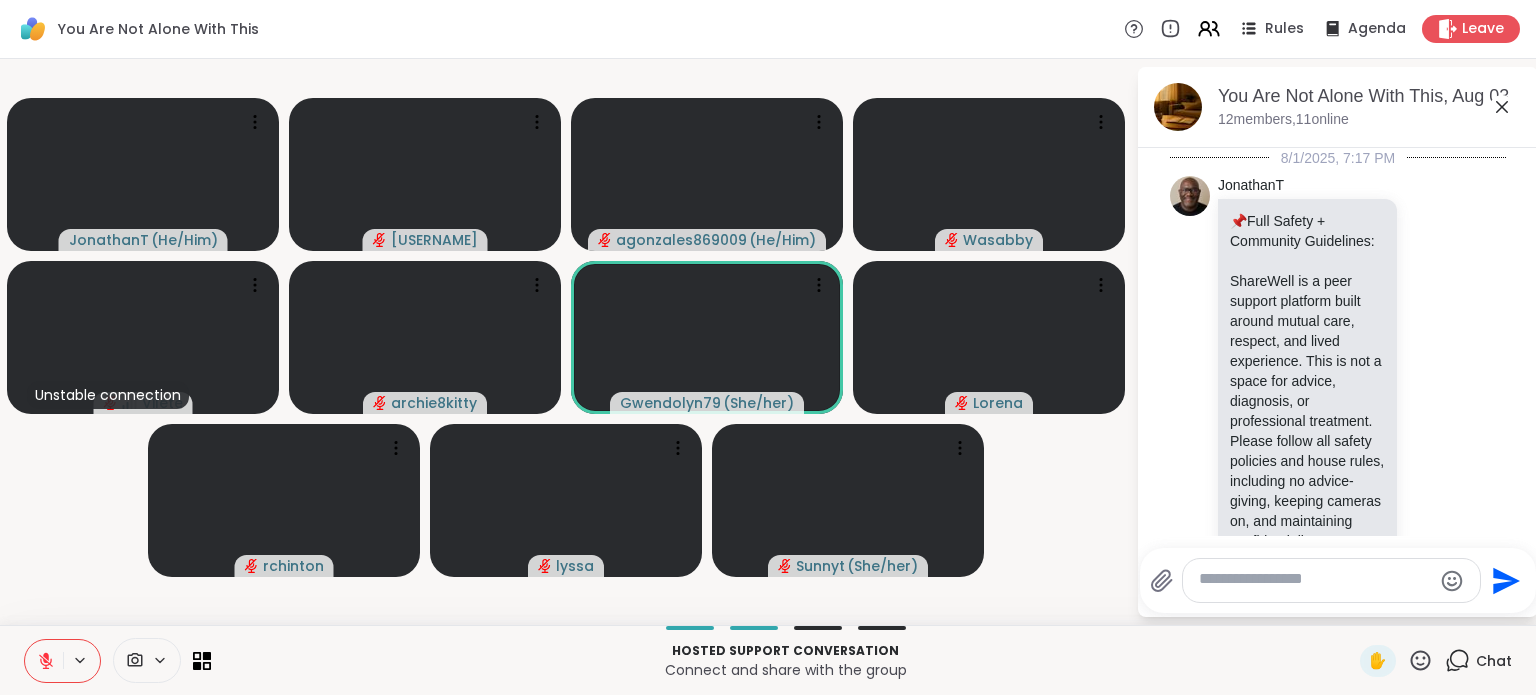 scroll, scrollTop: 2965, scrollLeft: 0, axis: vertical 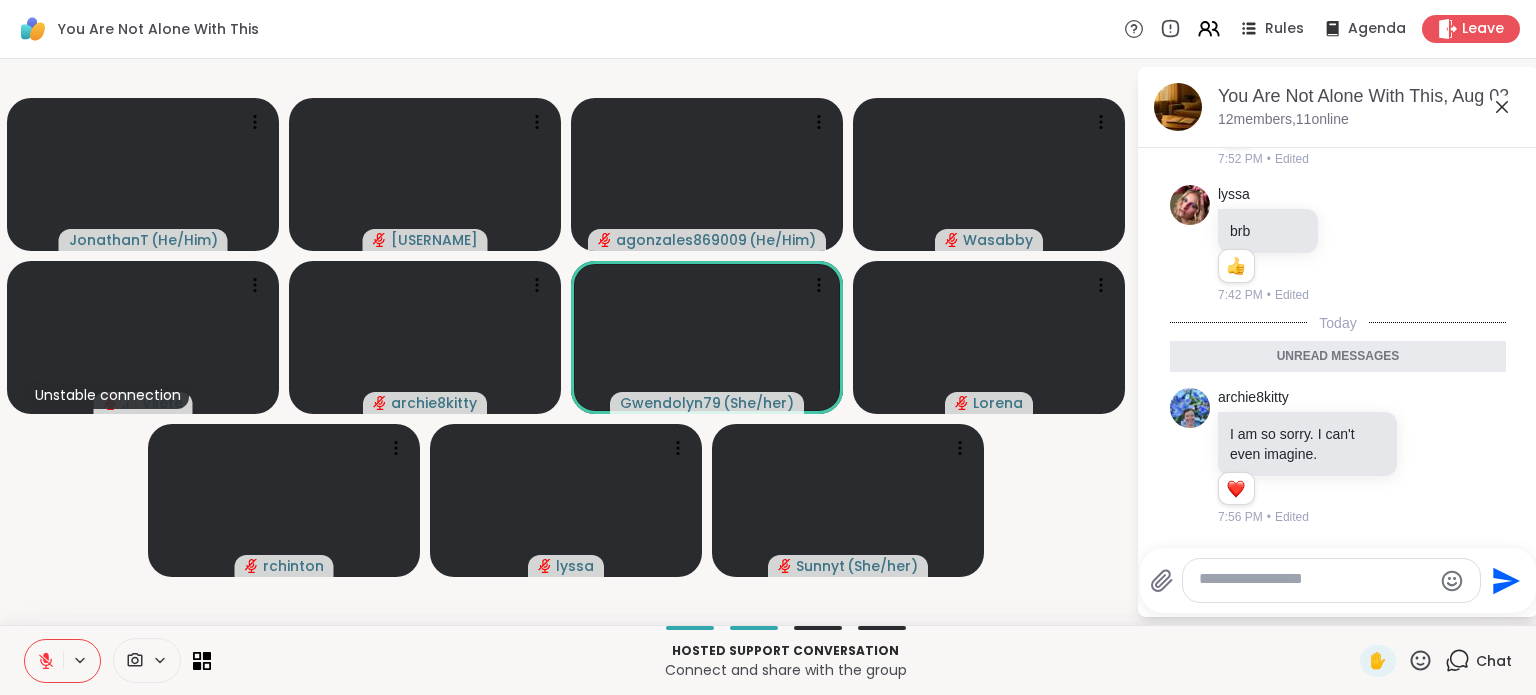 click 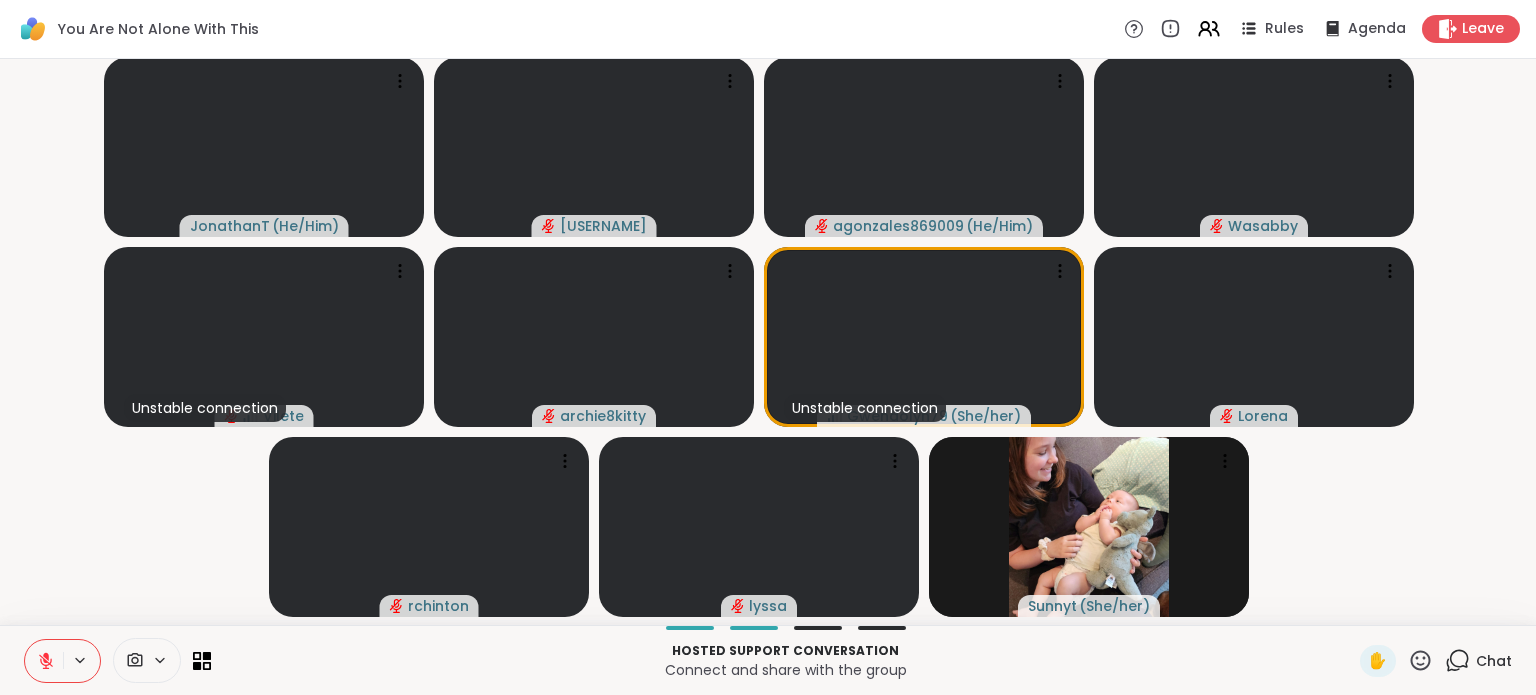 click 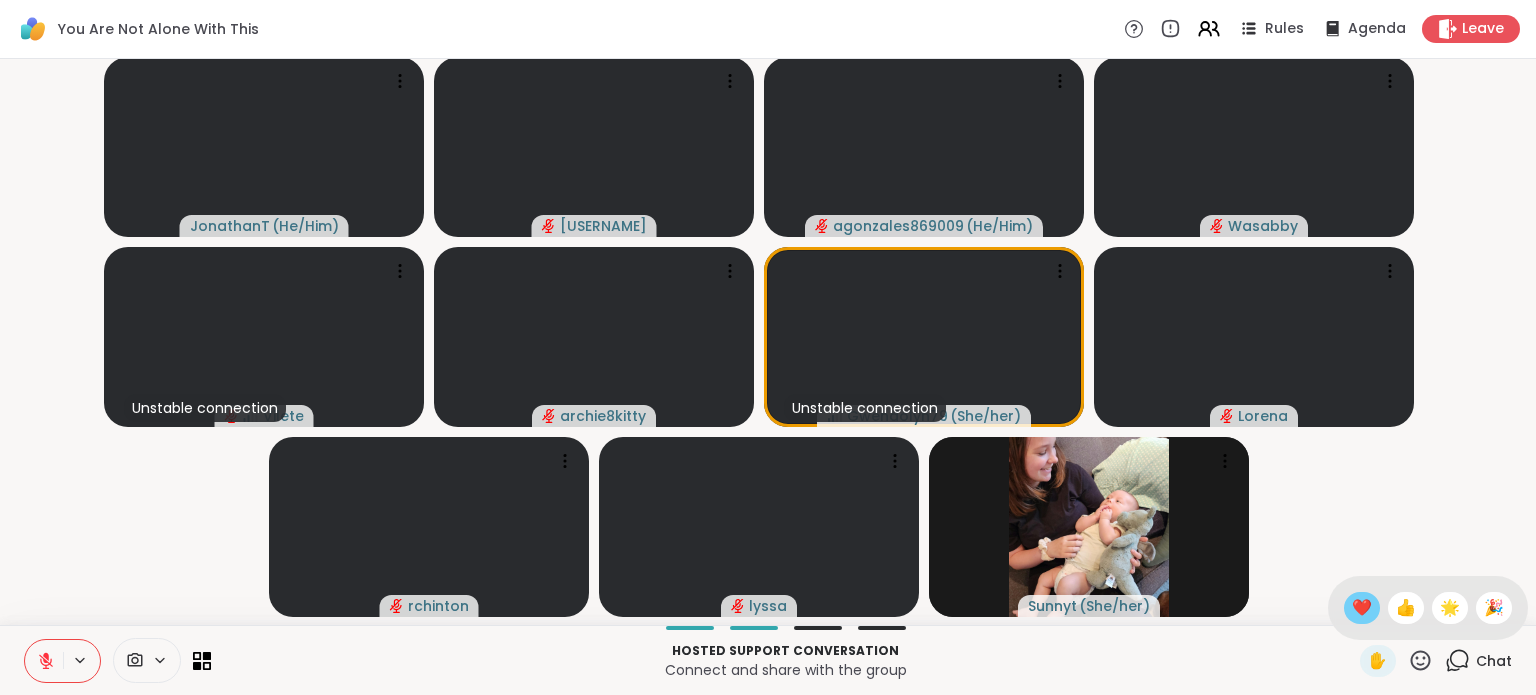 click on "❤️" at bounding box center [1362, 608] 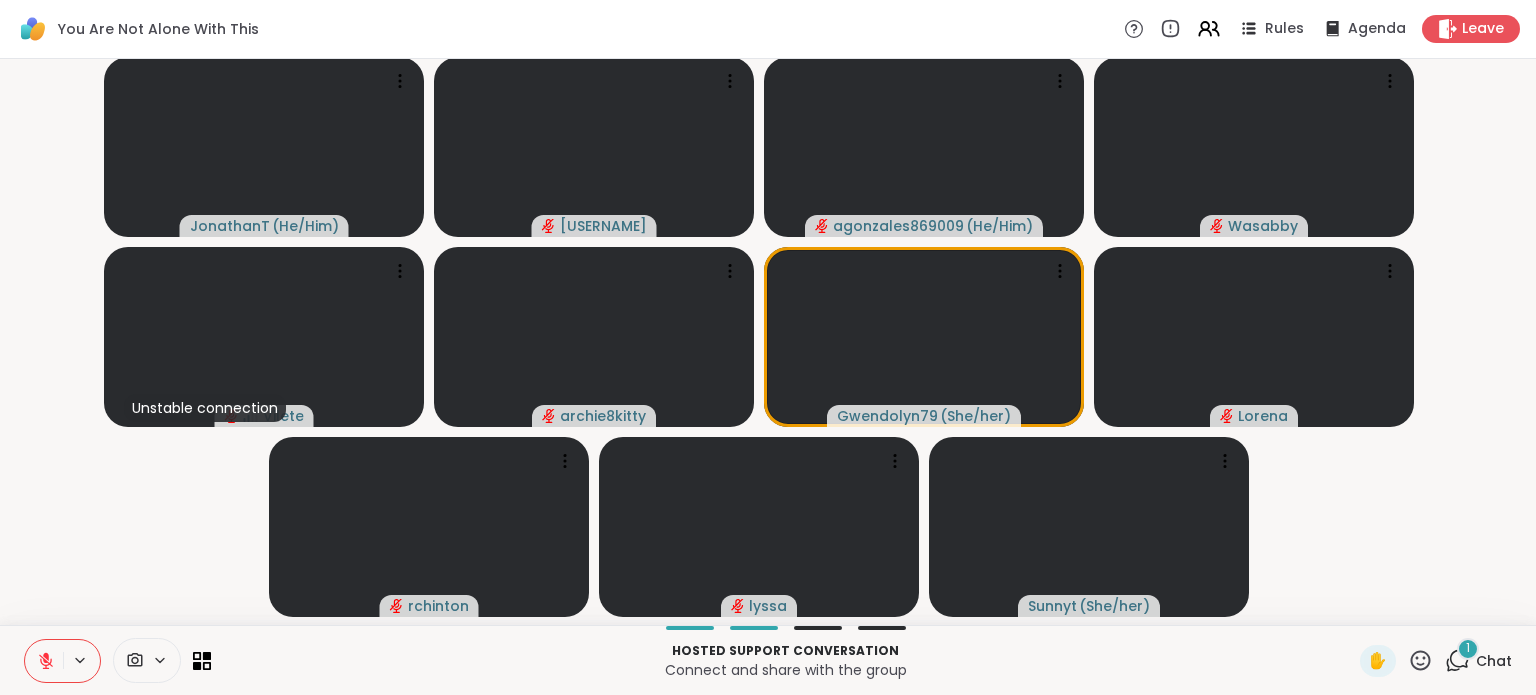 click 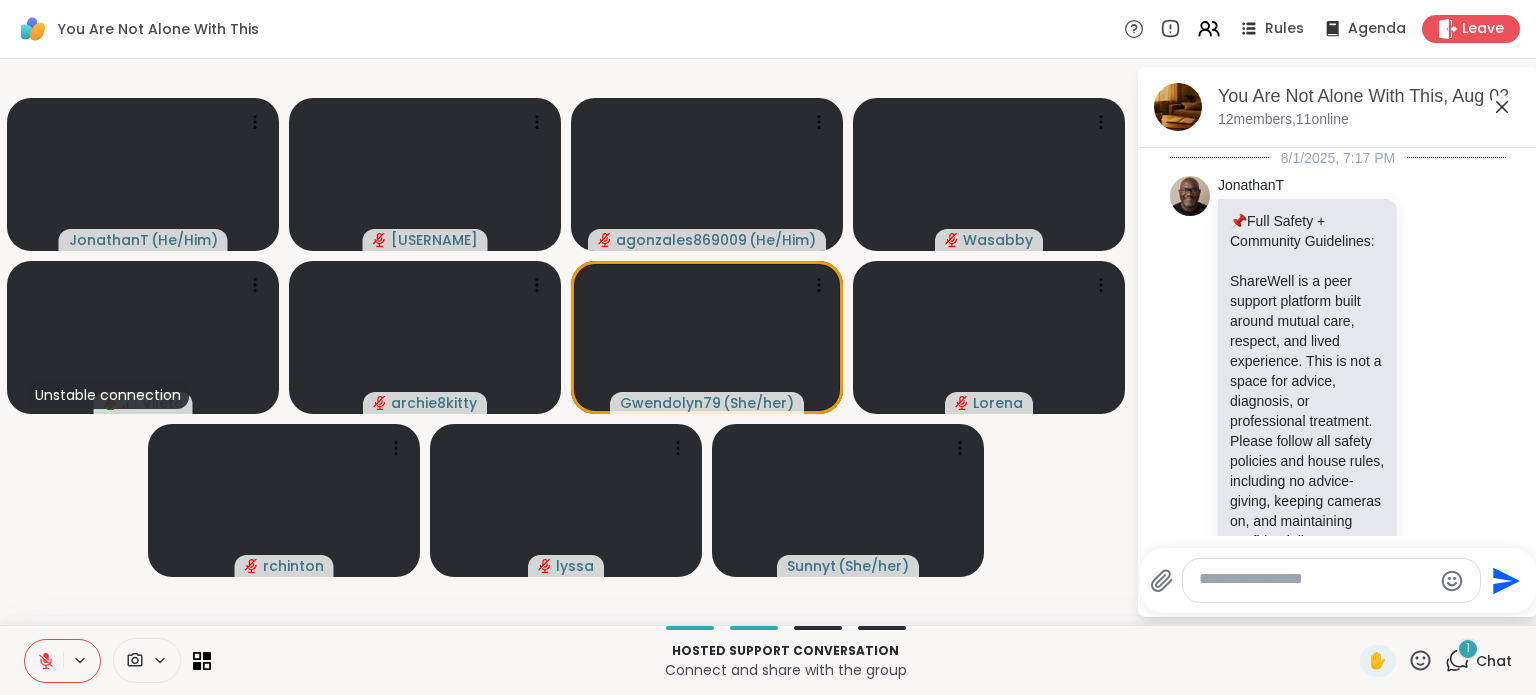 scroll, scrollTop: 3208, scrollLeft: 0, axis: vertical 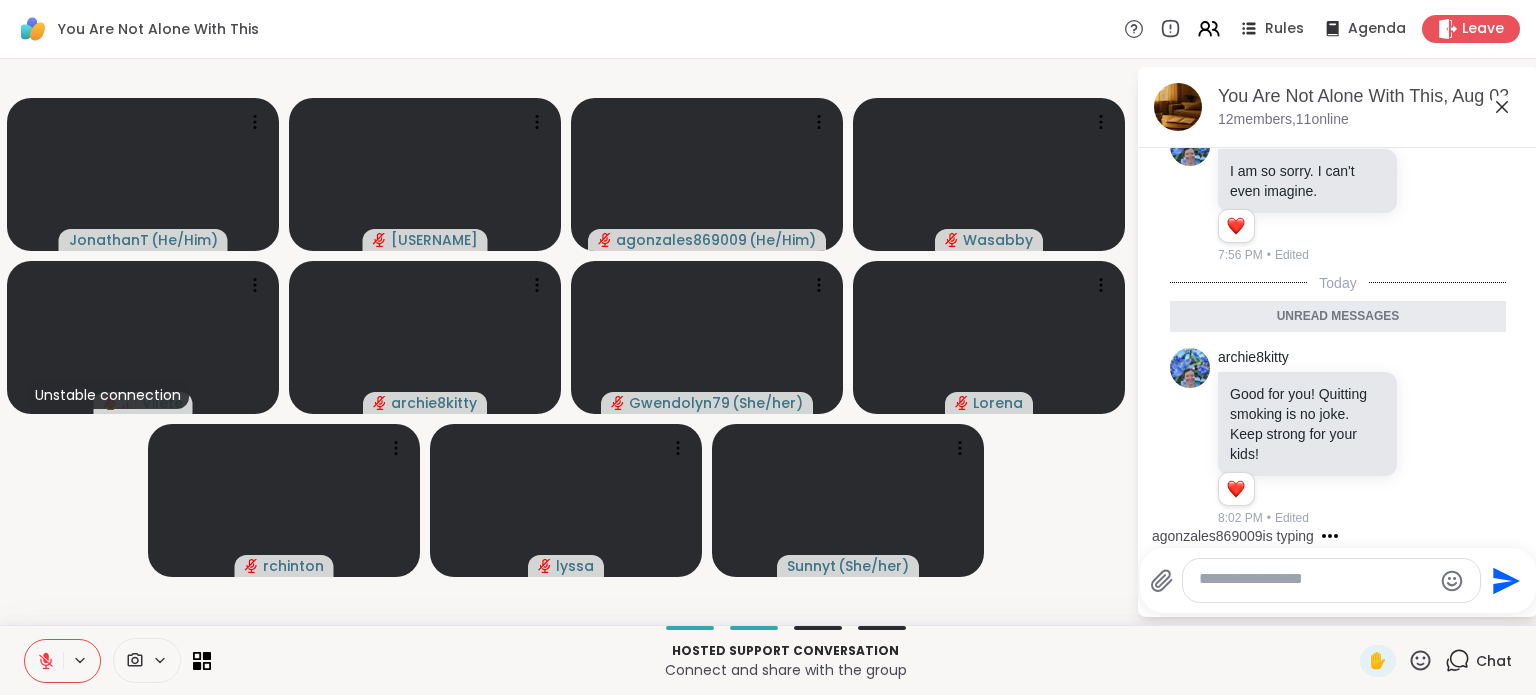 click 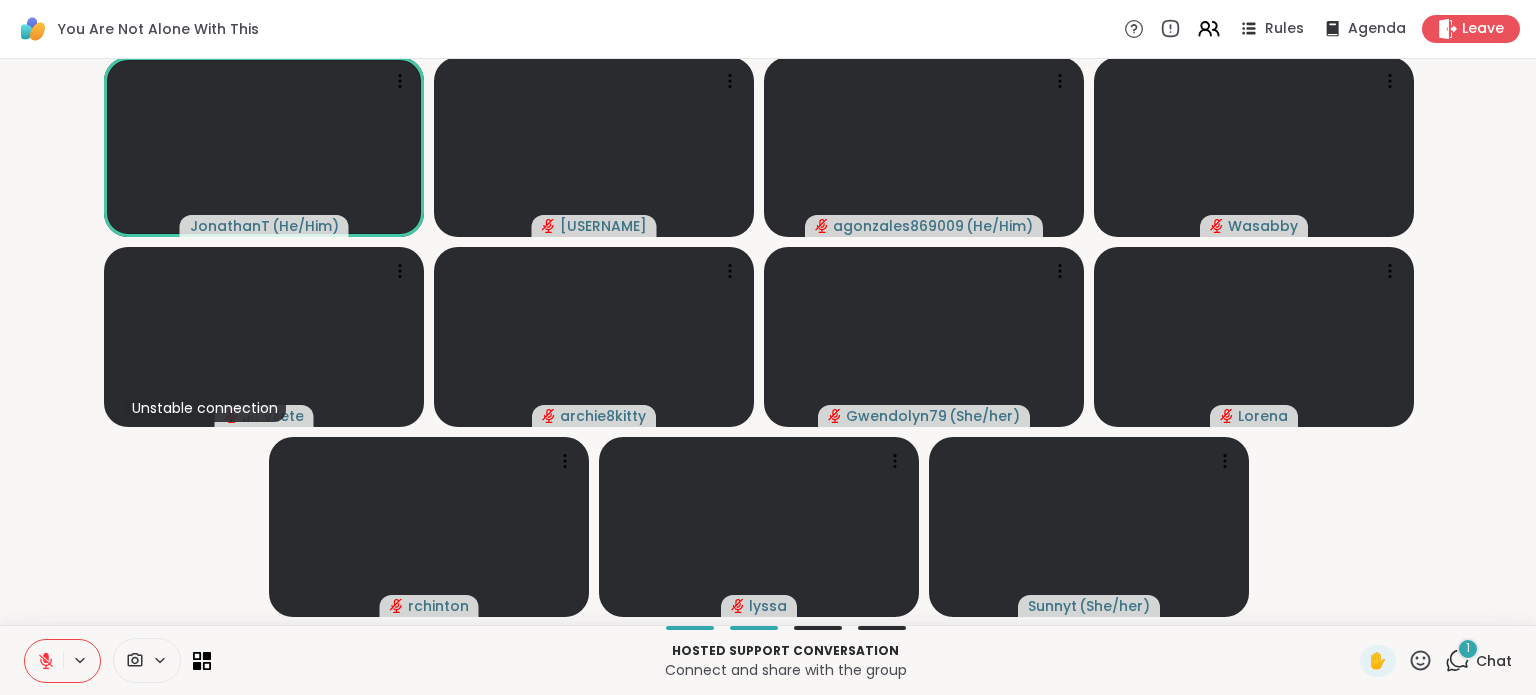 click on "Chat" at bounding box center (1494, 661) 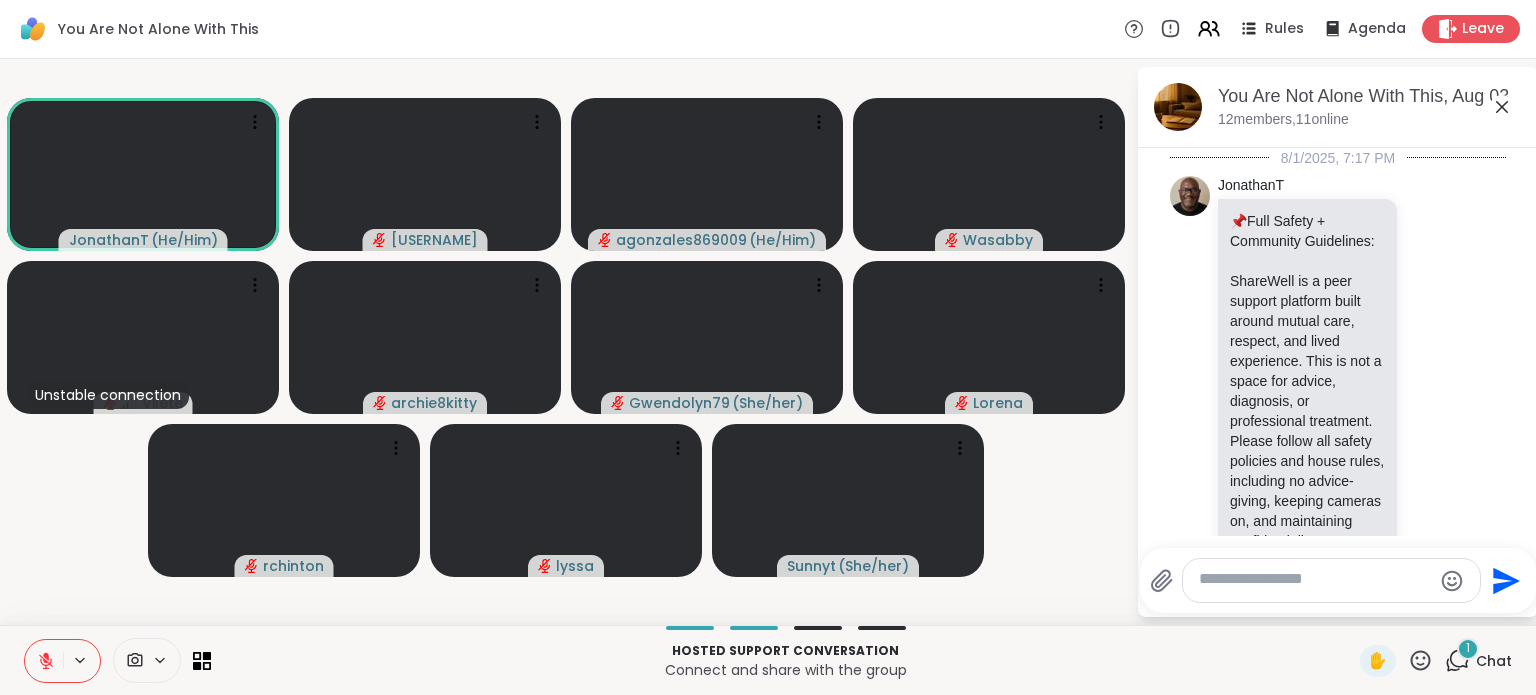scroll, scrollTop: 3418, scrollLeft: 0, axis: vertical 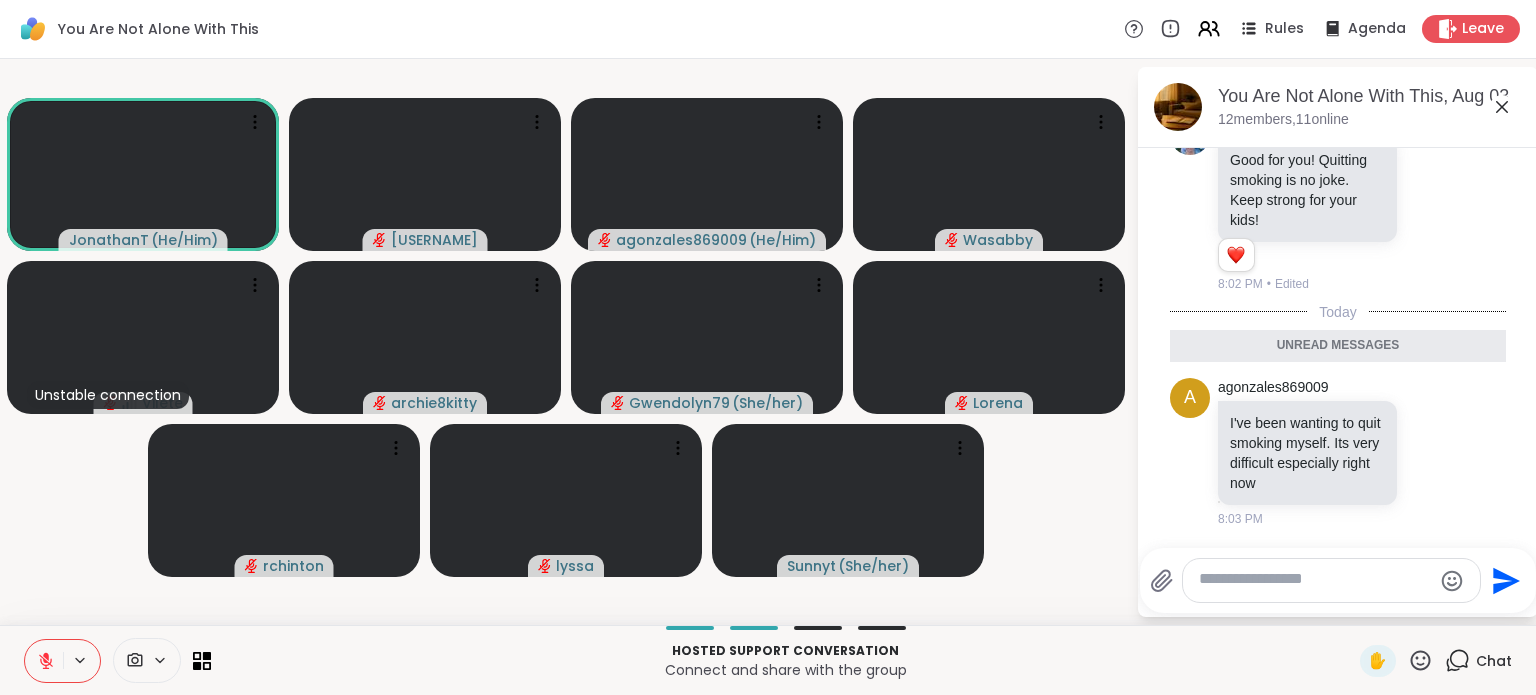 click 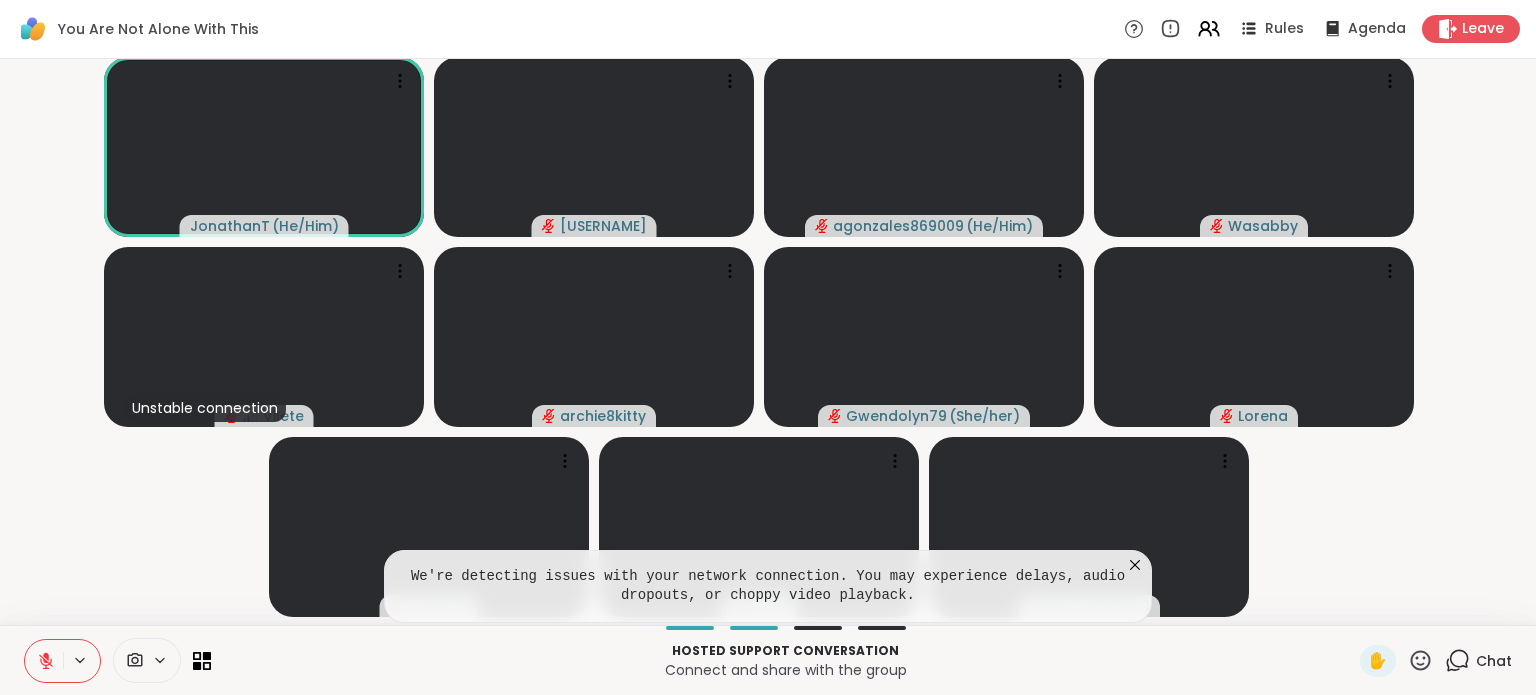 click 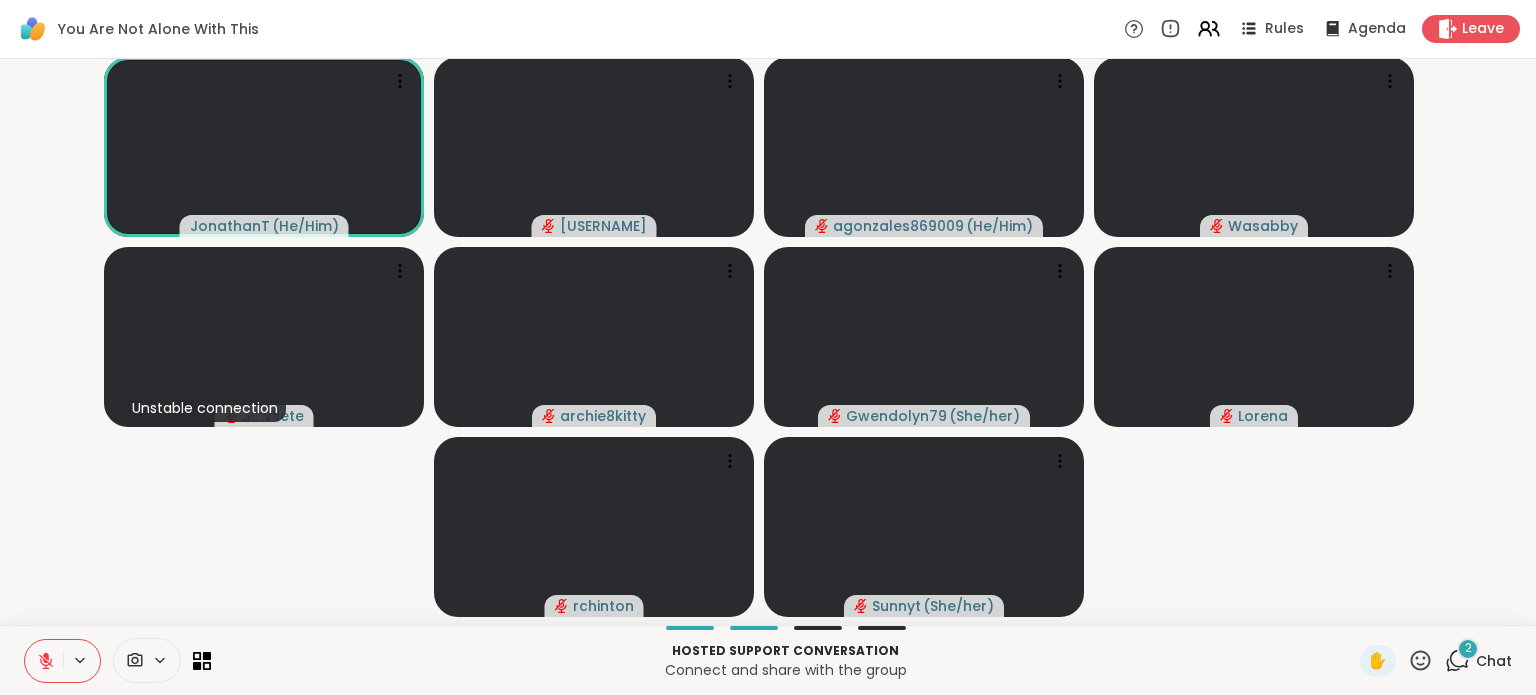 click on "2 Chat" at bounding box center (1478, 661) 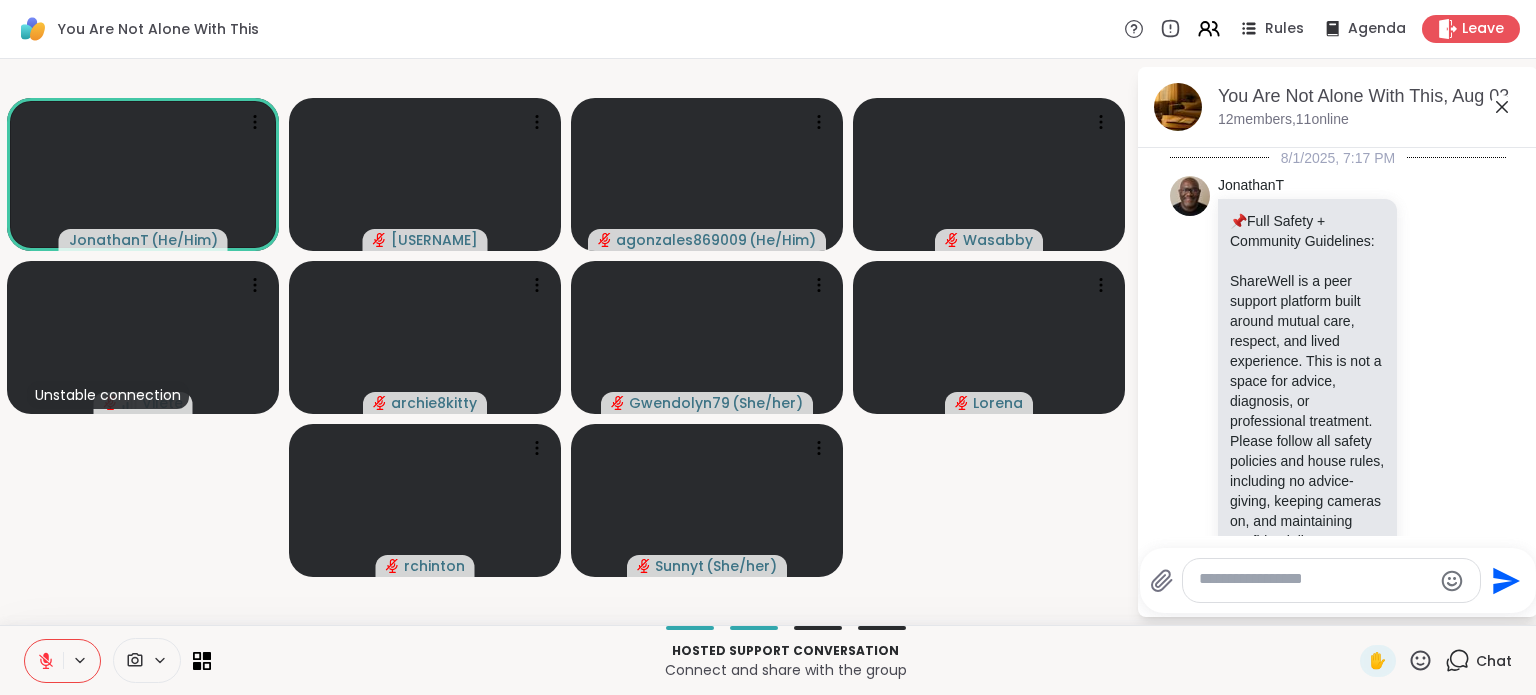 scroll, scrollTop: 3792, scrollLeft: 0, axis: vertical 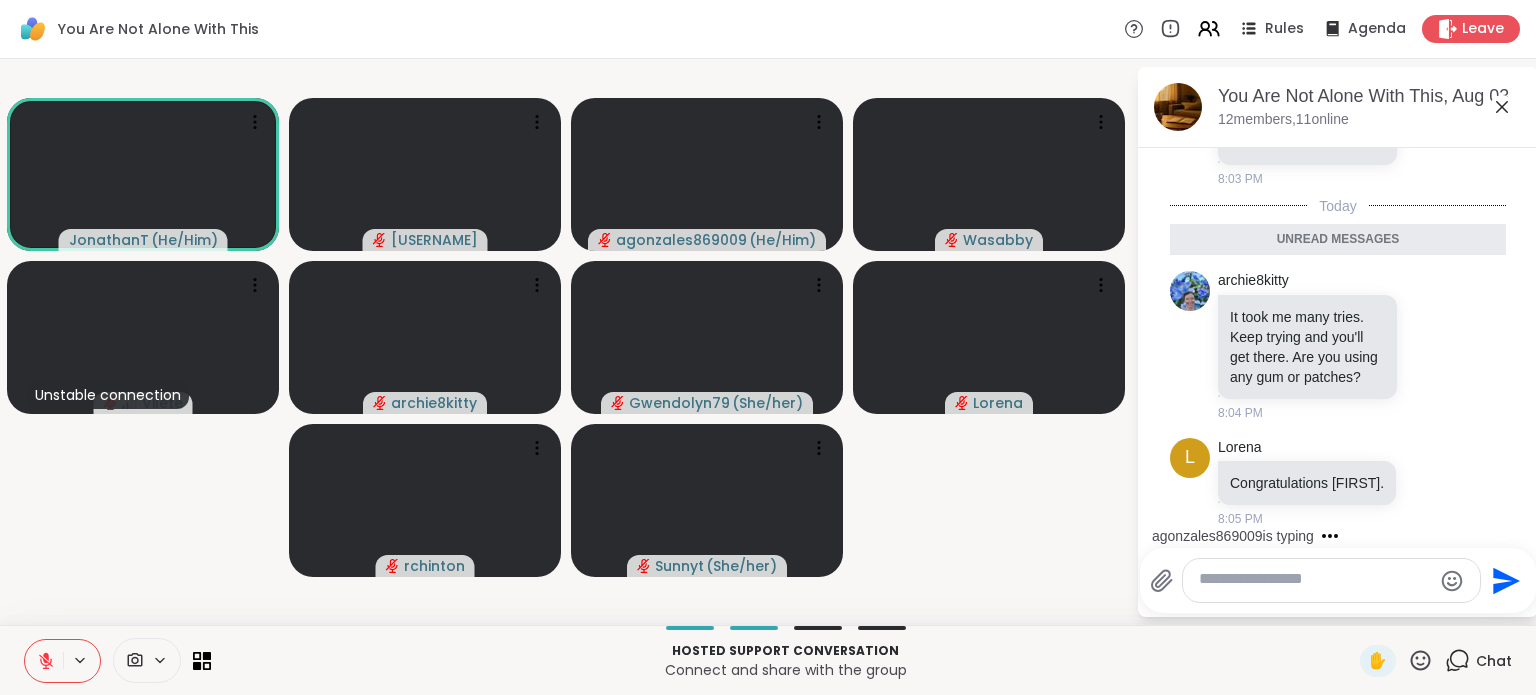 click at bounding box center (1315, 580) 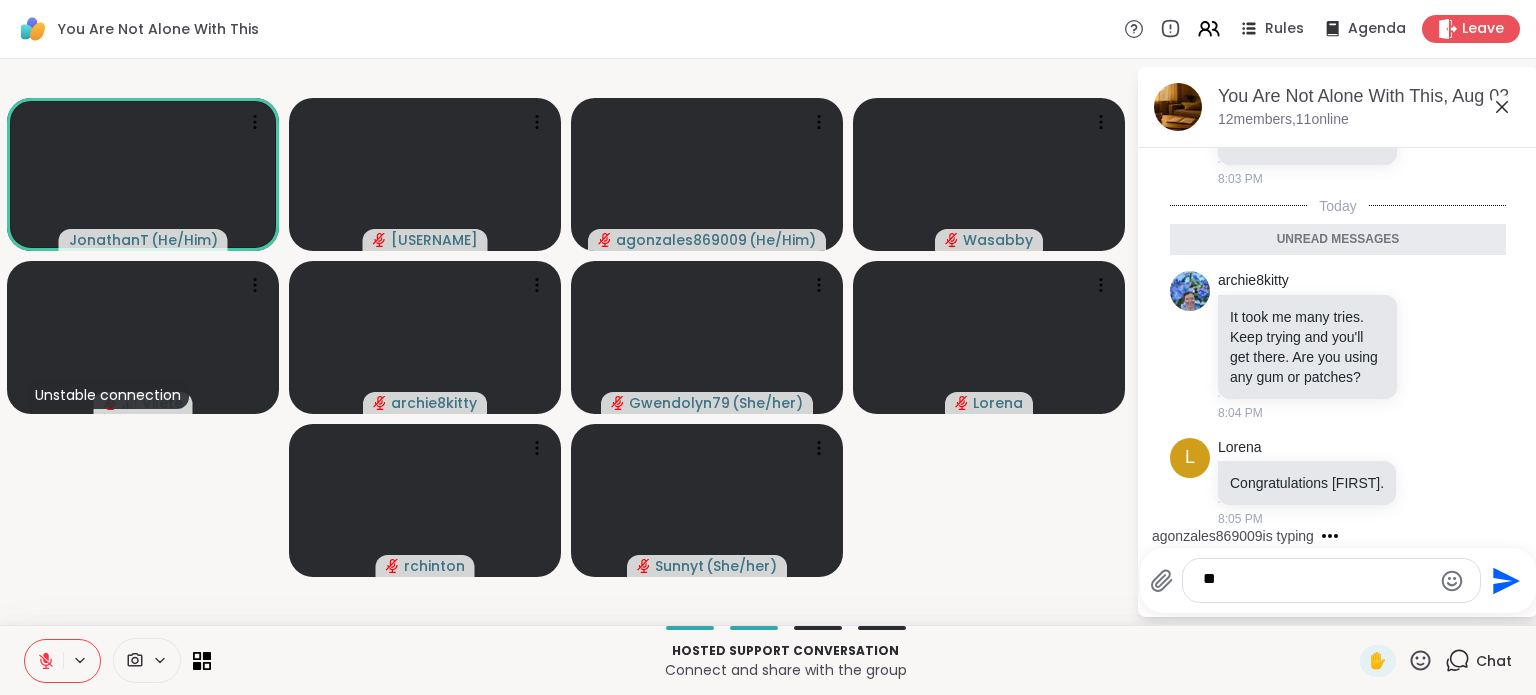 type on "*" 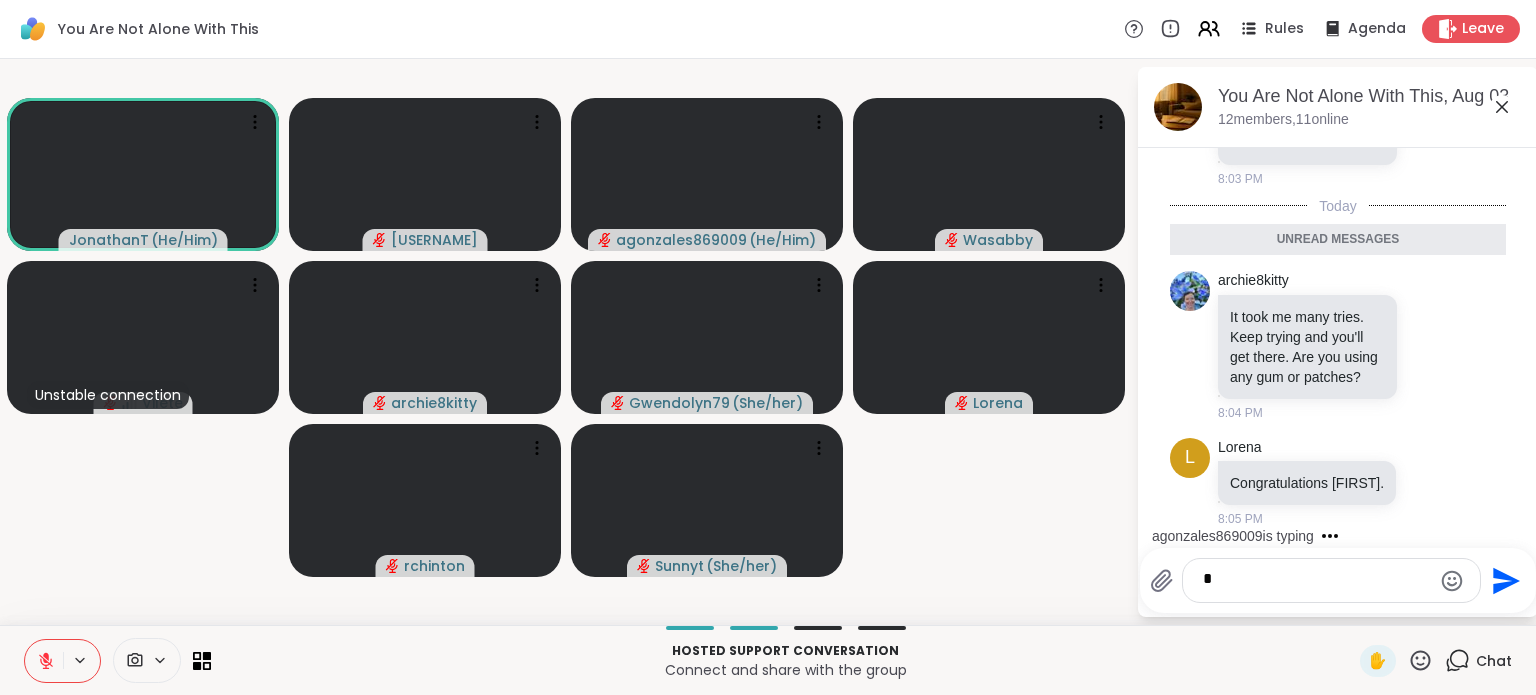 type 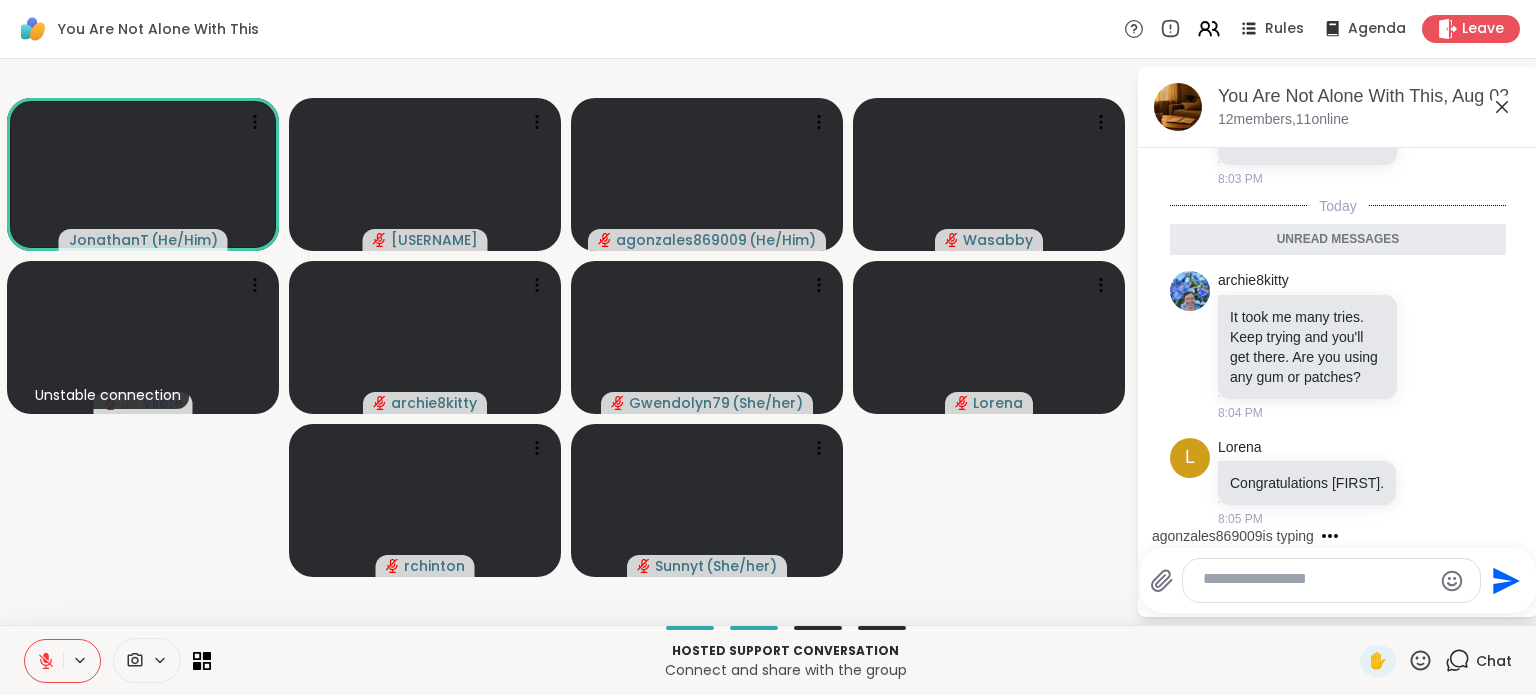 click 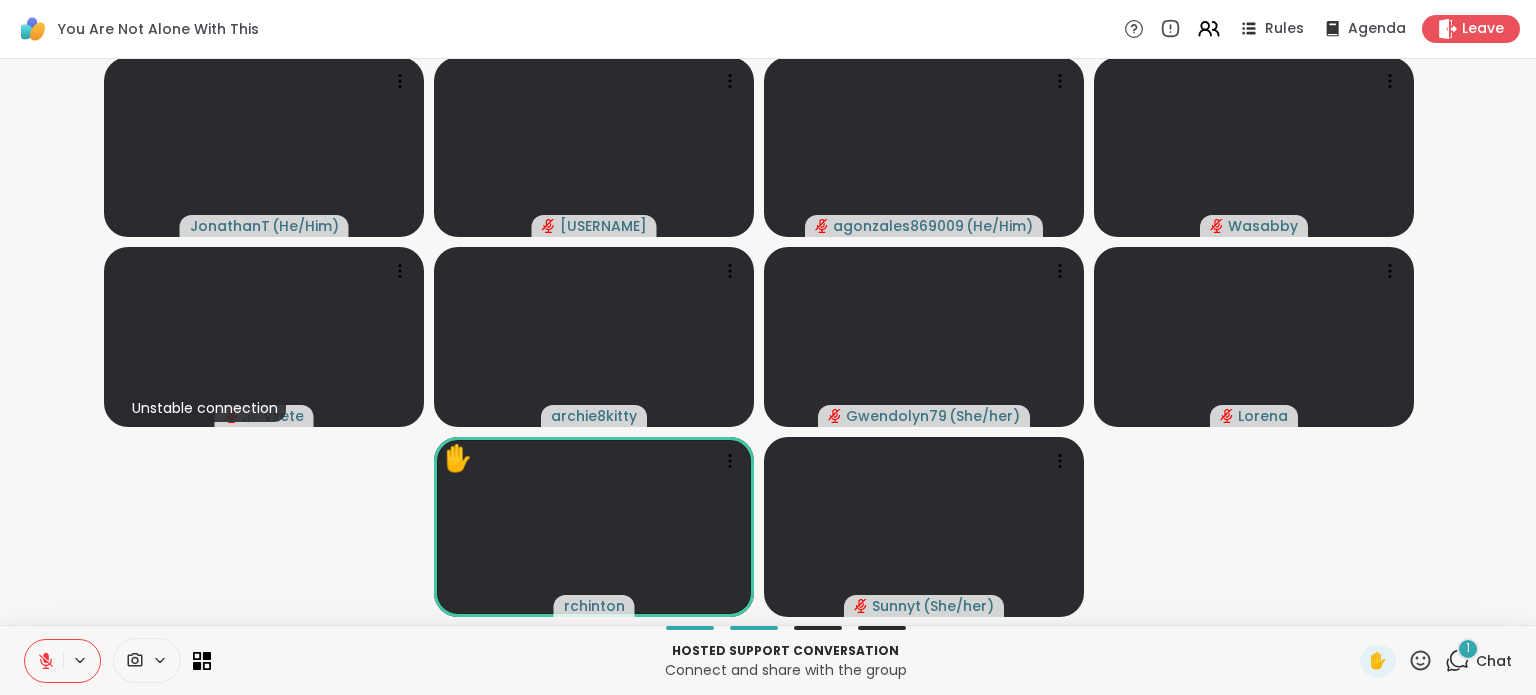 click on "Chat" at bounding box center (1494, 661) 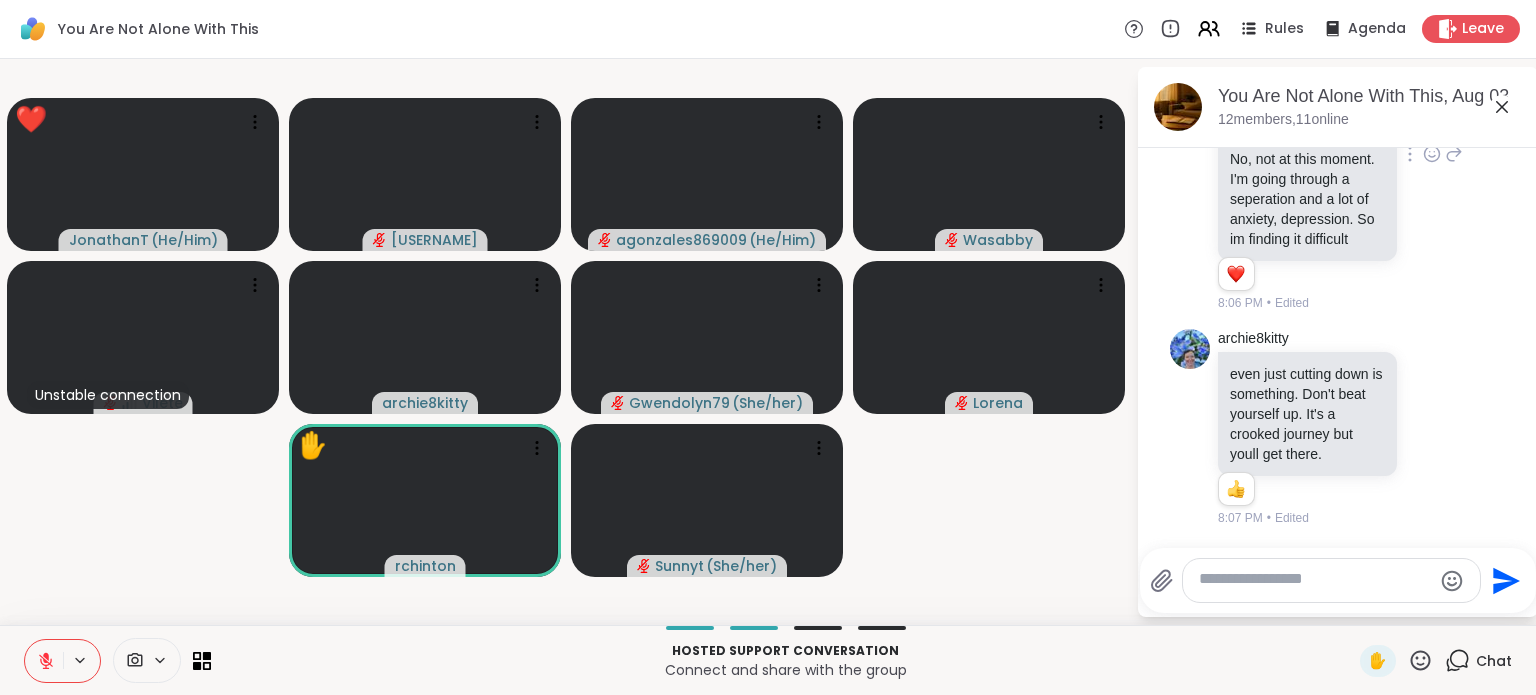 scroll, scrollTop: 4177, scrollLeft: 0, axis: vertical 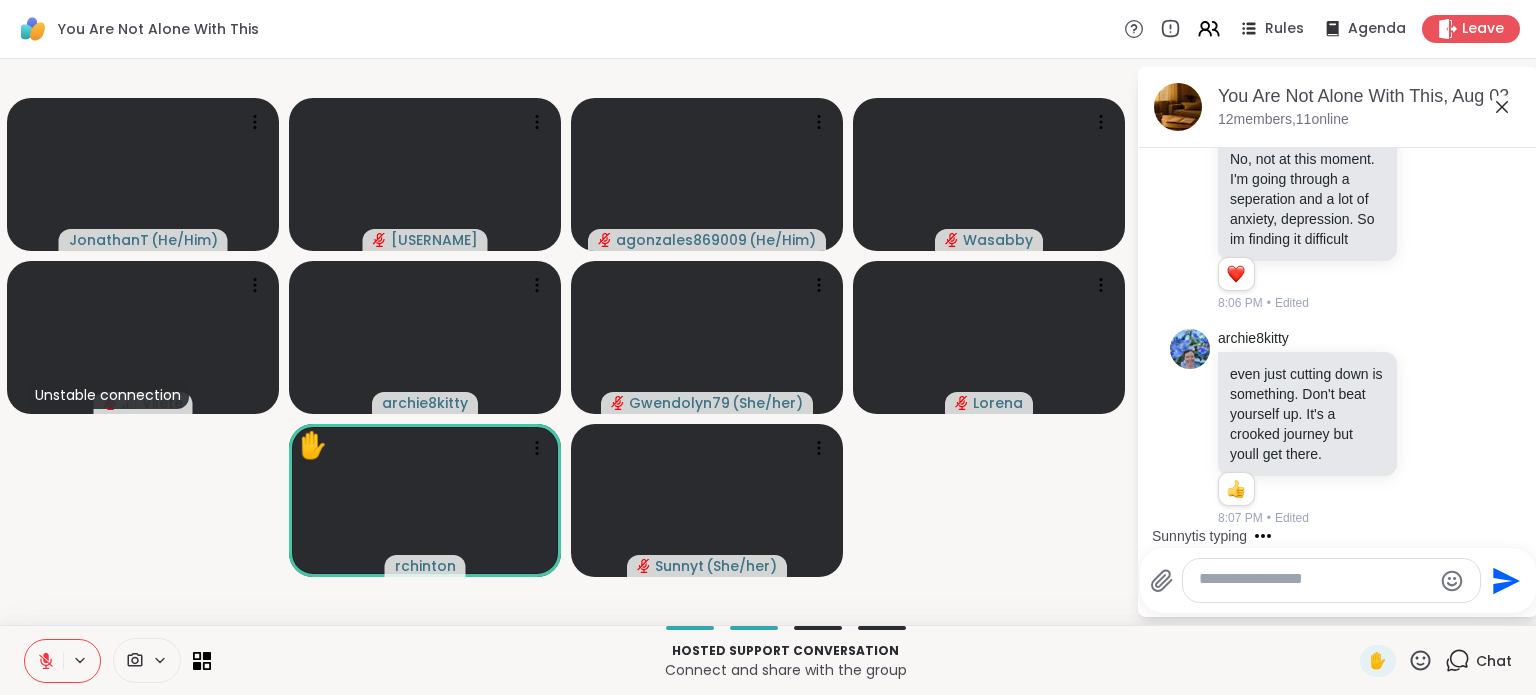 click 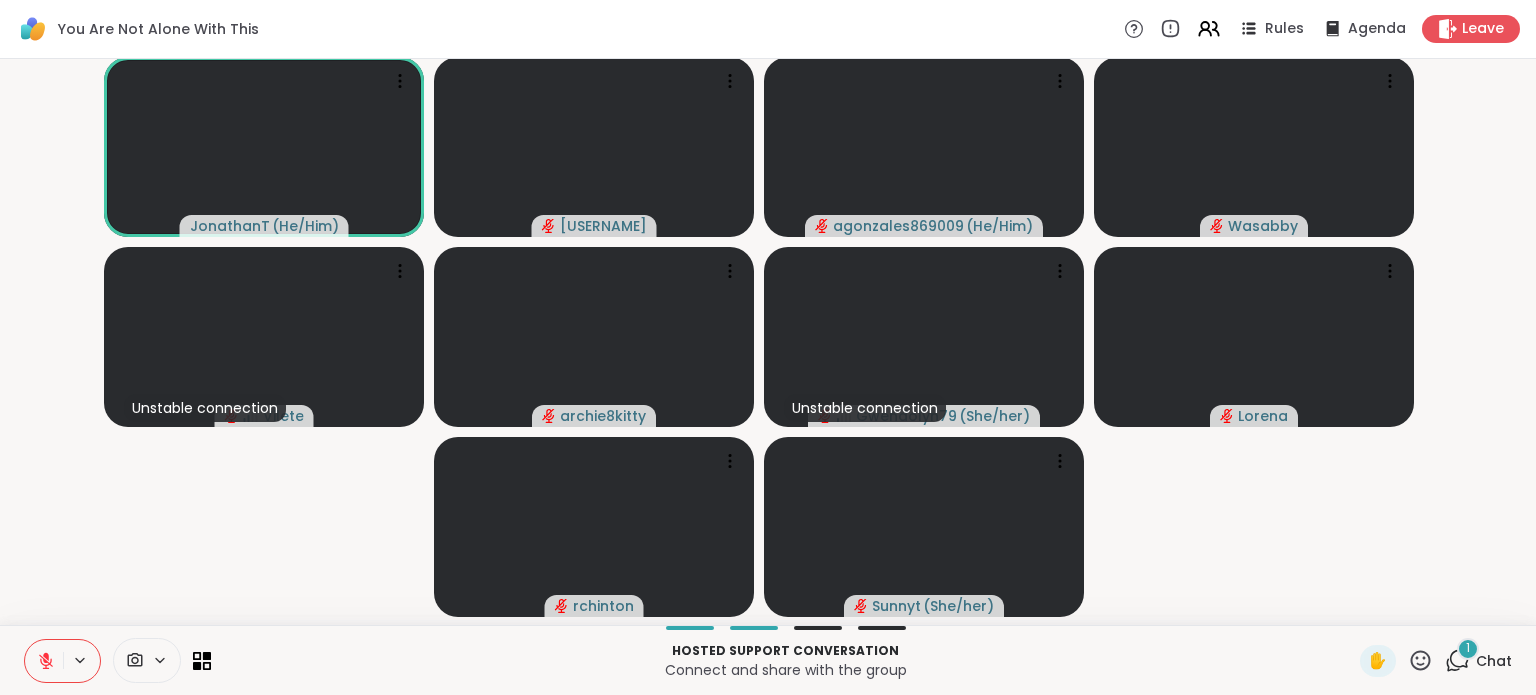 click 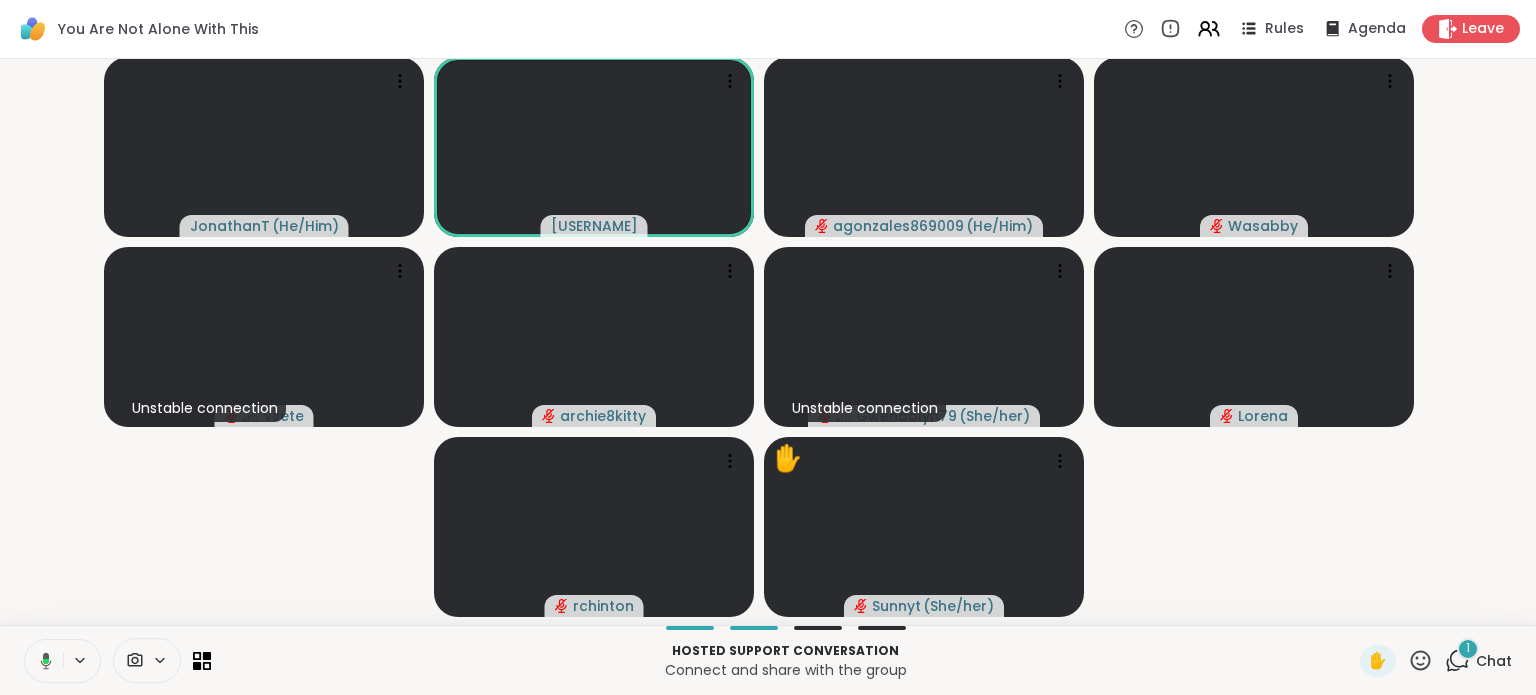 click 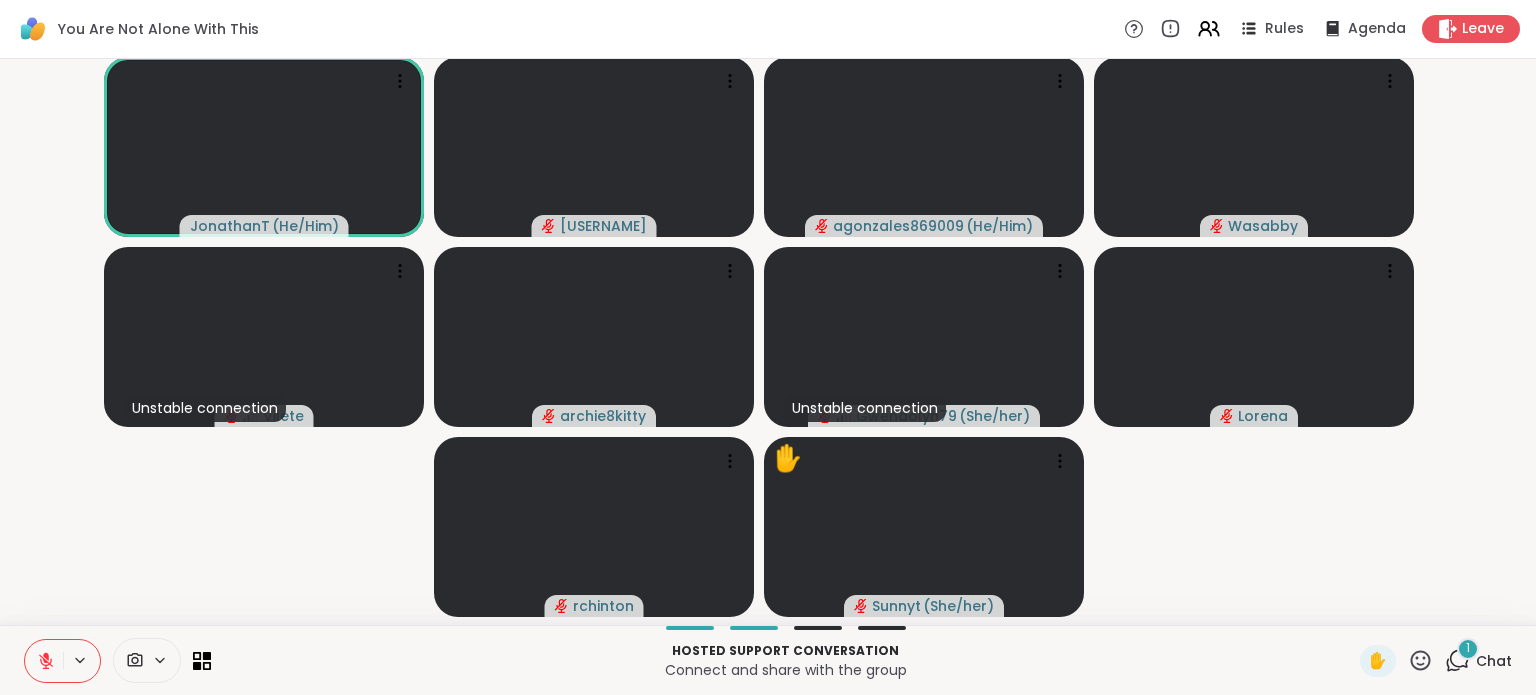 click on "1 Chat" at bounding box center [1478, 661] 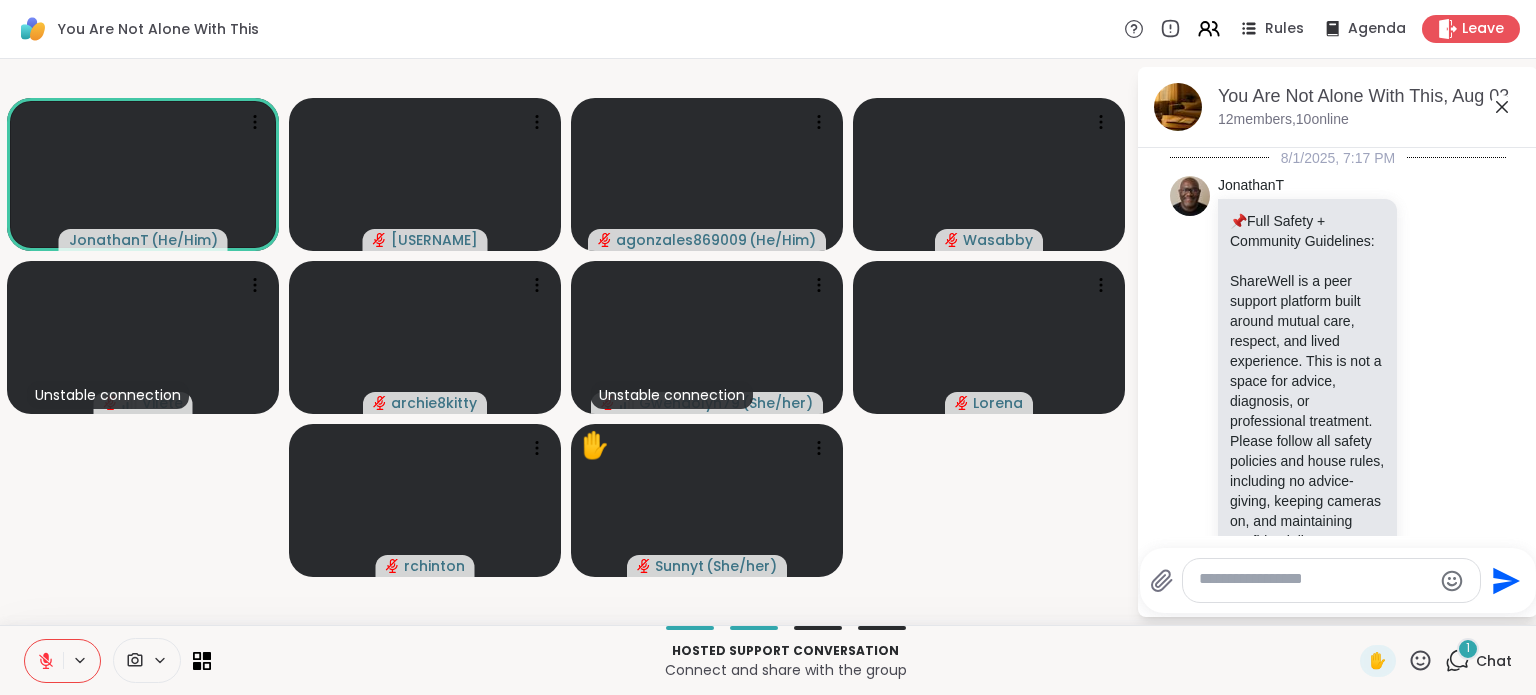 scroll, scrollTop: 4752, scrollLeft: 0, axis: vertical 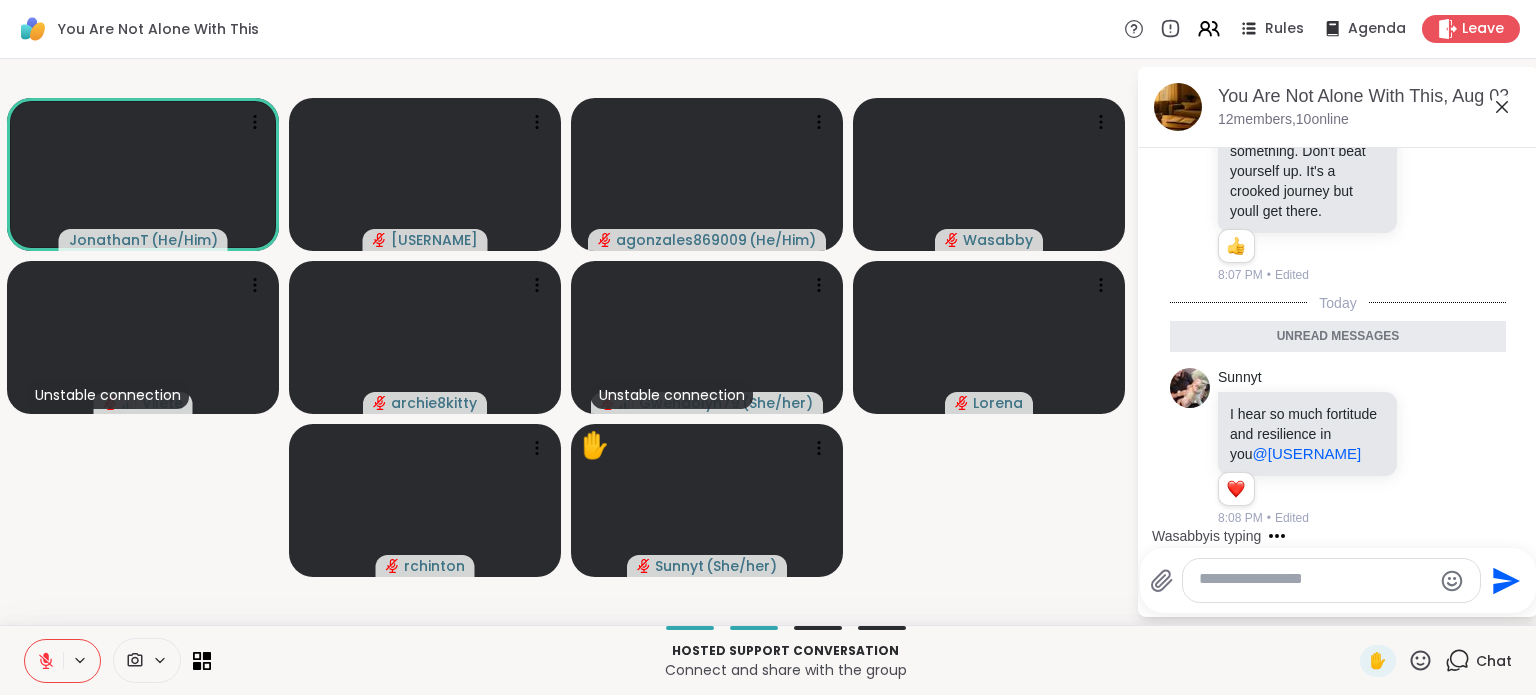 click 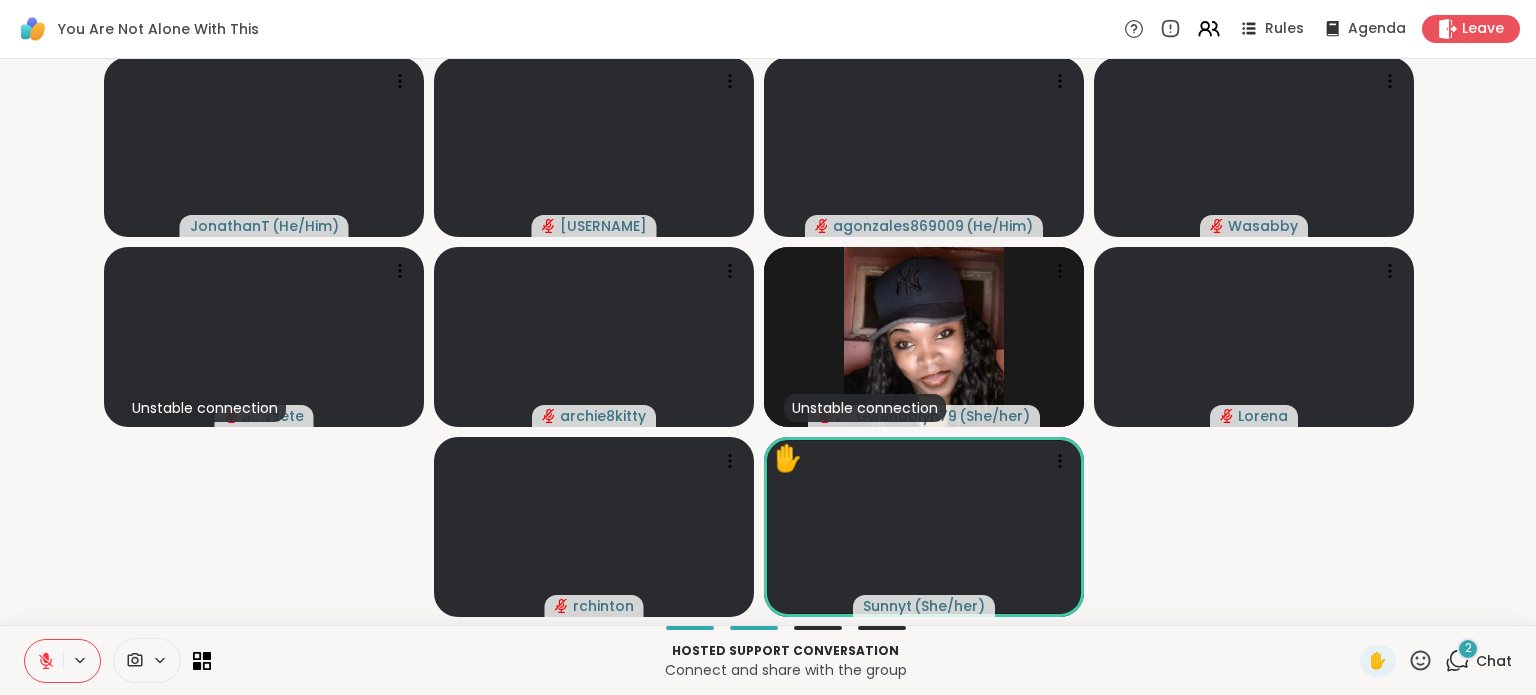 click 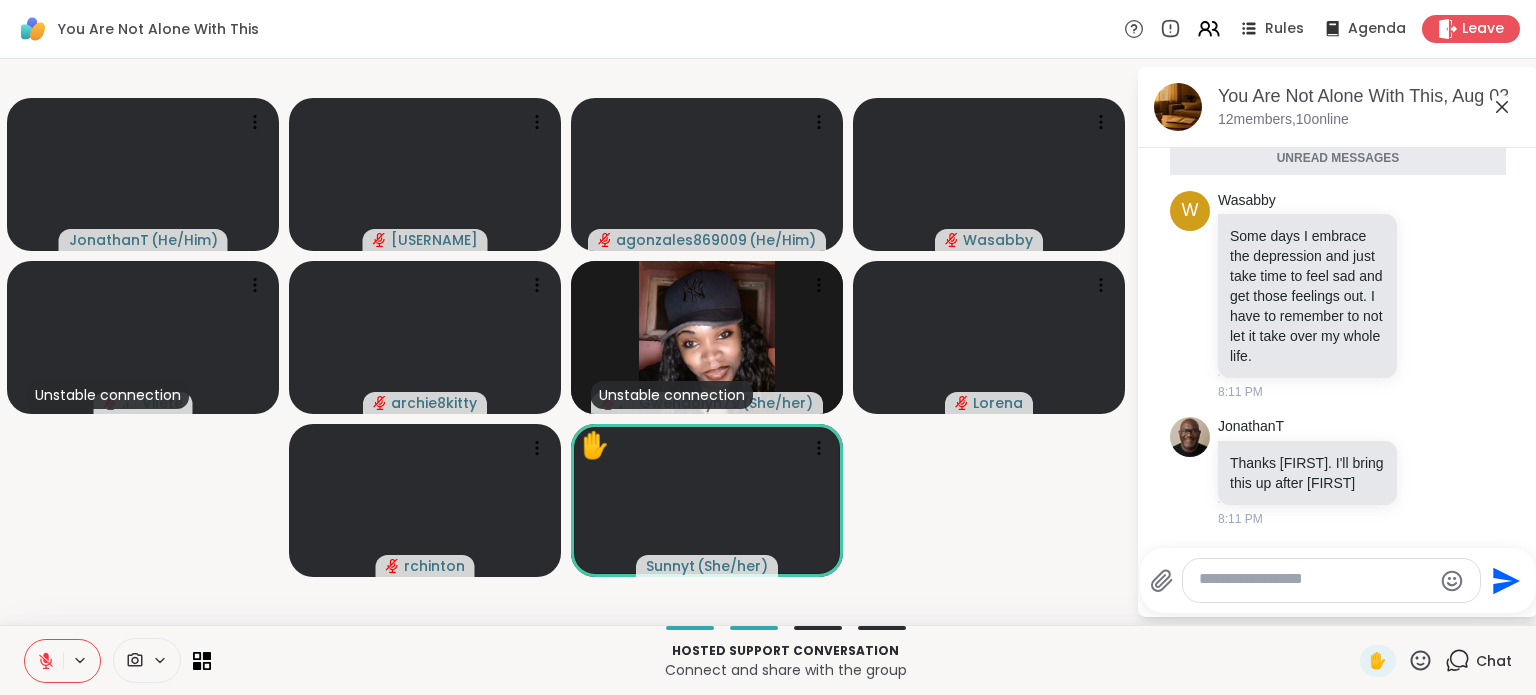 scroll, scrollTop: 5139, scrollLeft: 0, axis: vertical 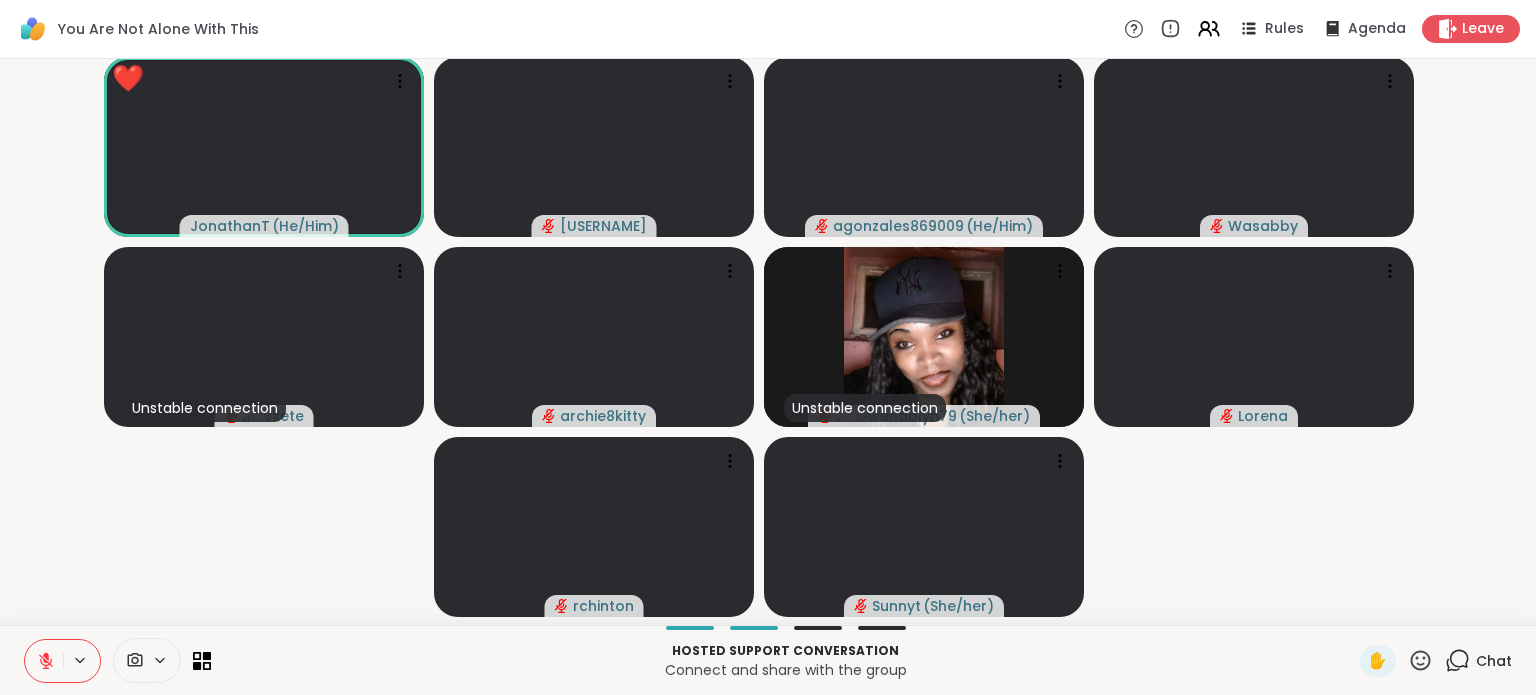 click 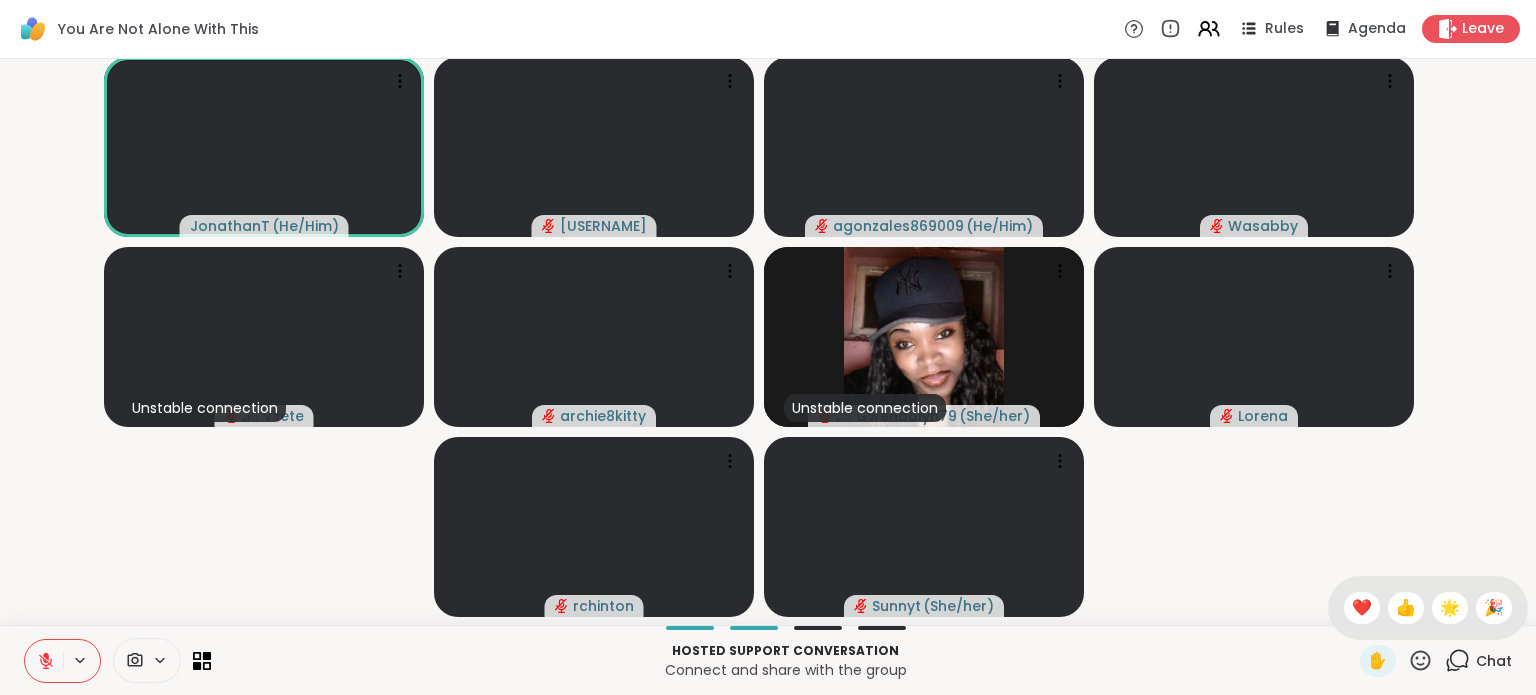click on "❤️" at bounding box center [1362, 608] 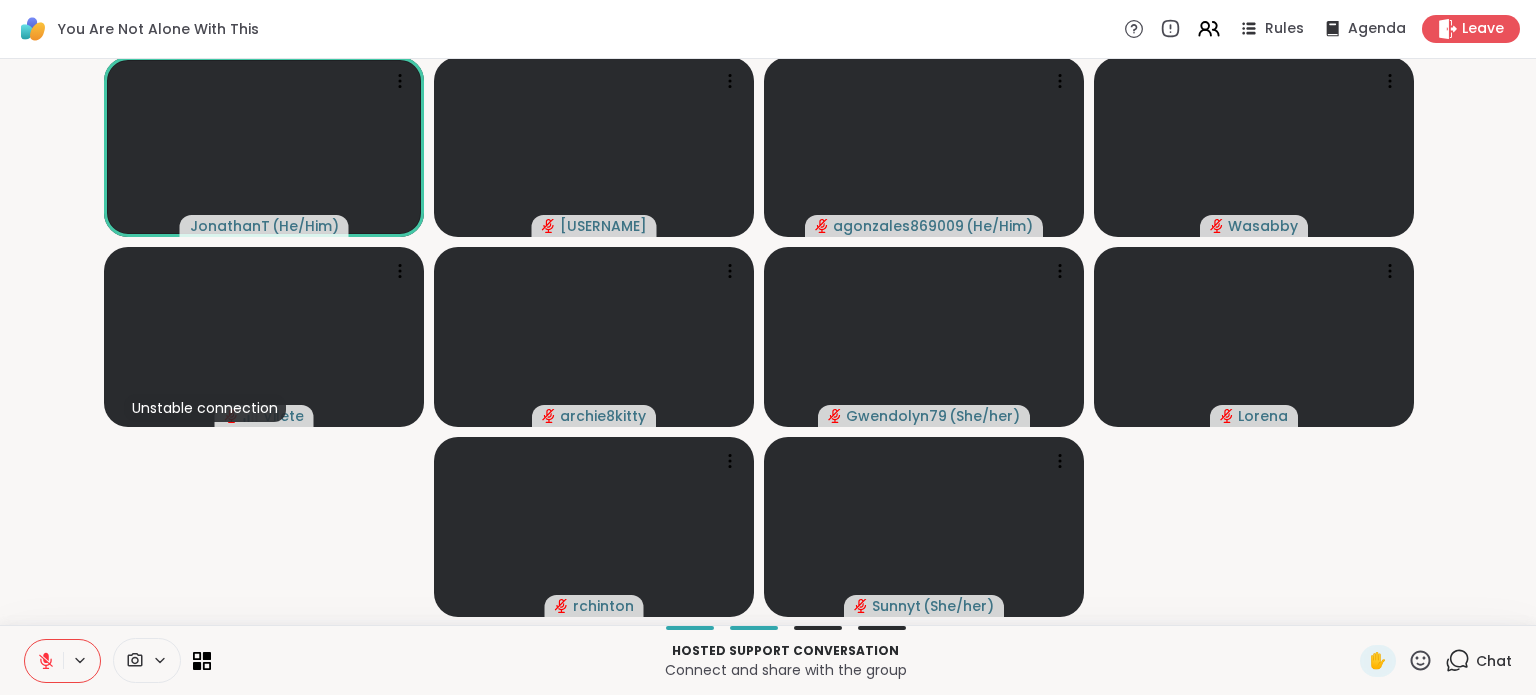 click on "Chat" at bounding box center [1494, 661] 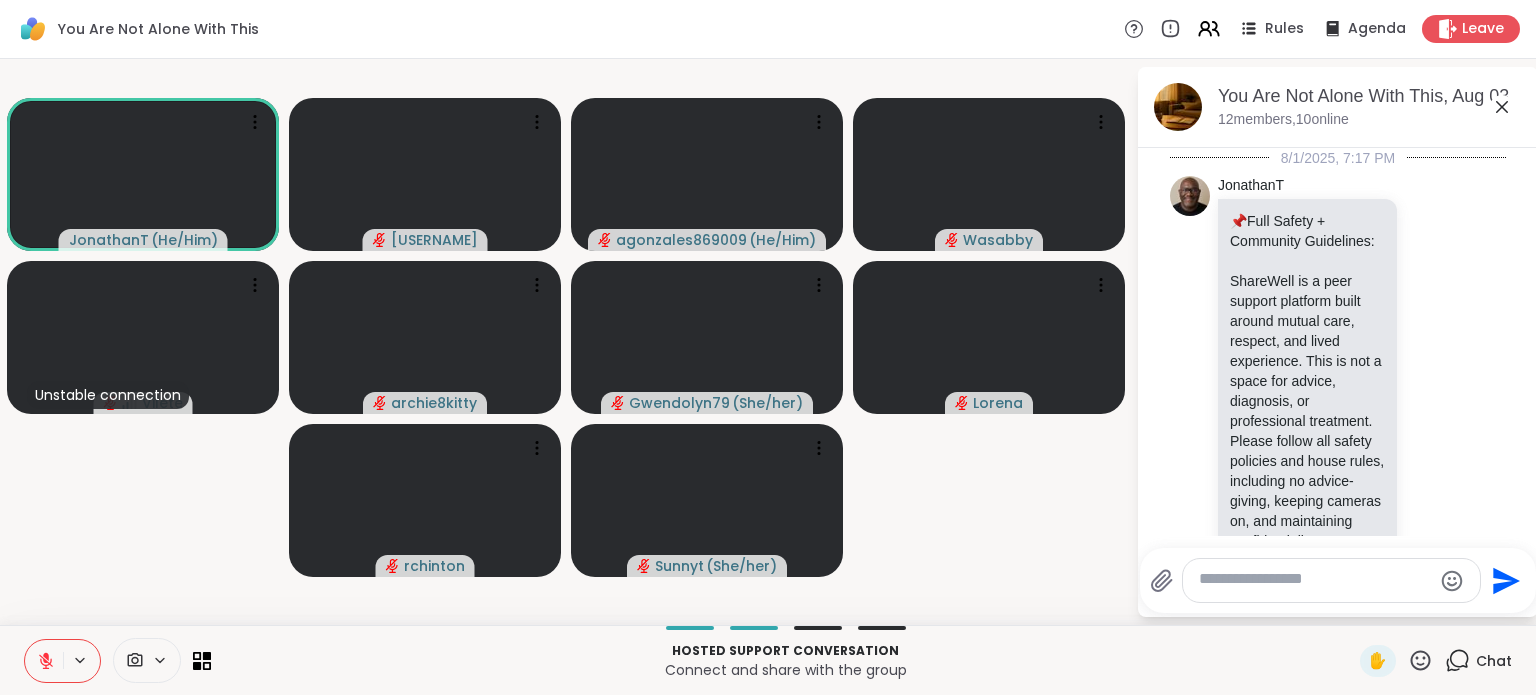 scroll, scrollTop: 5162, scrollLeft: 0, axis: vertical 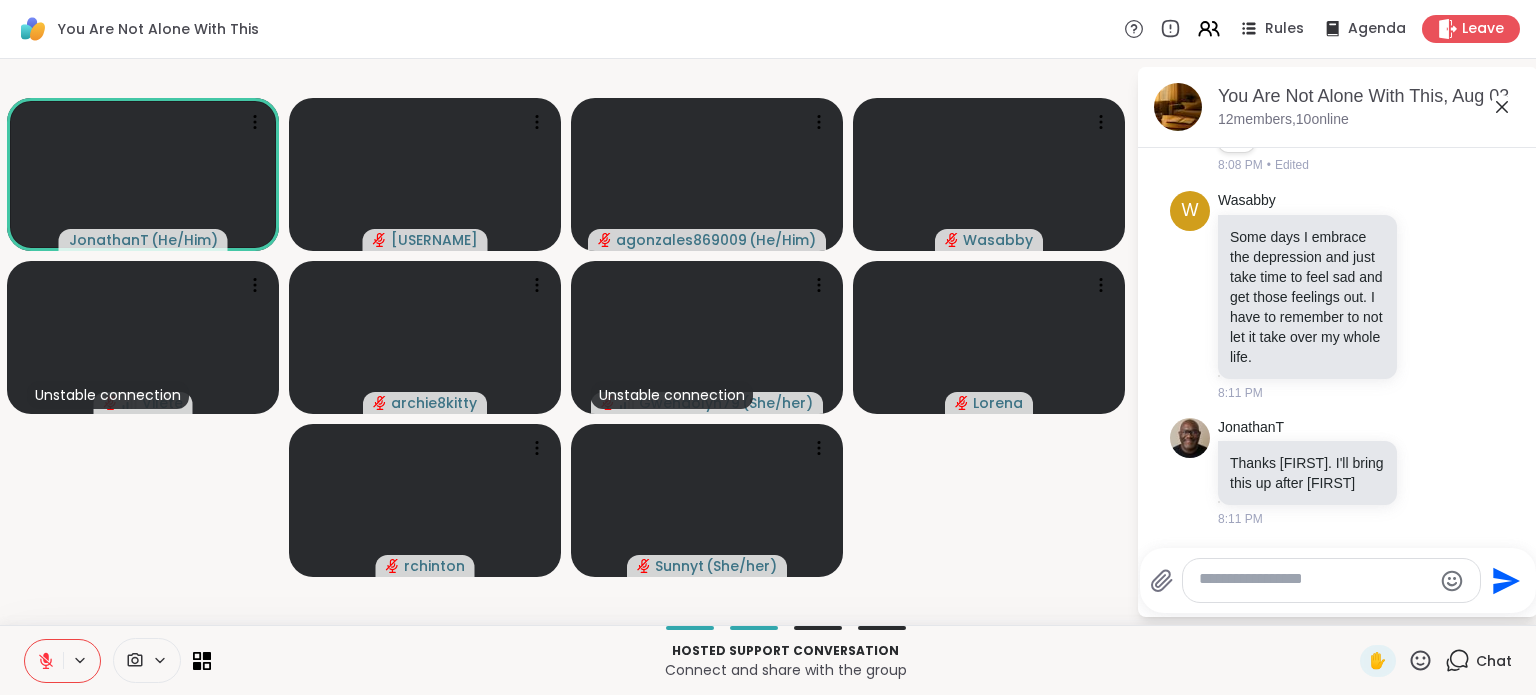 click at bounding box center (1315, 580) 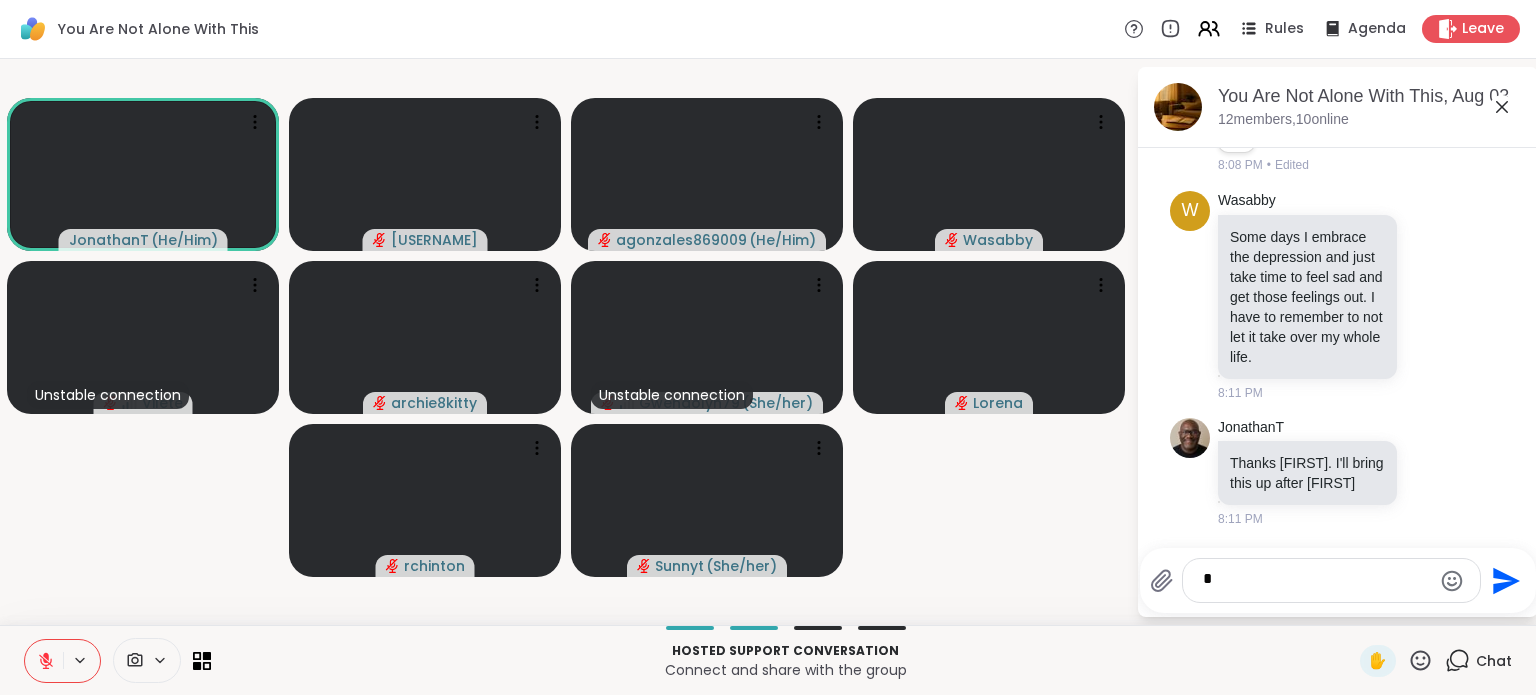 type on "*" 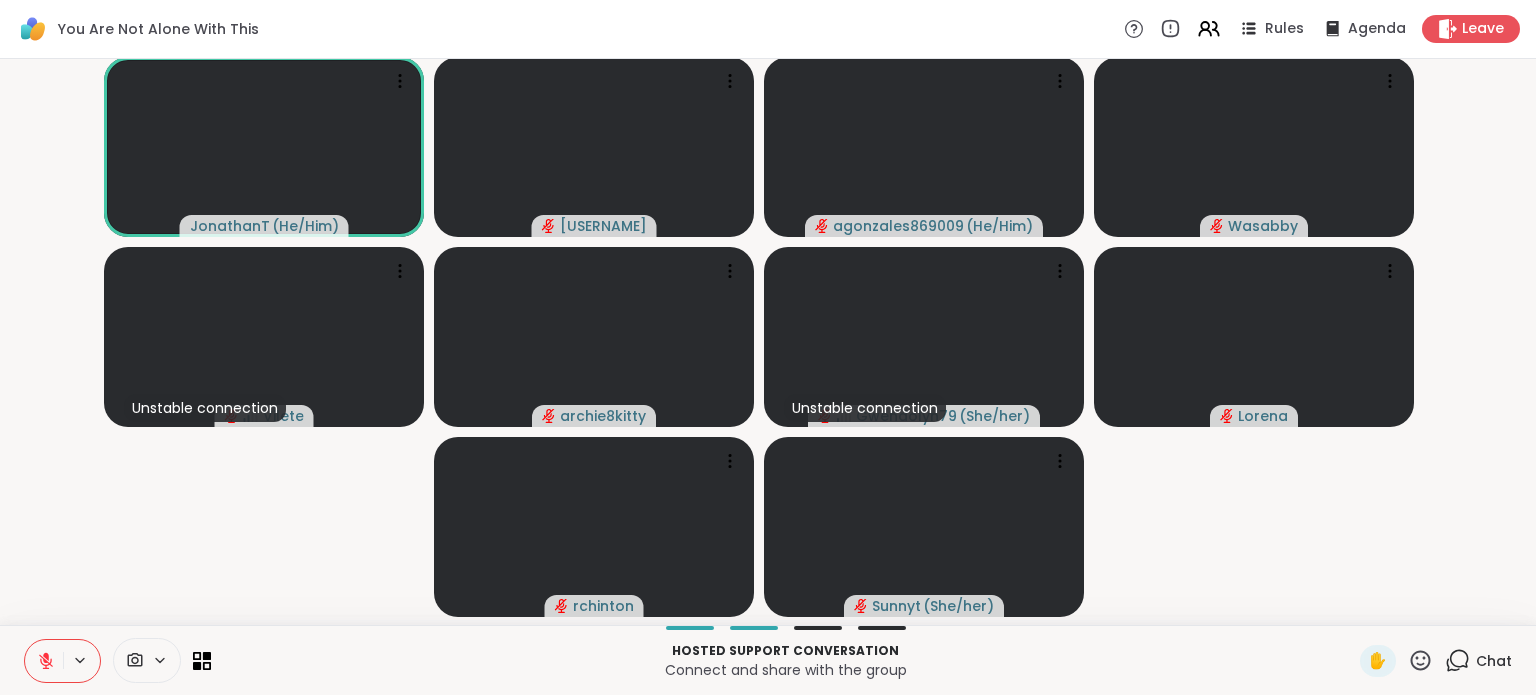 click 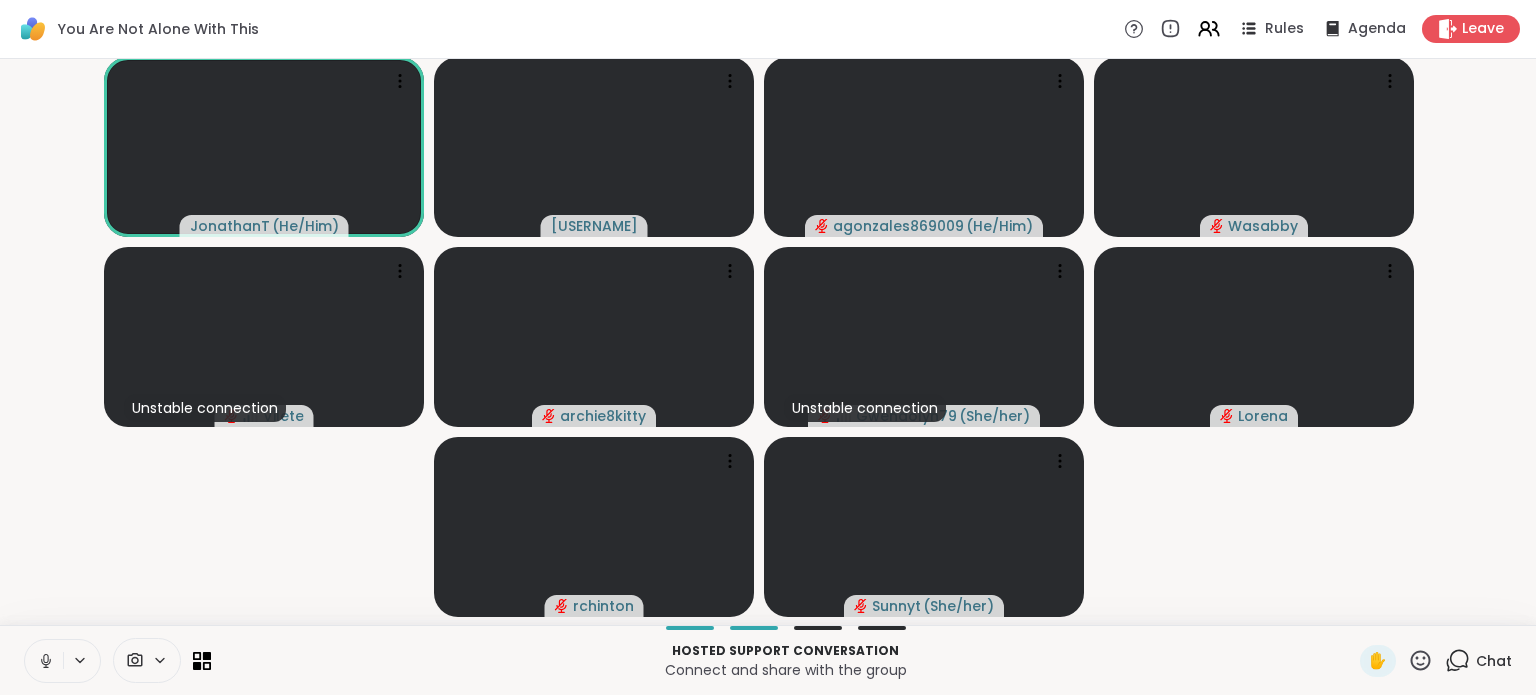 click 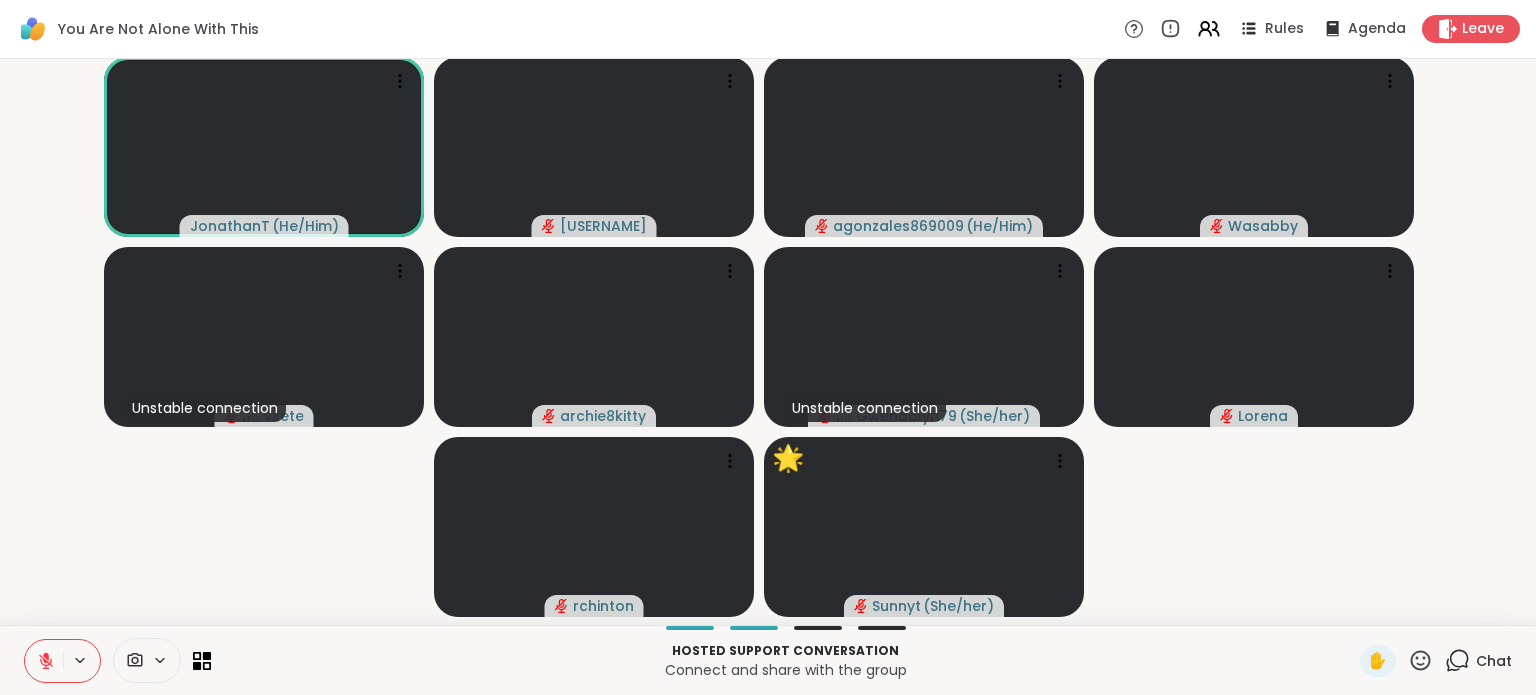 click 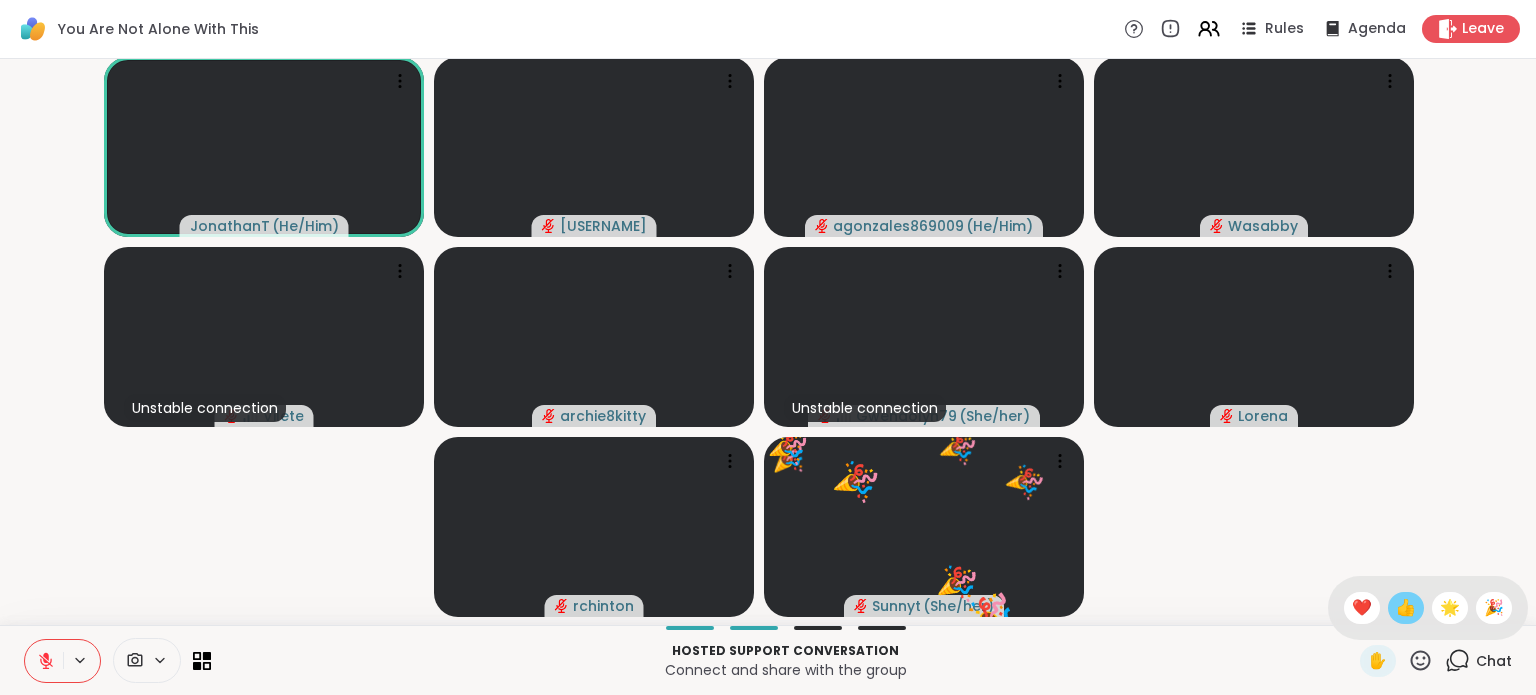 click on "👍" at bounding box center [1406, 608] 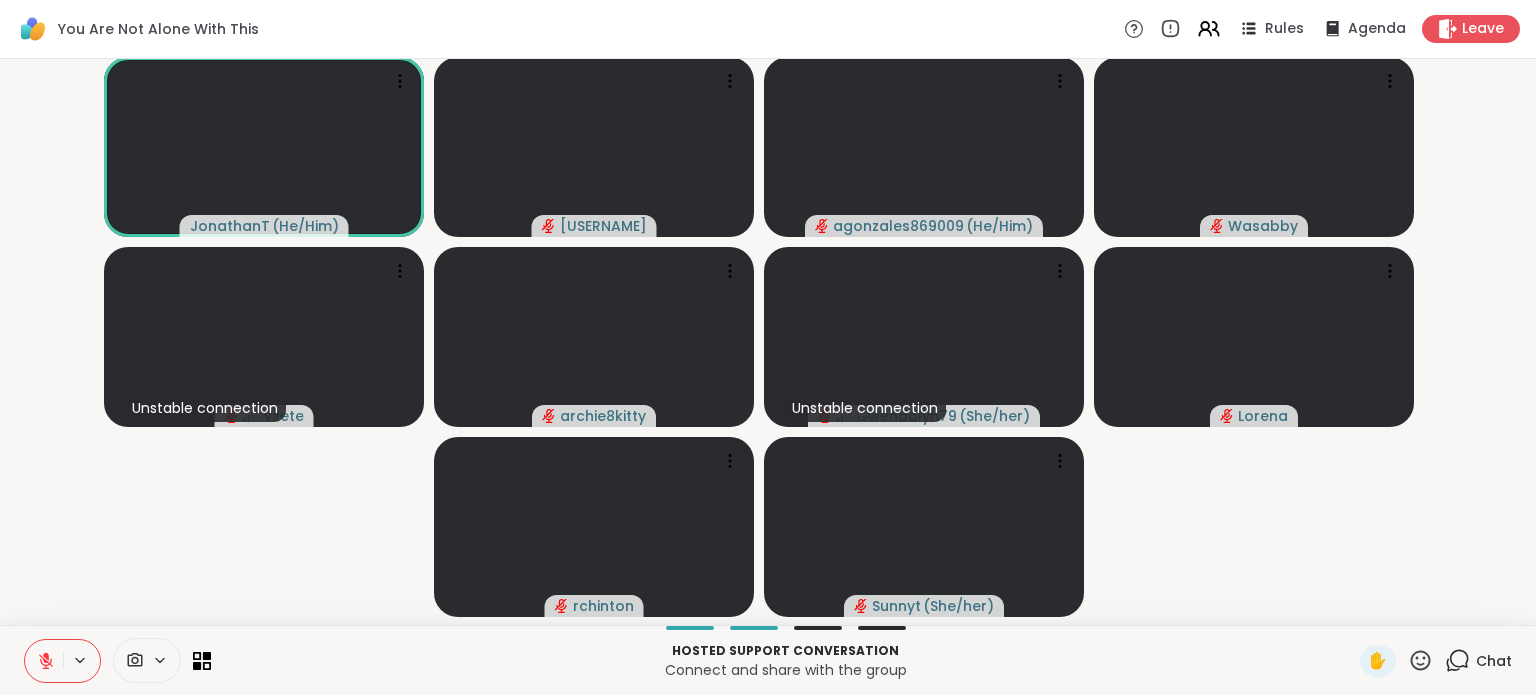 click 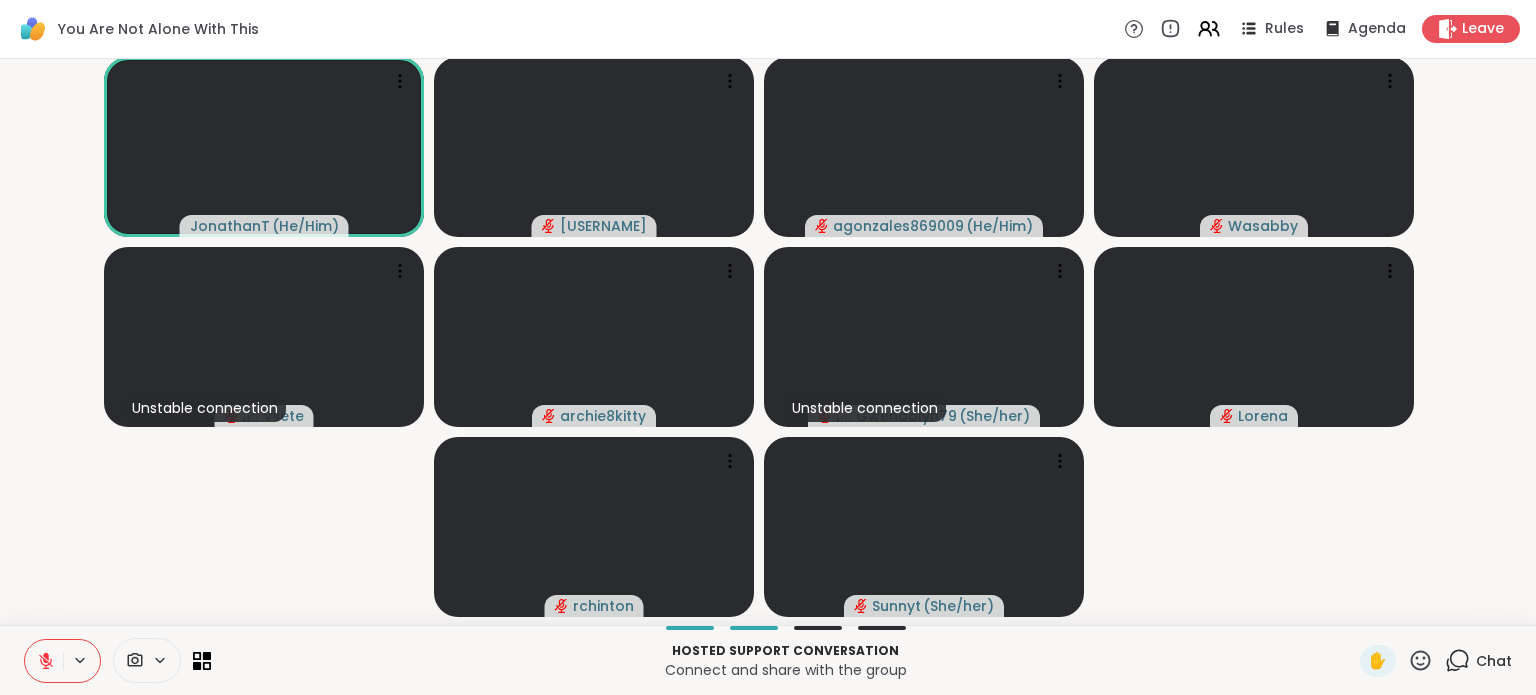 click on "Chat" at bounding box center (1494, 661) 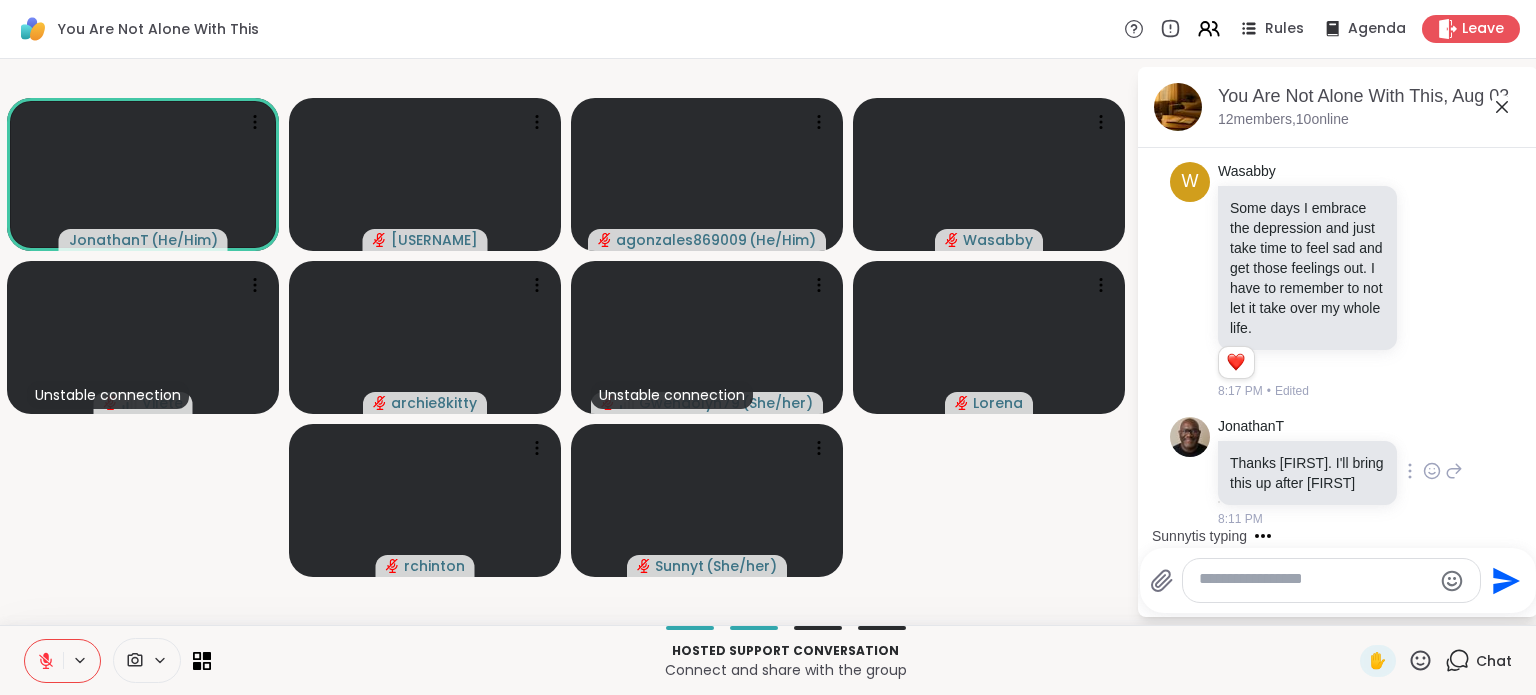 scroll, scrollTop: 5162, scrollLeft: 0, axis: vertical 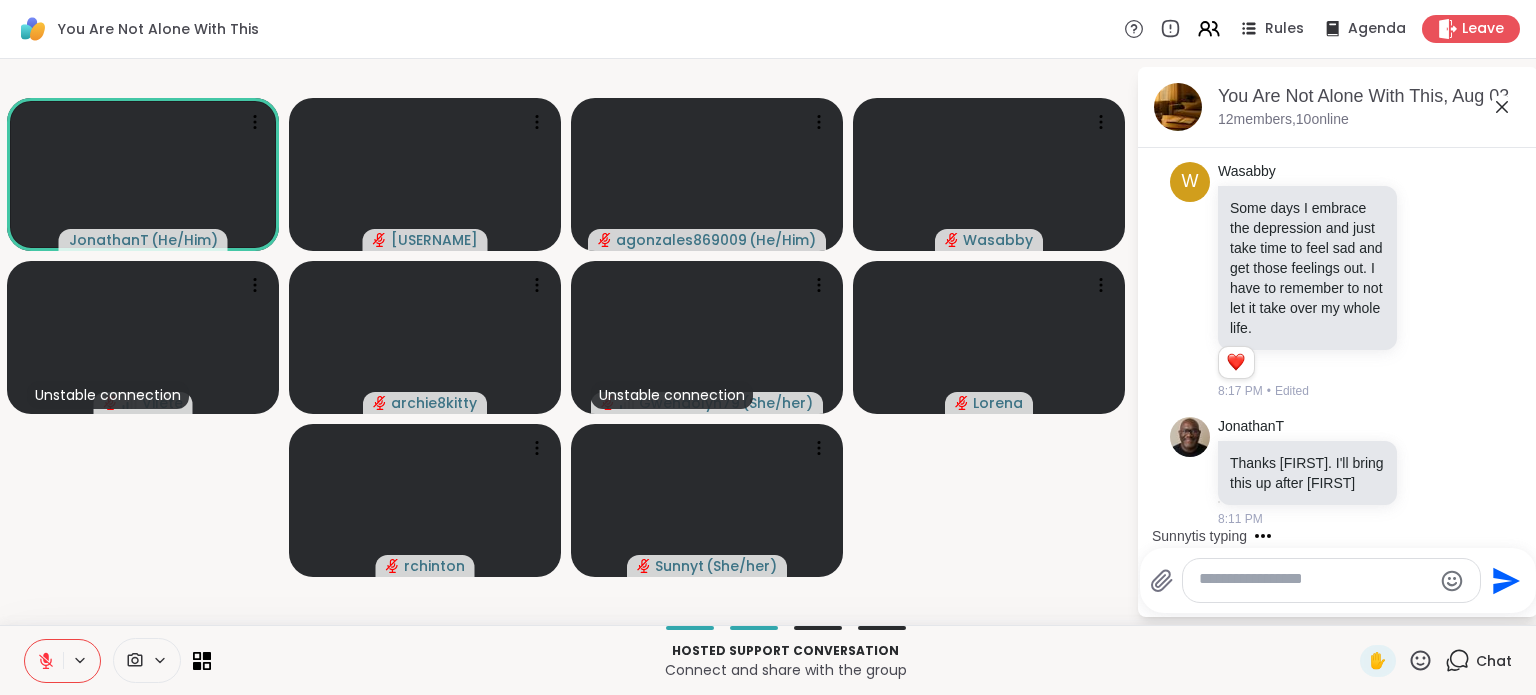 click at bounding box center (1315, 580) 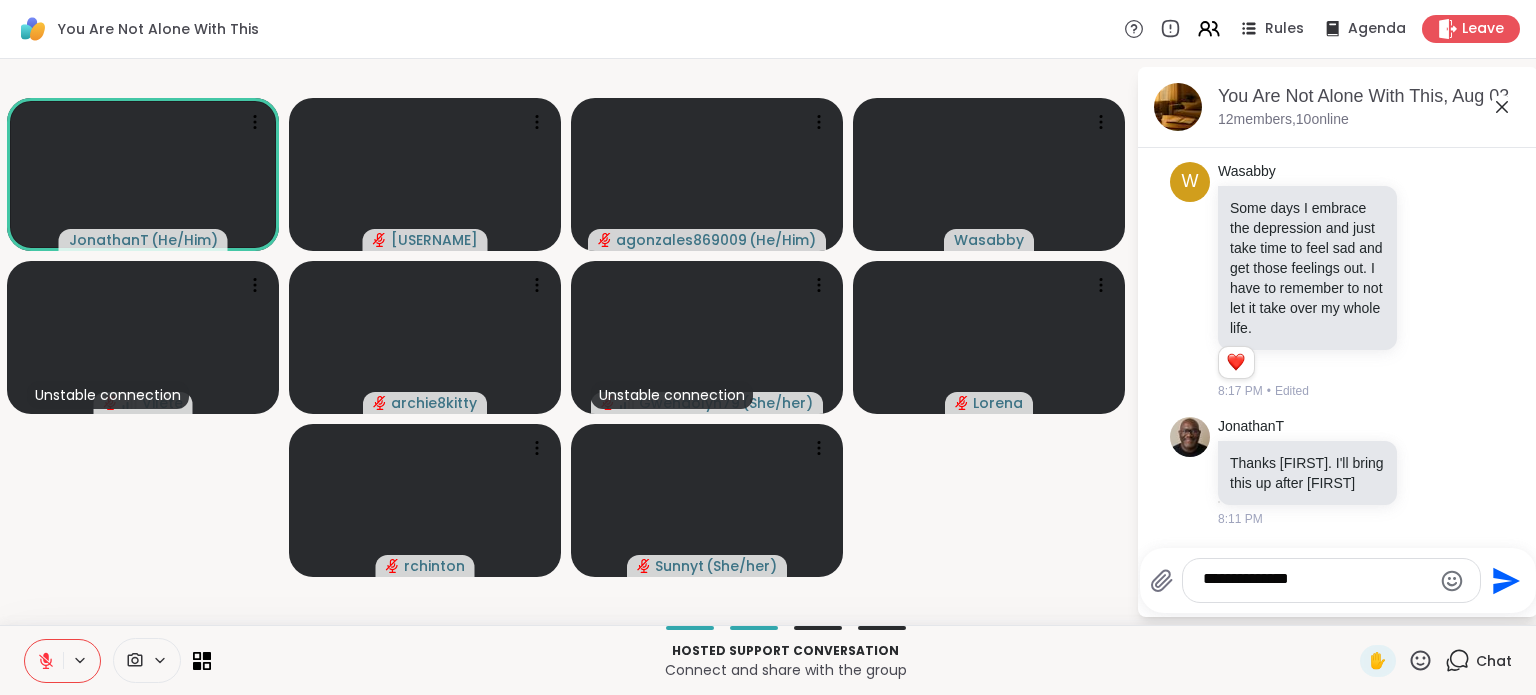 type on "**********" 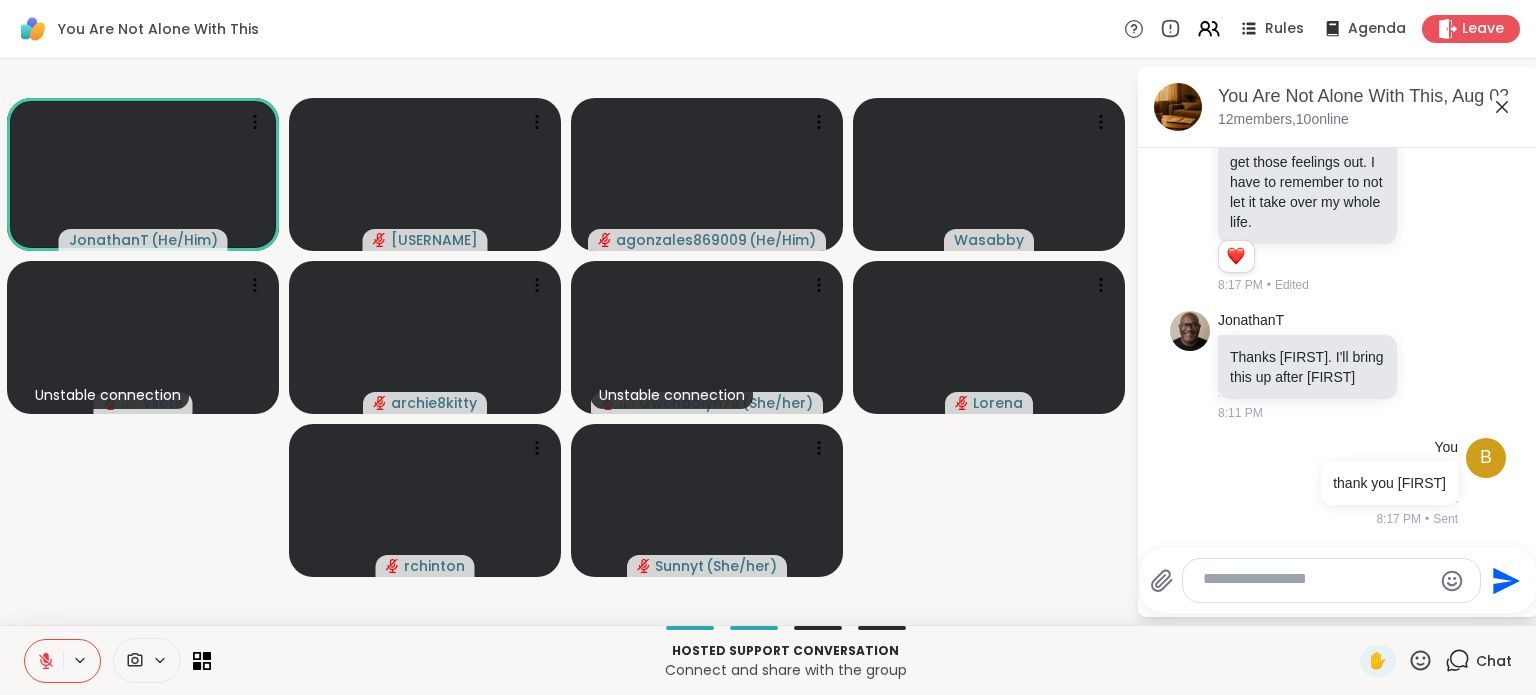 scroll, scrollTop: 5315, scrollLeft: 0, axis: vertical 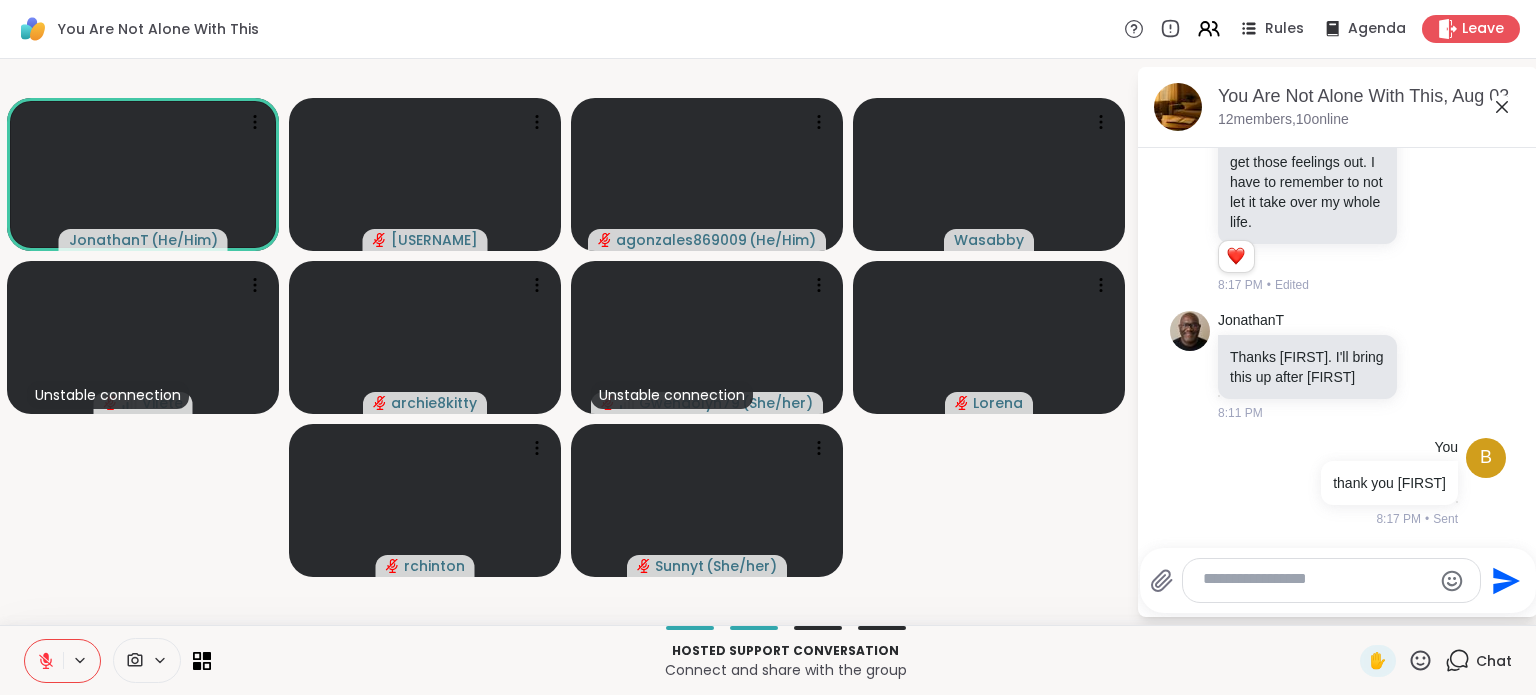 click 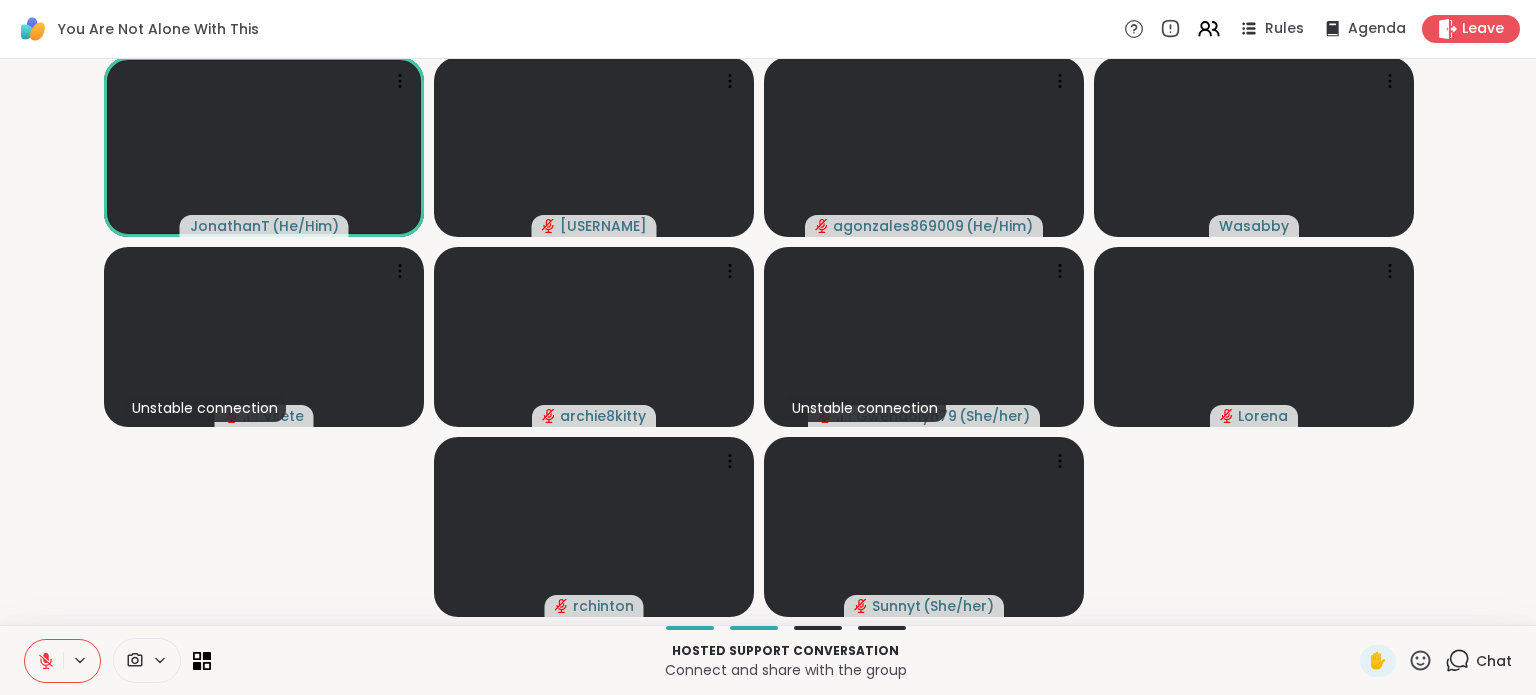 click 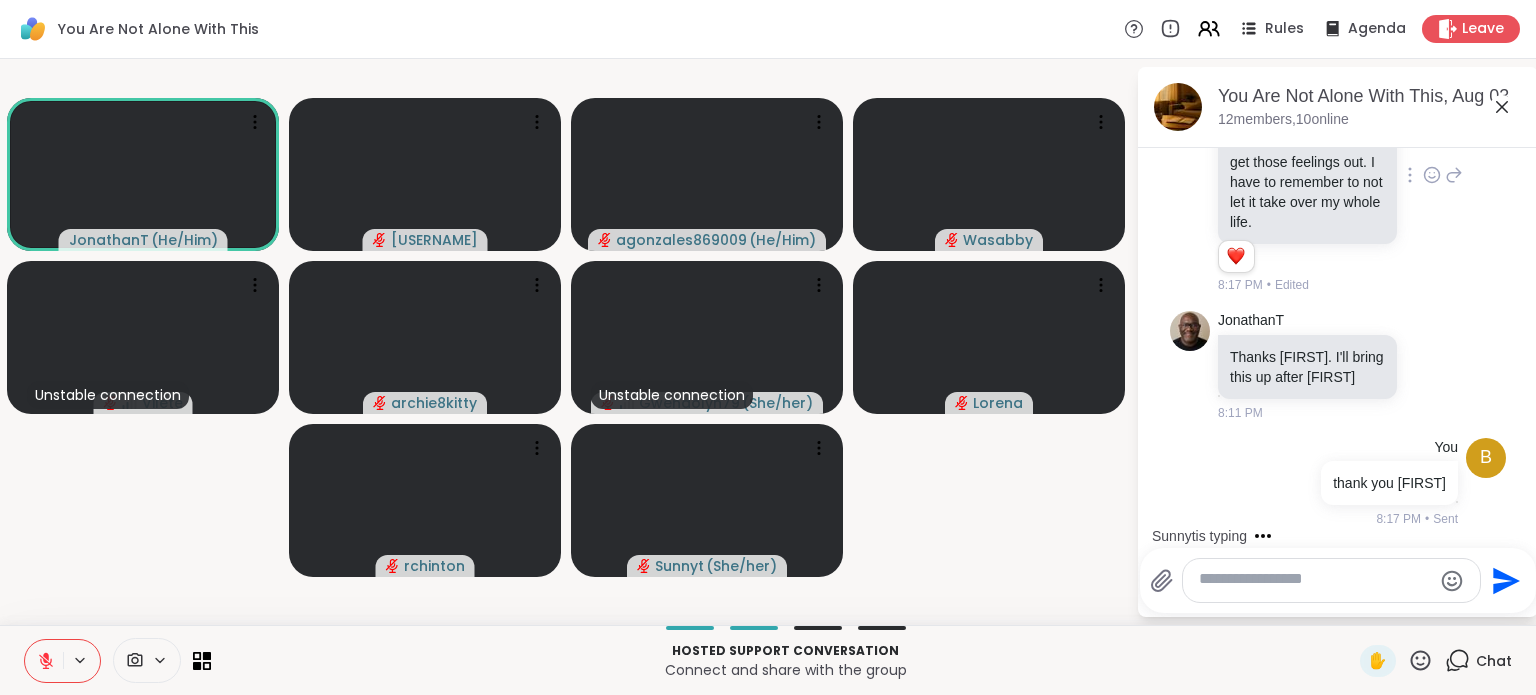 scroll, scrollTop: 5115, scrollLeft: 0, axis: vertical 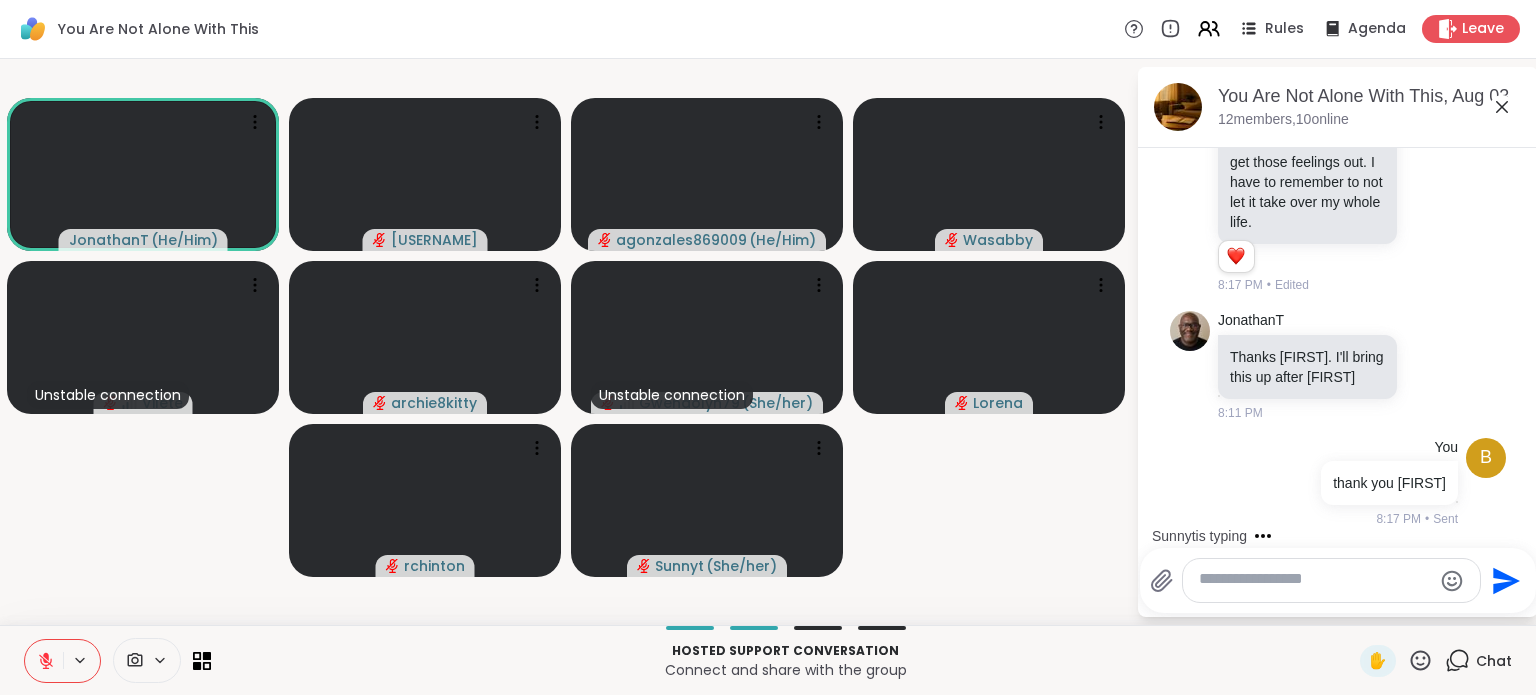 click 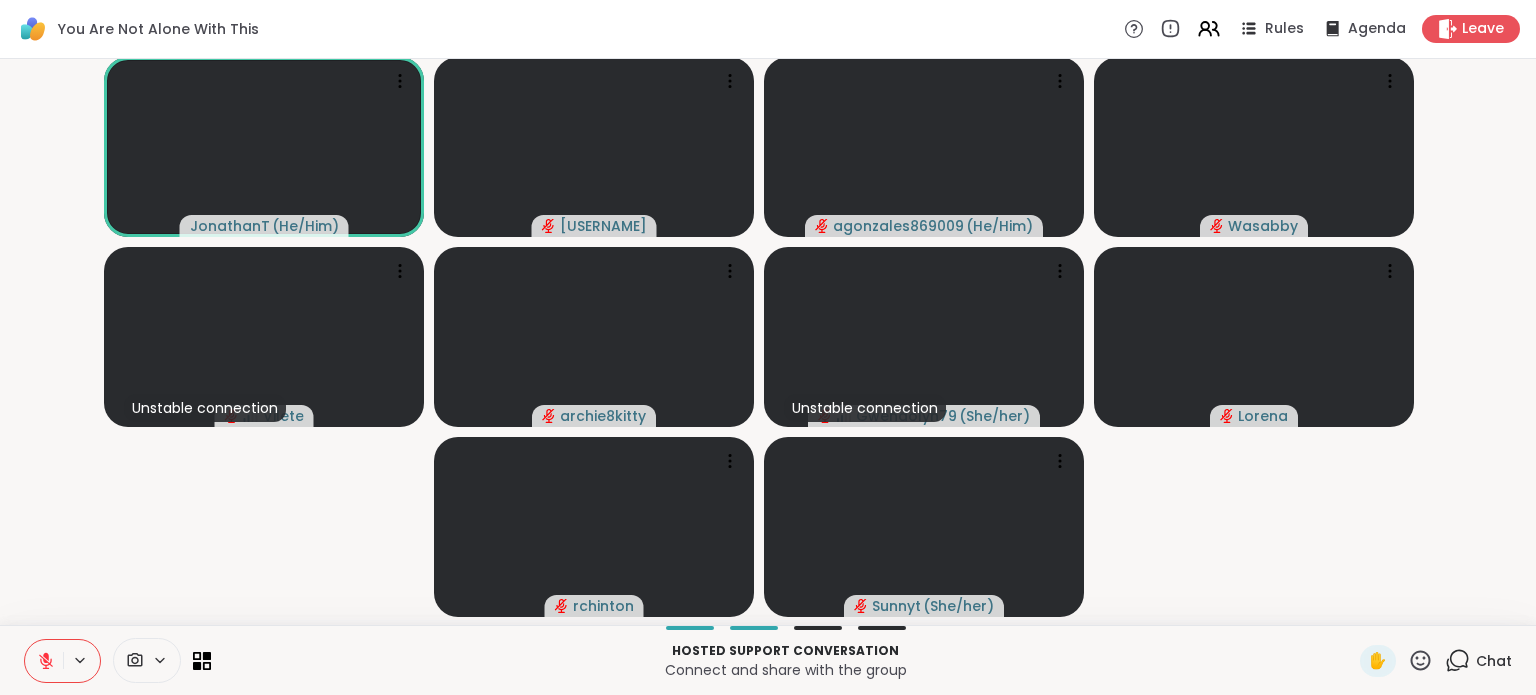 click on "Chat" at bounding box center (1494, 661) 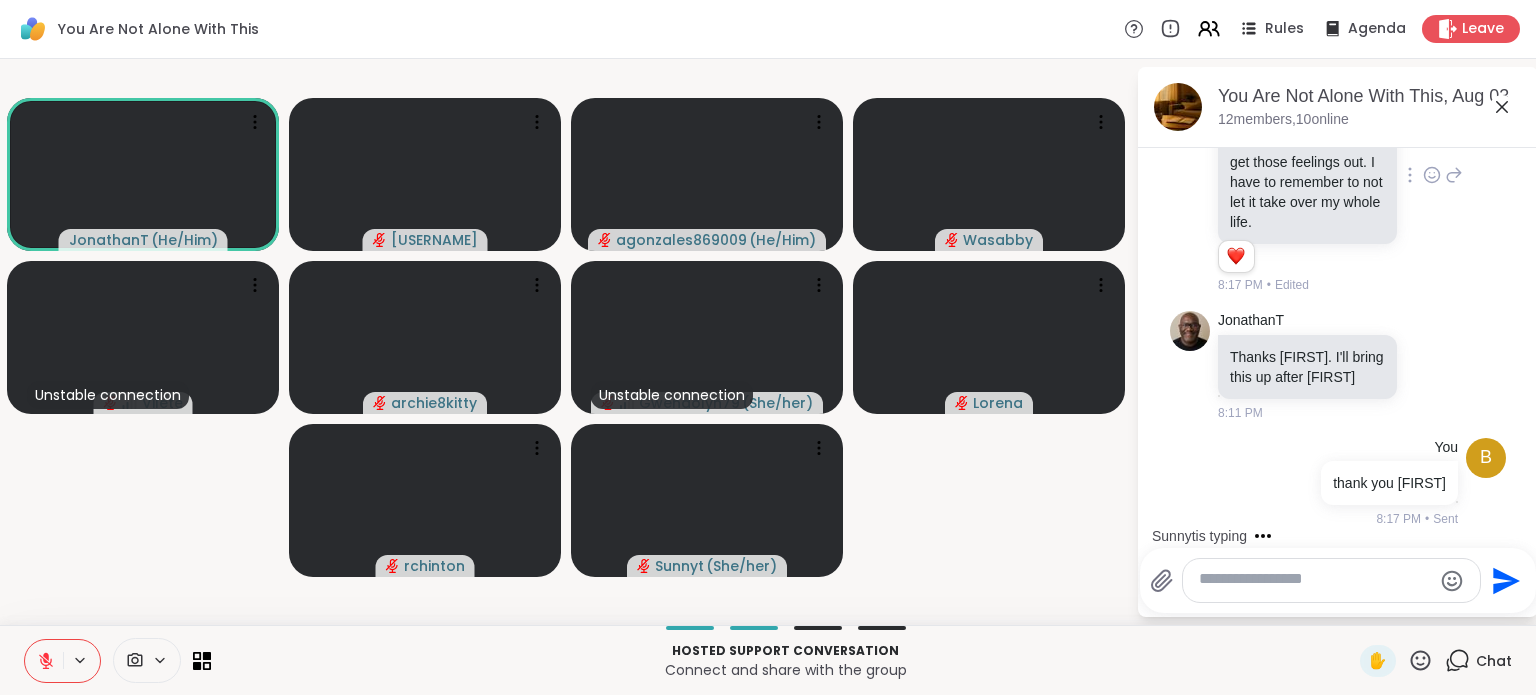 scroll, scrollTop: 5315, scrollLeft: 0, axis: vertical 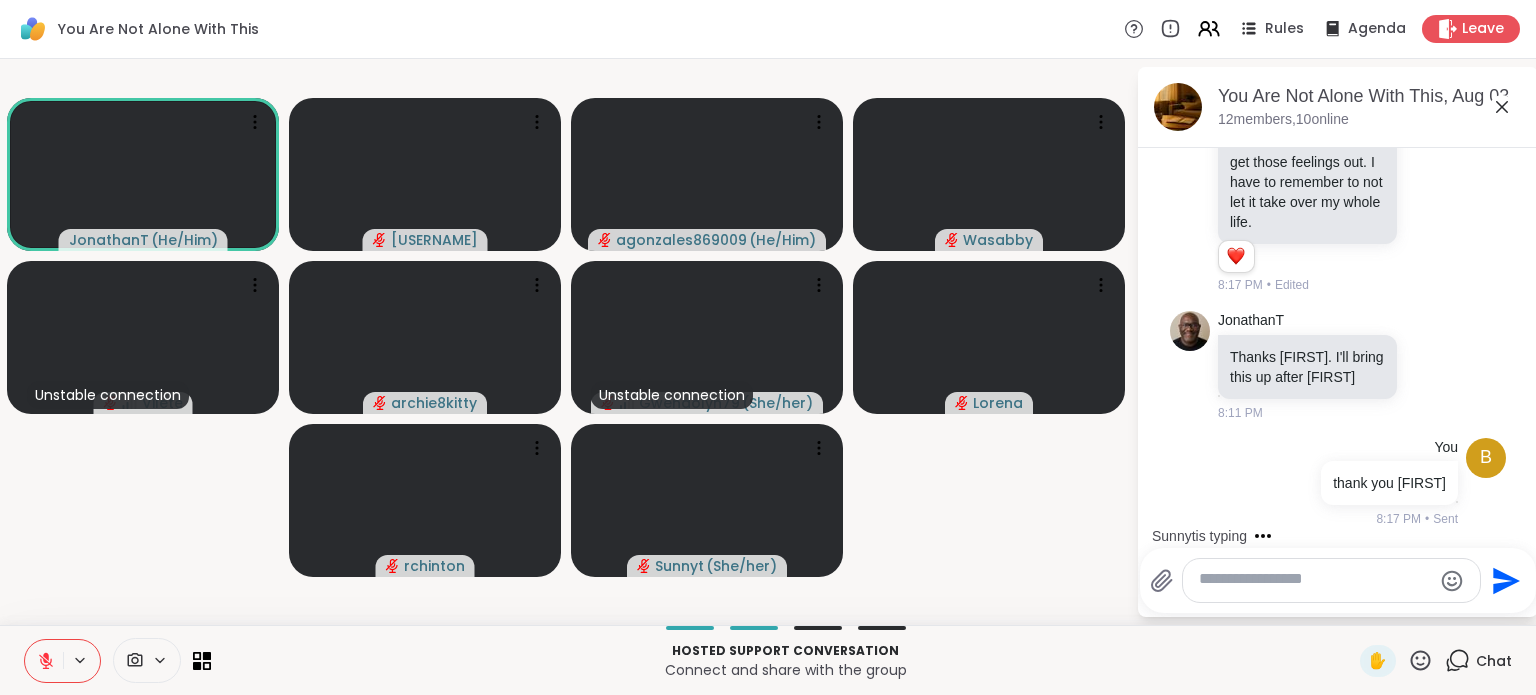 click 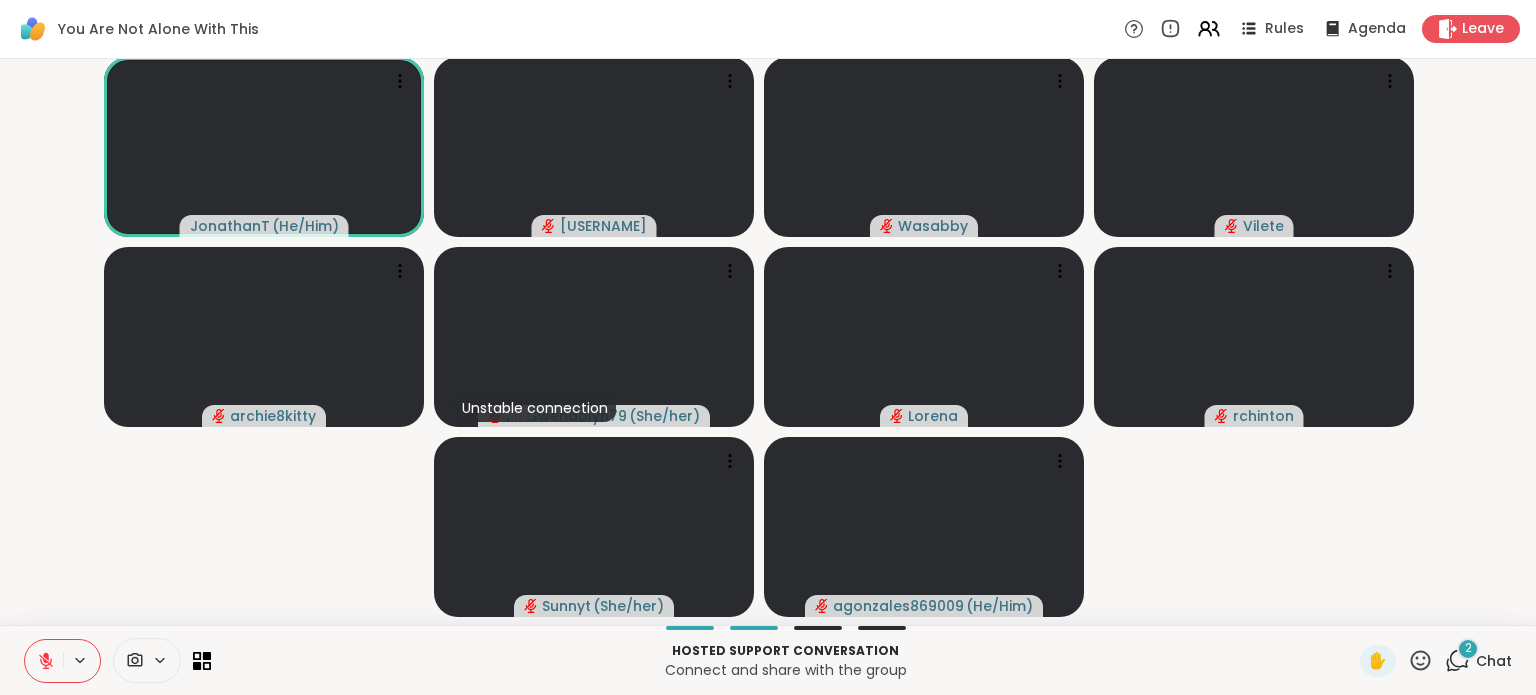 click on "Chat" at bounding box center [1494, 661] 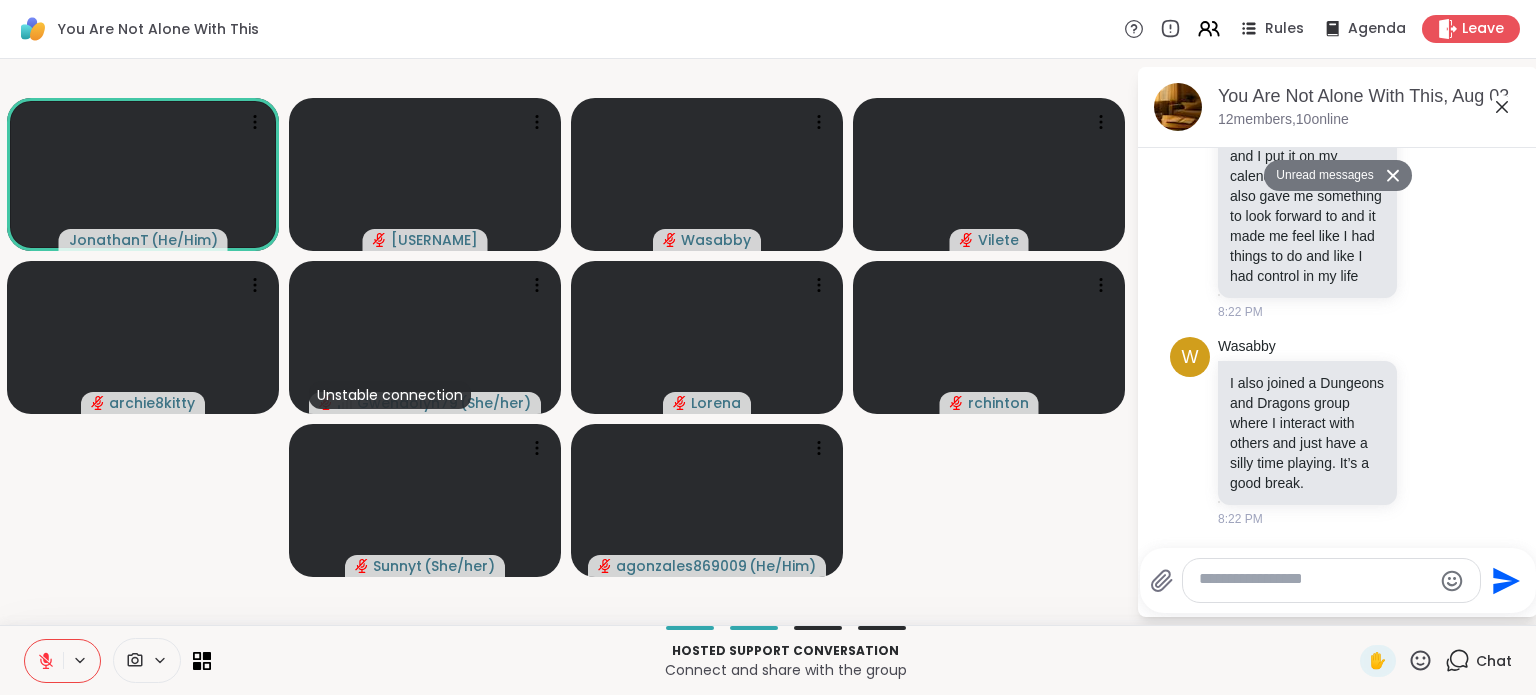 scroll, scrollTop: 6644, scrollLeft: 0, axis: vertical 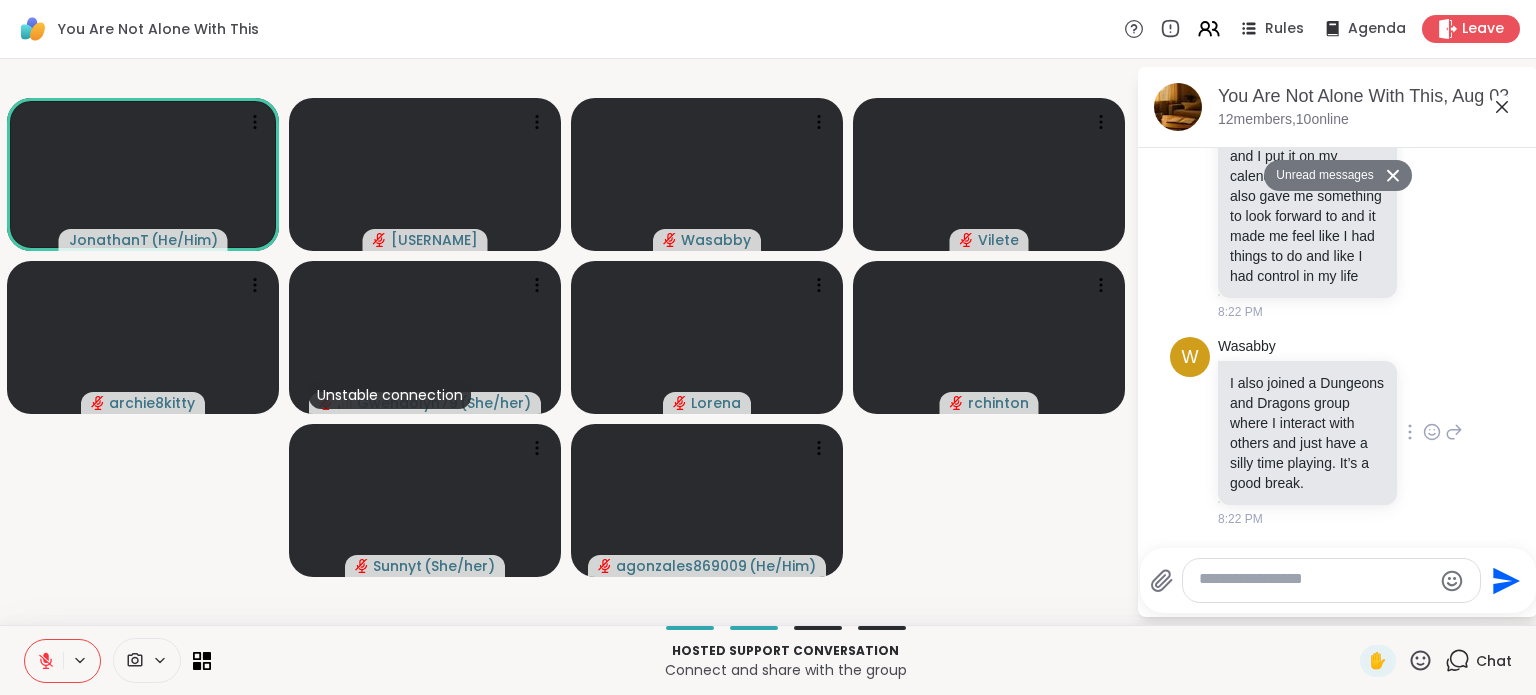 click 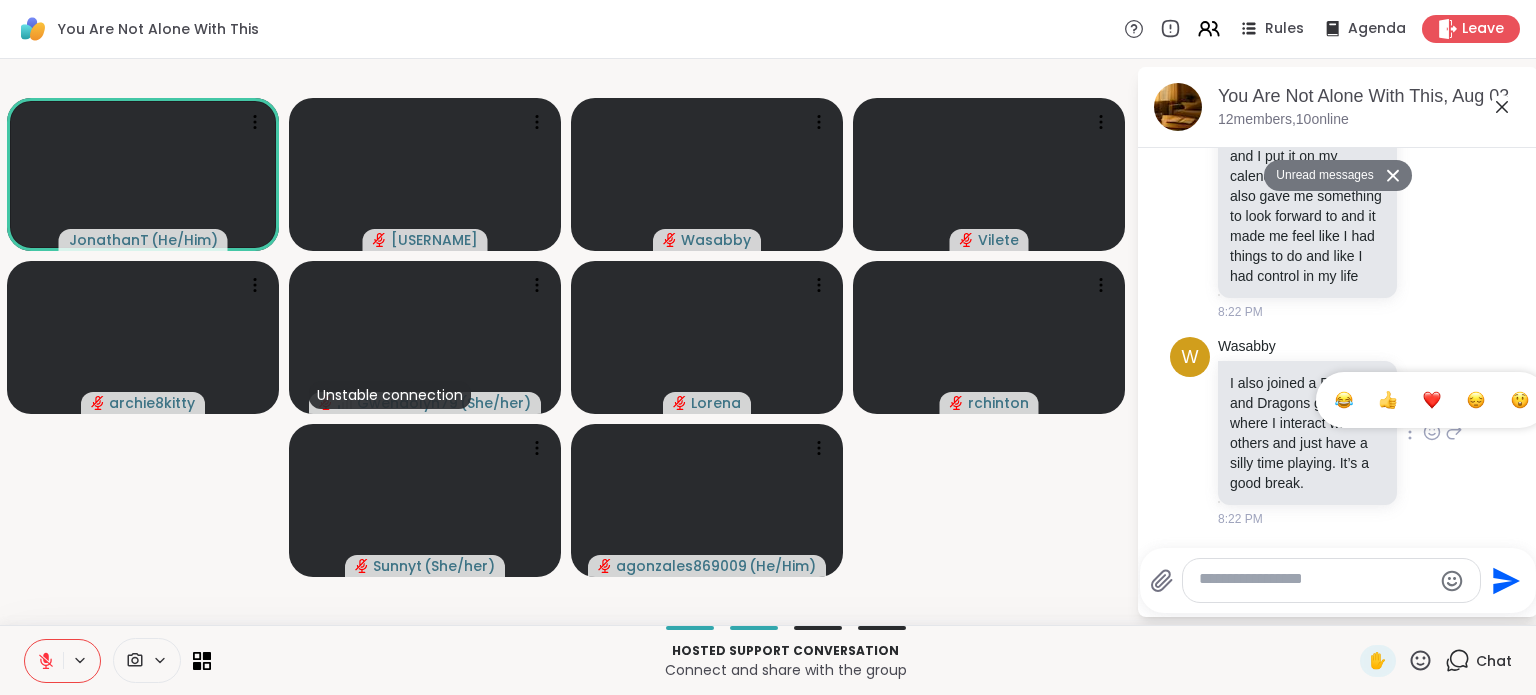 click at bounding box center [1388, 400] 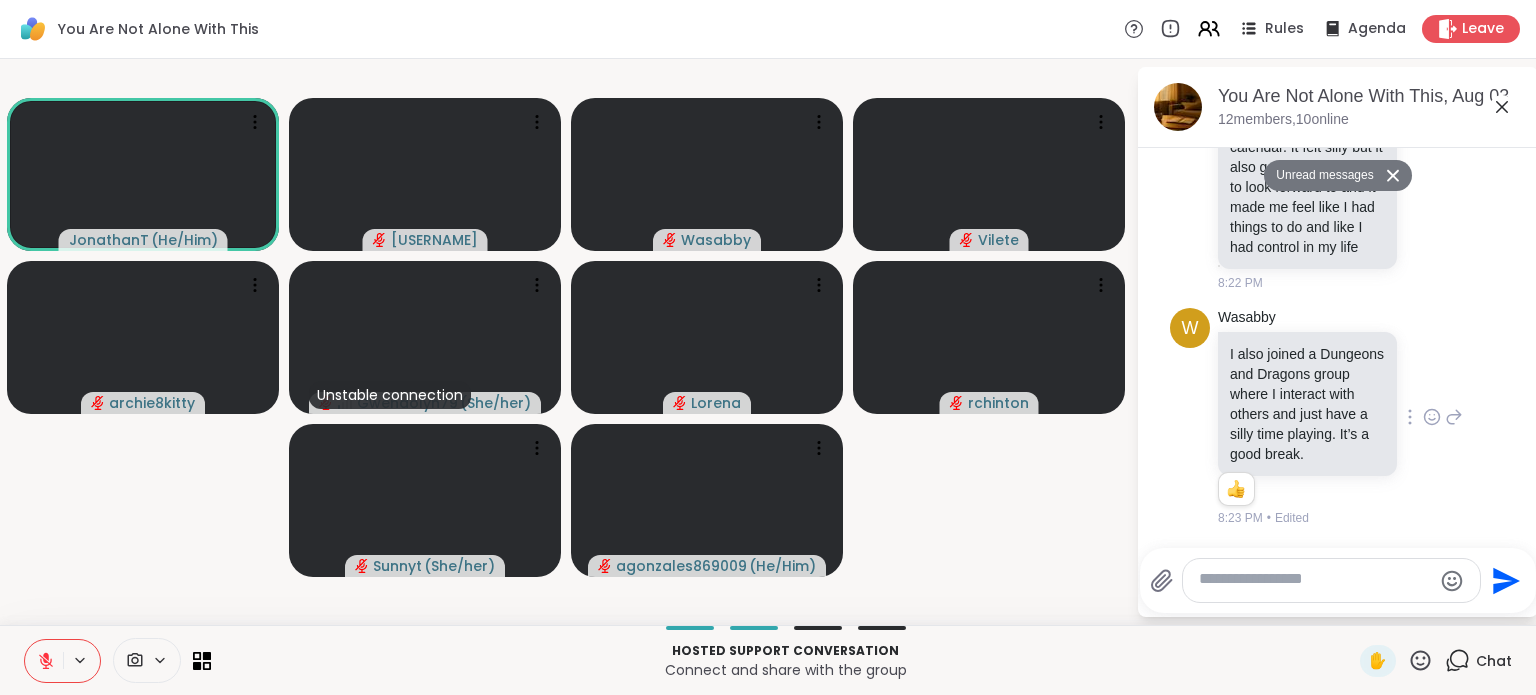 scroll, scrollTop: 5976, scrollLeft: 0, axis: vertical 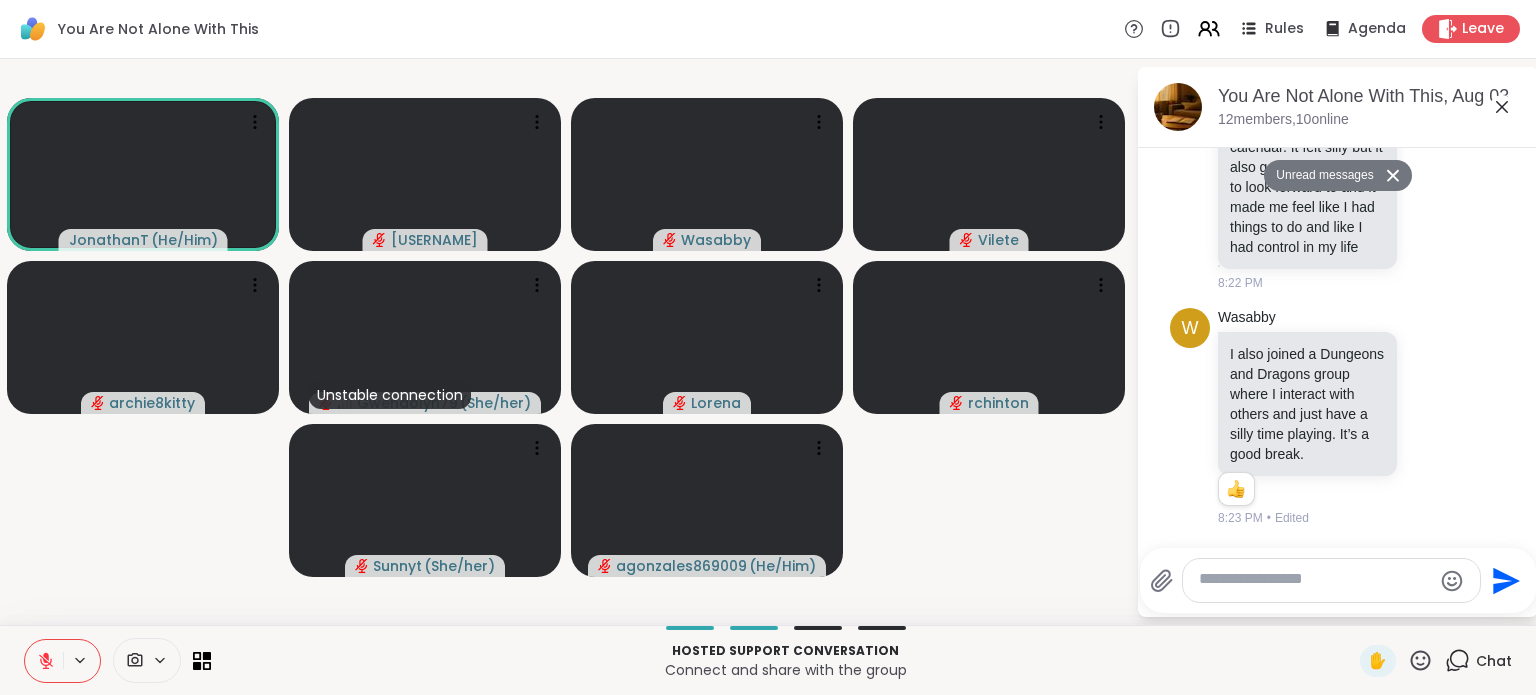 click 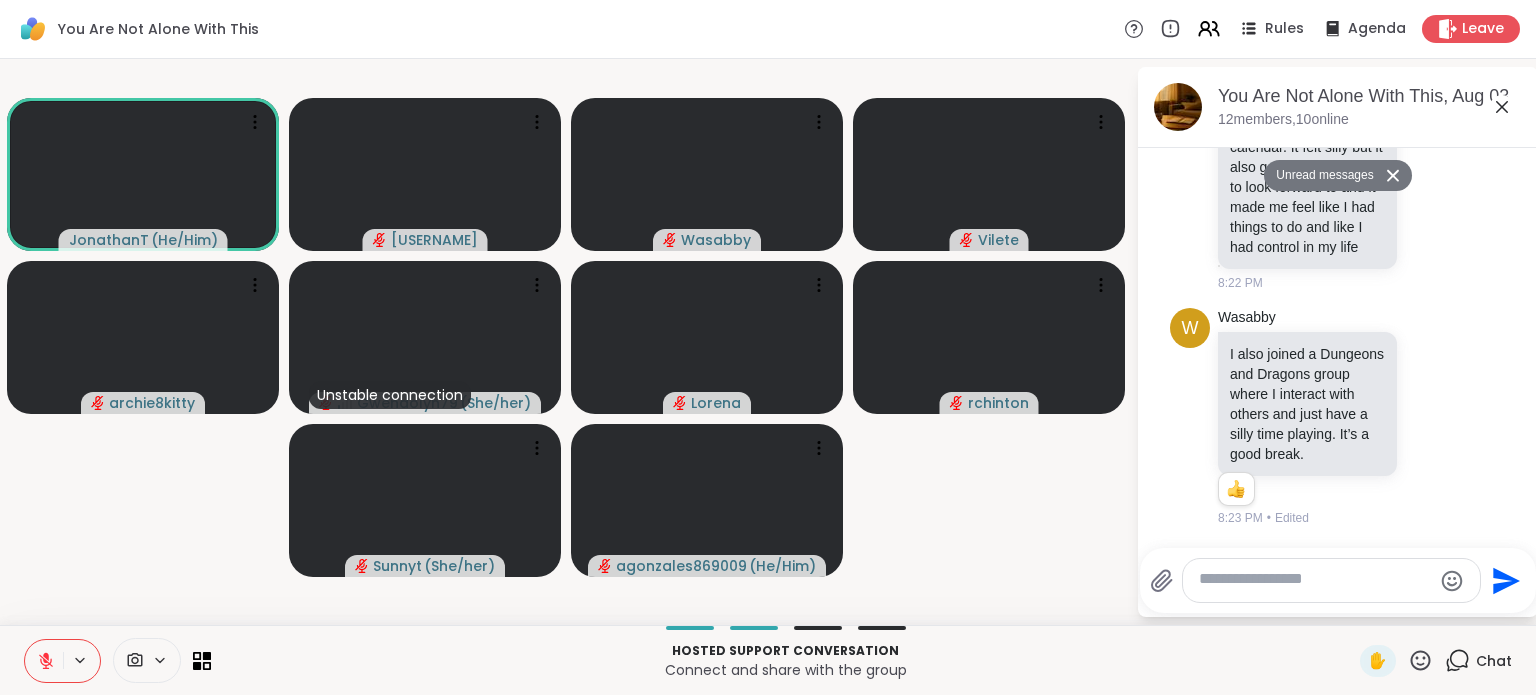 click at bounding box center (1432, -46) 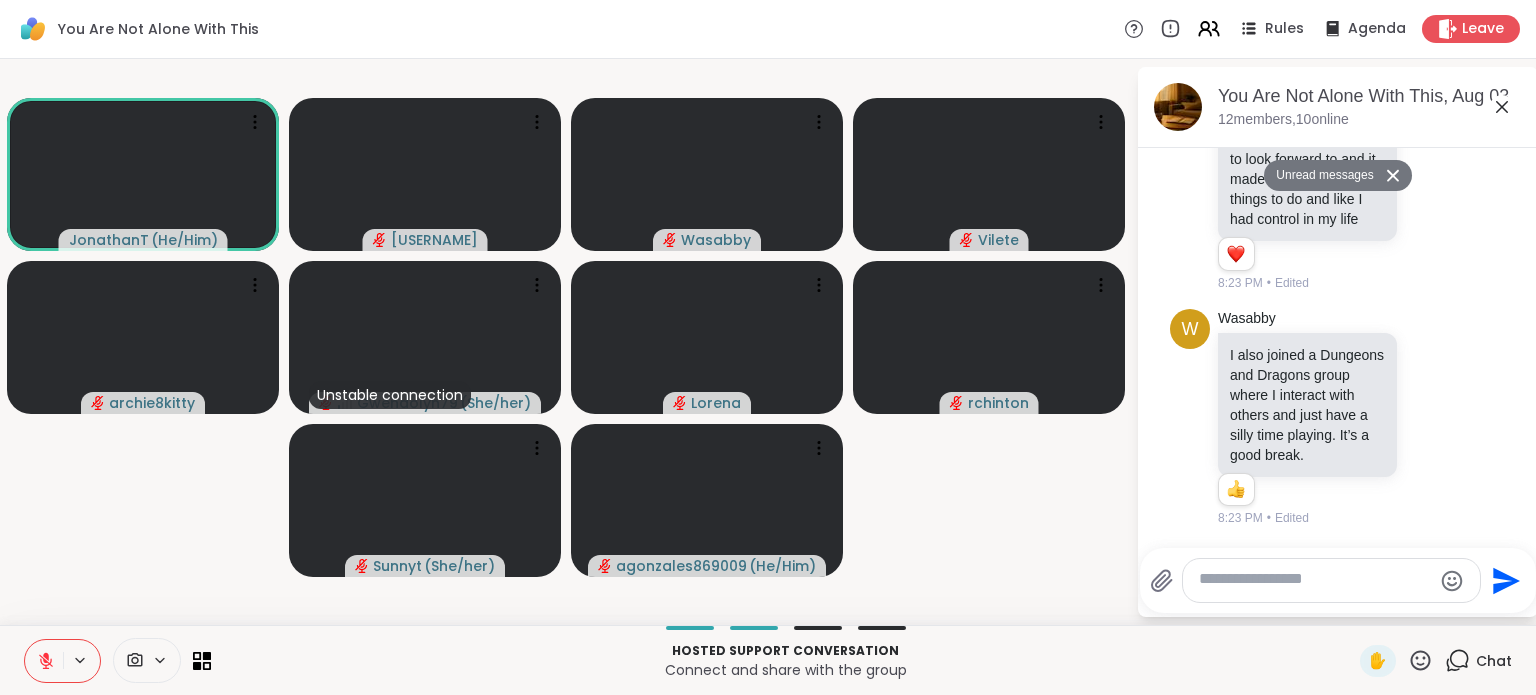 click 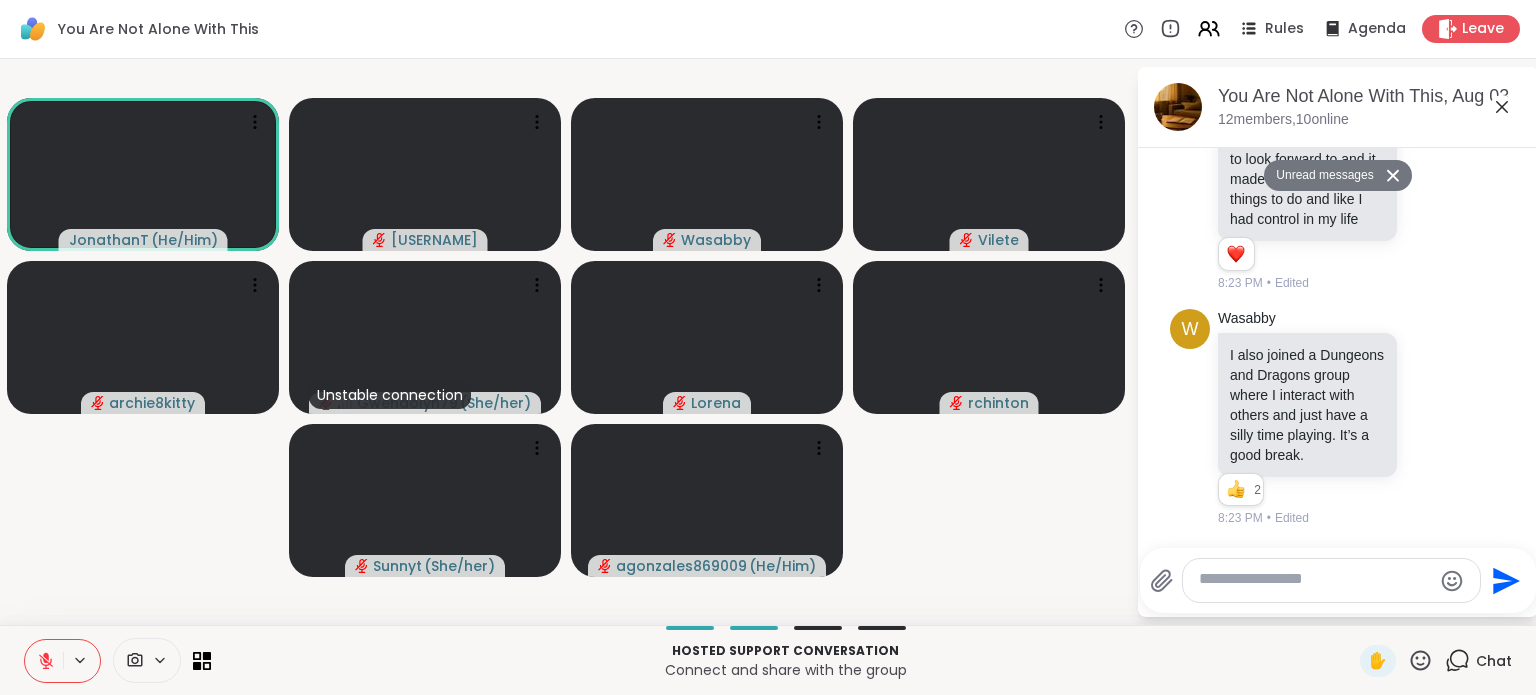 click on "like [FIRST] said [FIRST] do alot of research . it helped me with my daughter" at bounding box center [1338, -27] 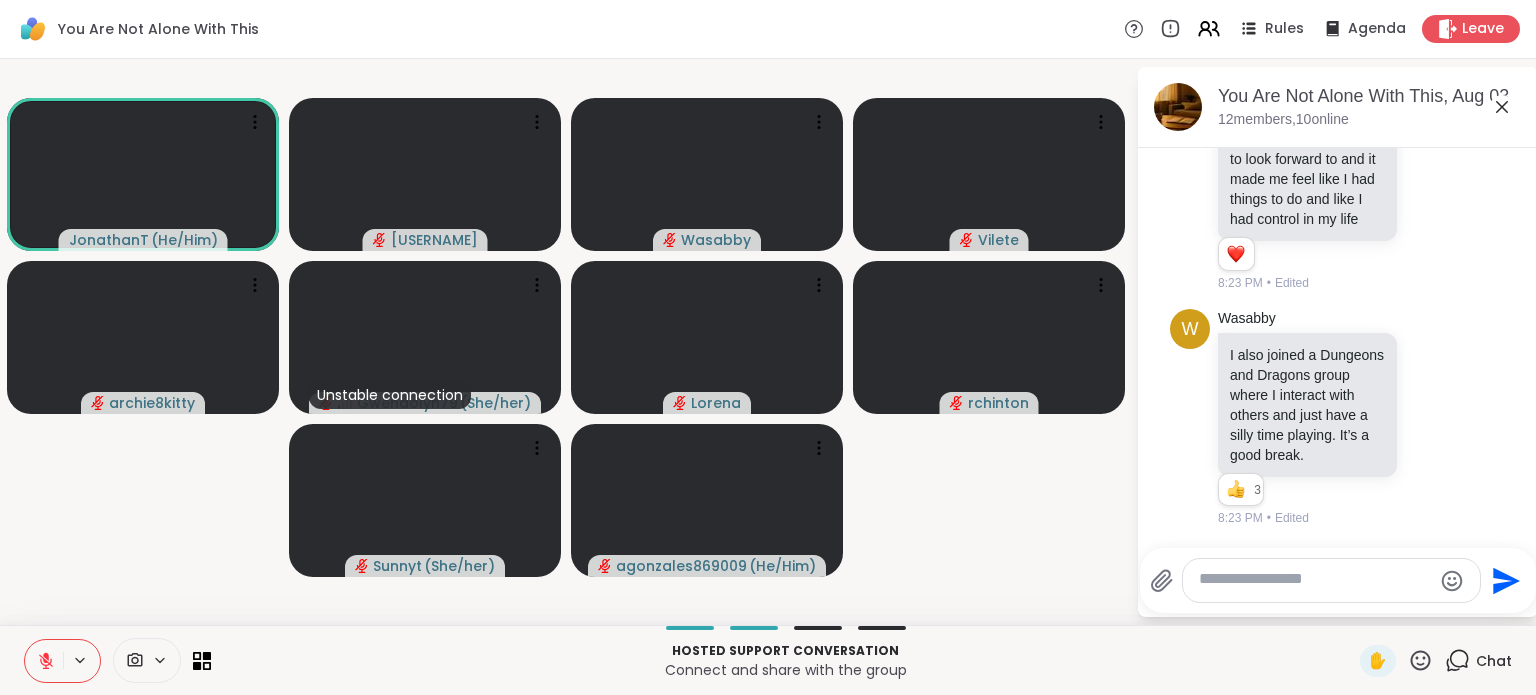 scroll, scrollTop: 5676, scrollLeft: 0, axis: vertical 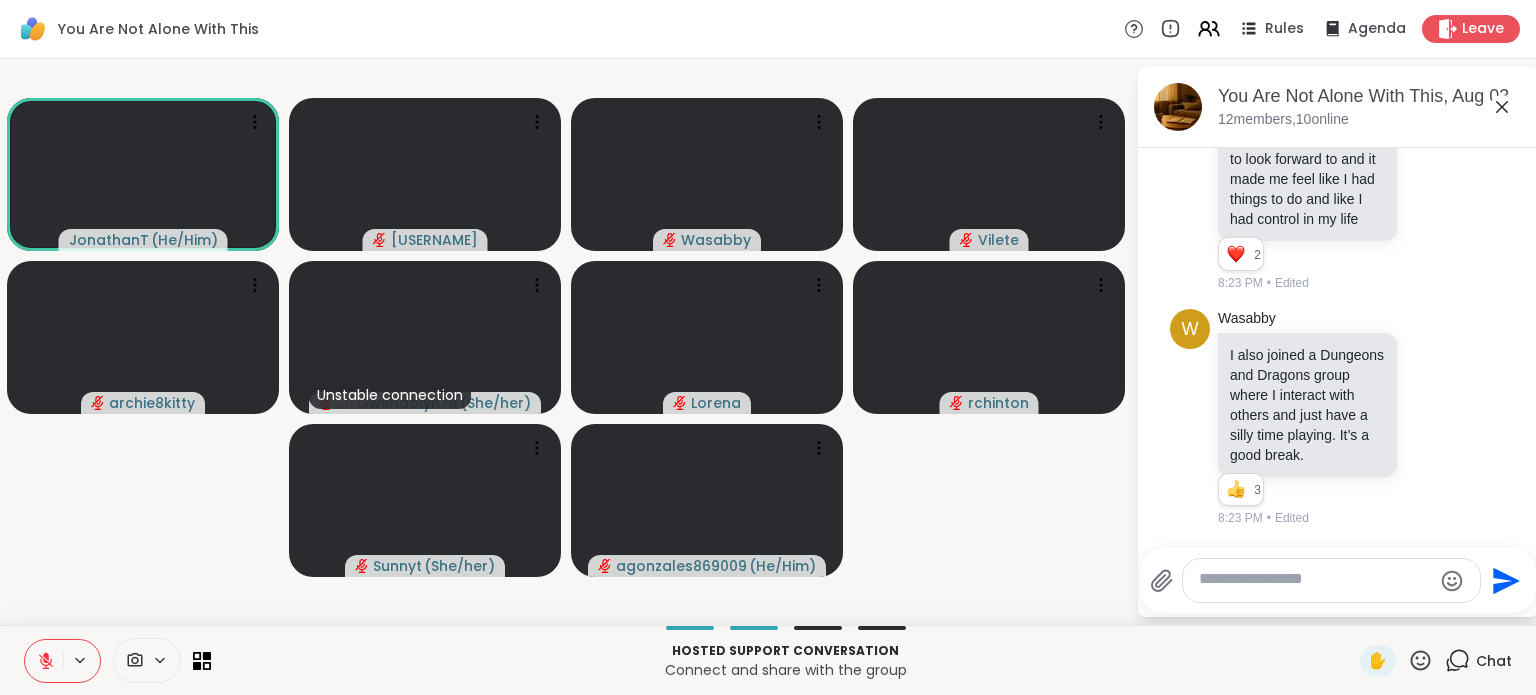 click 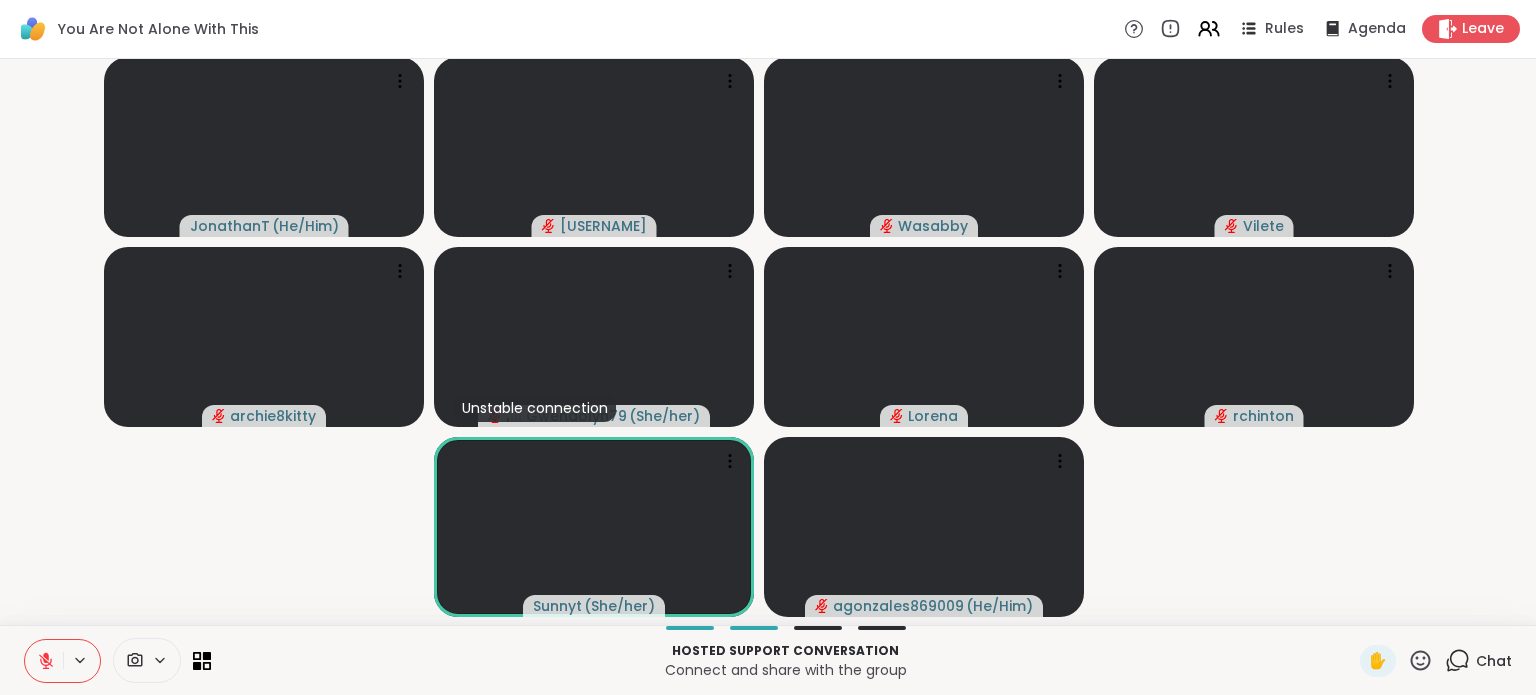click 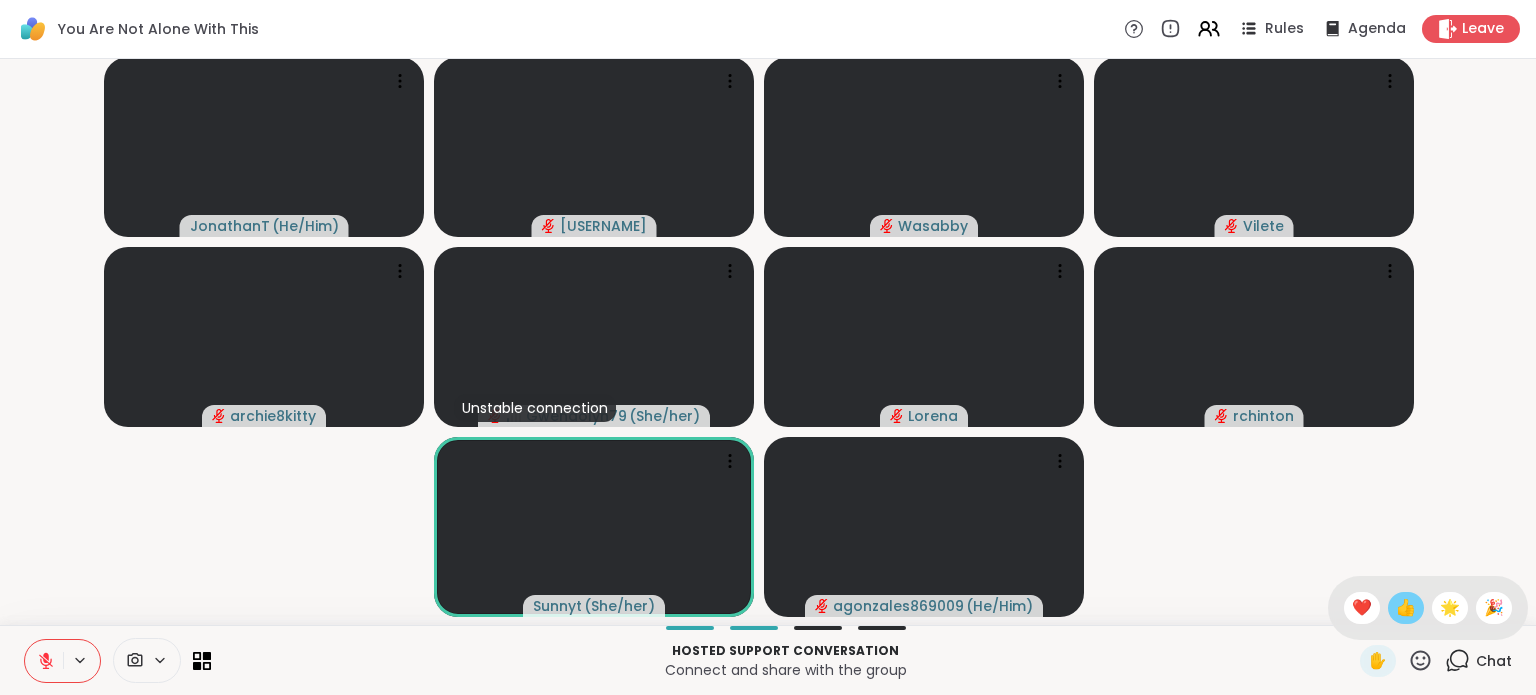 click on "👍" at bounding box center [1406, 608] 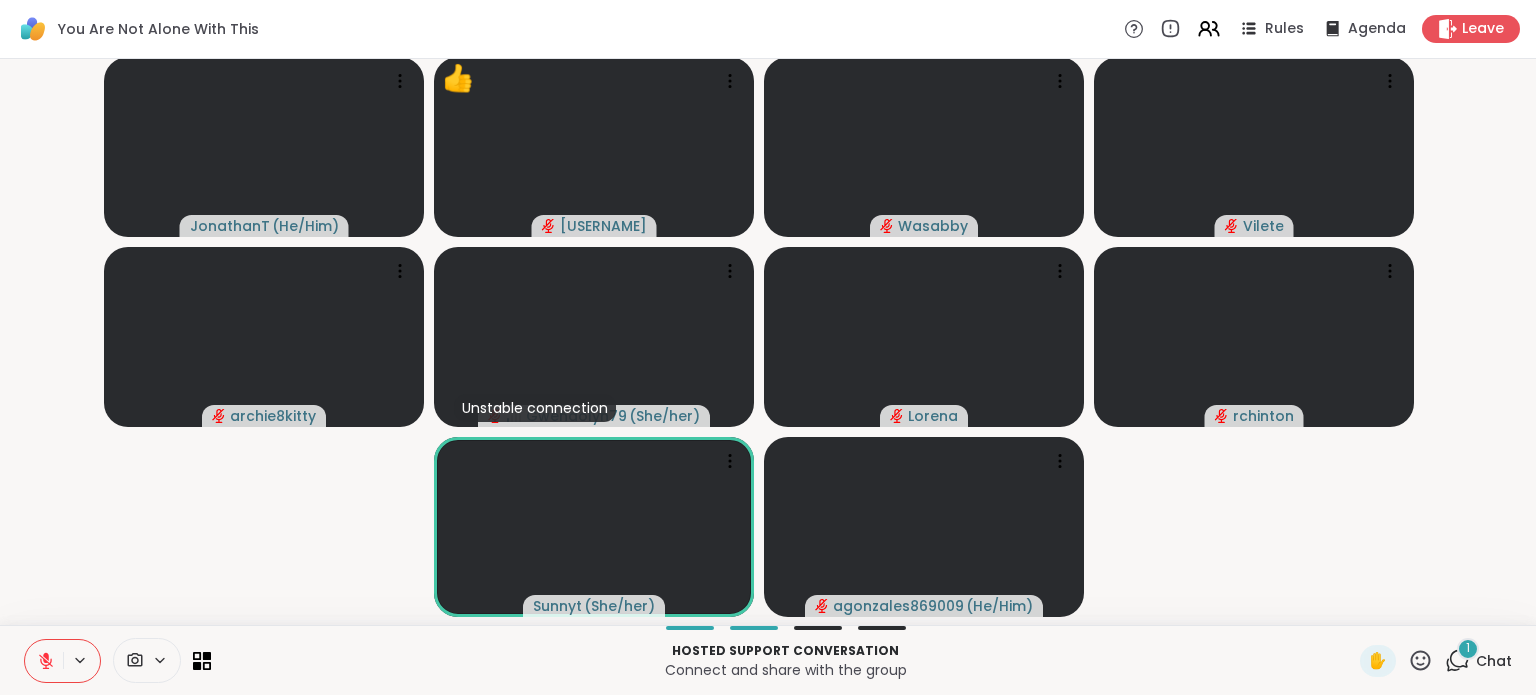 click on "Chat" at bounding box center (1494, 661) 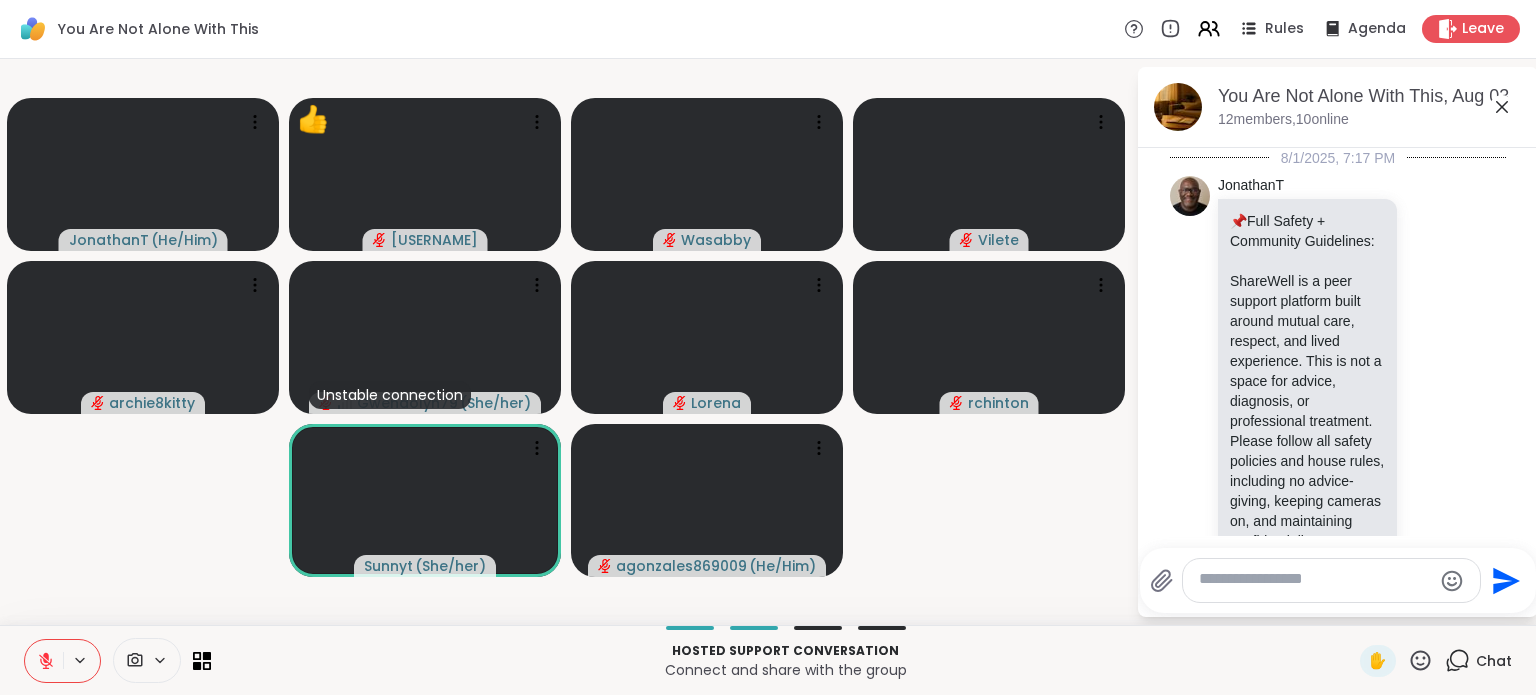 scroll, scrollTop: 6983, scrollLeft: 0, axis: vertical 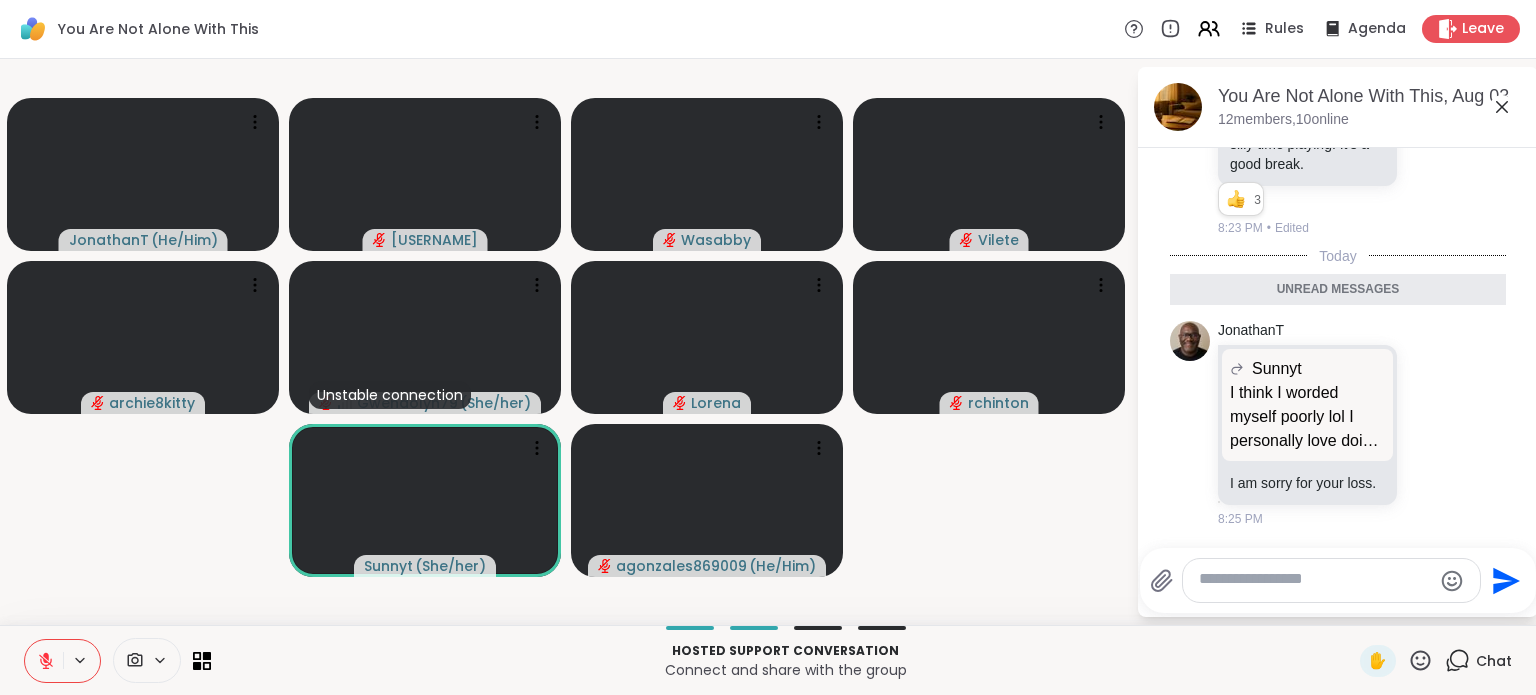 click 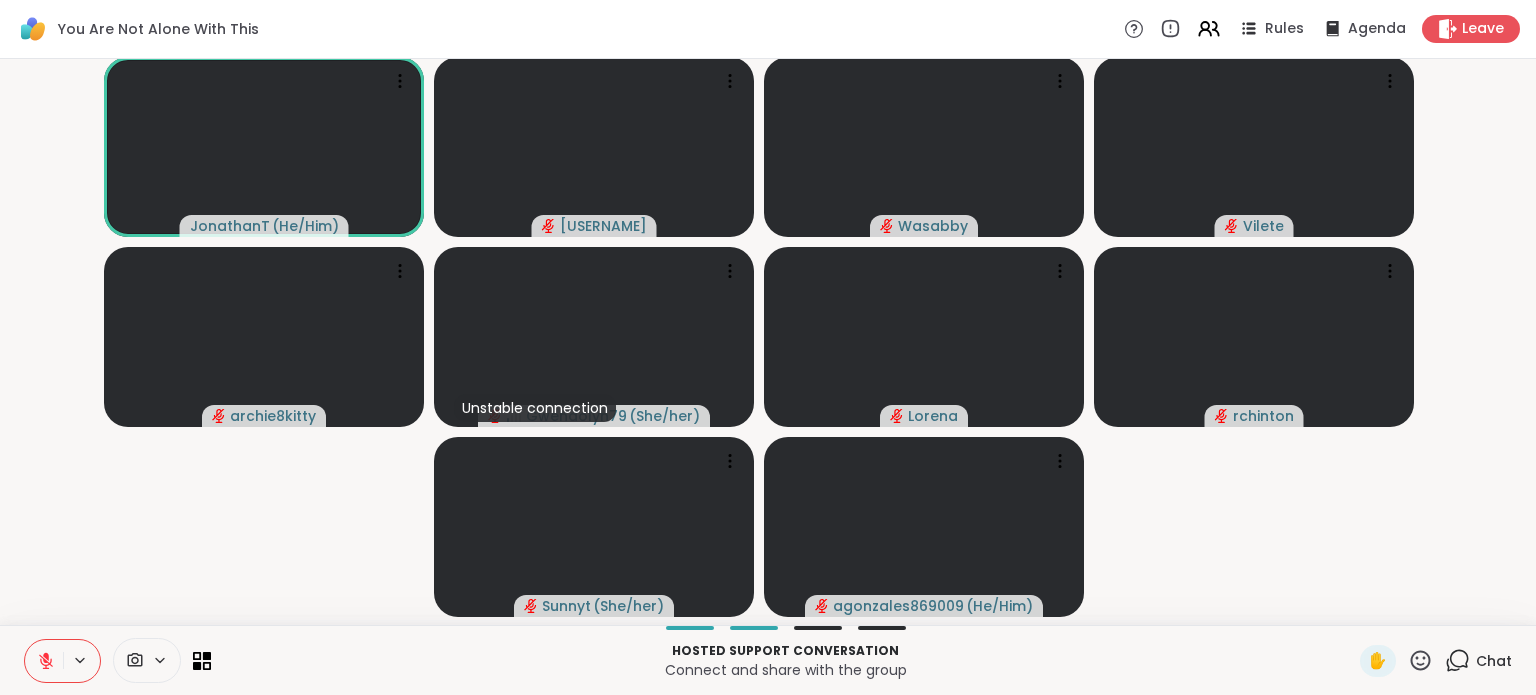 click 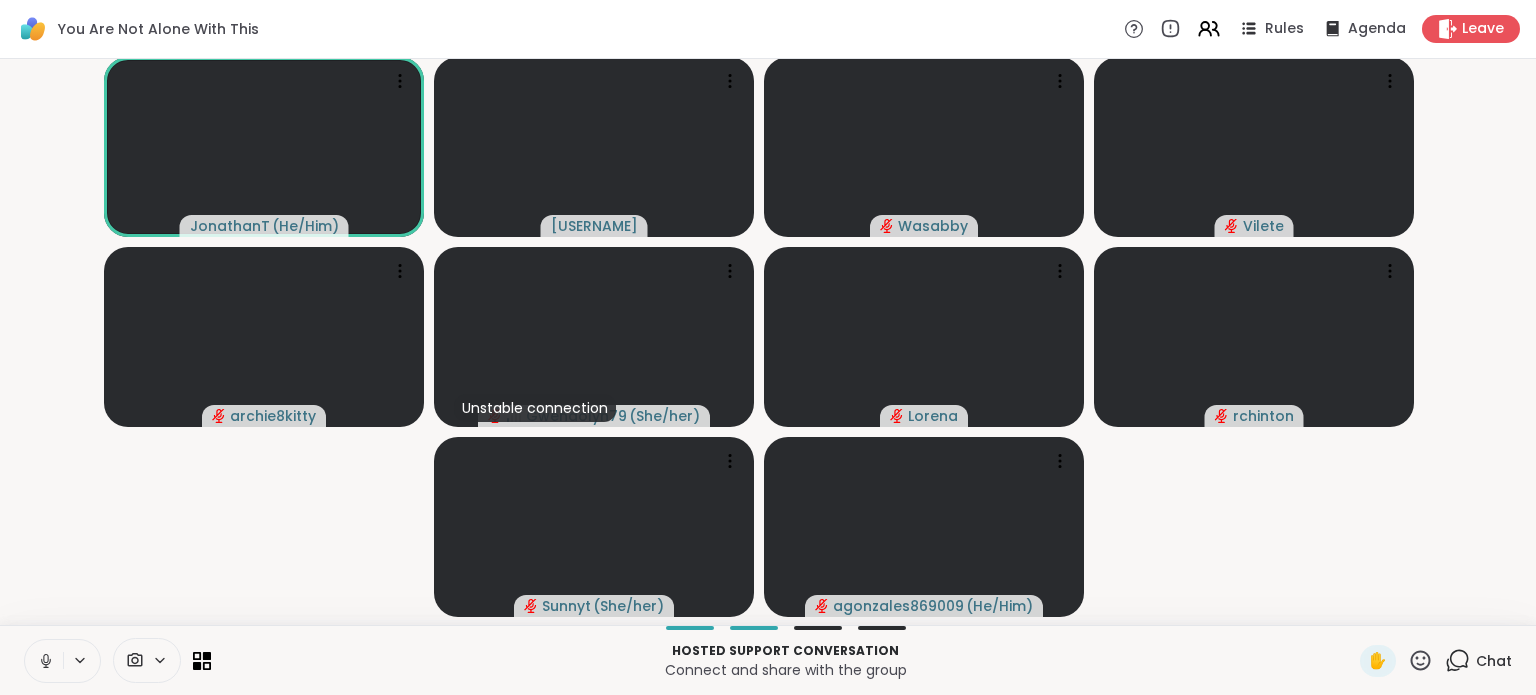 click 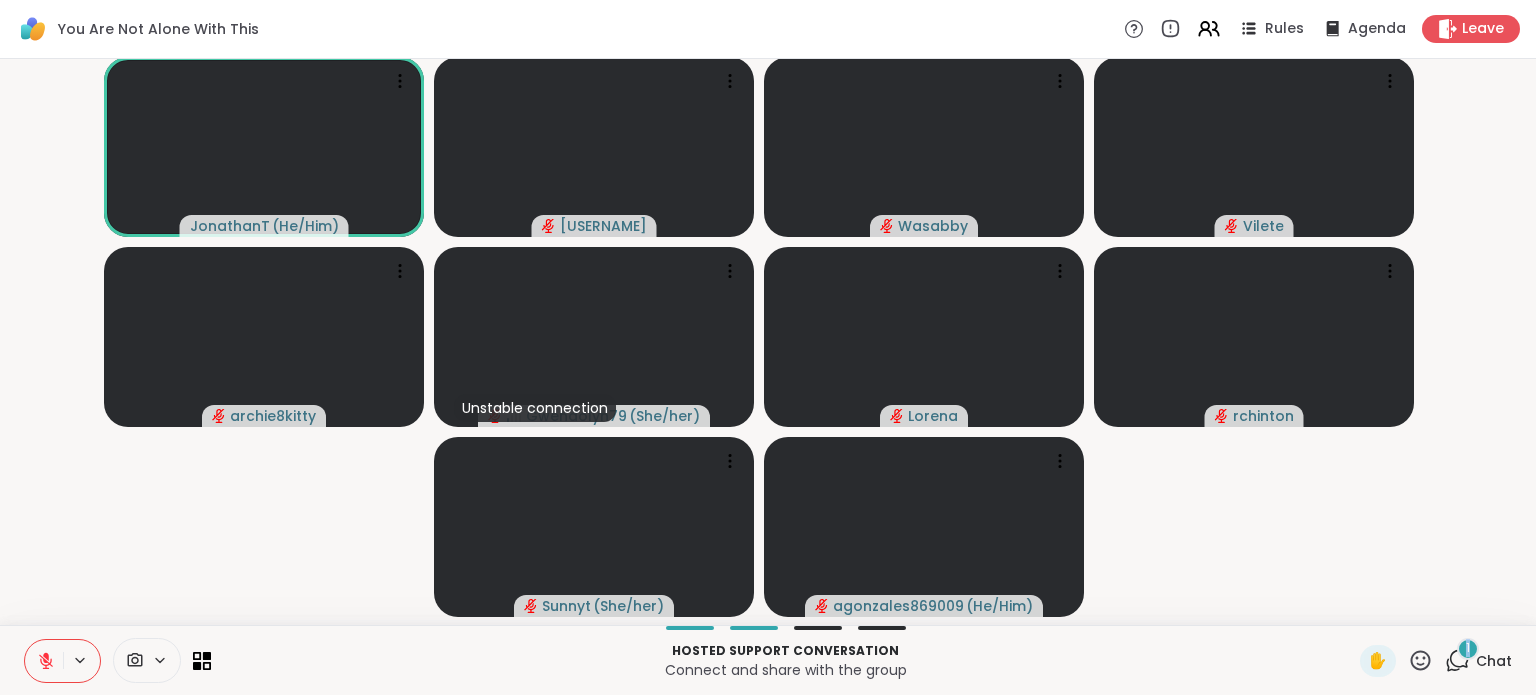 click on "1" at bounding box center (1468, 649) 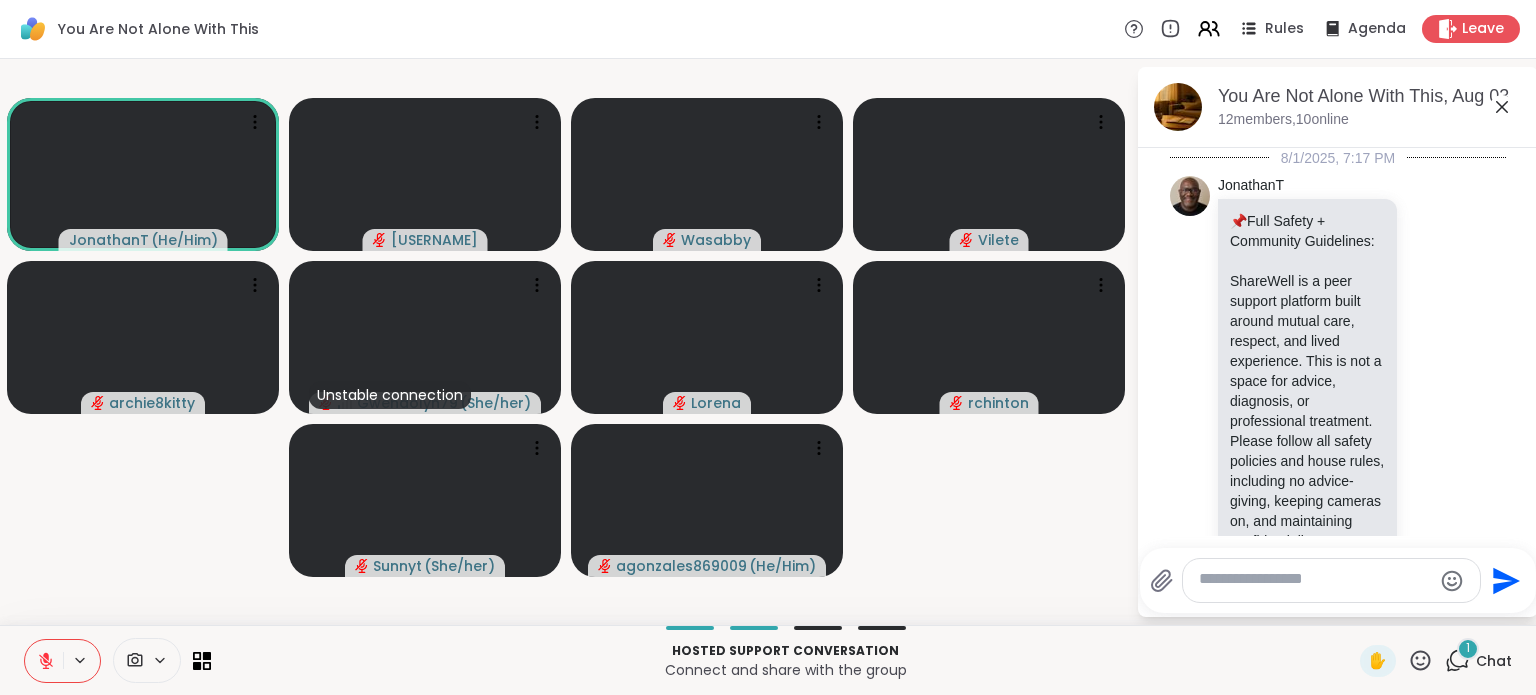 scroll, scrollTop: 7350, scrollLeft: 0, axis: vertical 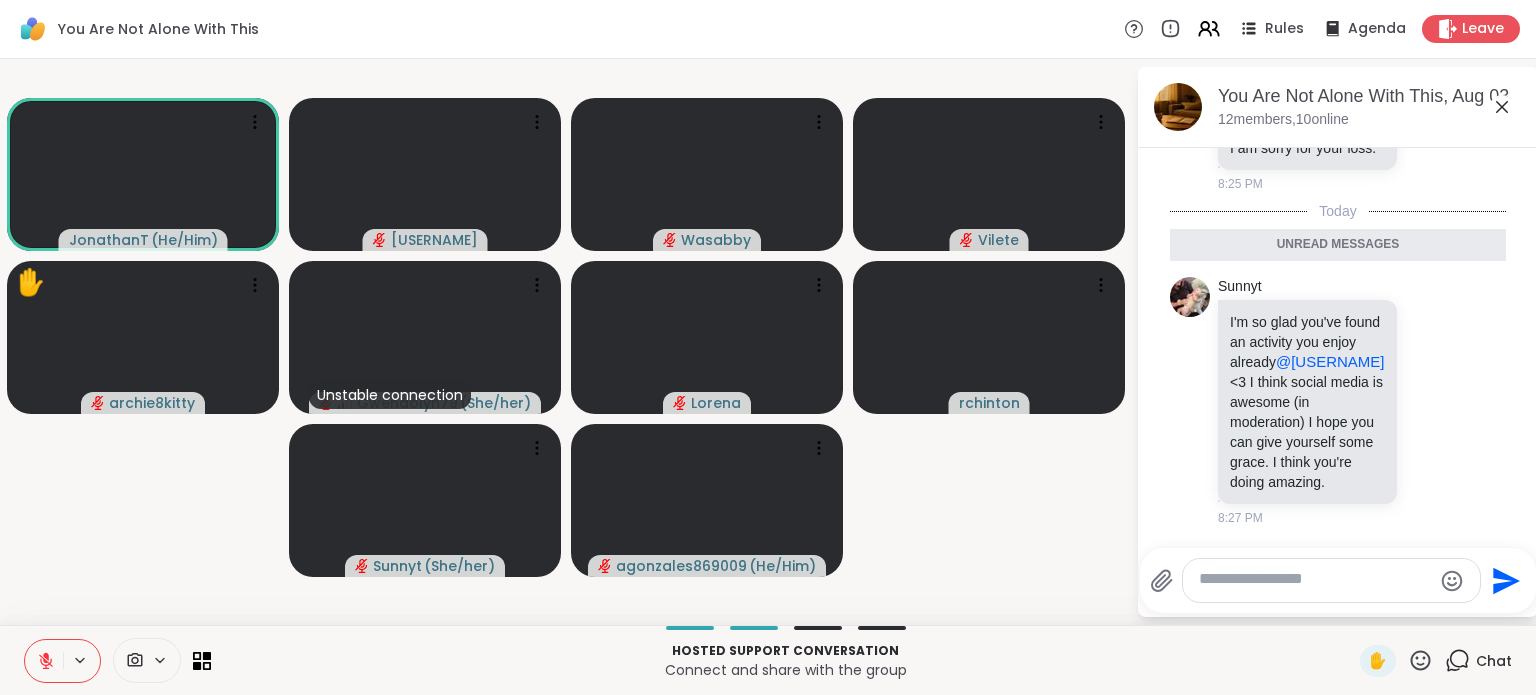 click at bounding box center (1315, 580) 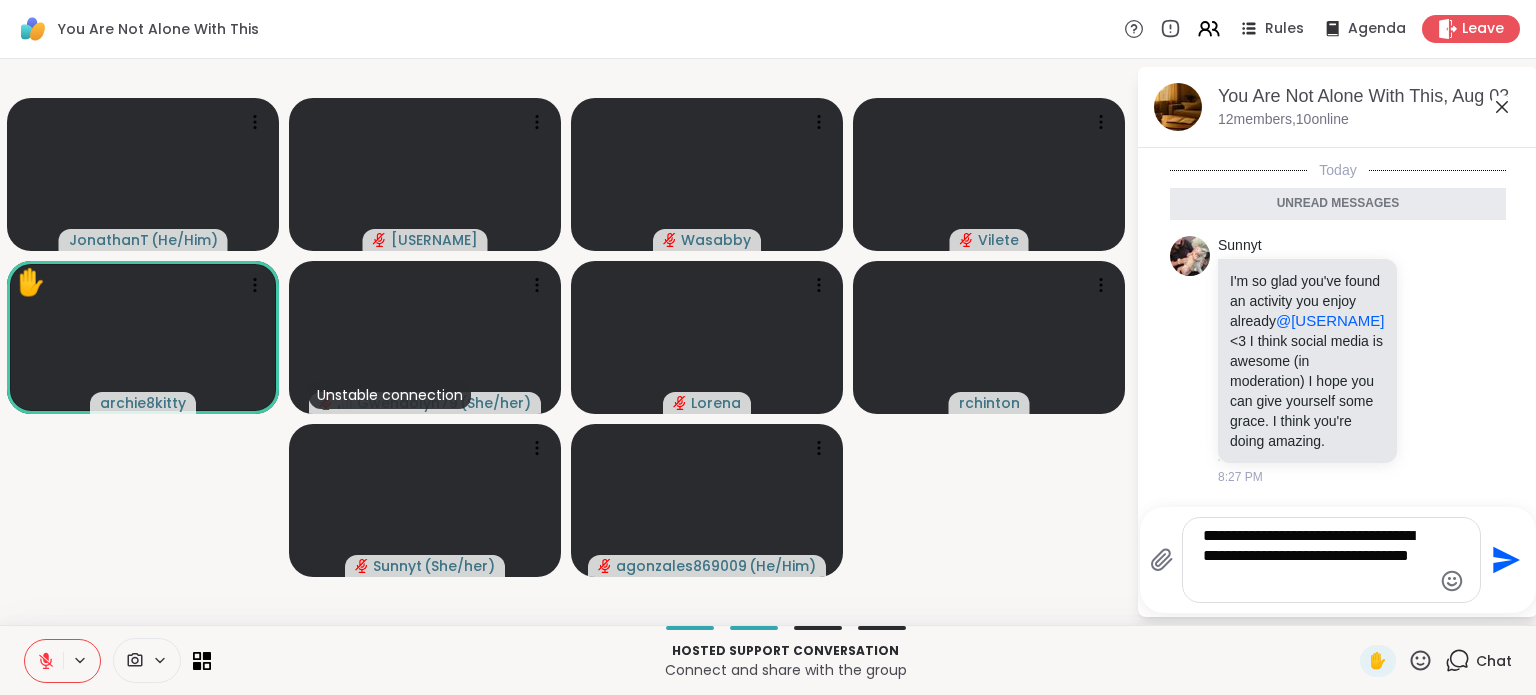 type on "**********" 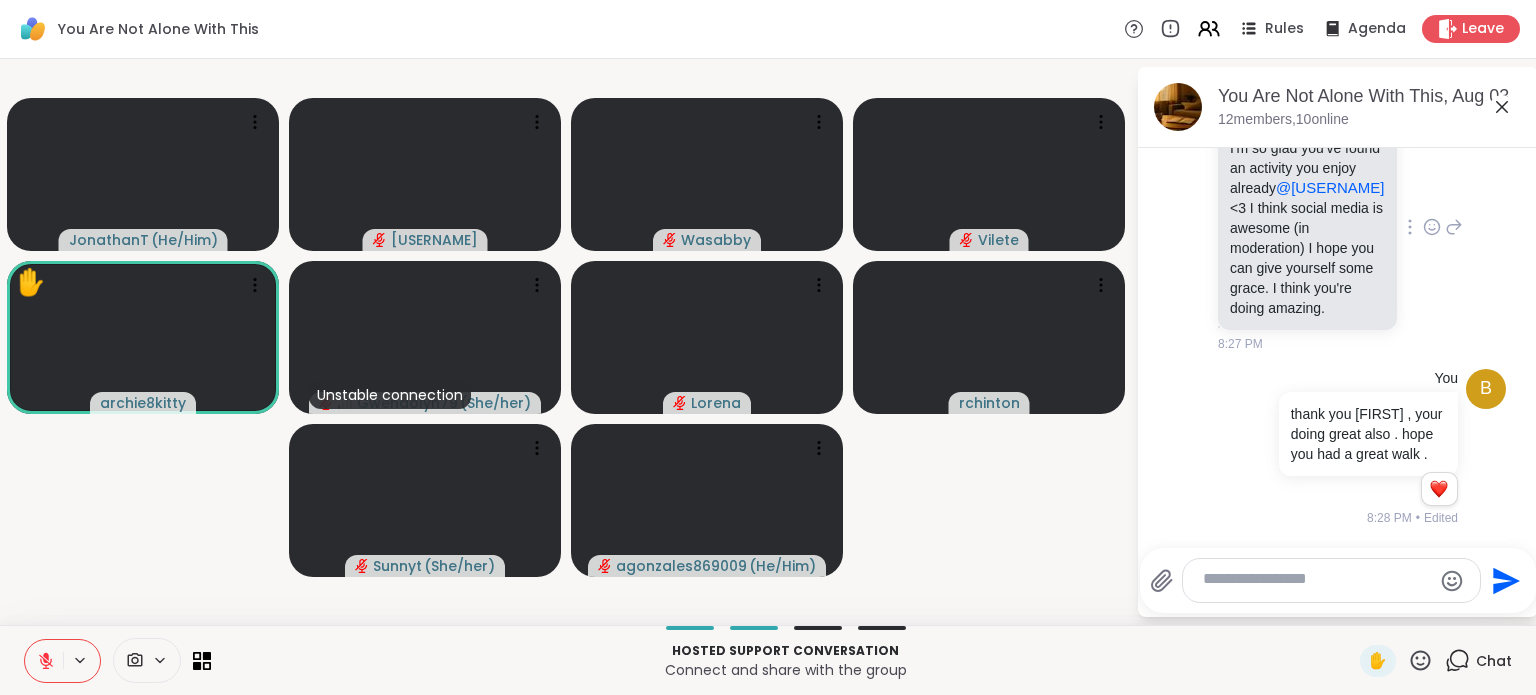 scroll, scrollTop: 7216, scrollLeft: 0, axis: vertical 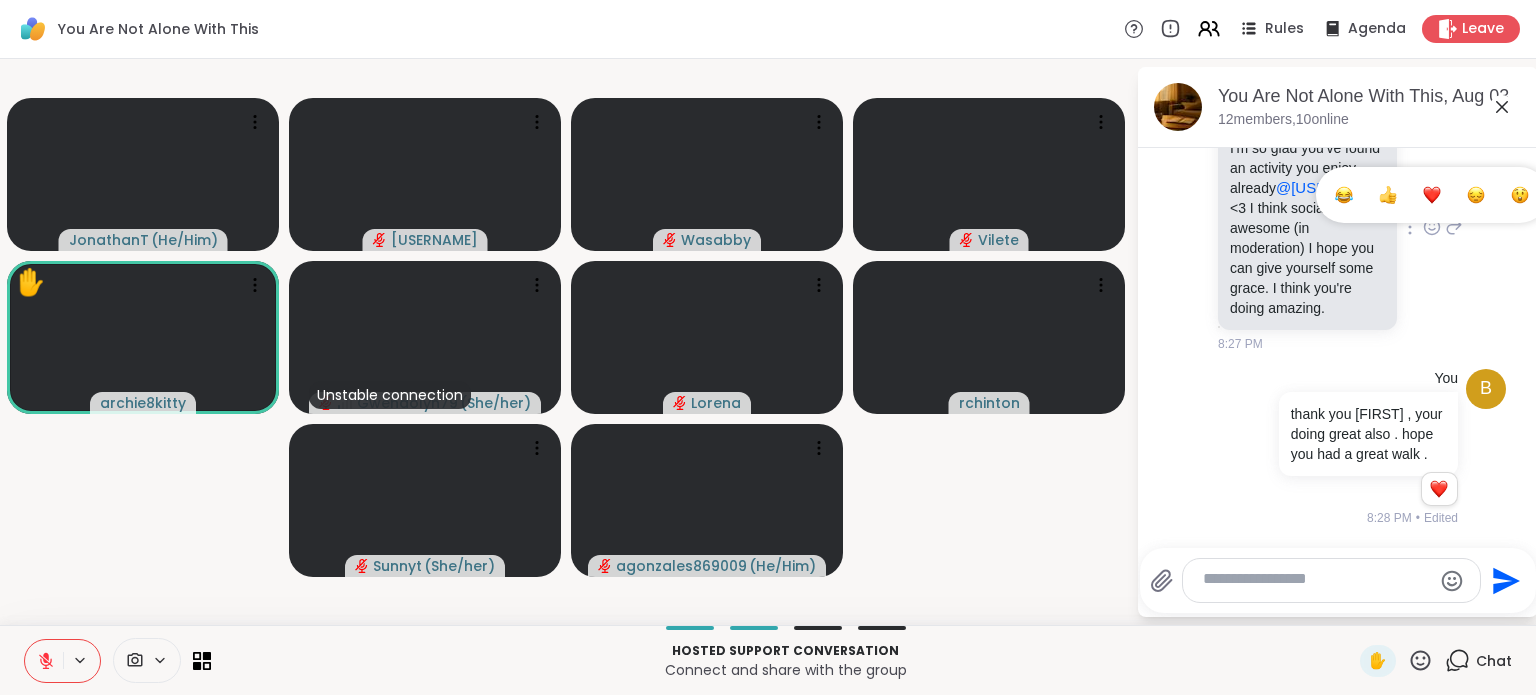 click at bounding box center (1432, 195) 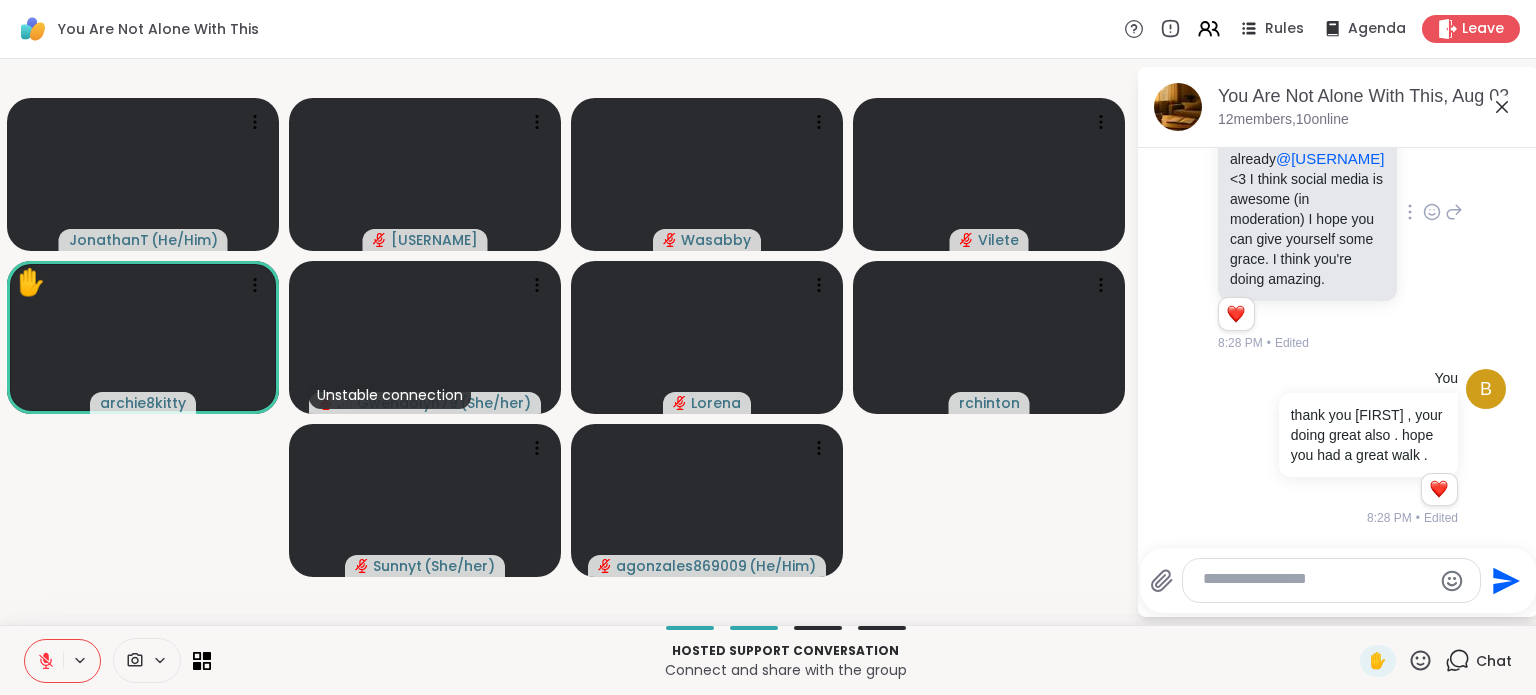 scroll, scrollTop: 7249, scrollLeft: 0, axis: vertical 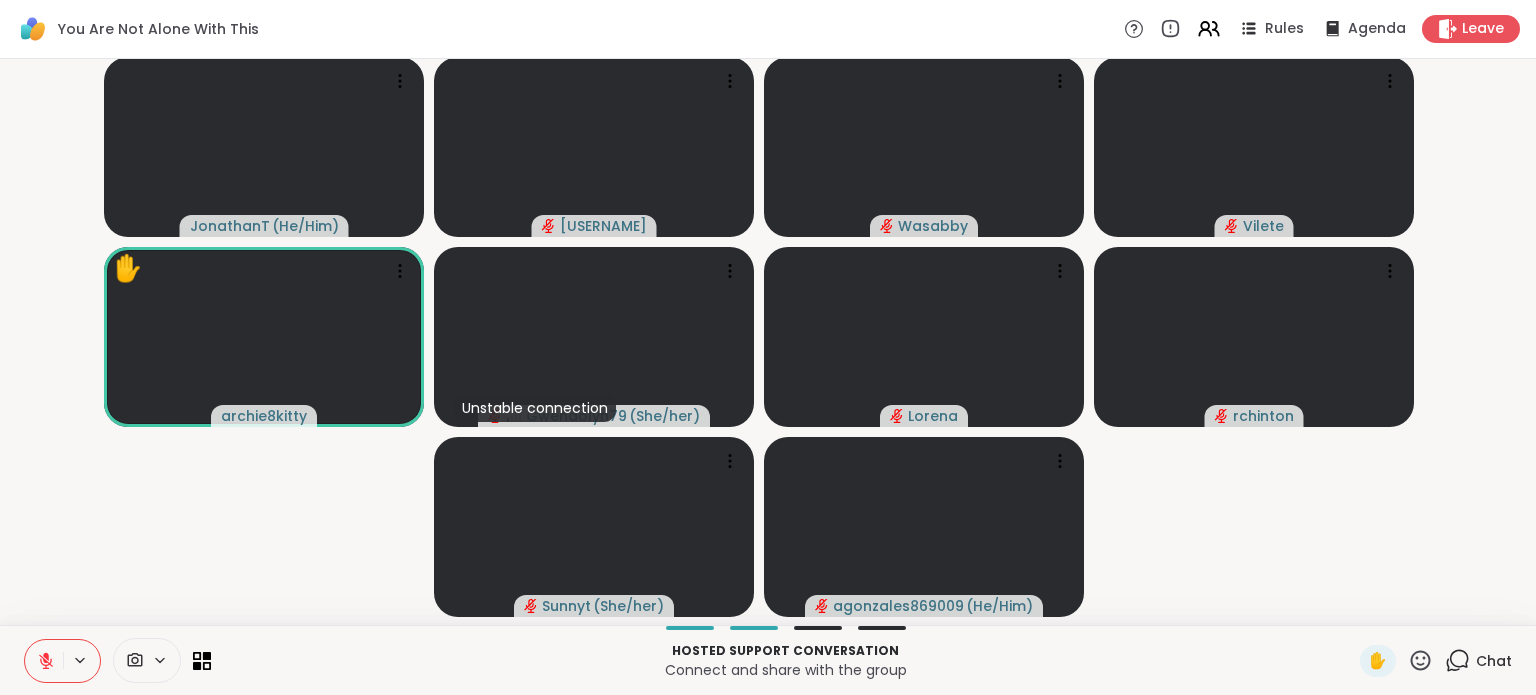 click on "Chat" at bounding box center [1494, 661] 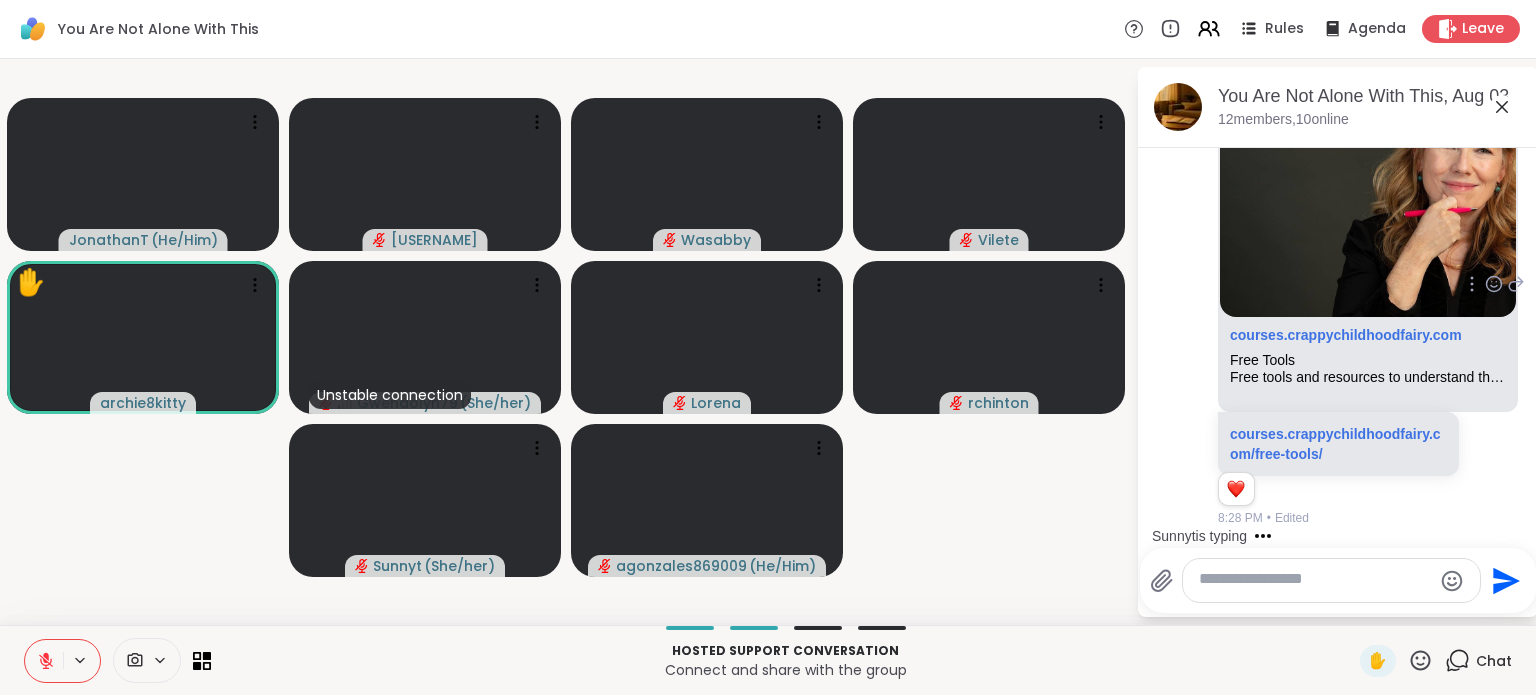 scroll, scrollTop: 8114, scrollLeft: 0, axis: vertical 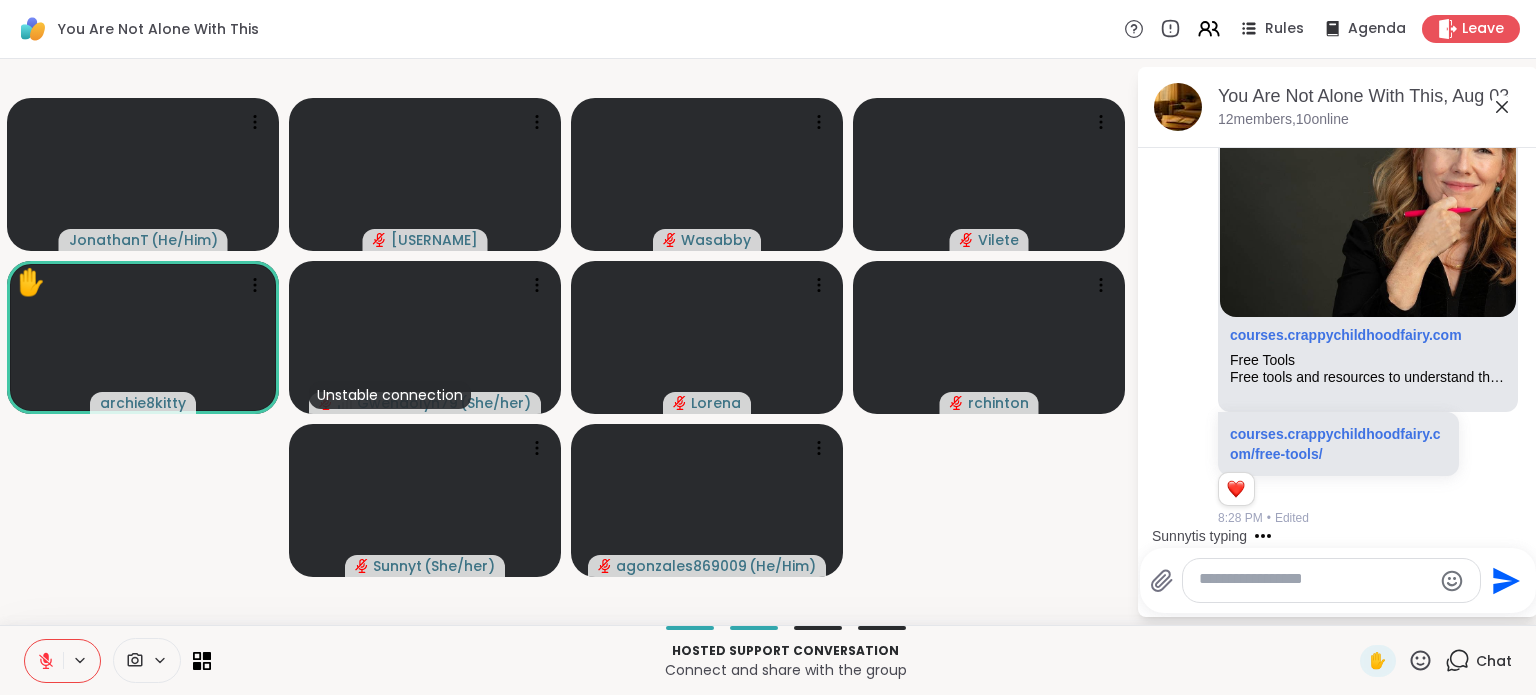 click 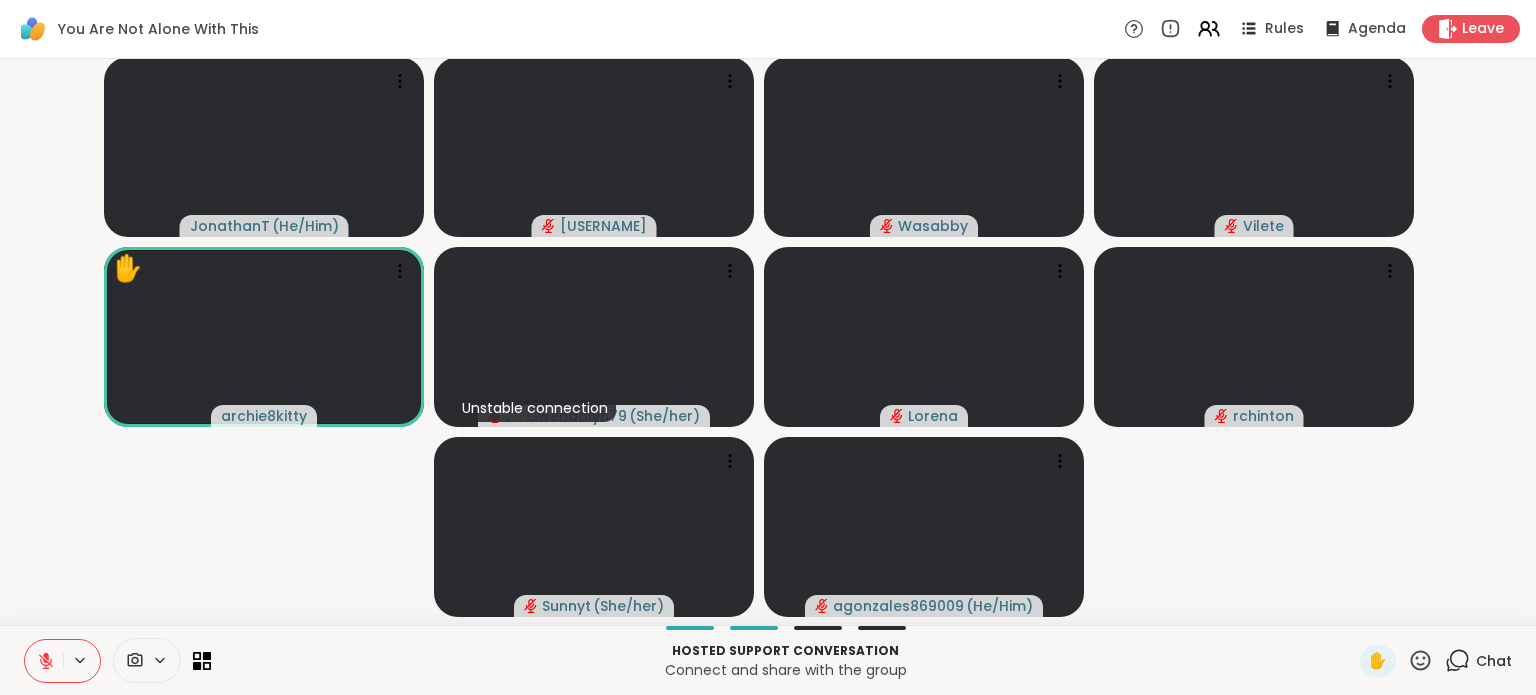 click on "Chat" at bounding box center [1494, 661] 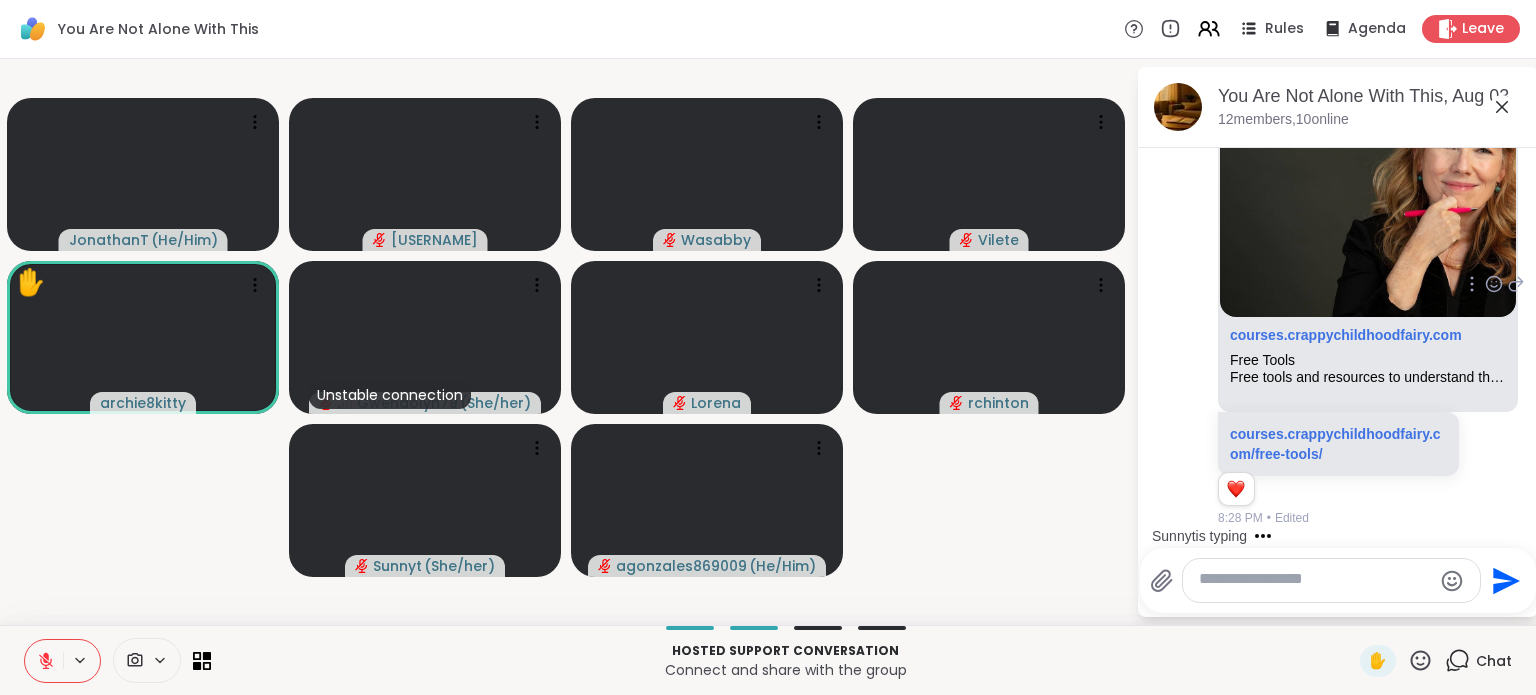scroll, scrollTop: 8092, scrollLeft: 0, axis: vertical 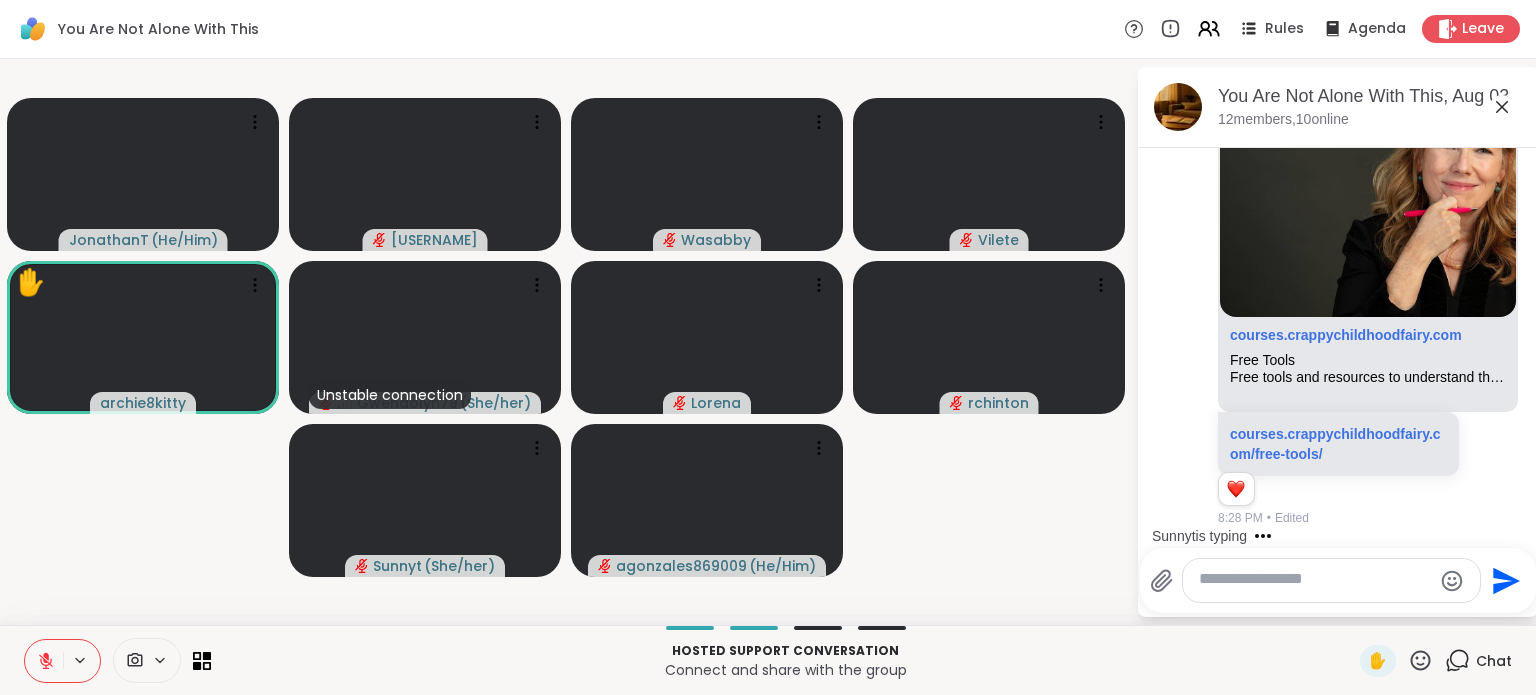 click 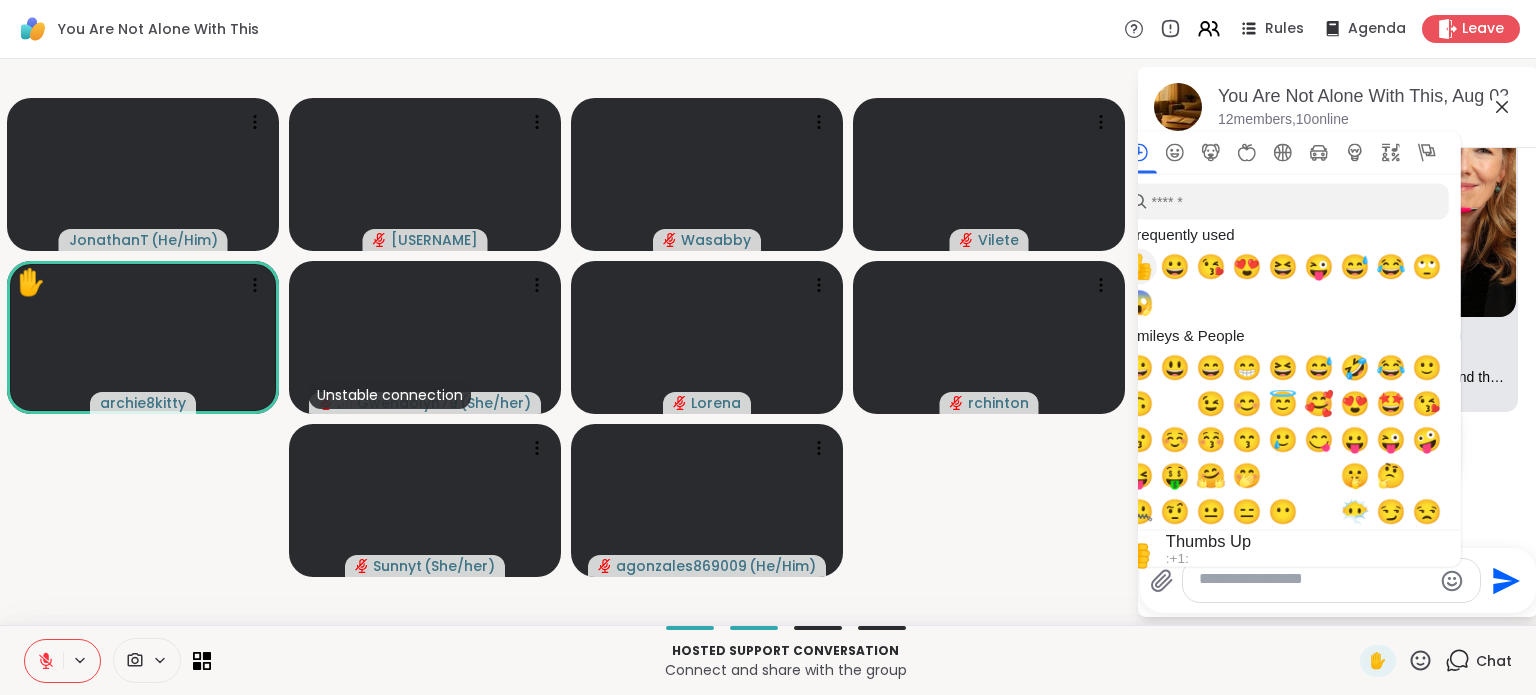 click on "👍" at bounding box center [1139, 267] 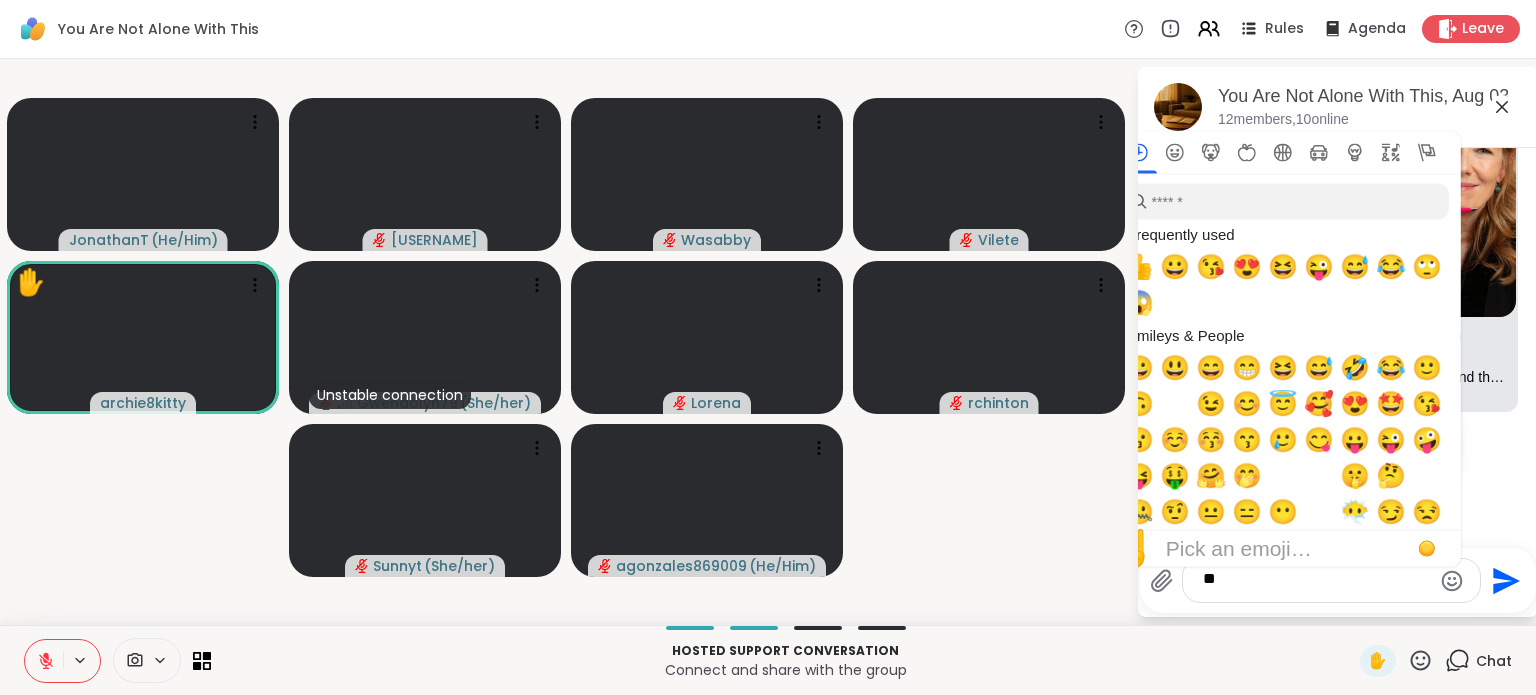 click 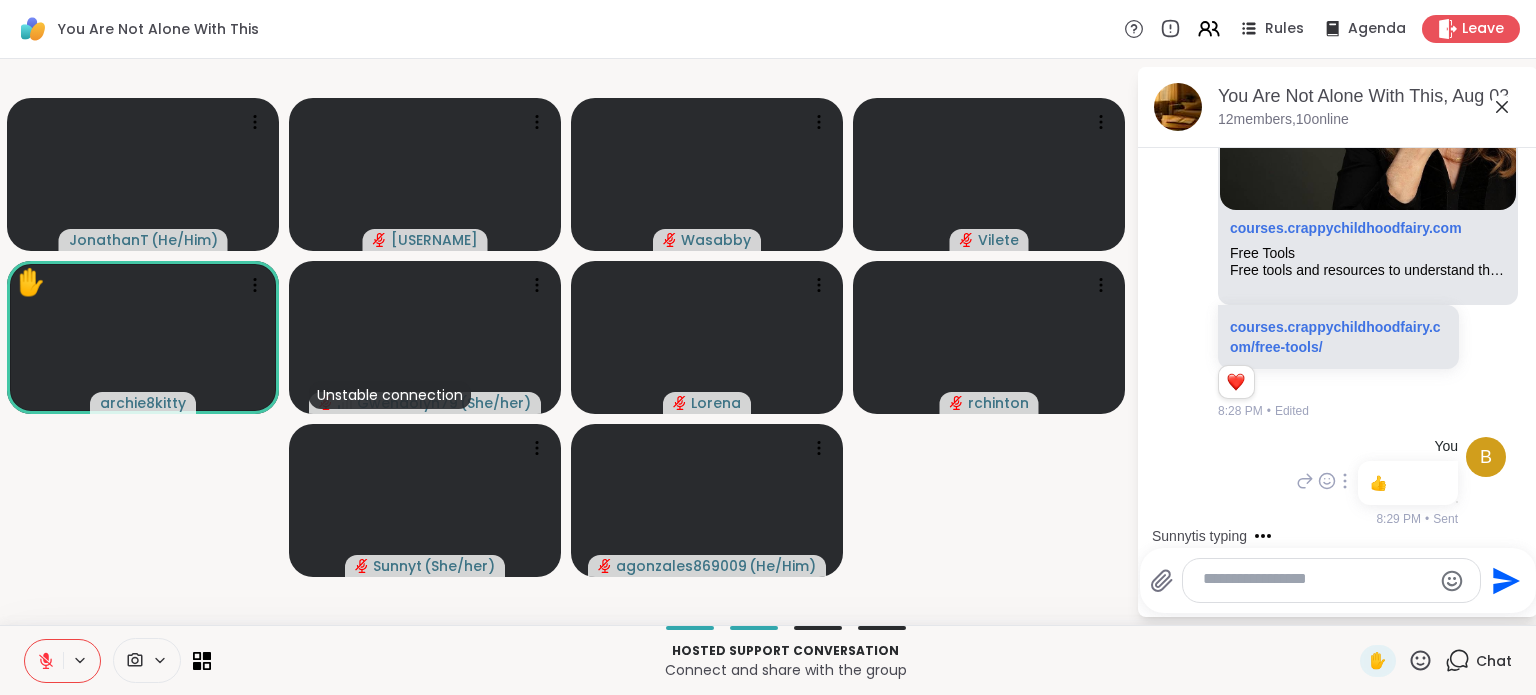scroll, scrollTop: 7912, scrollLeft: 0, axis: vertical 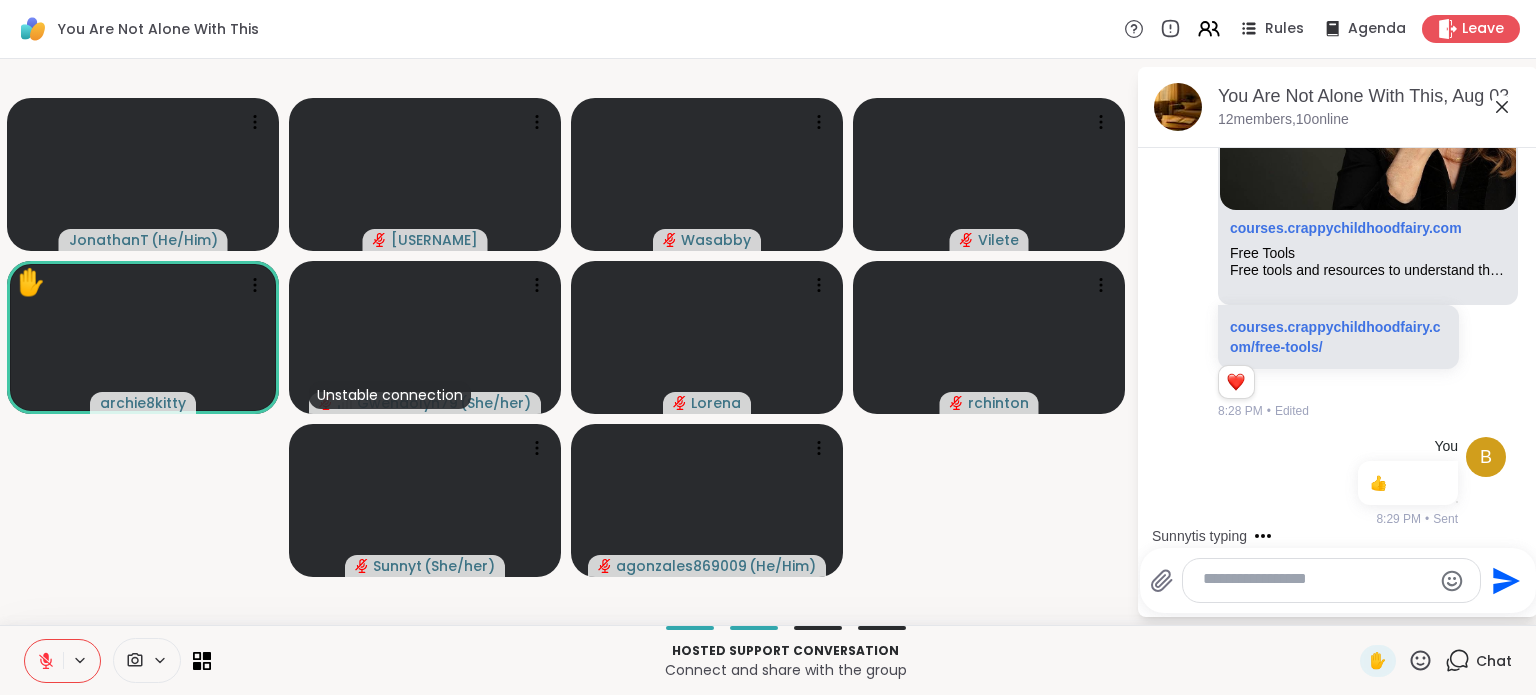 click 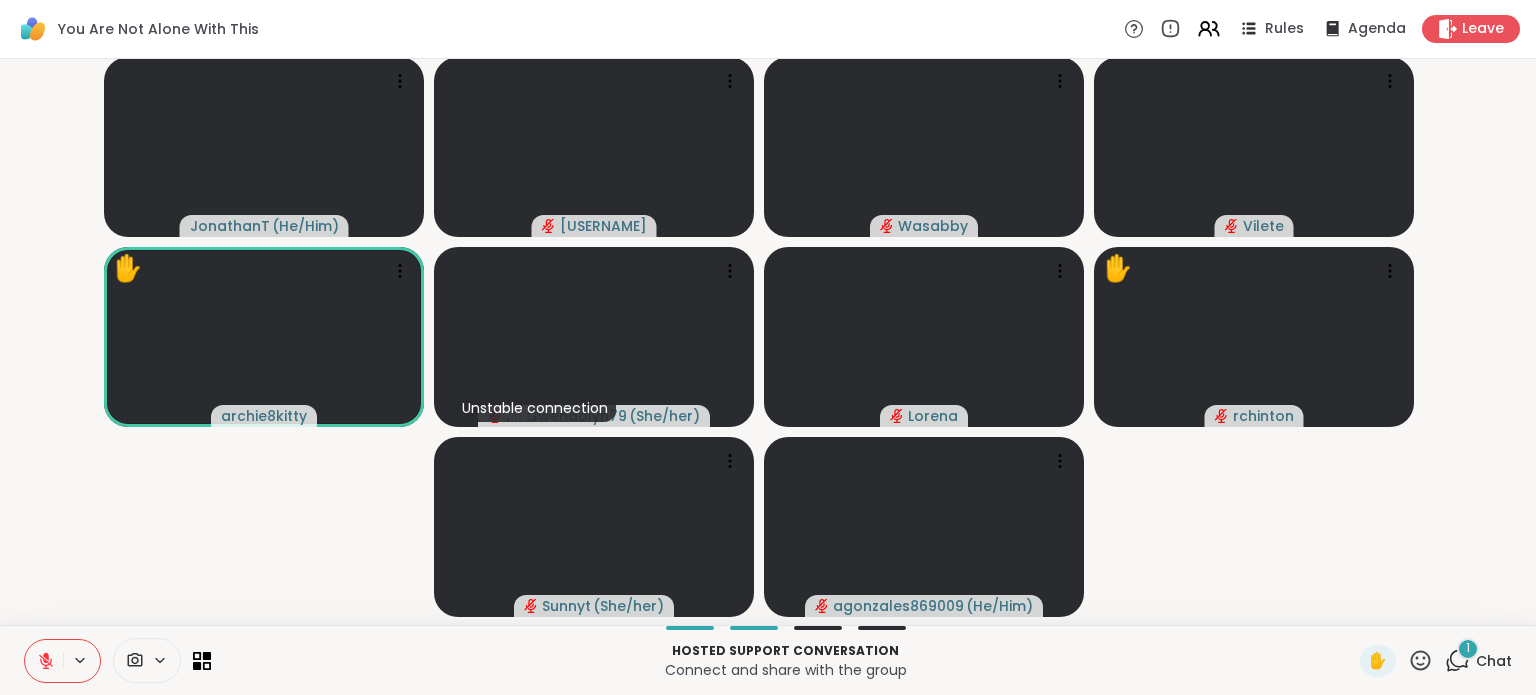 click on "Chat" at bounding box center [1494, 661] 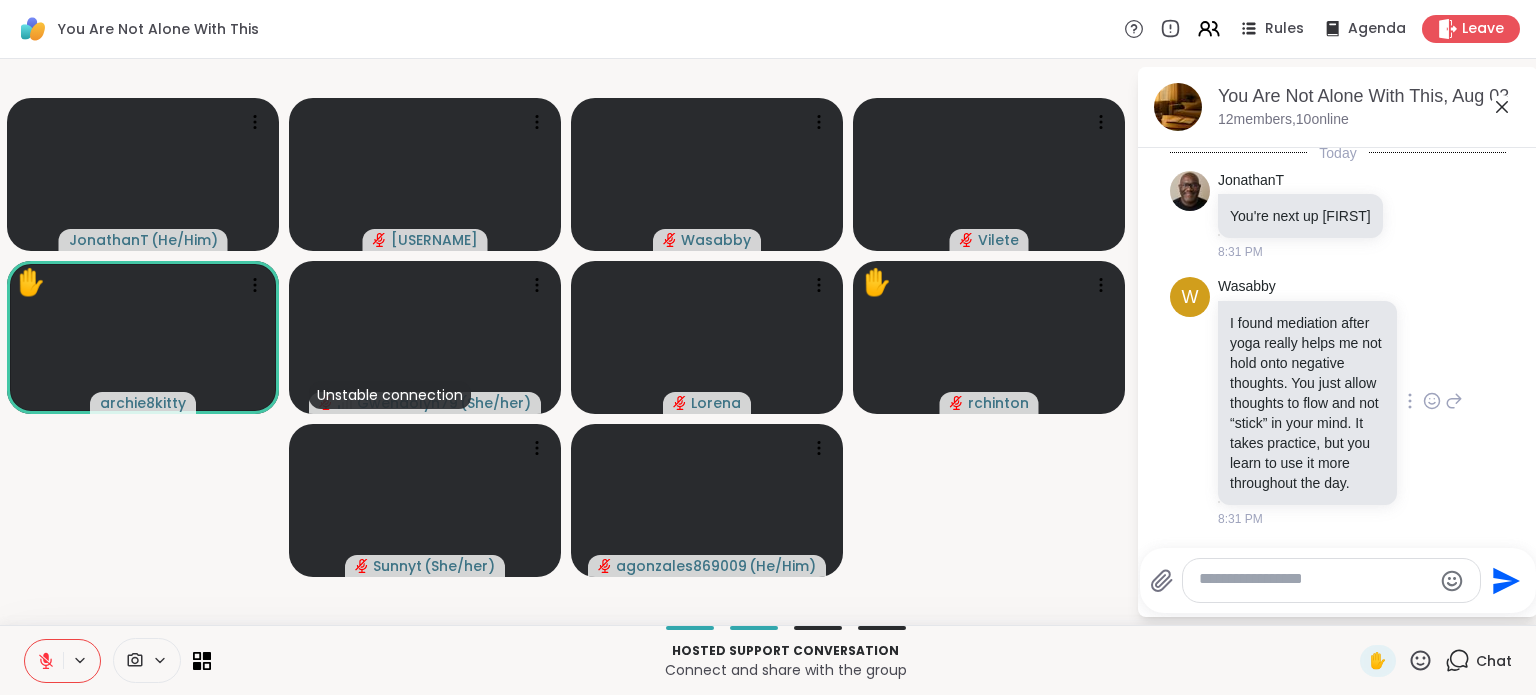 scroll, scrollTop: 8799, scrollLeft: 0, axis: vertical 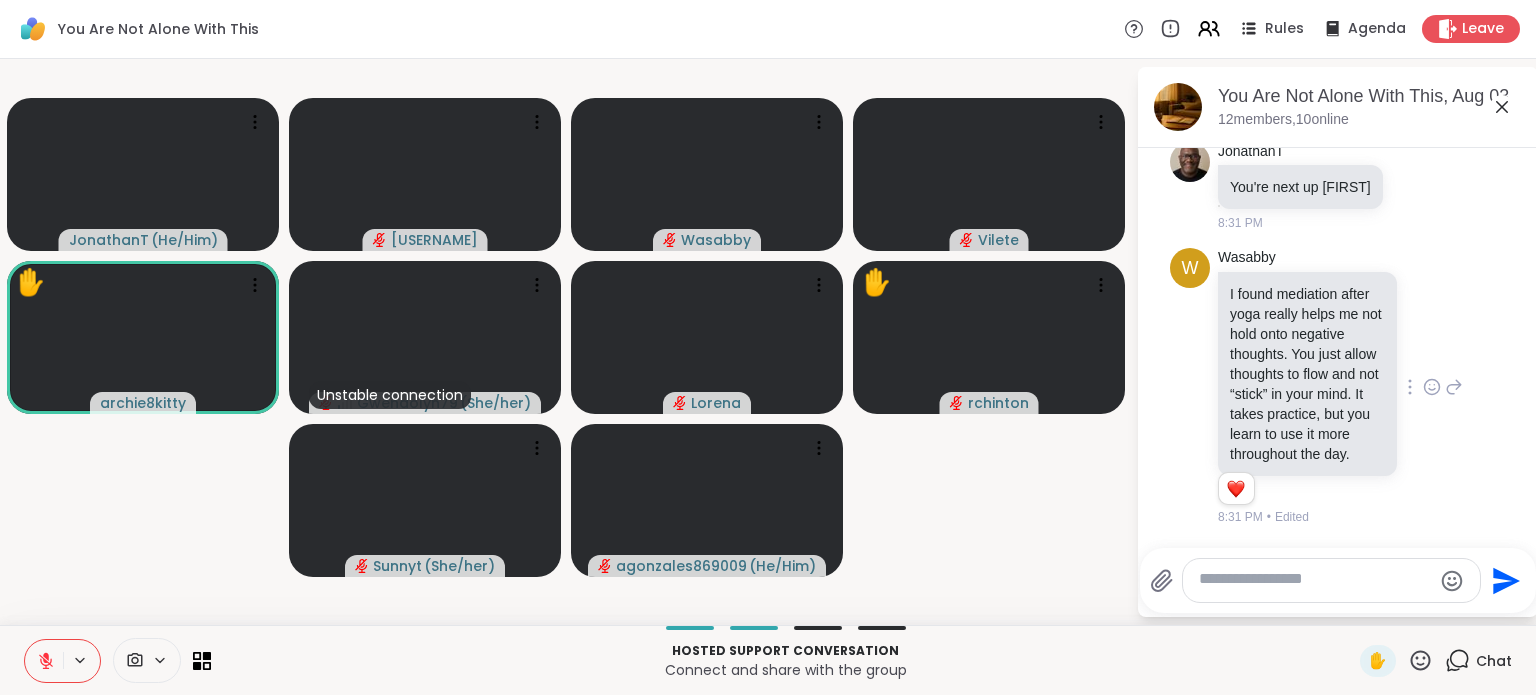 click 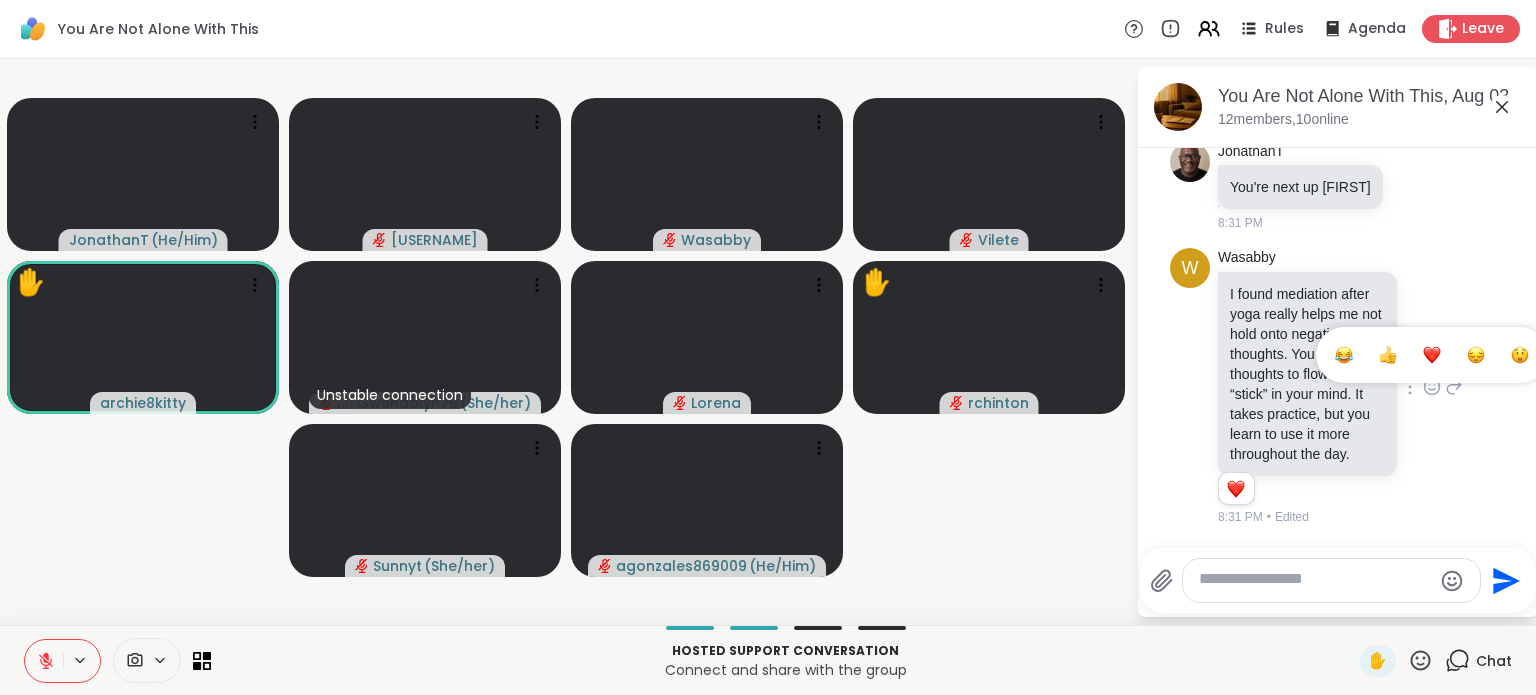 click at bounding box center (1388, 355) 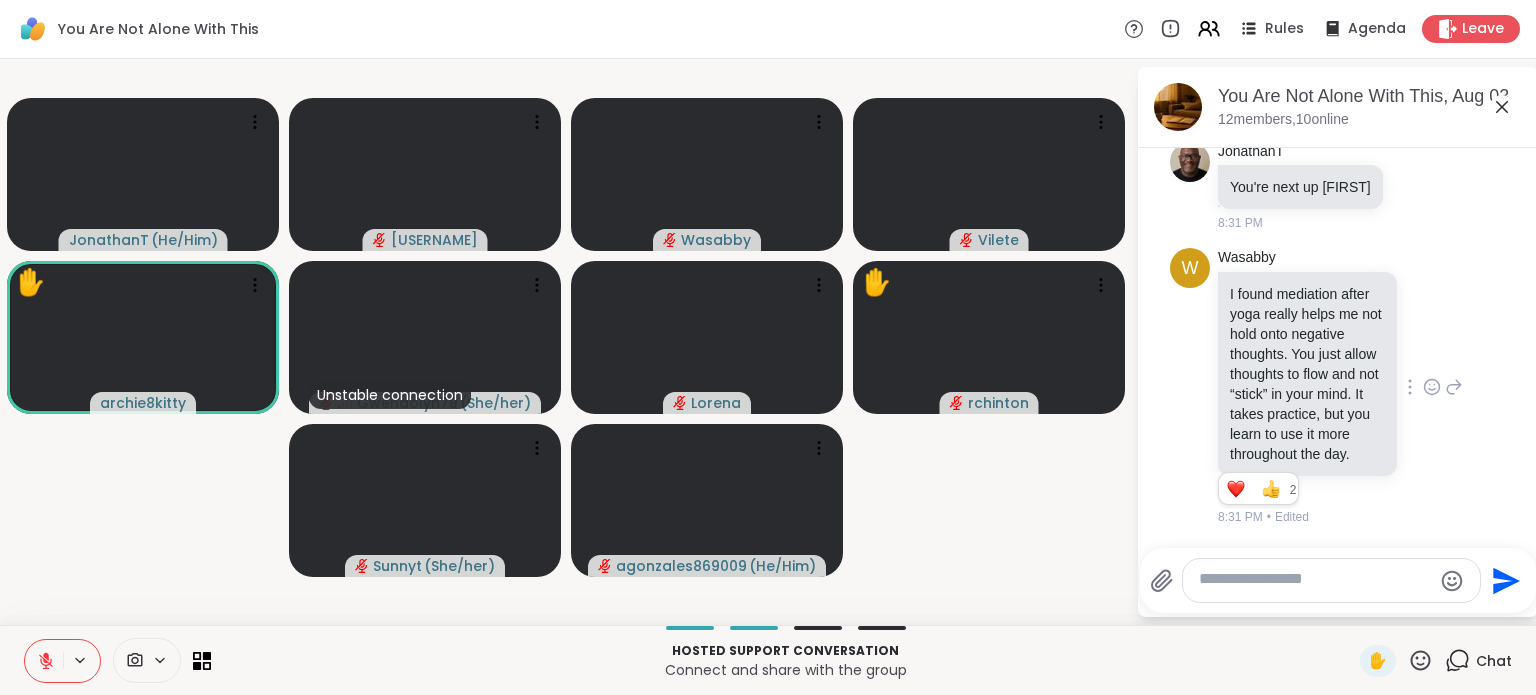 scroll, scrollTop: 8799, scrollLeft: 0, axis: vertical 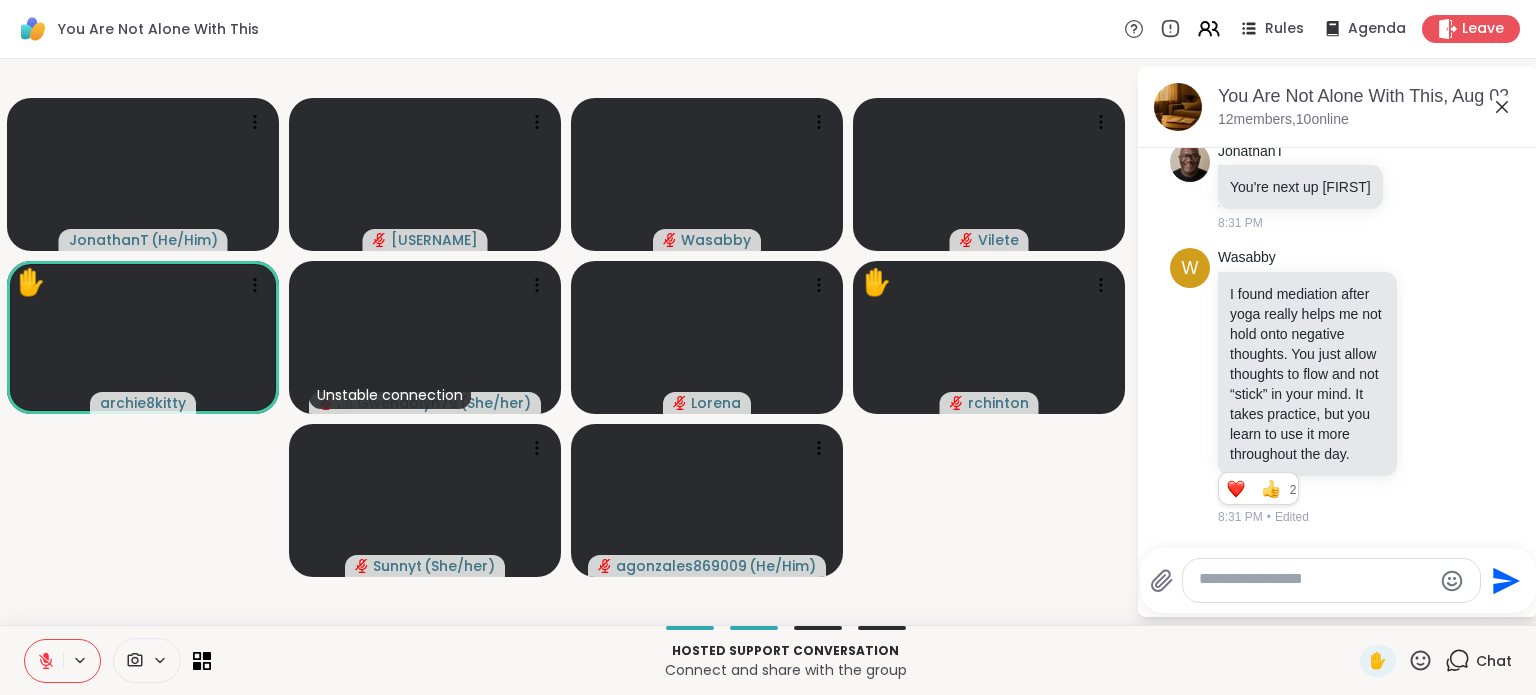 click 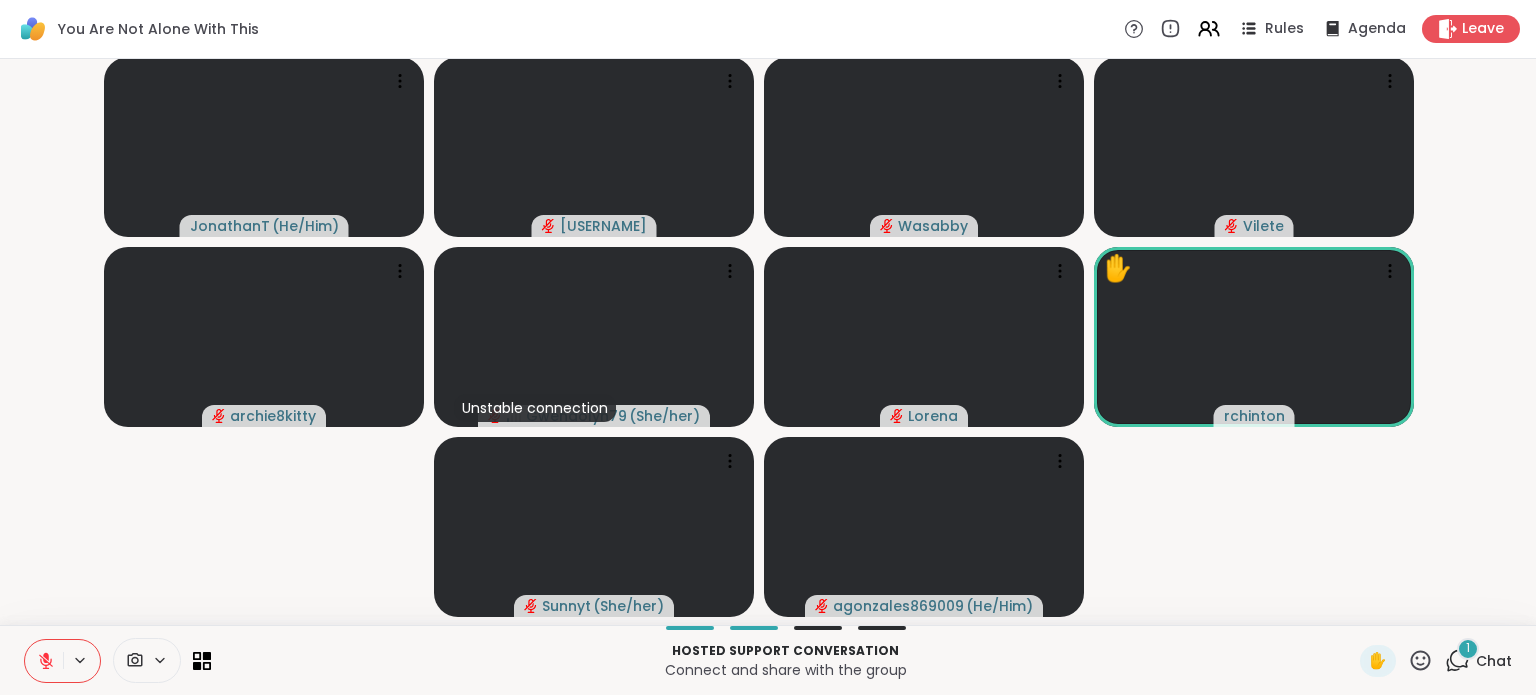 click 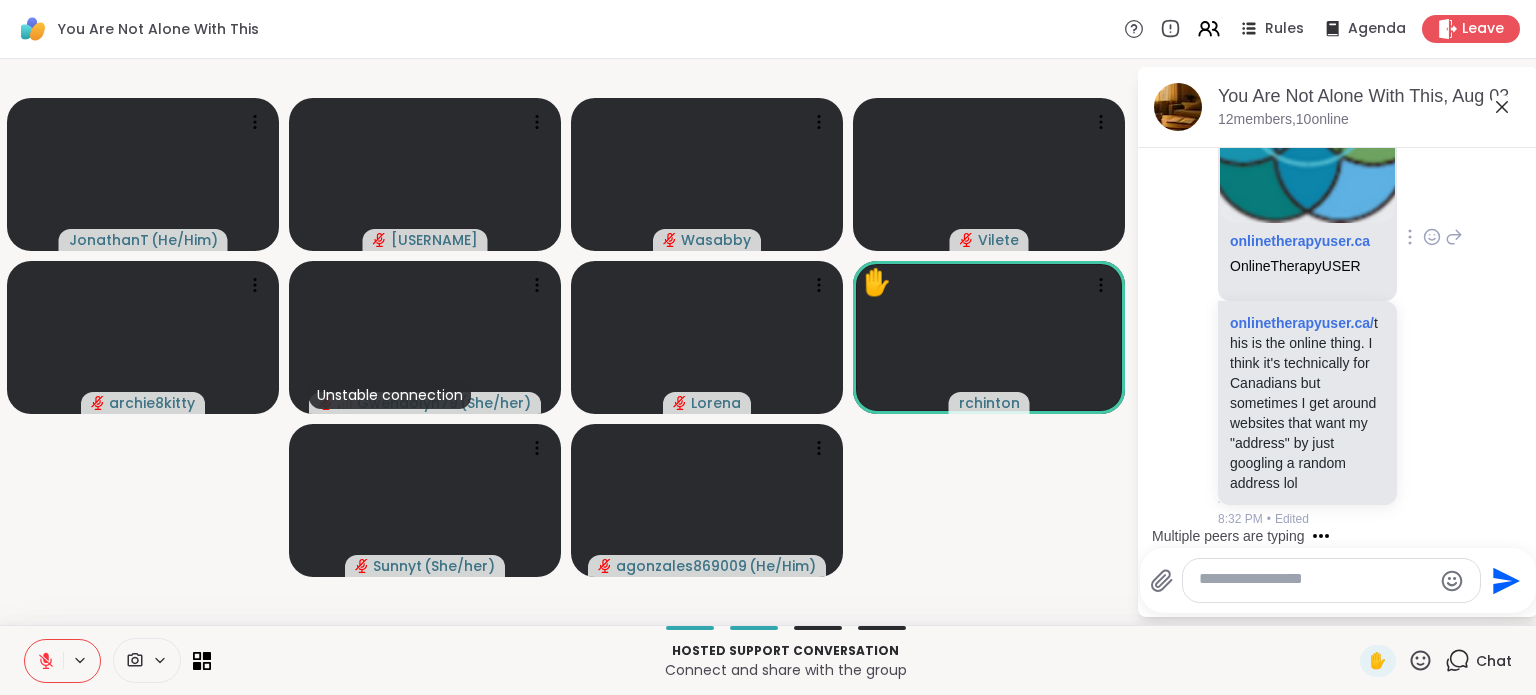scroll, scrollTop: 9354, scrollLeft: 0, axis: vertical 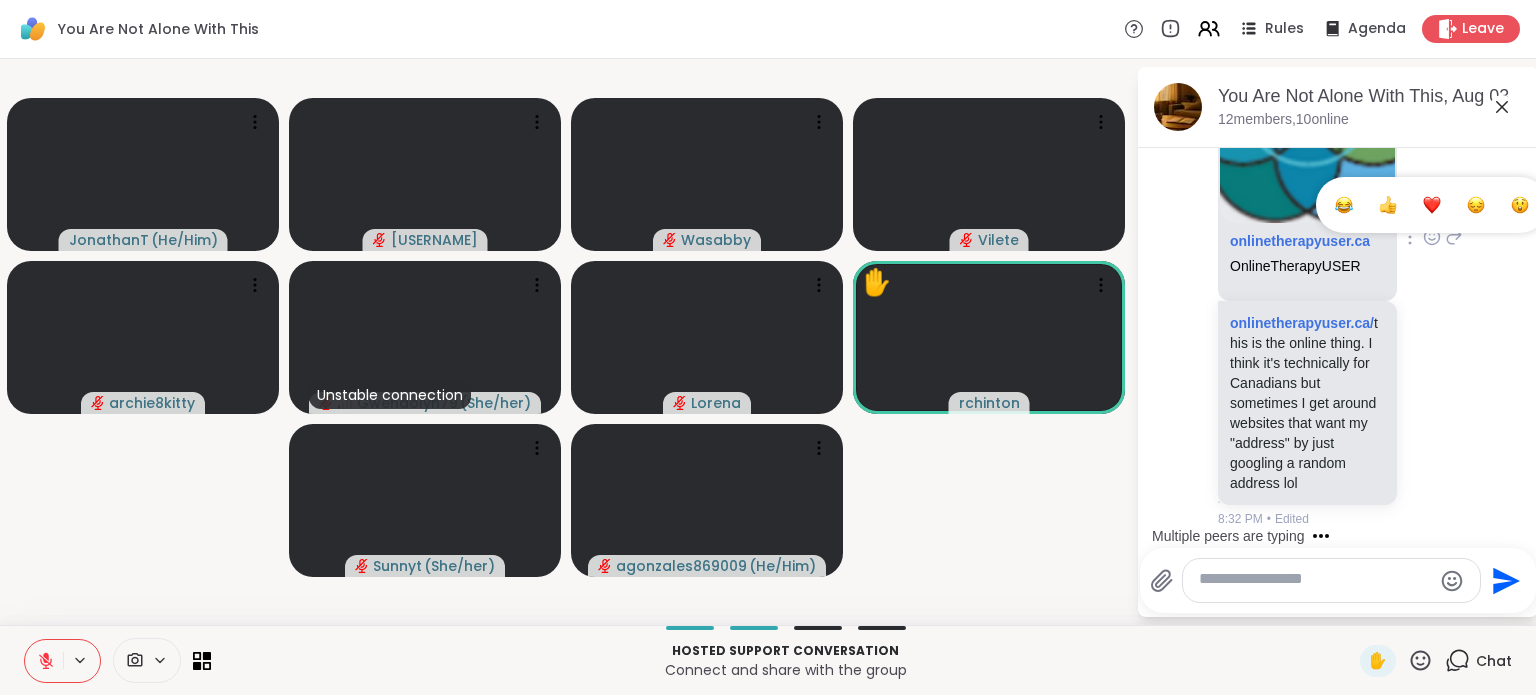 click at bounding box center [1388, 205] 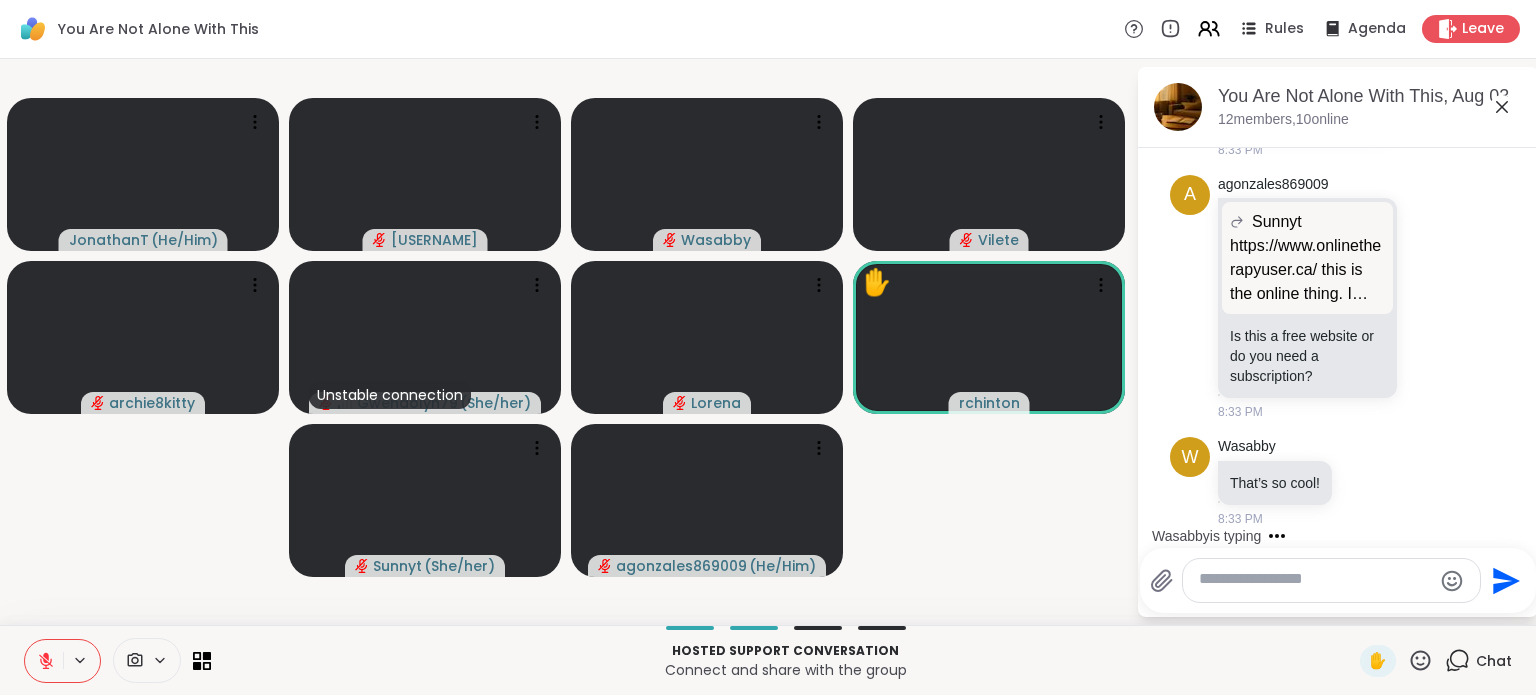 scroll, scrollTop: 10323, scrollLeft: 0, axis: vertical 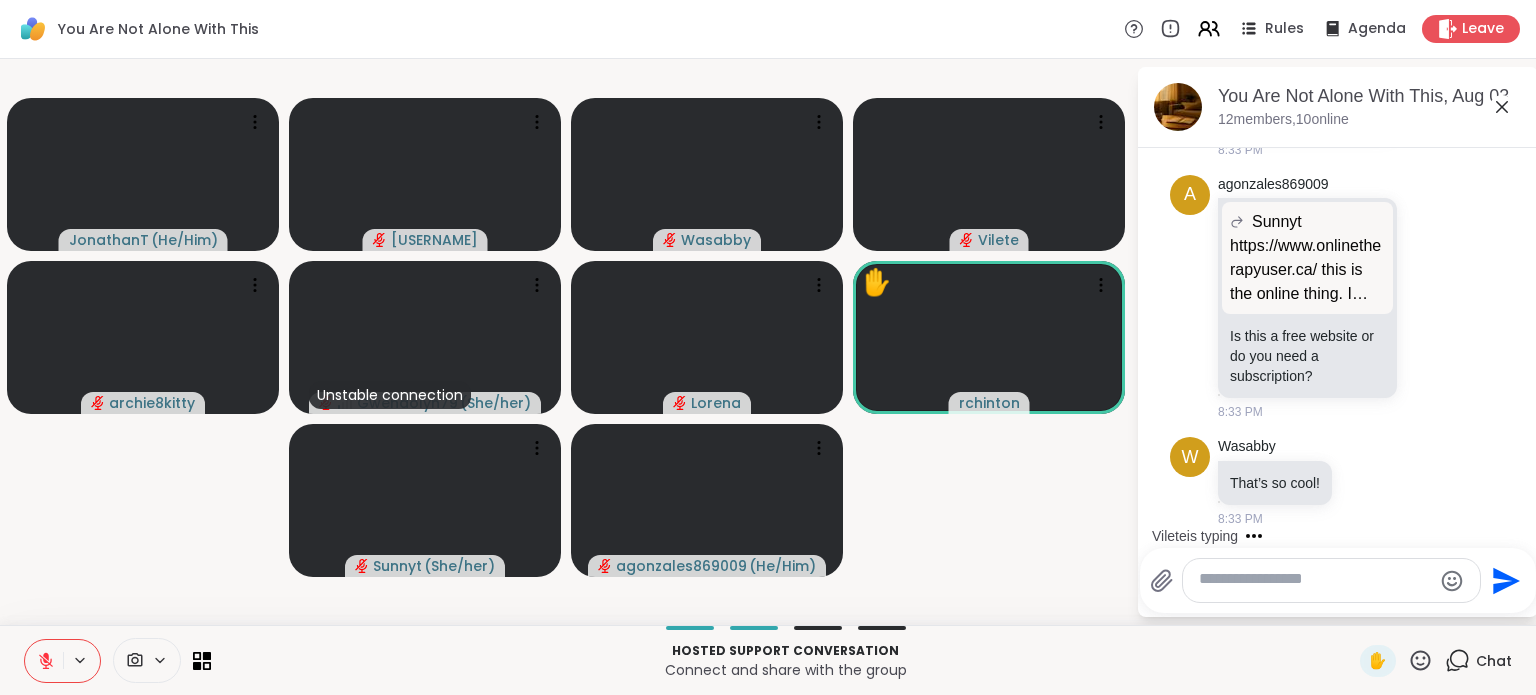 click 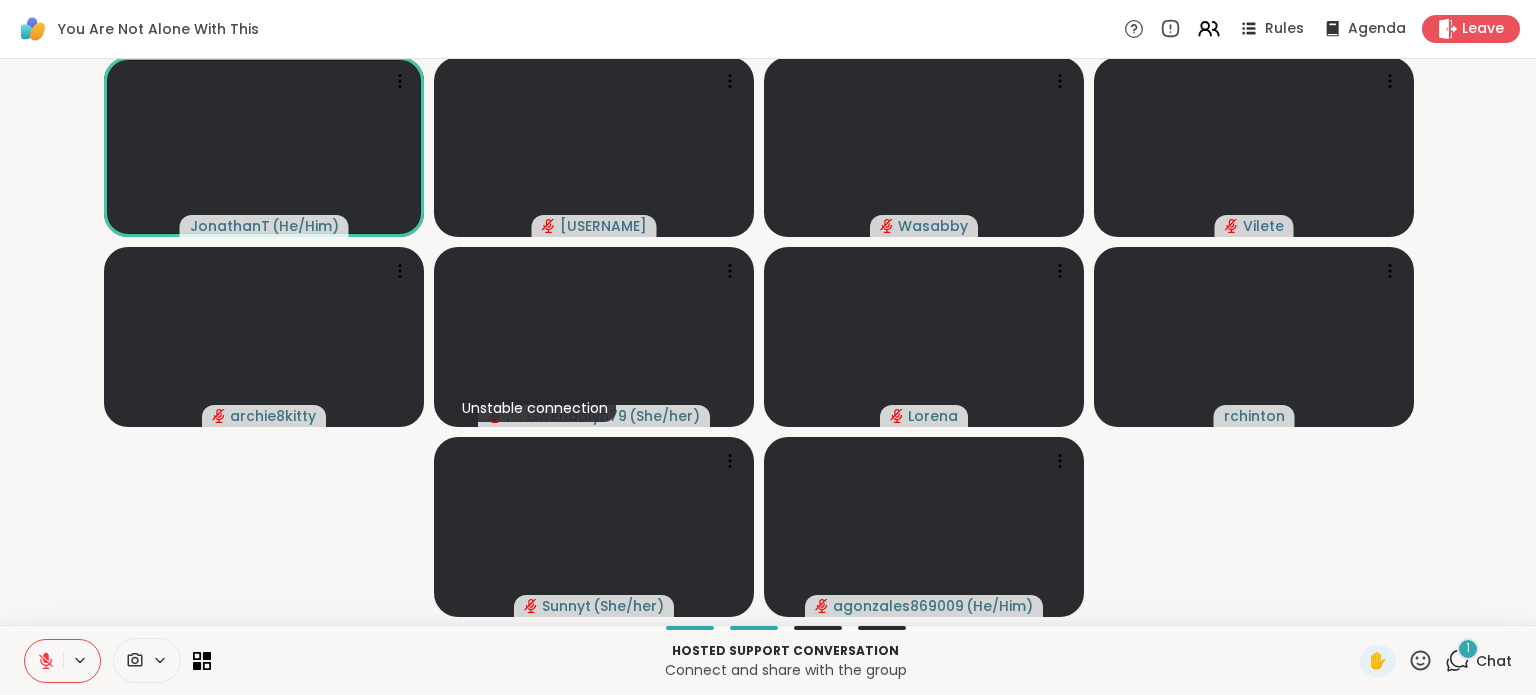 click on "1" at bounding box center (1468, 648) 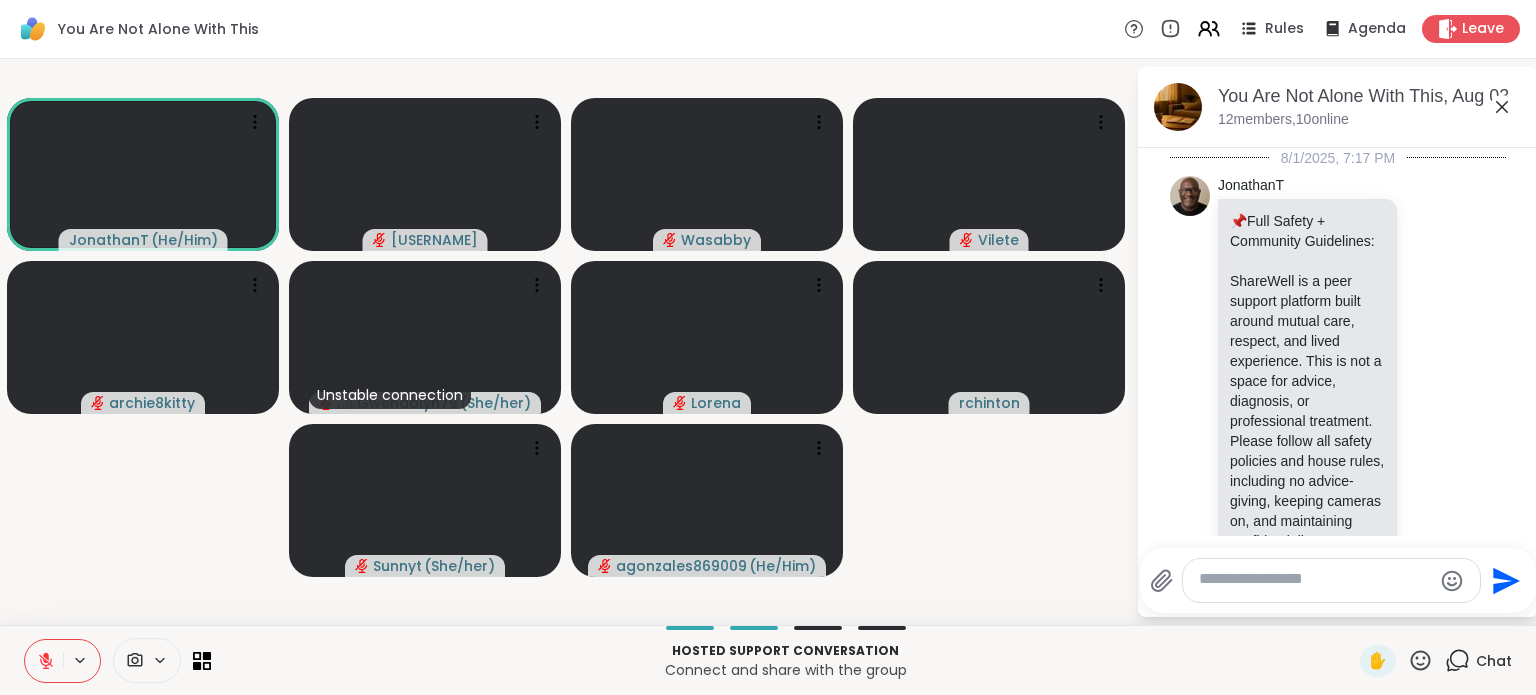 scroll, scrollTop: 10564, scrollLeft: 0, axis: vertical 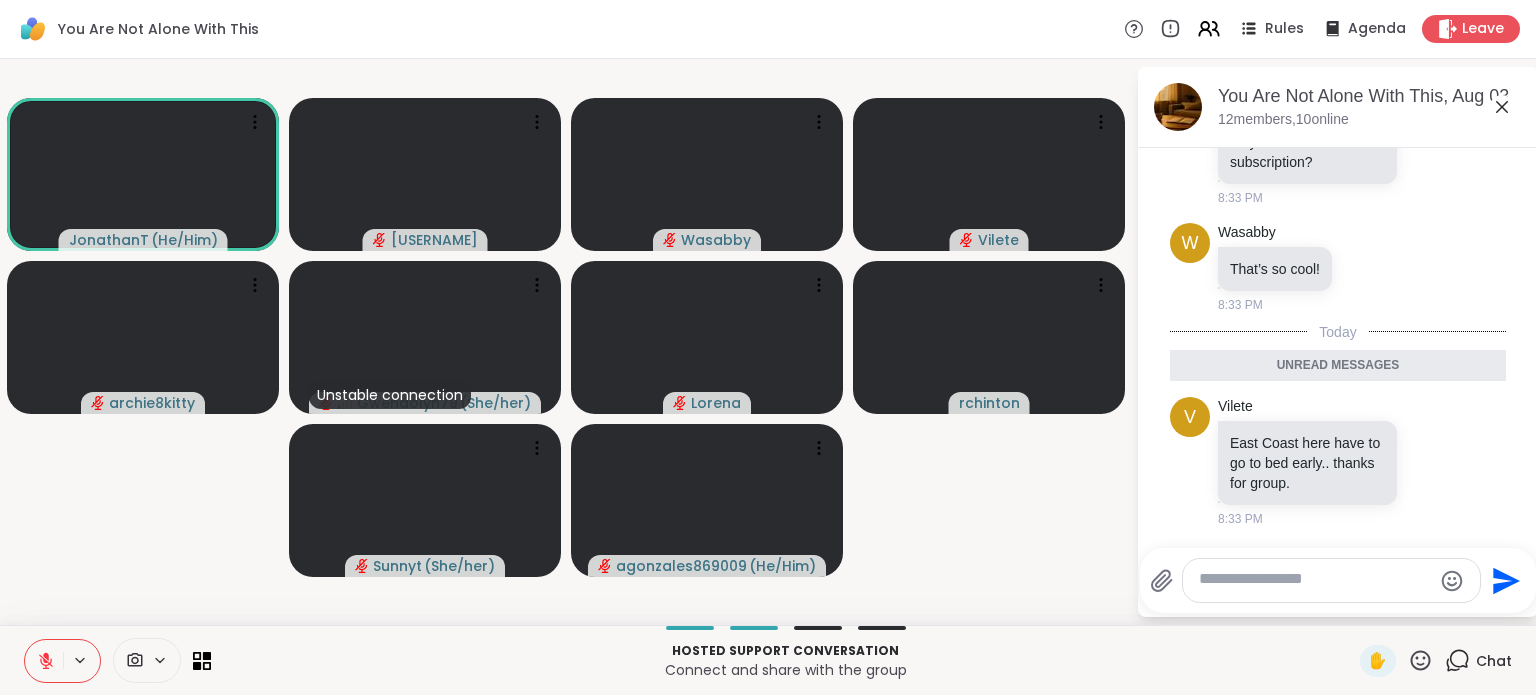 click at bounding box center (1315, 580) 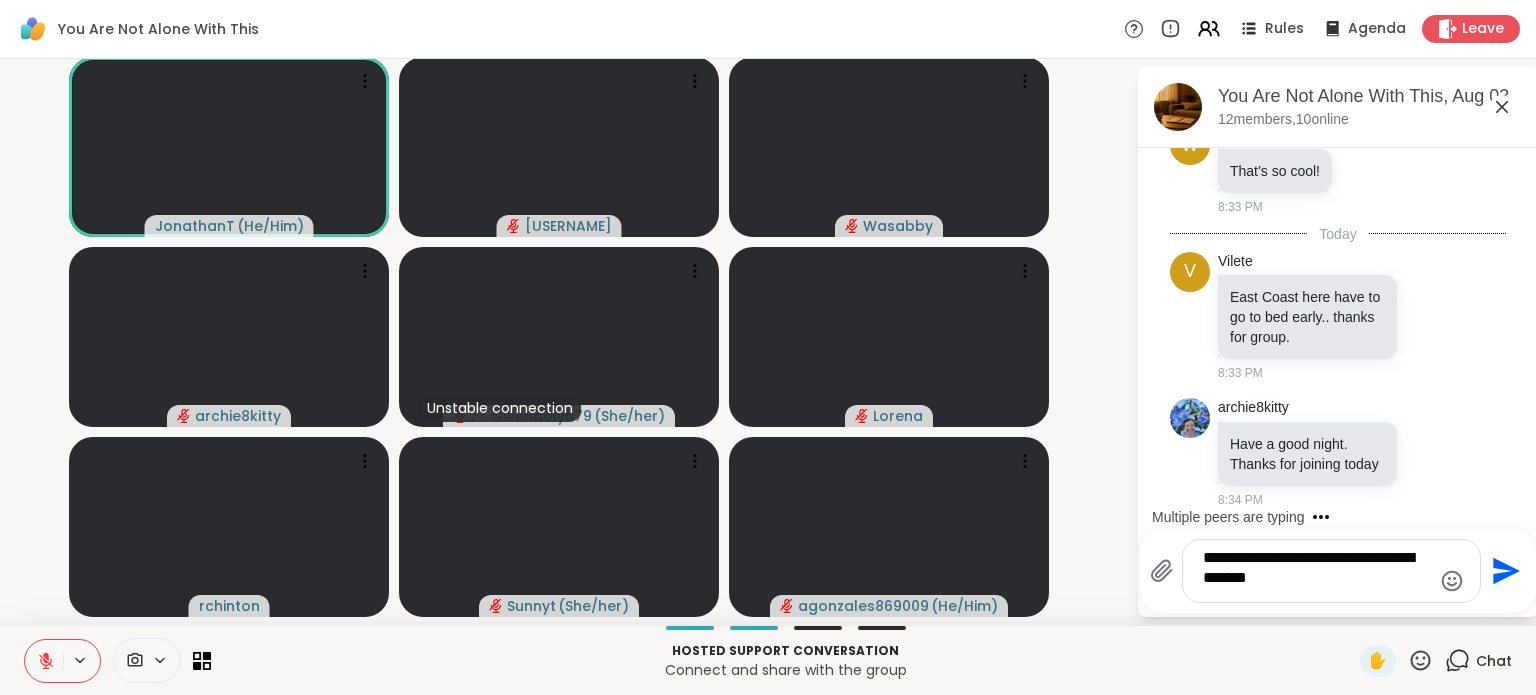 scroll, scrollTop: 10693, scrollLeft: 0, axis: vertical 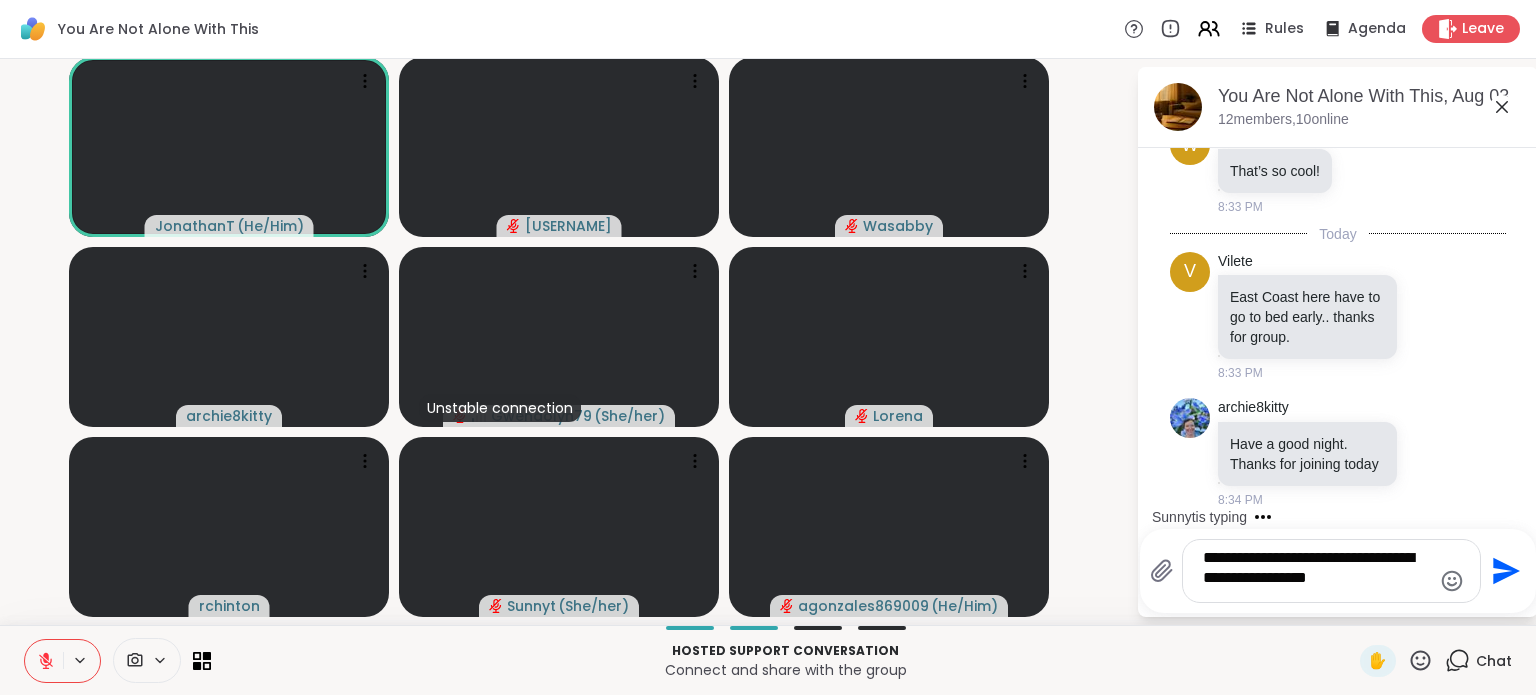 type on "**********" 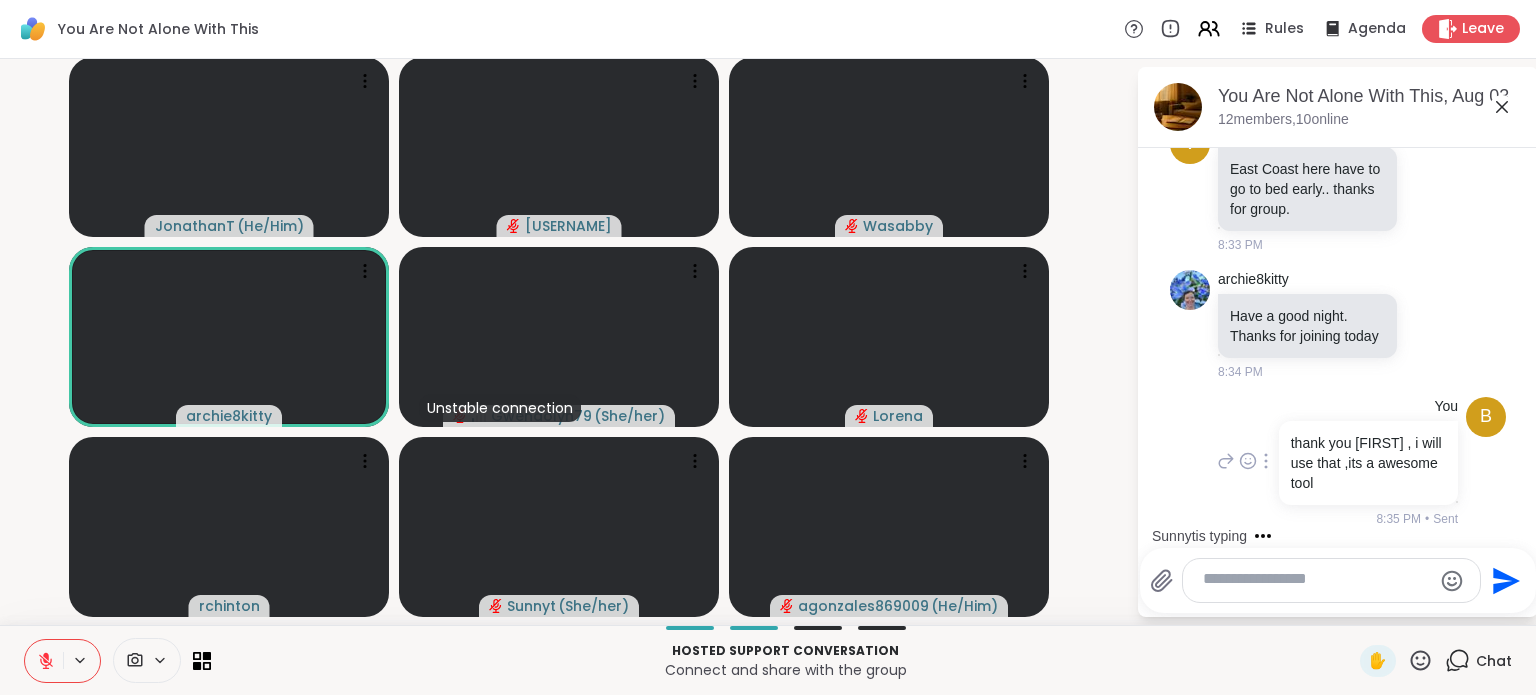scroll, scrollTop: 10639, scrollLeft: 0, axis: vertical 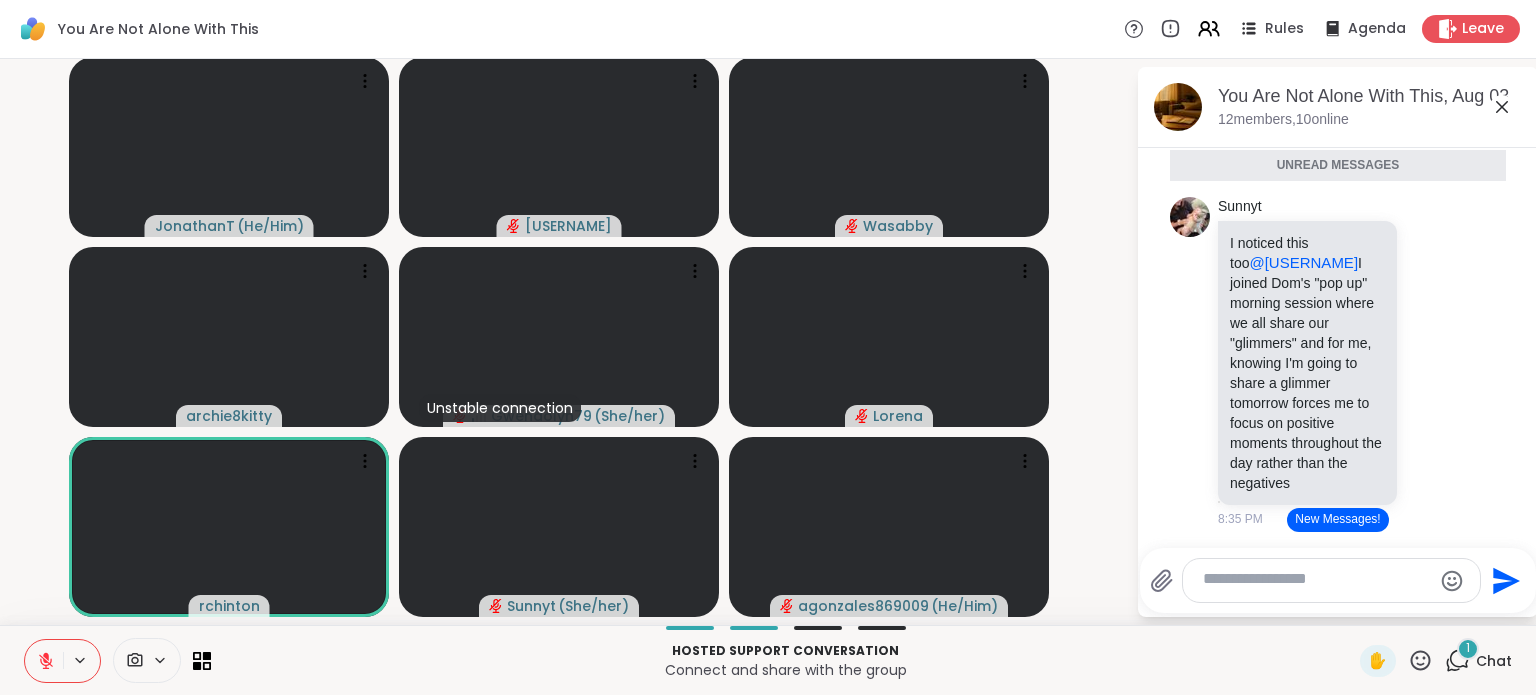 click 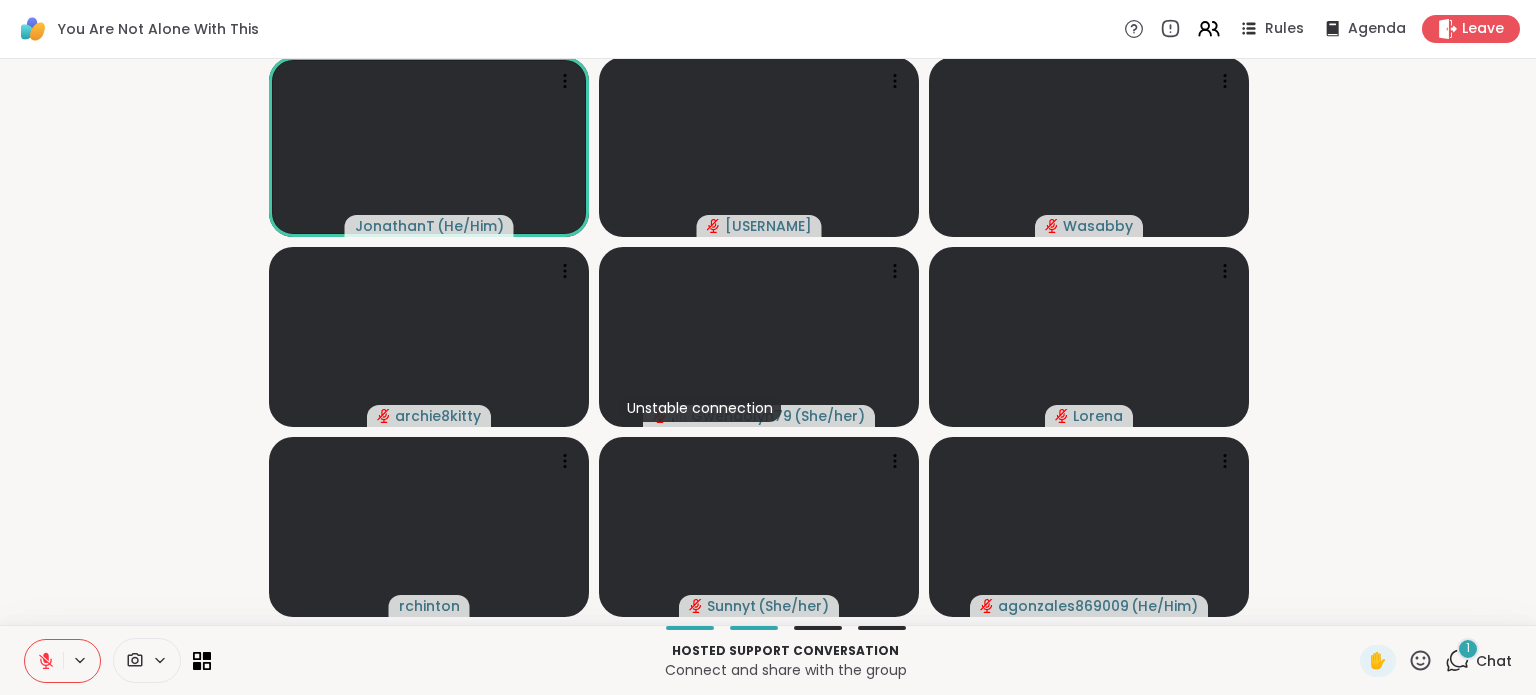 click on "Chat" at bounding box center [1494, 661] 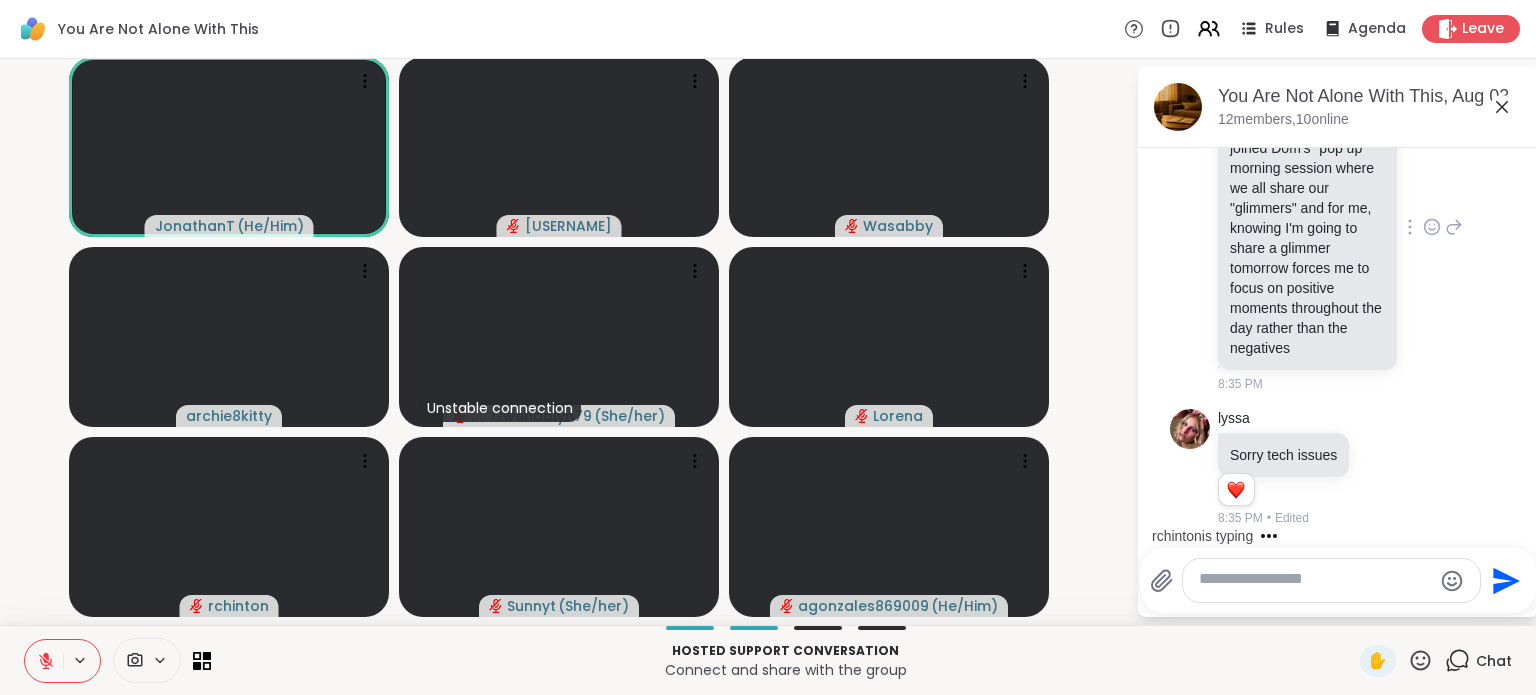 scroll, scrollTop: 11448, scrollLeft: 0, axis: vertical 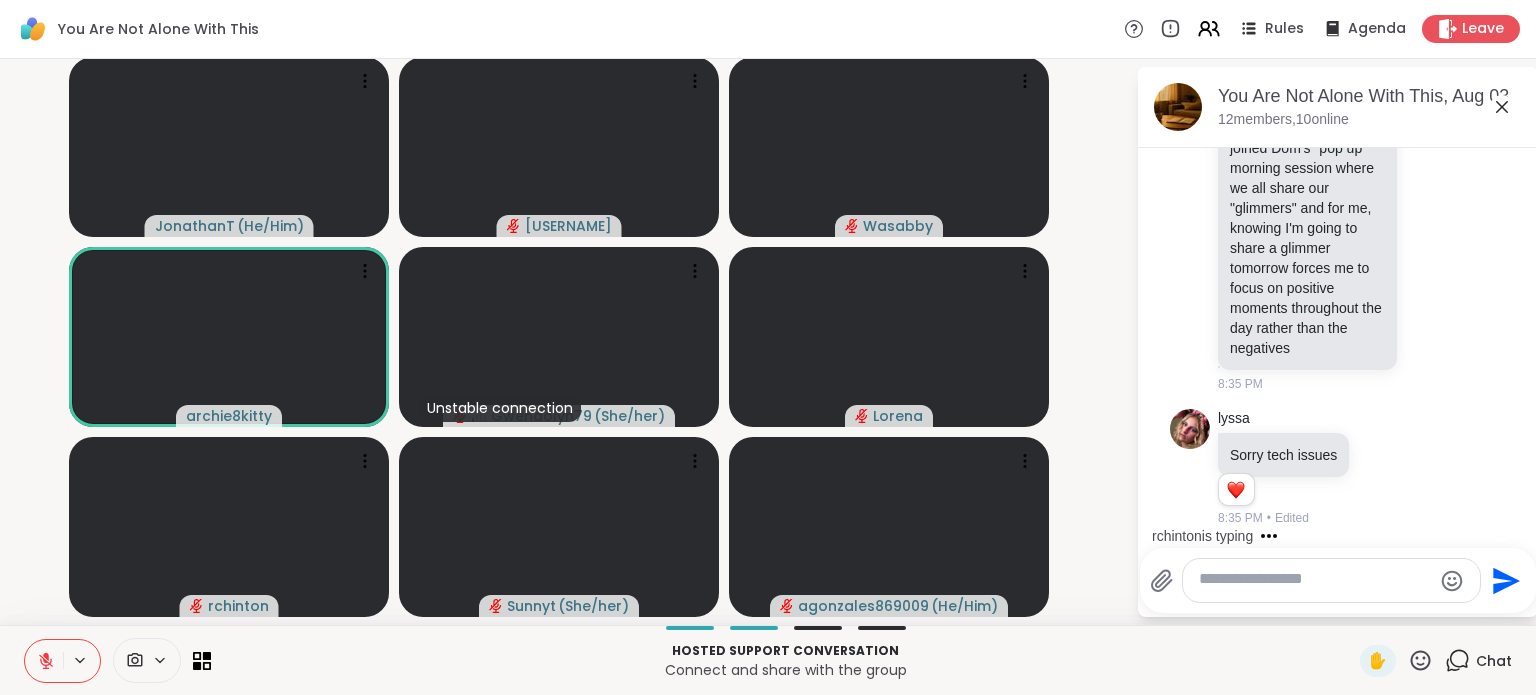 click 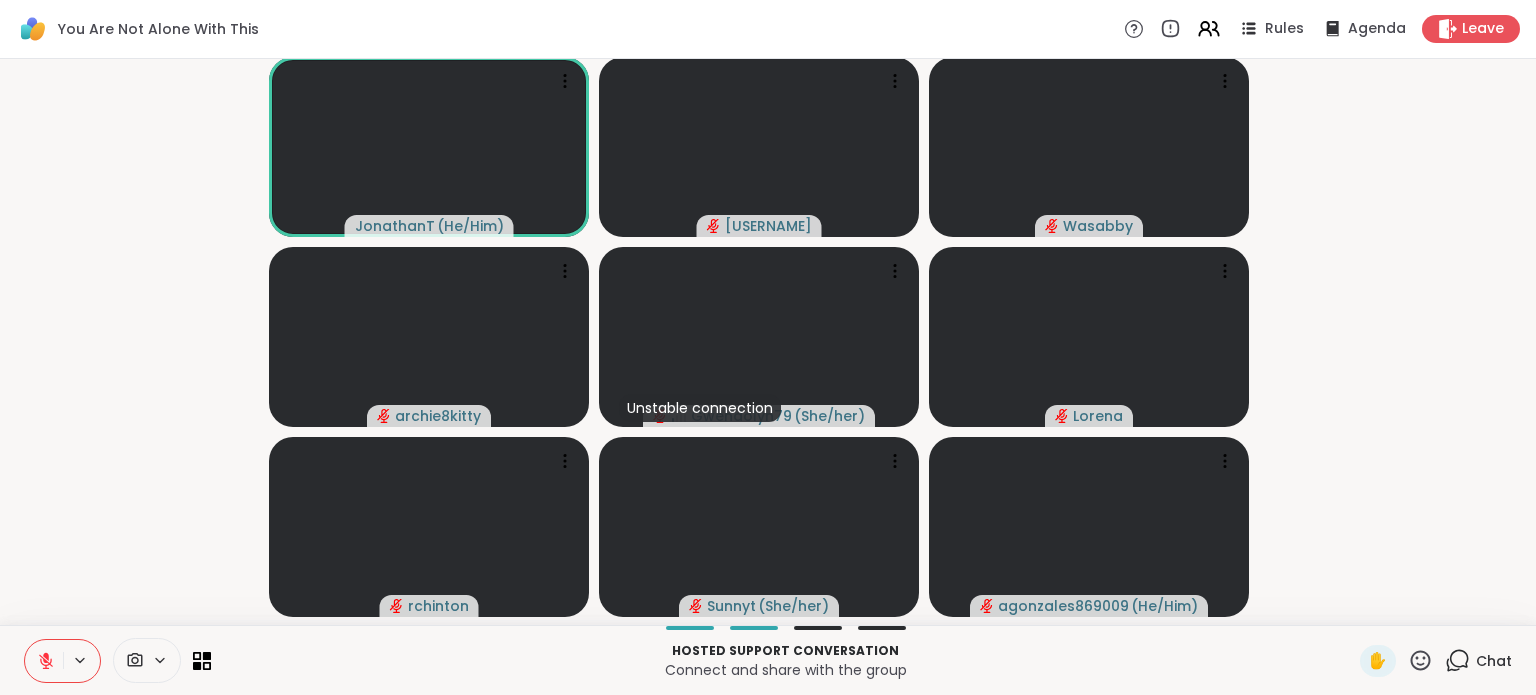 click on "Chat" at bounding box center [1494, 661] 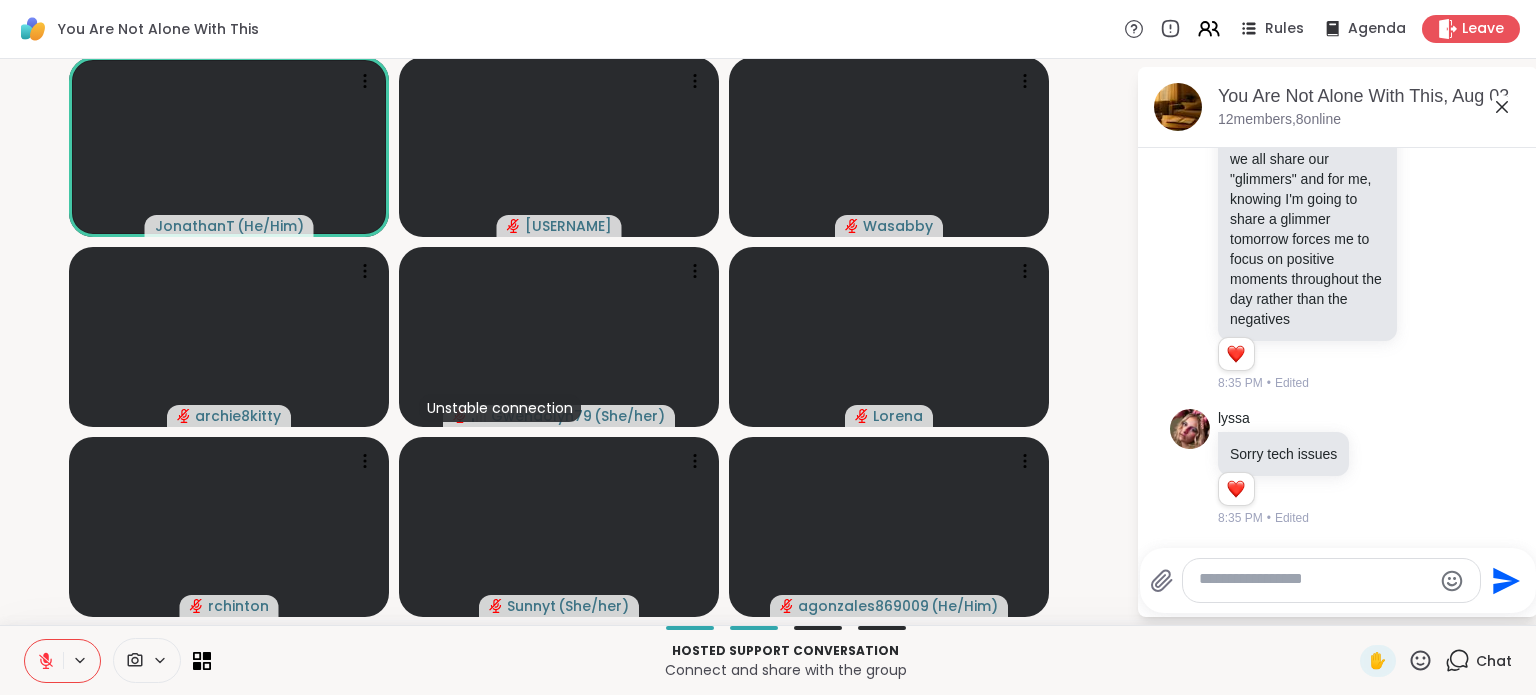 scroll, scrollTop: 11460, scrollLeft: 0, axis: vertical 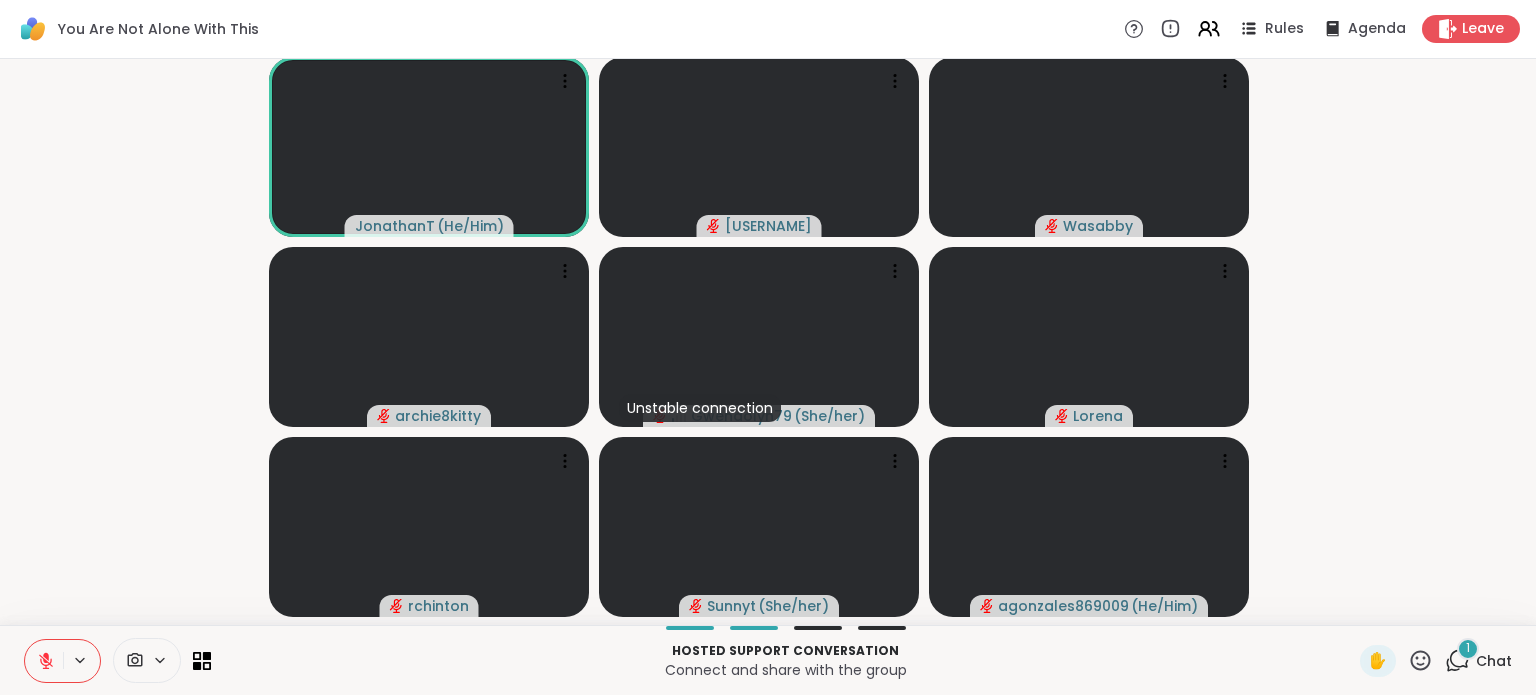 click on "1" at bounding box center [1468, 649] 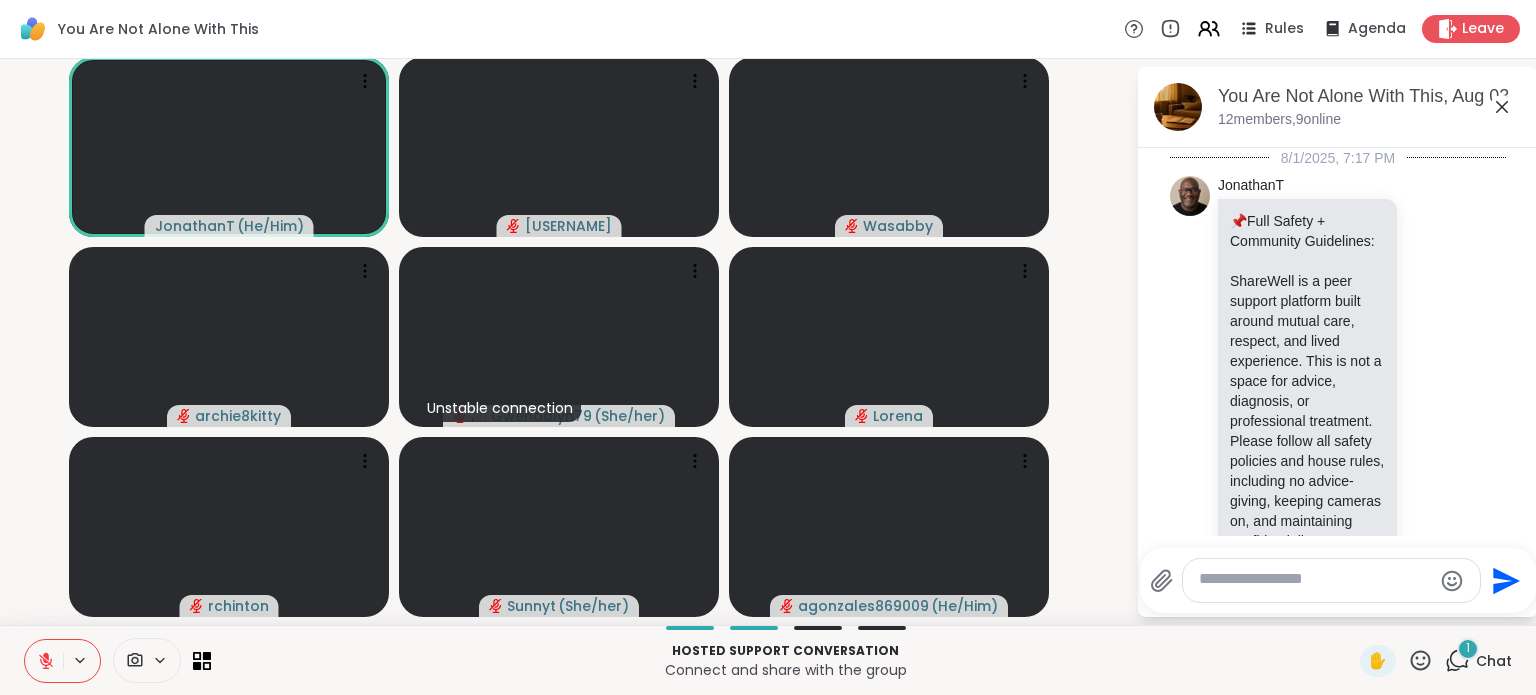 scroll, scrollTop: 11724, scrollLeft: 0, axis: vertical 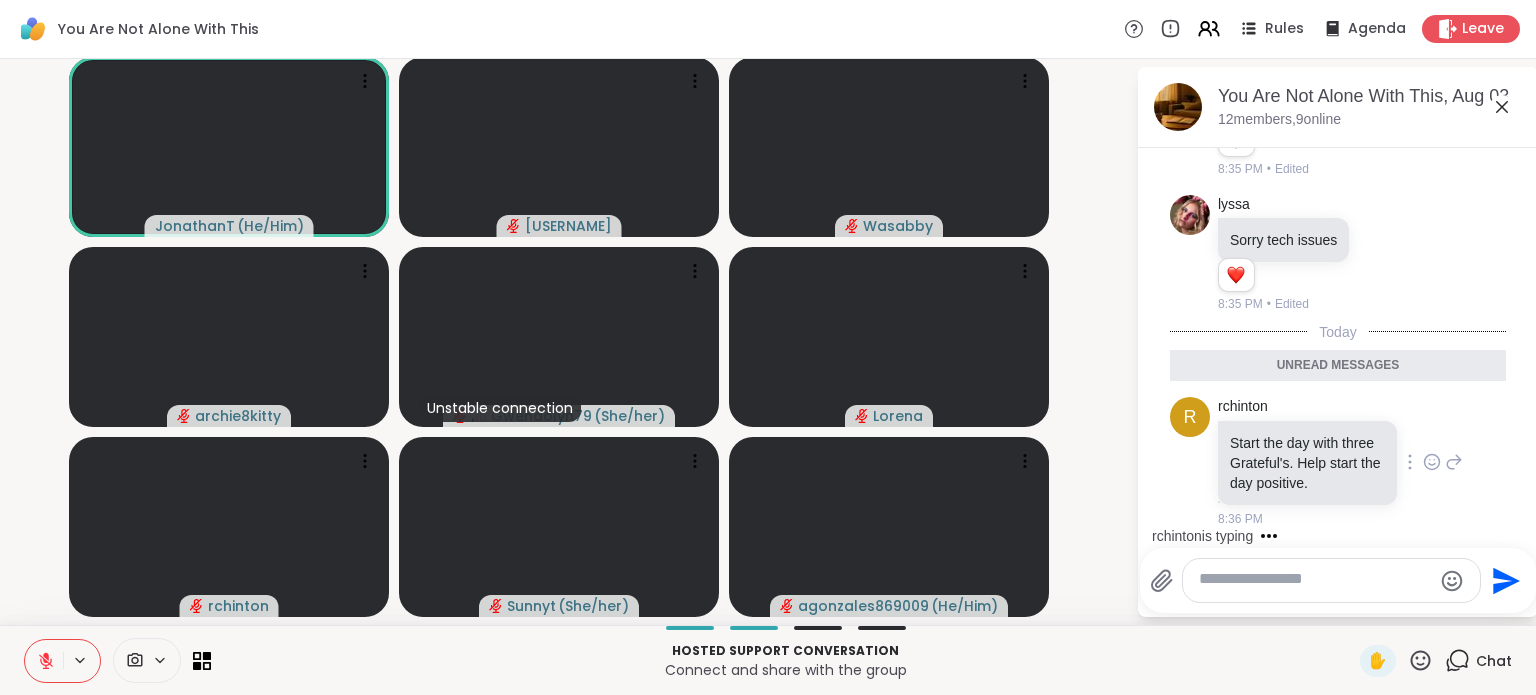 click 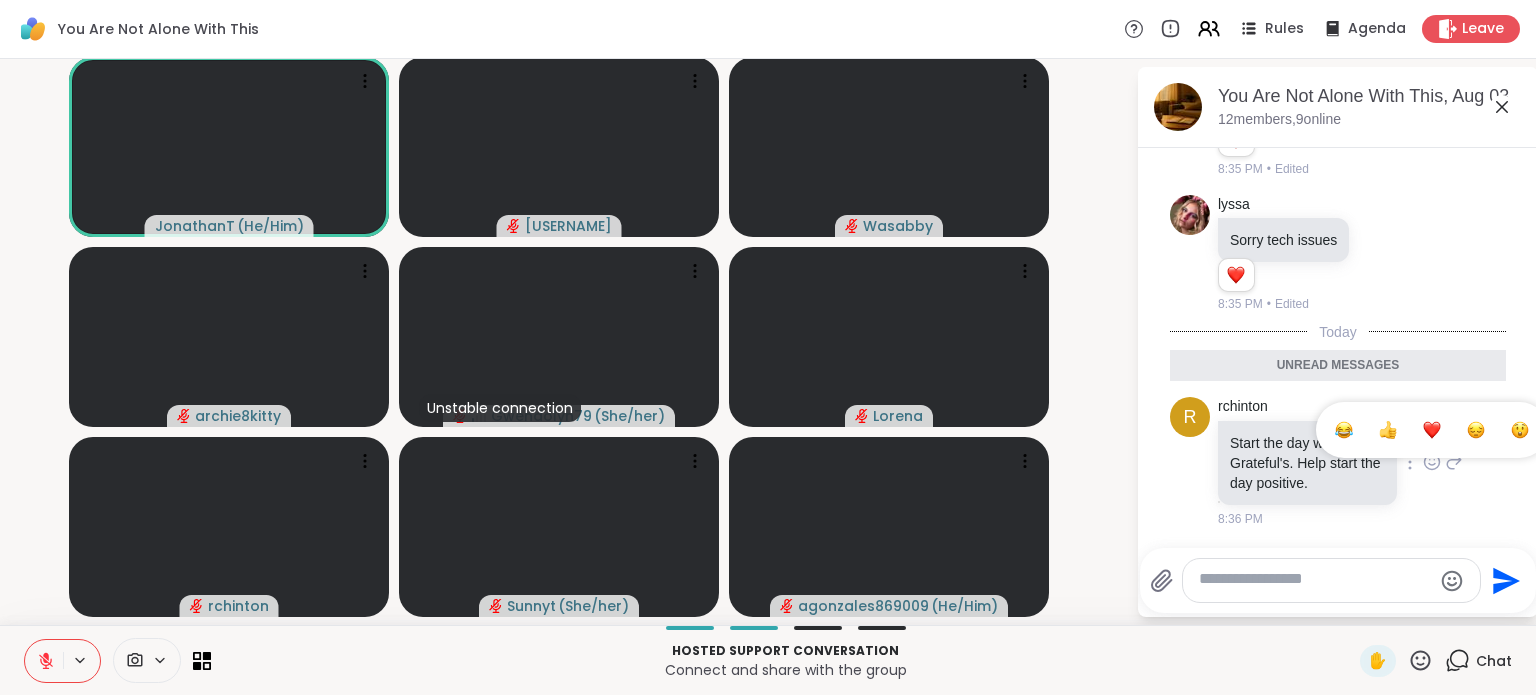 scroll, scrollTop: 11834, scrollLeft: 0, axis: vertical 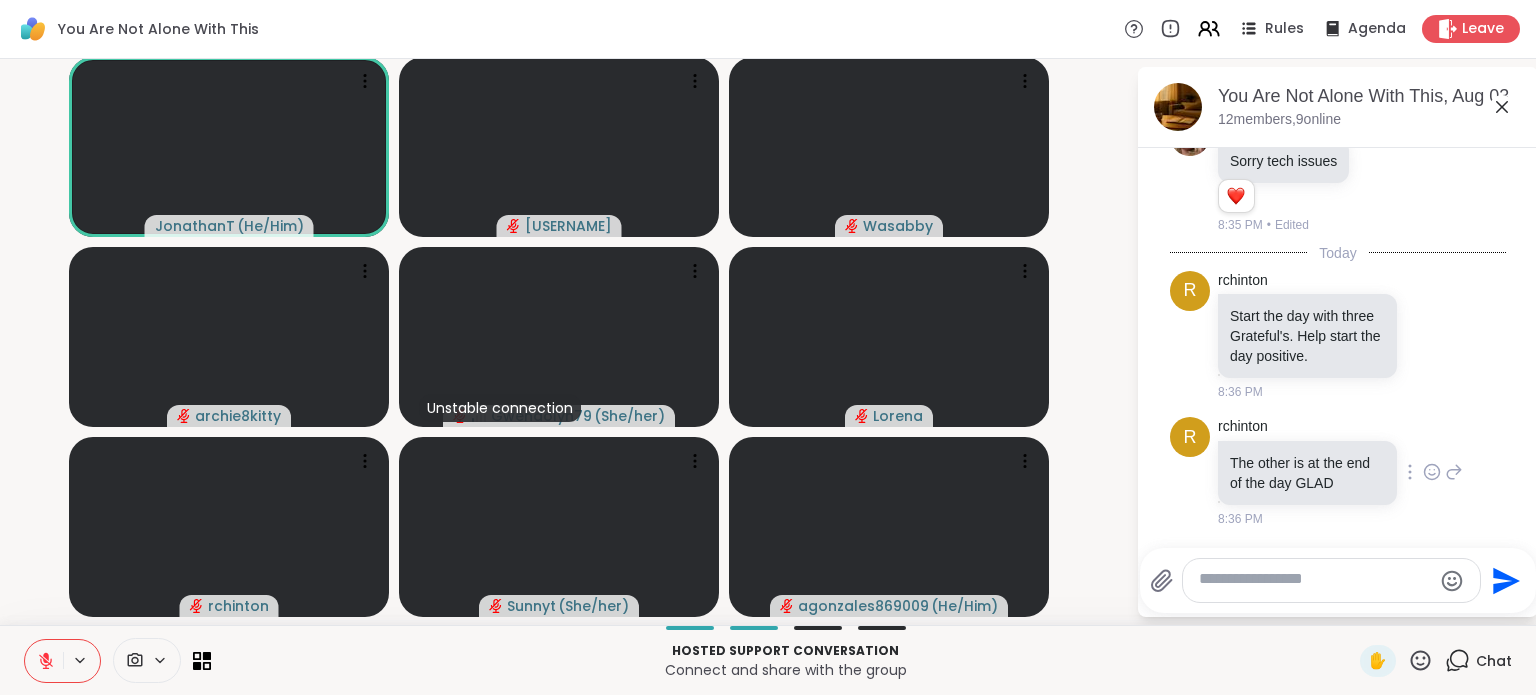 click 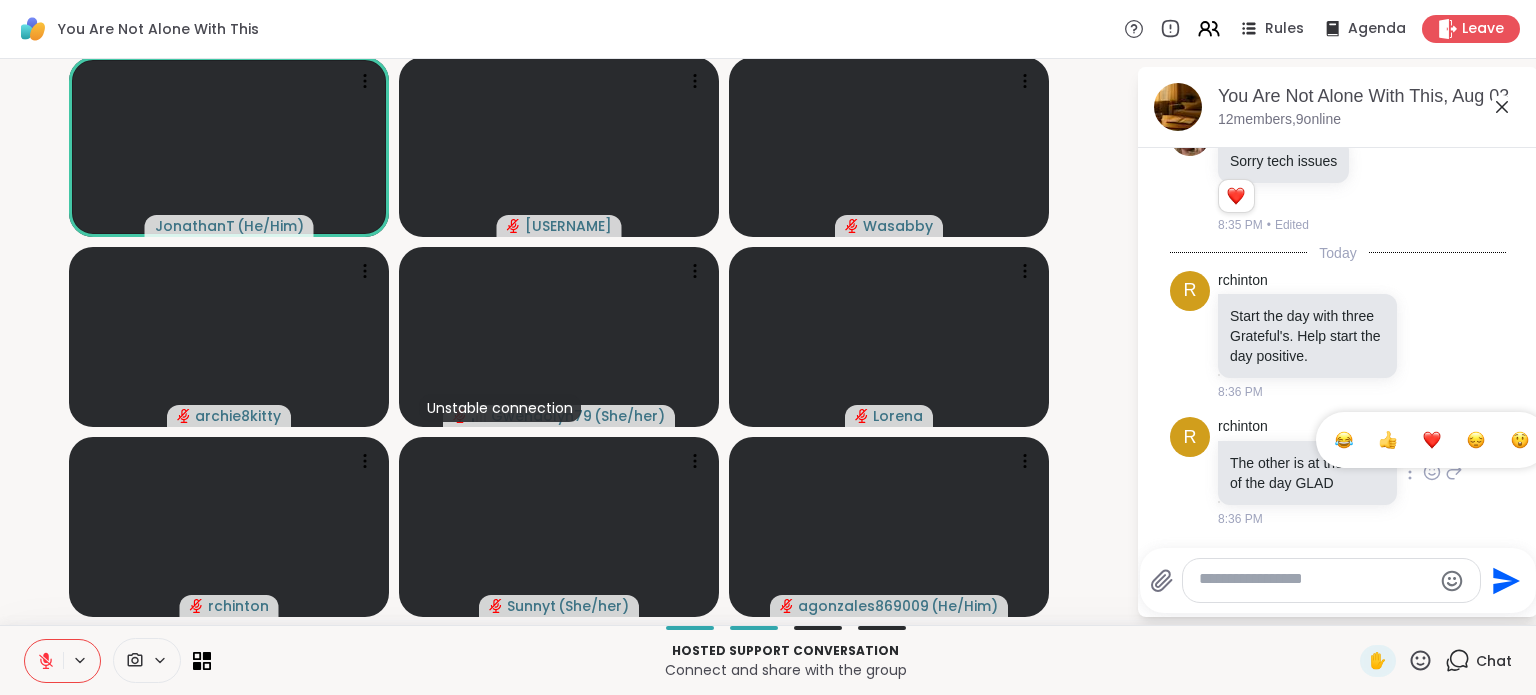 click at bounding box center (1432, 440) 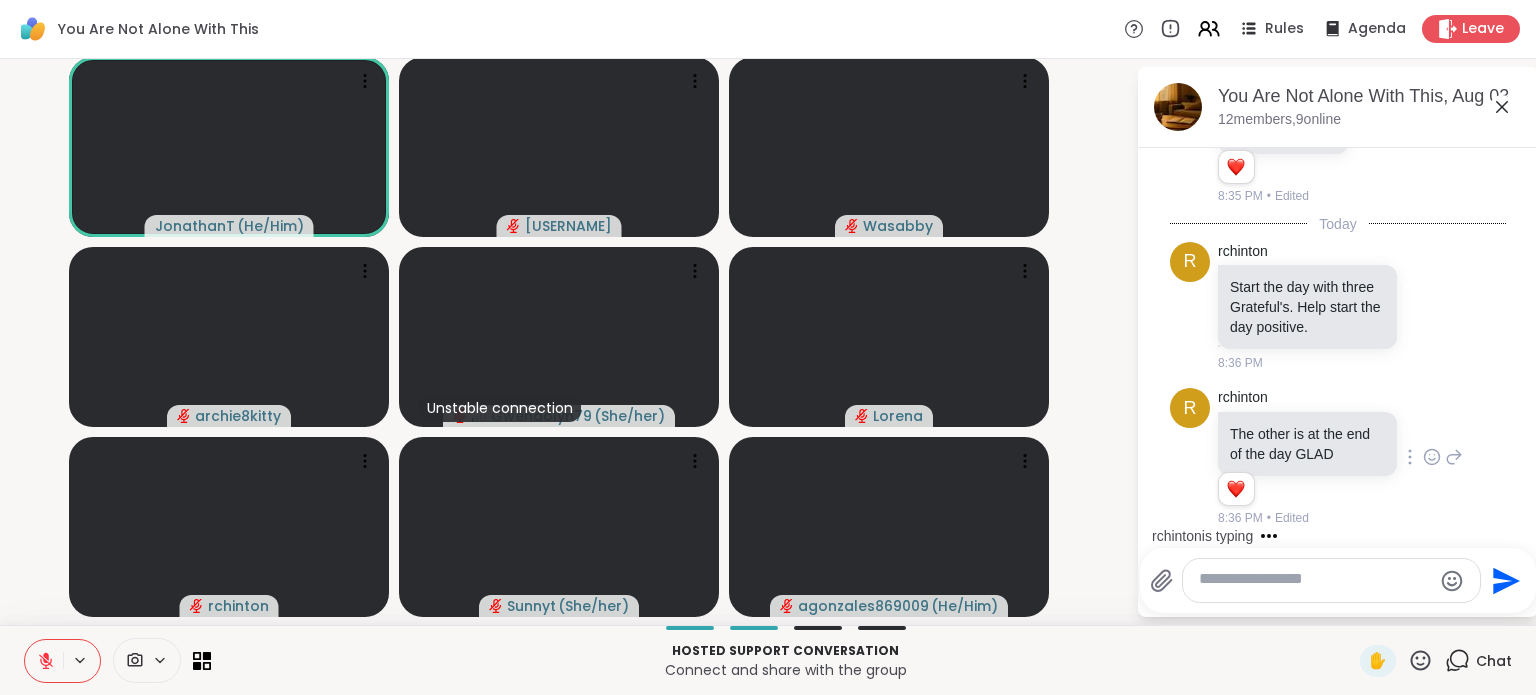 scroll, scrollTop: 11767, scrollLeft: 0, axis: vertical 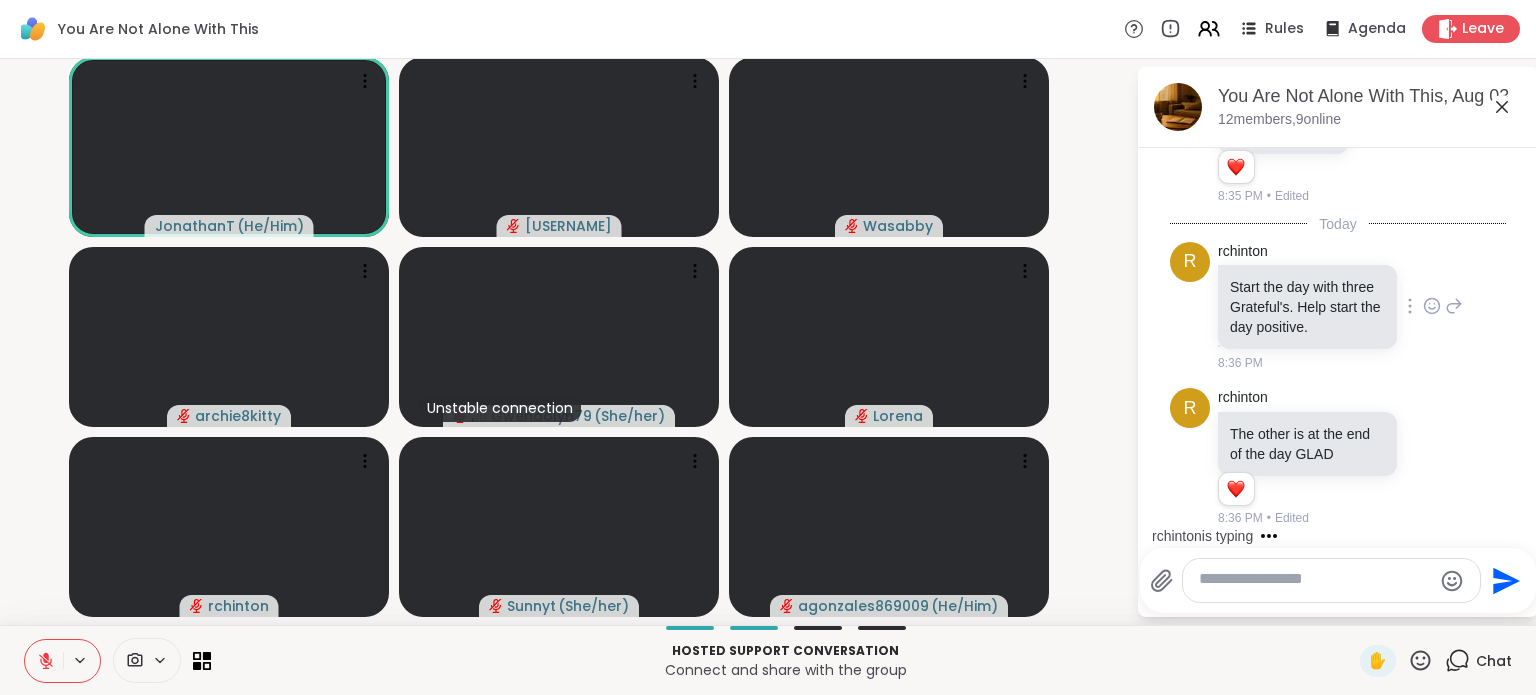 click 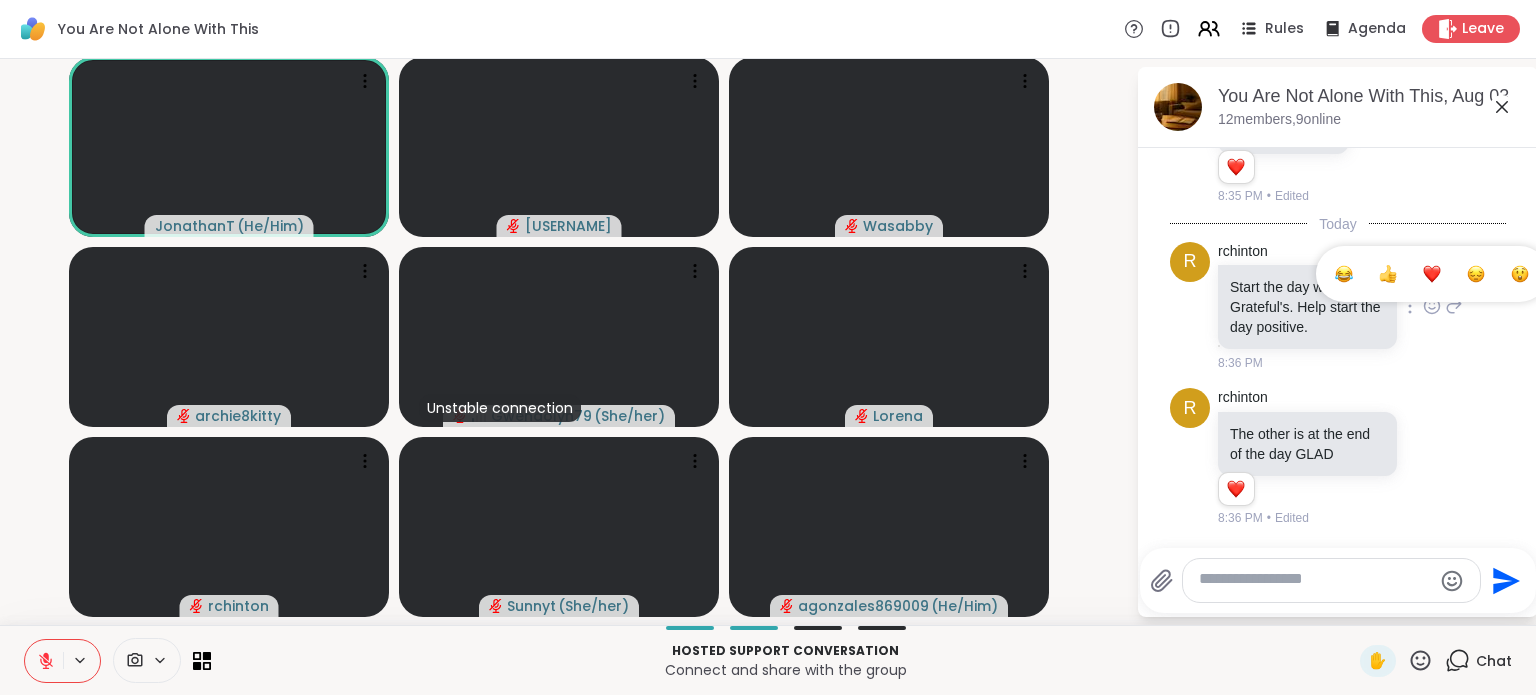 click at bounding box center [1432, 274] 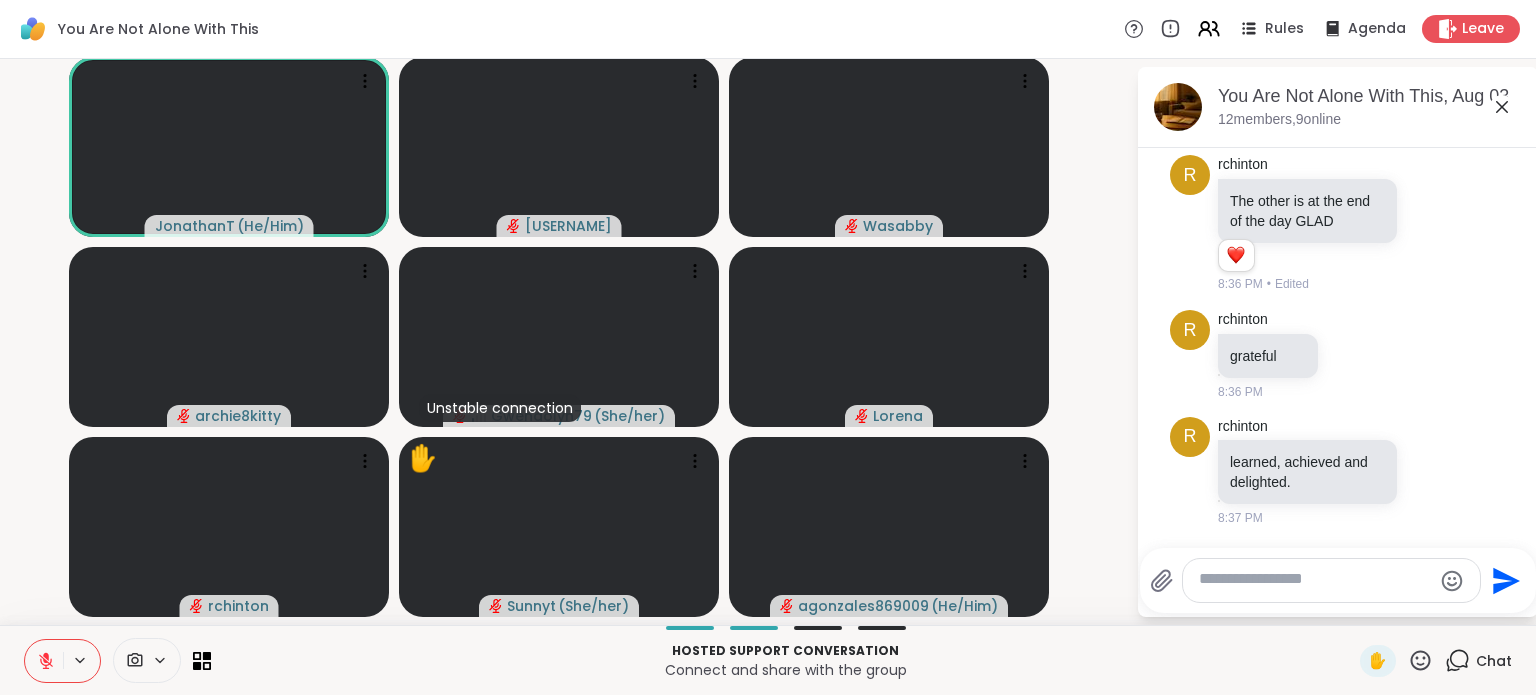 scroll, scrollTop: 12327, scrollLeft: 0, axis: vertical 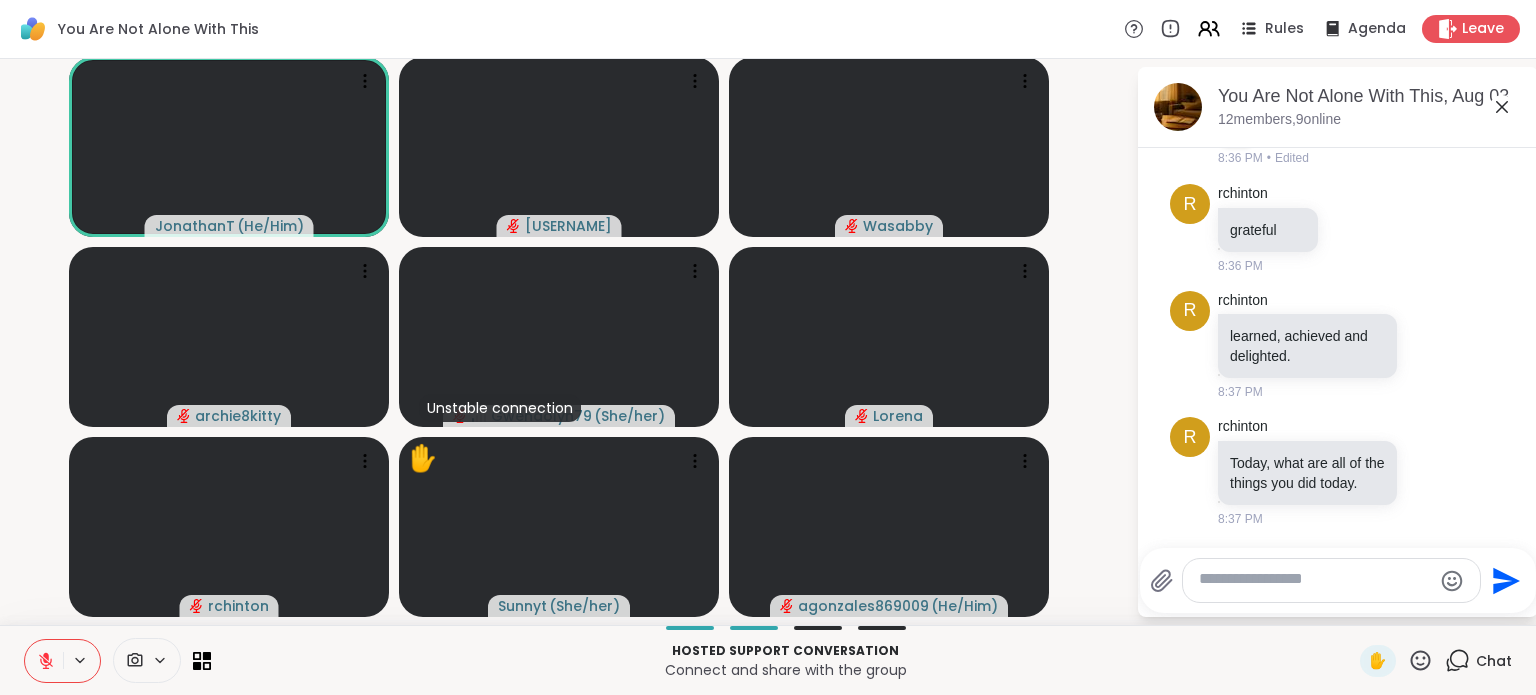 click 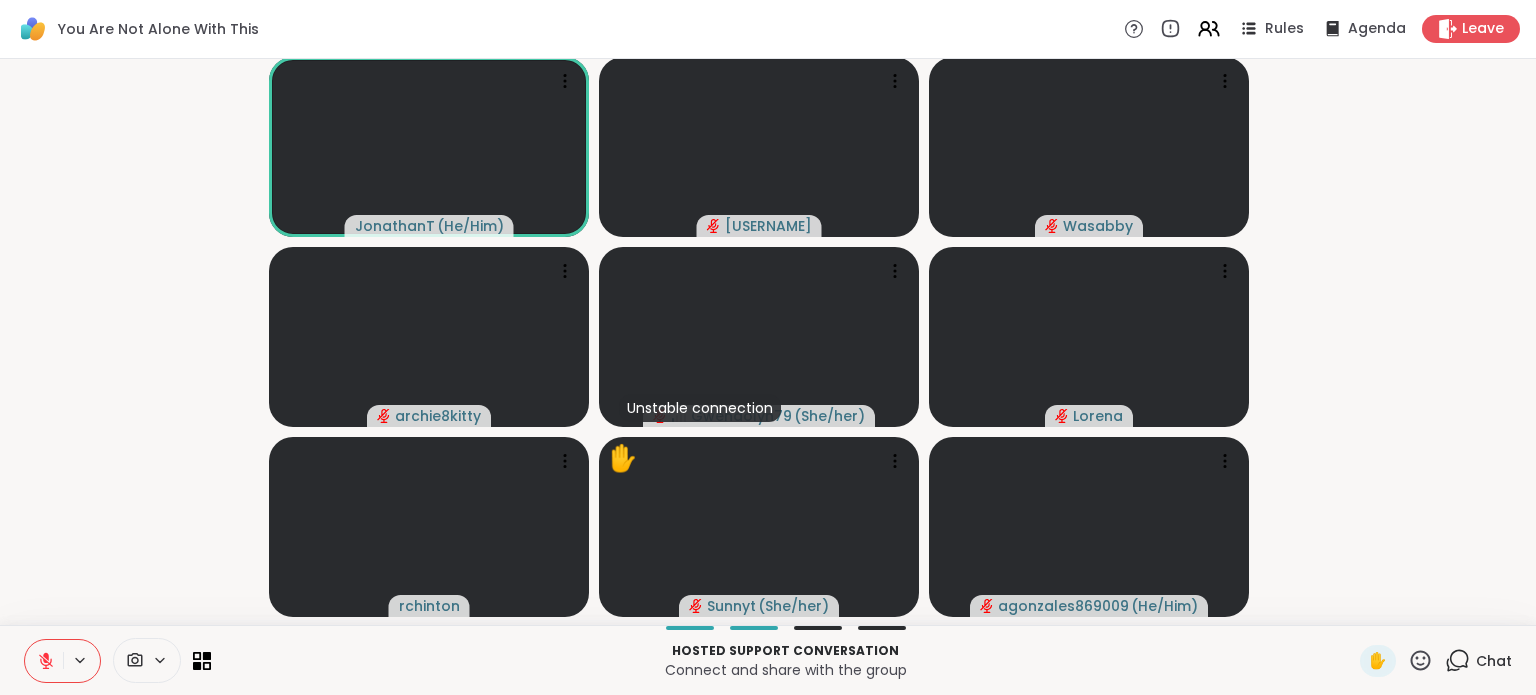 click 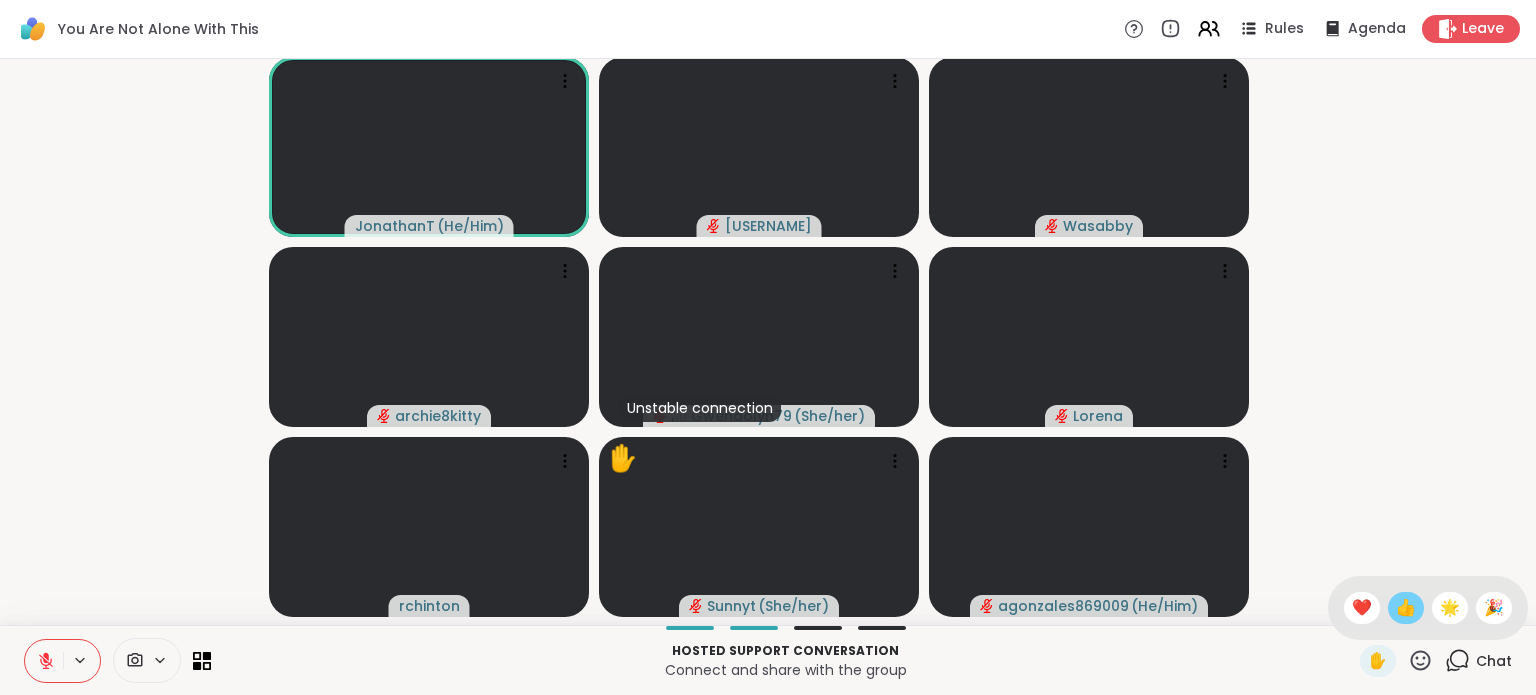 click on "👍" at bounding box center (1406, 608) 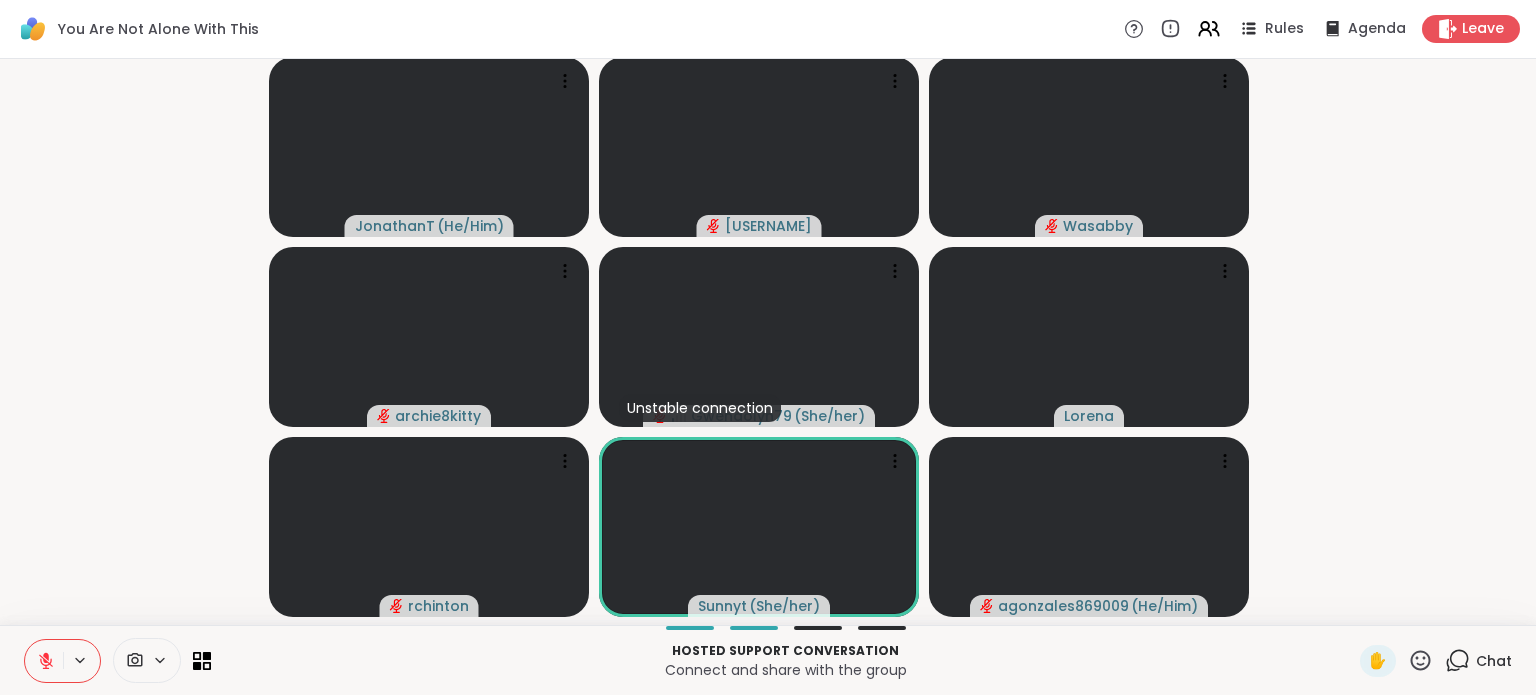 click 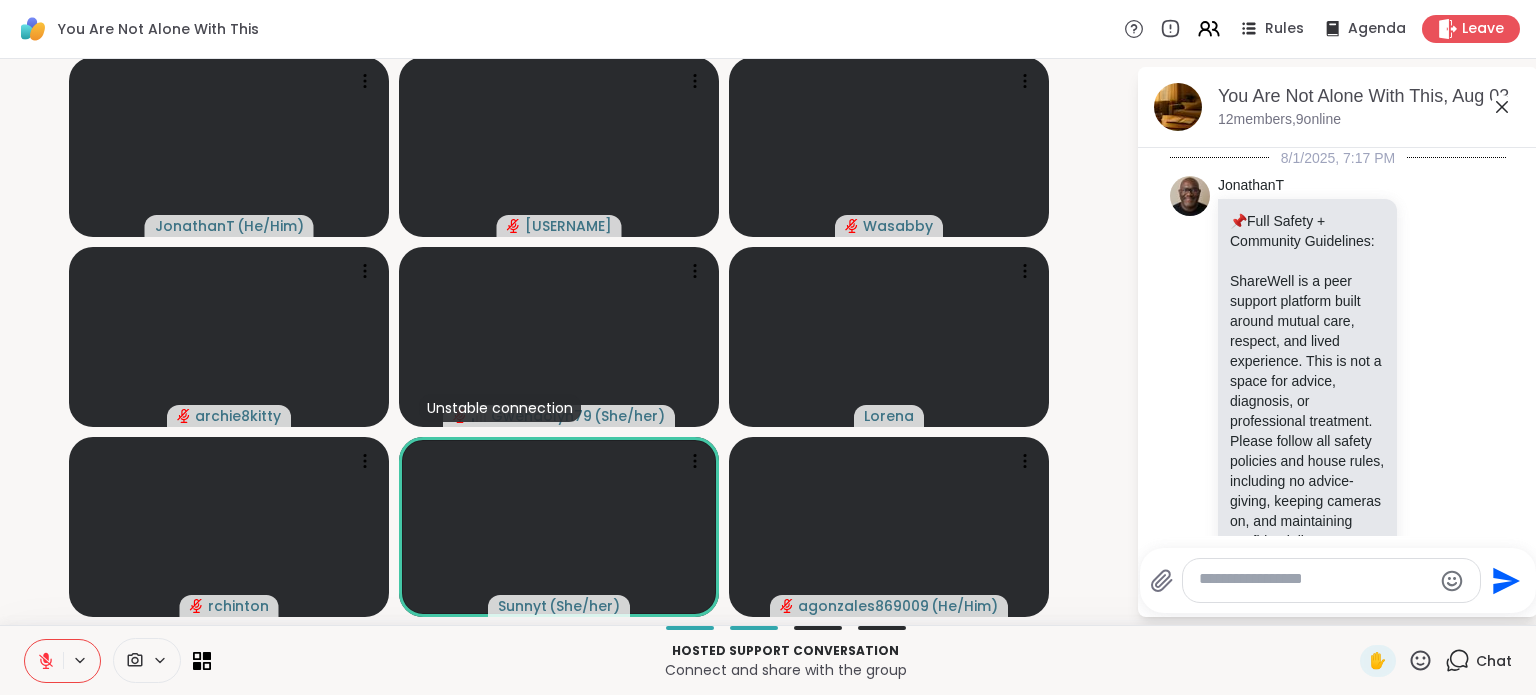 scroll, scrollTop: 12304, scrollLeft: 0, axis: vertical 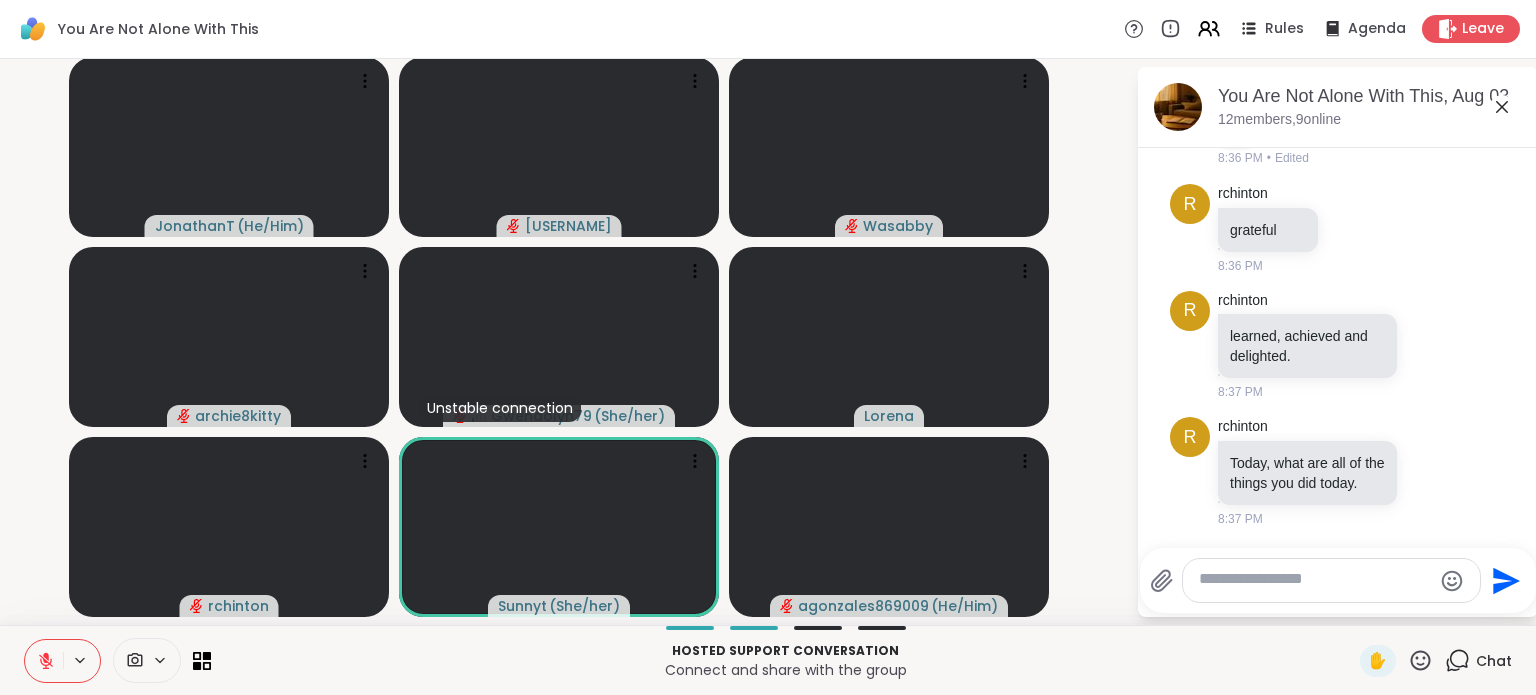 click at bounding box center [1315, 580] 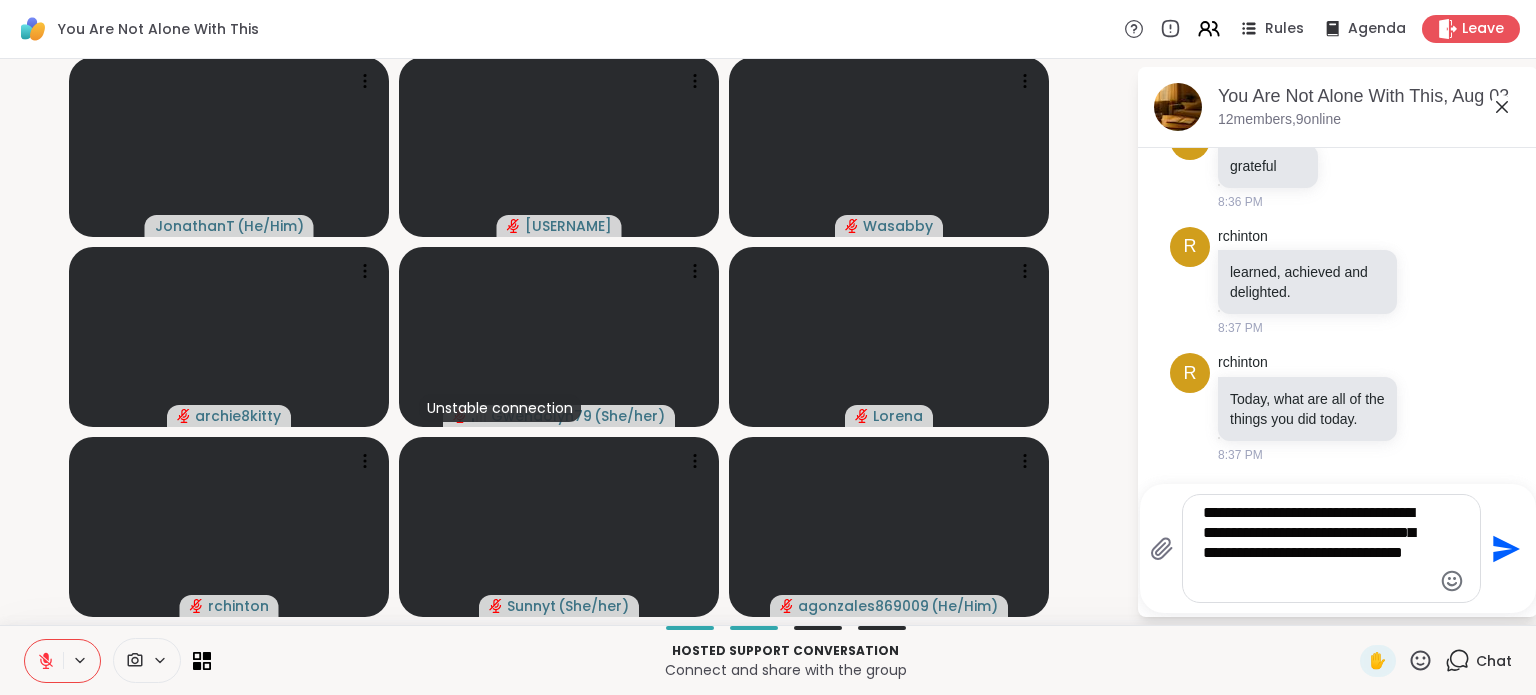 scroll, scrollTop: 12401, scrollLeft: 0, axis: vertical 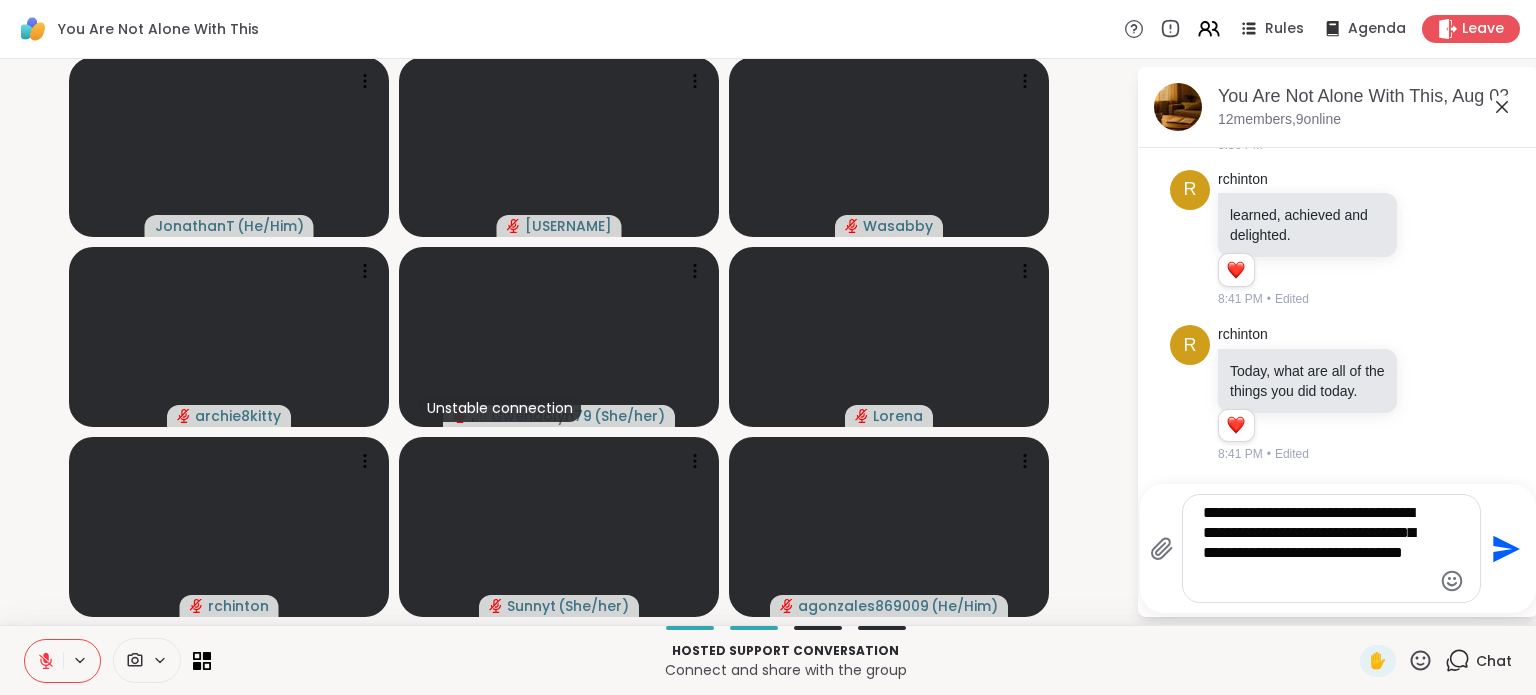 type on "**********" 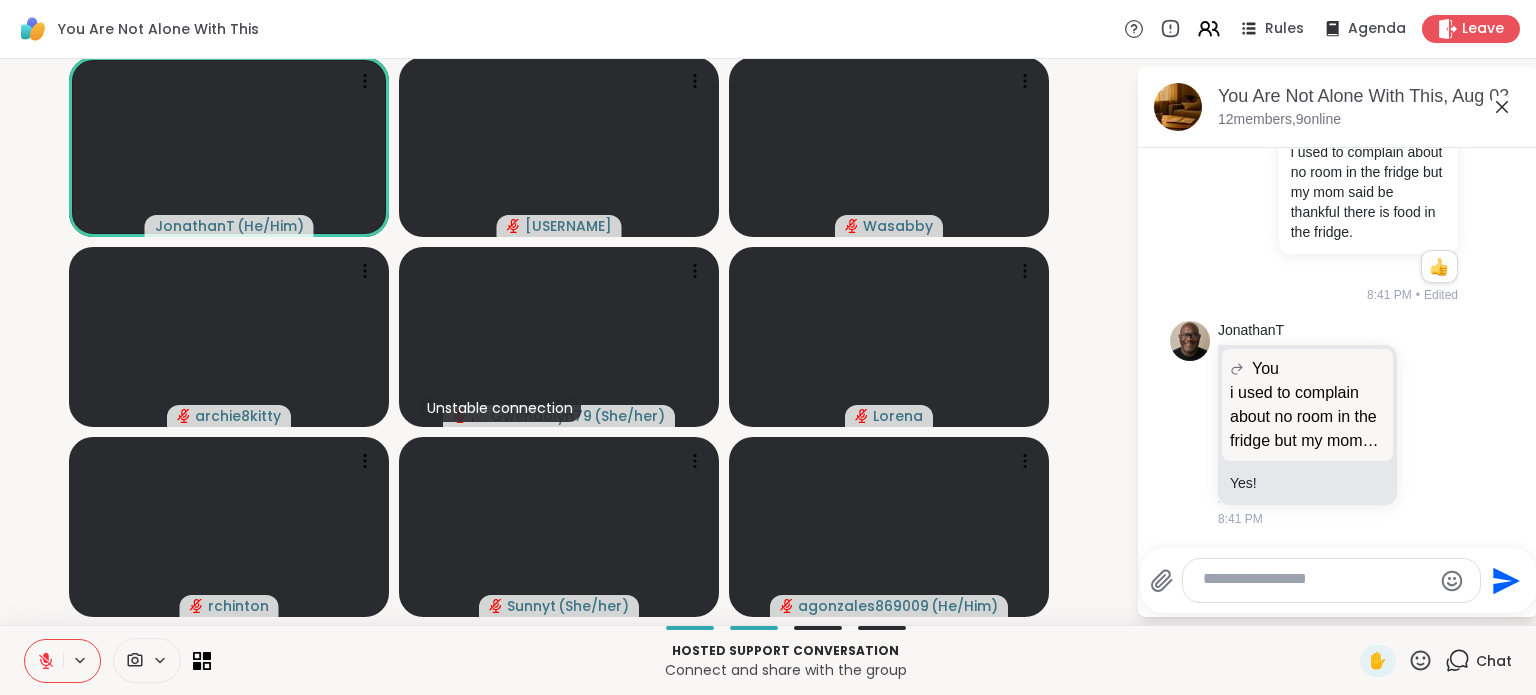 scroll, scrollTop: 12920, scrollLeft: 0, axis: vertical 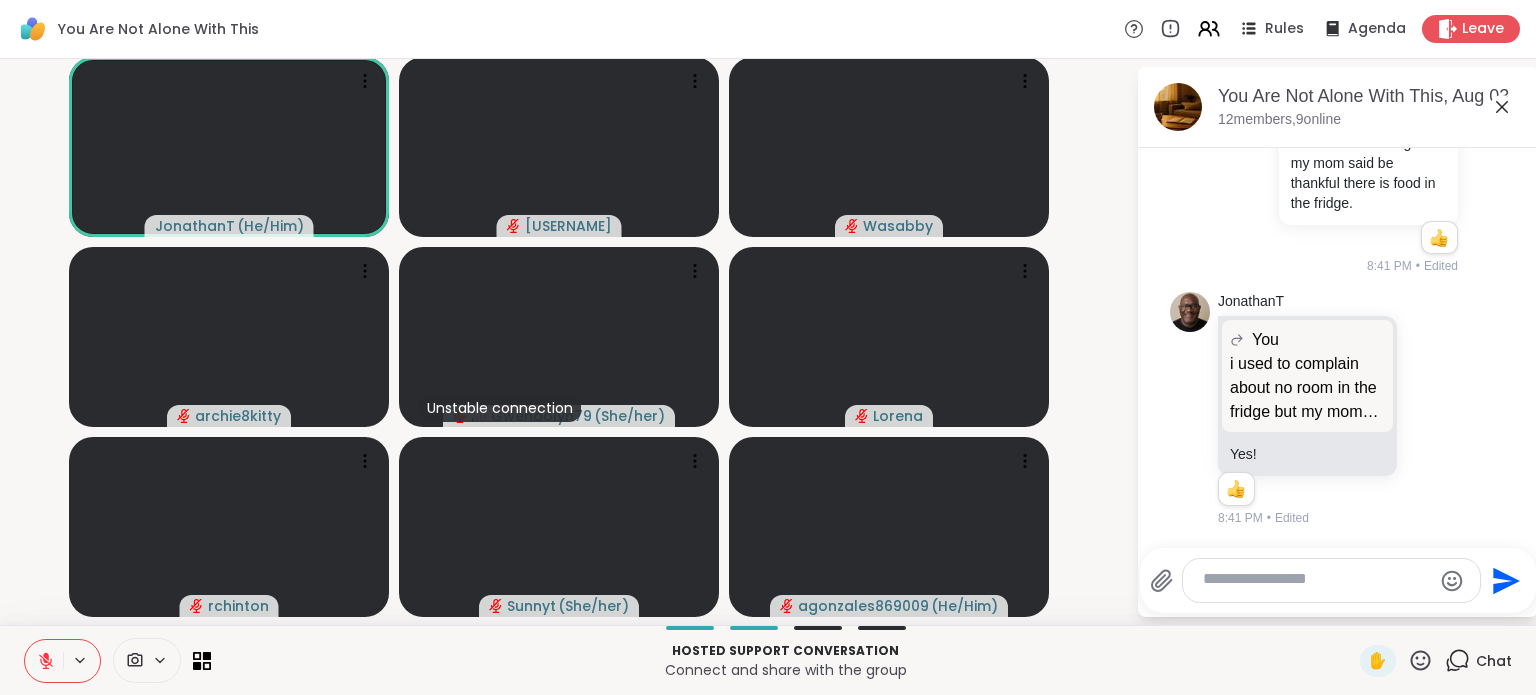 click 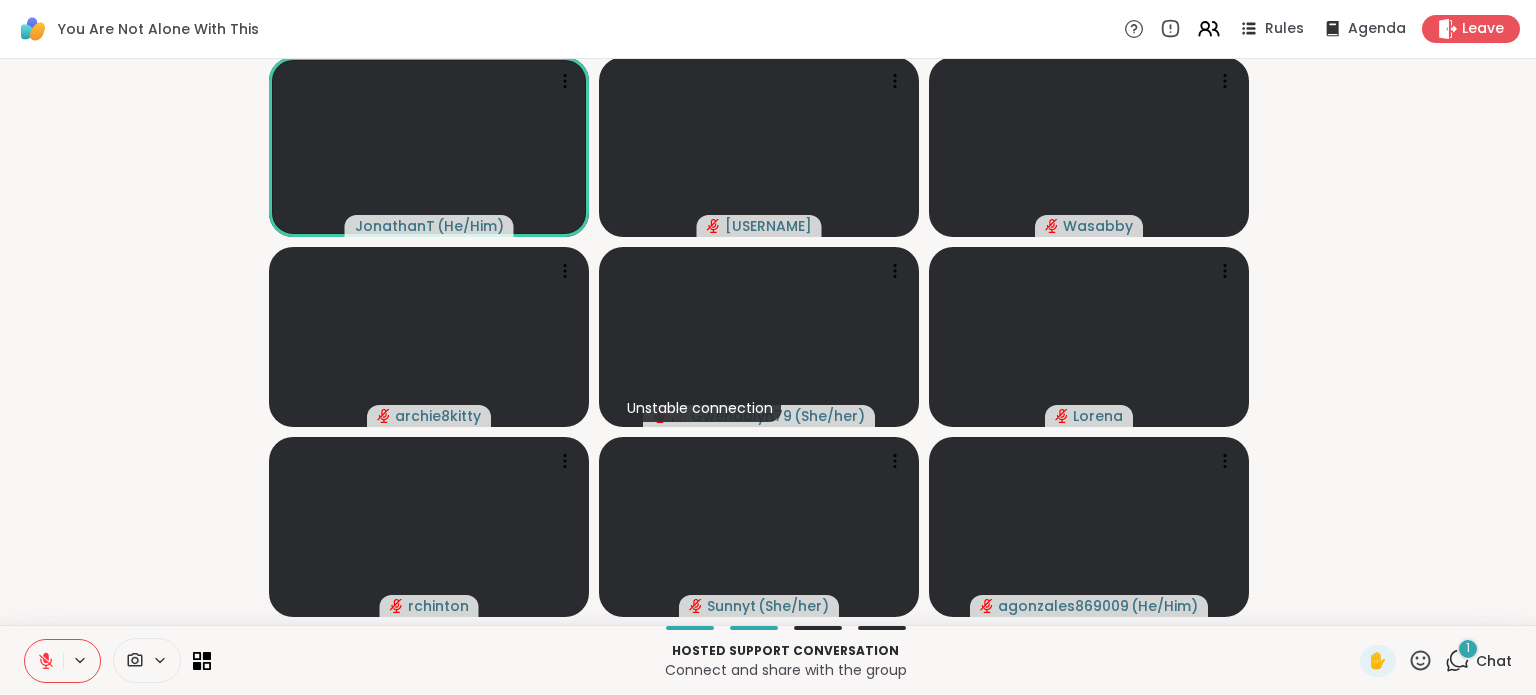 click 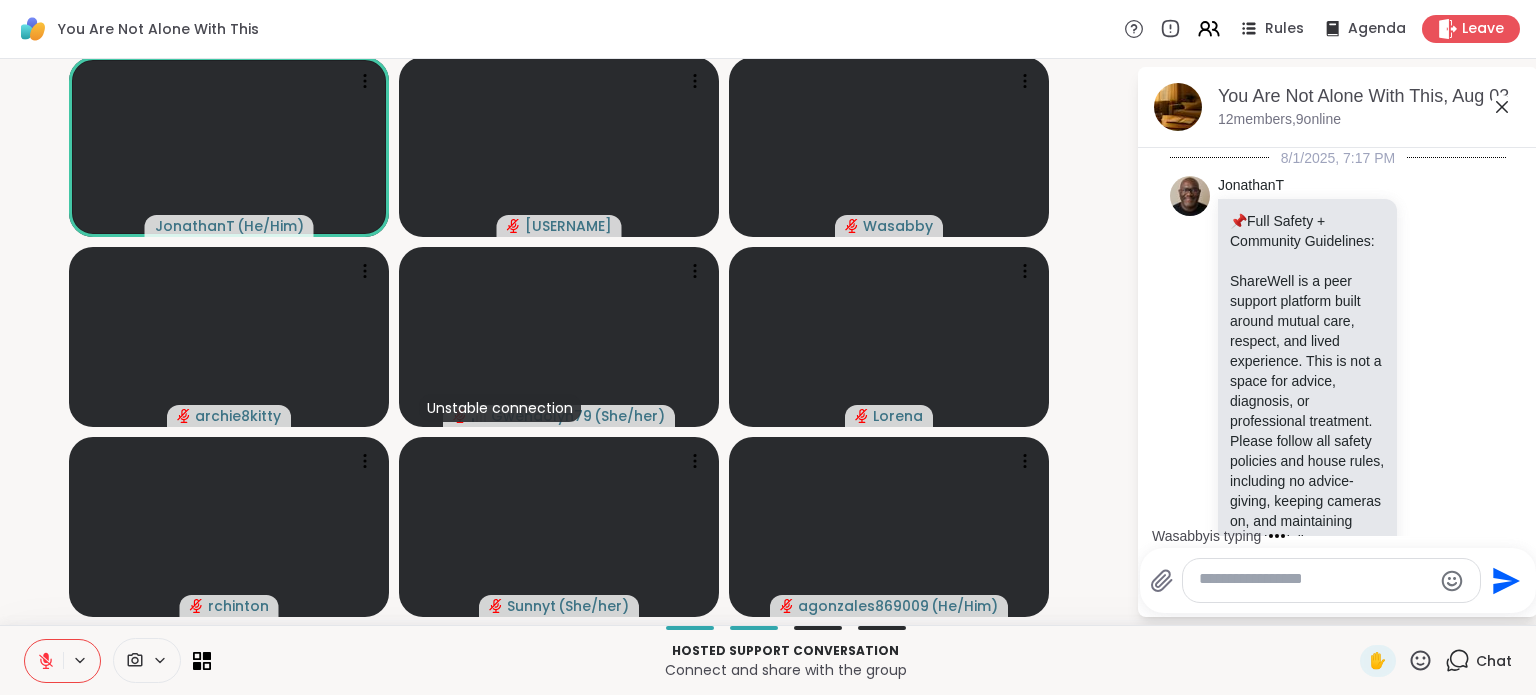 scroll, scrollTop: 13160, scrollLeft: 0, axis: vertical 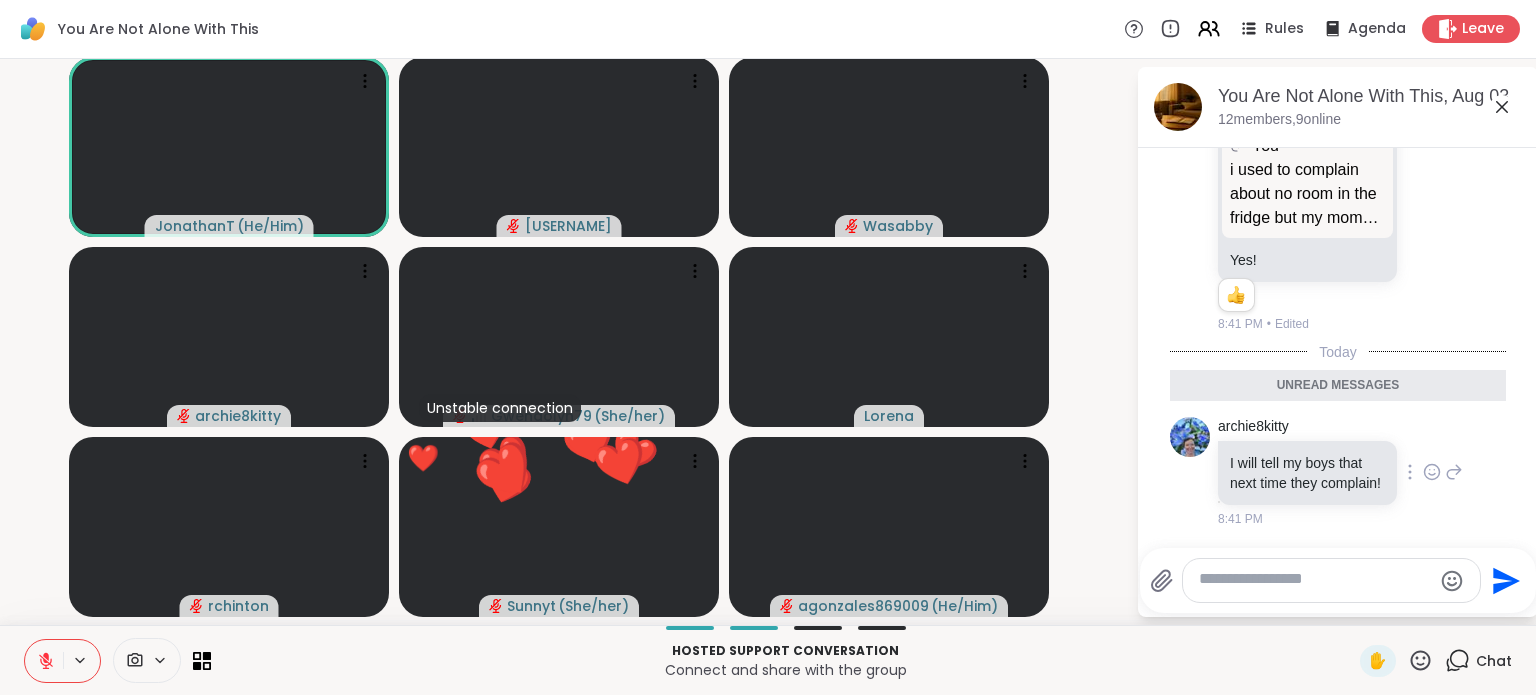 click 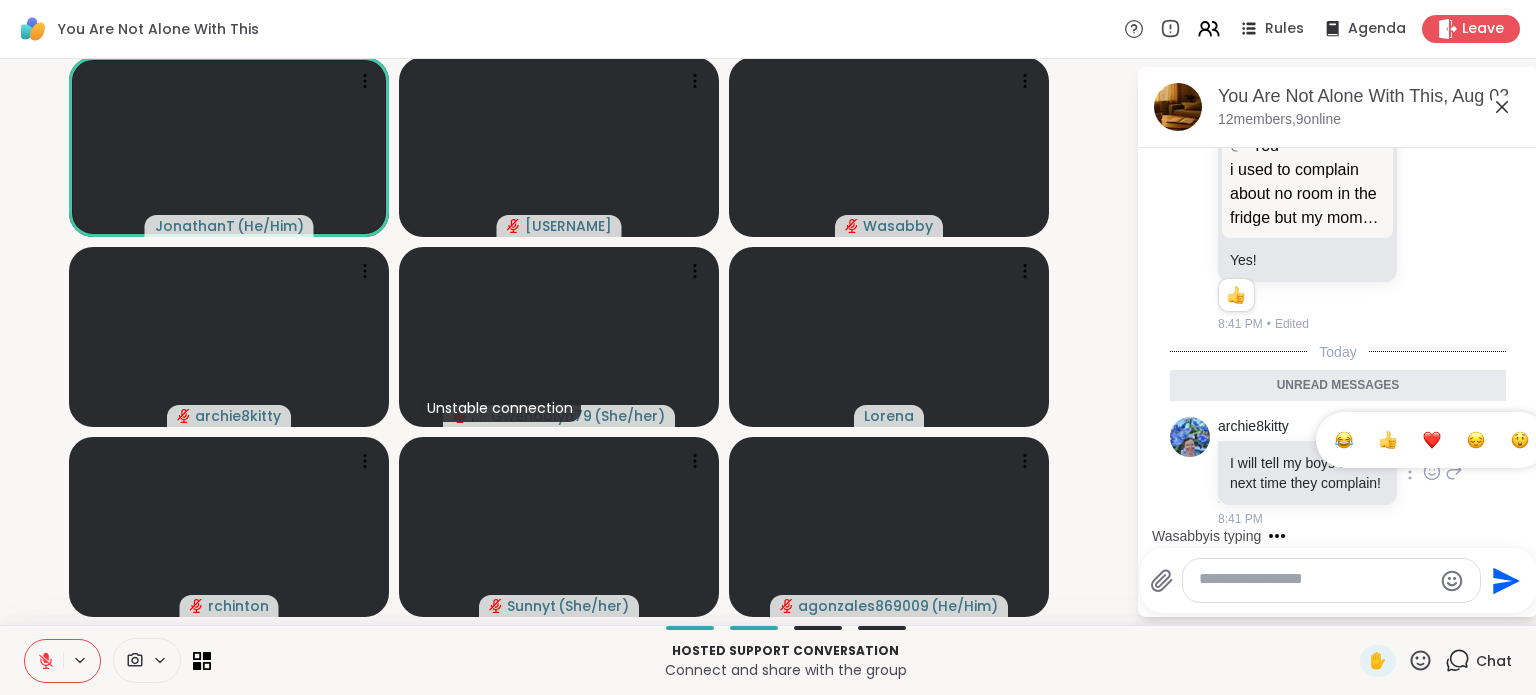 click at bounding box center (1388, 440) 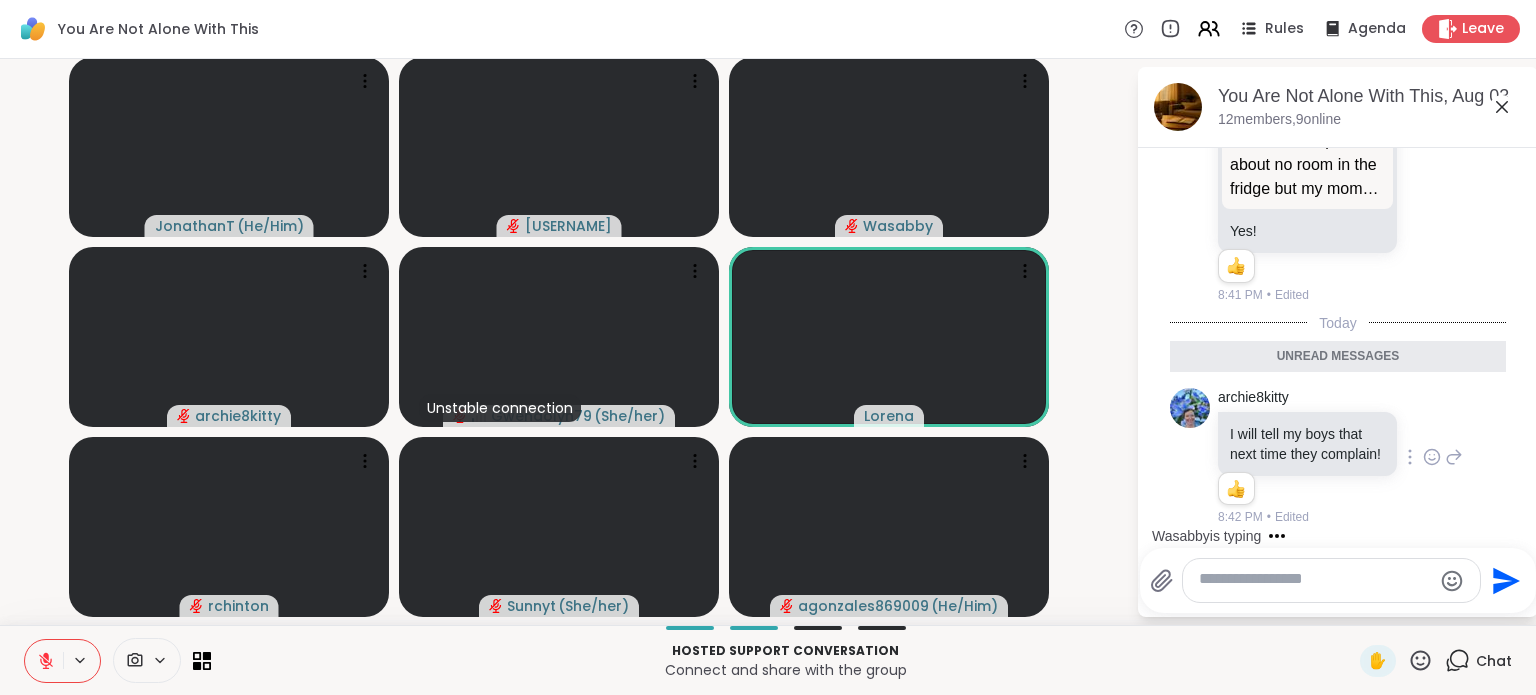 scroll, scrollTop: 13194, scrollLeft: 0, axis: vertical 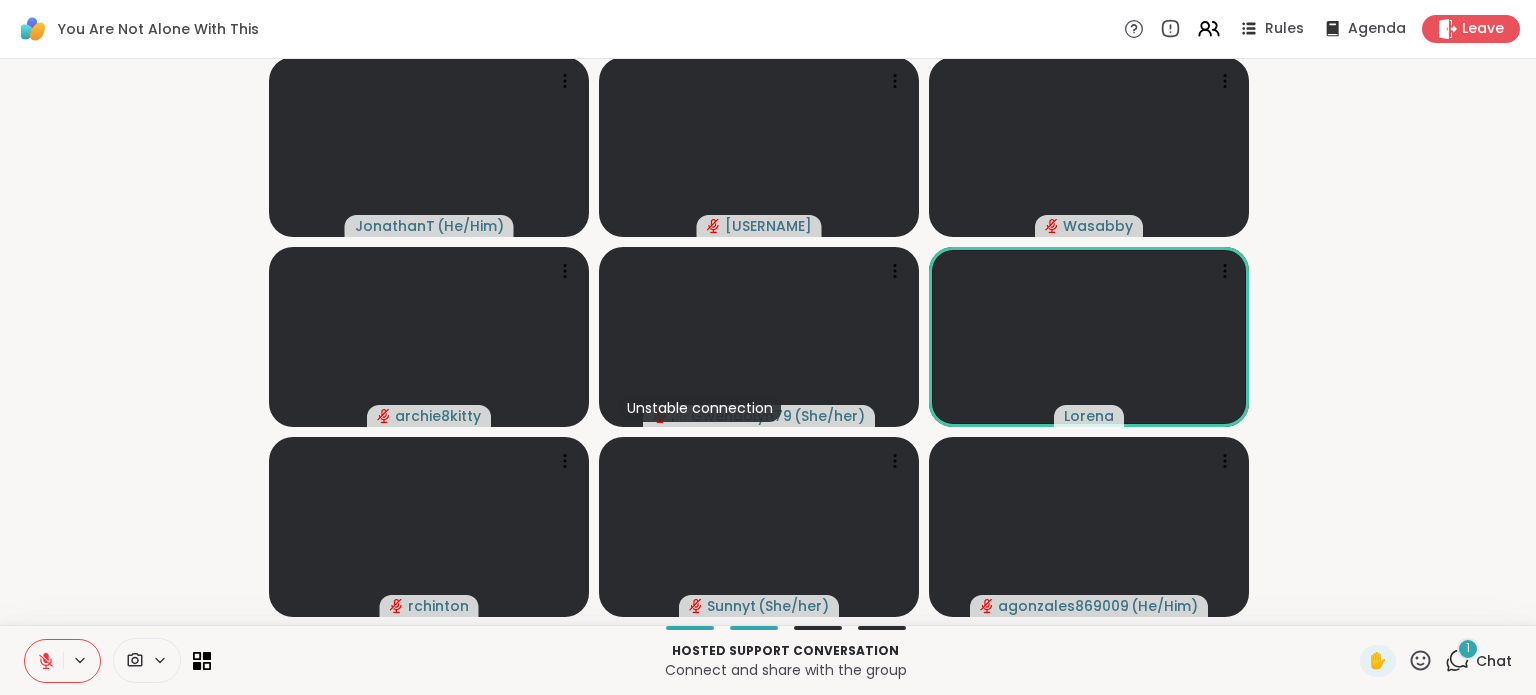 click 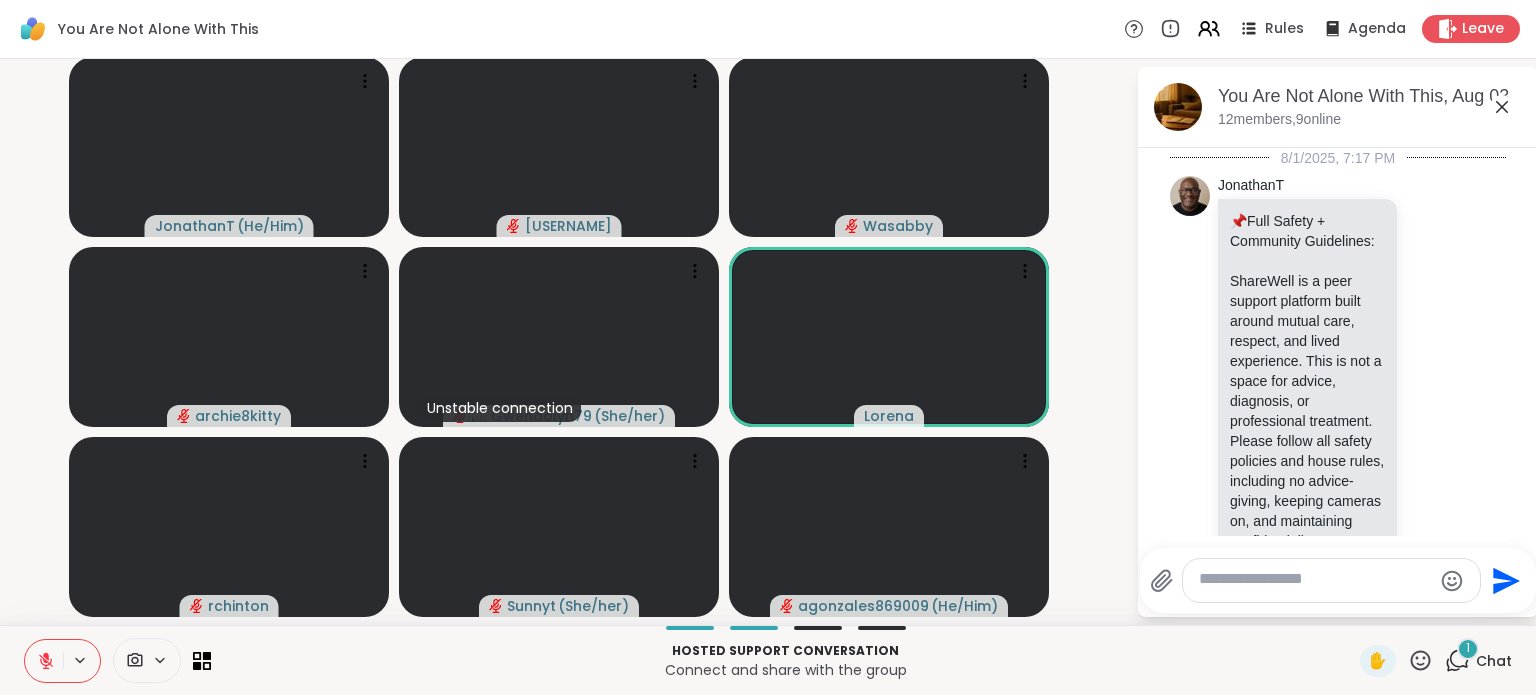 scroll, scrollTop: 13336, scrollLeft: 0, axis: vertical 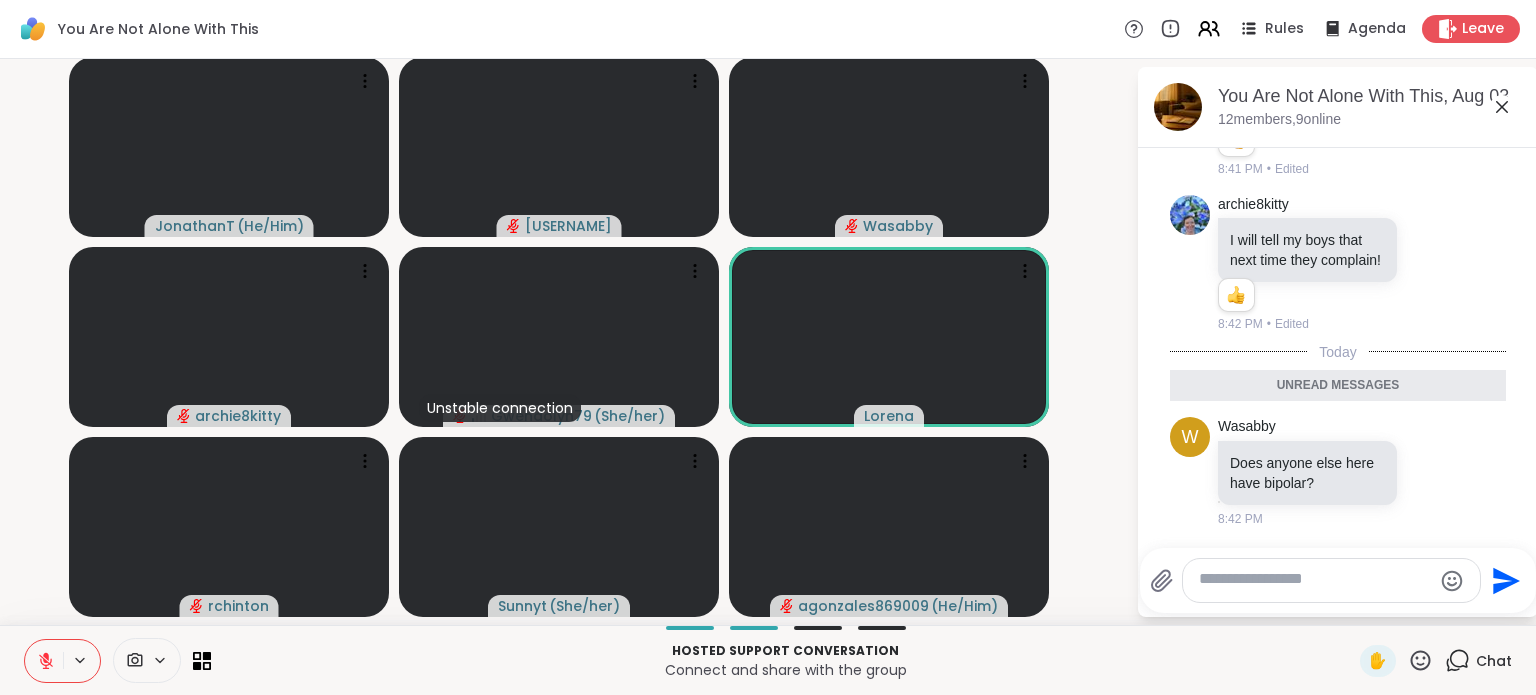 click at bounding box center (1315, 580) 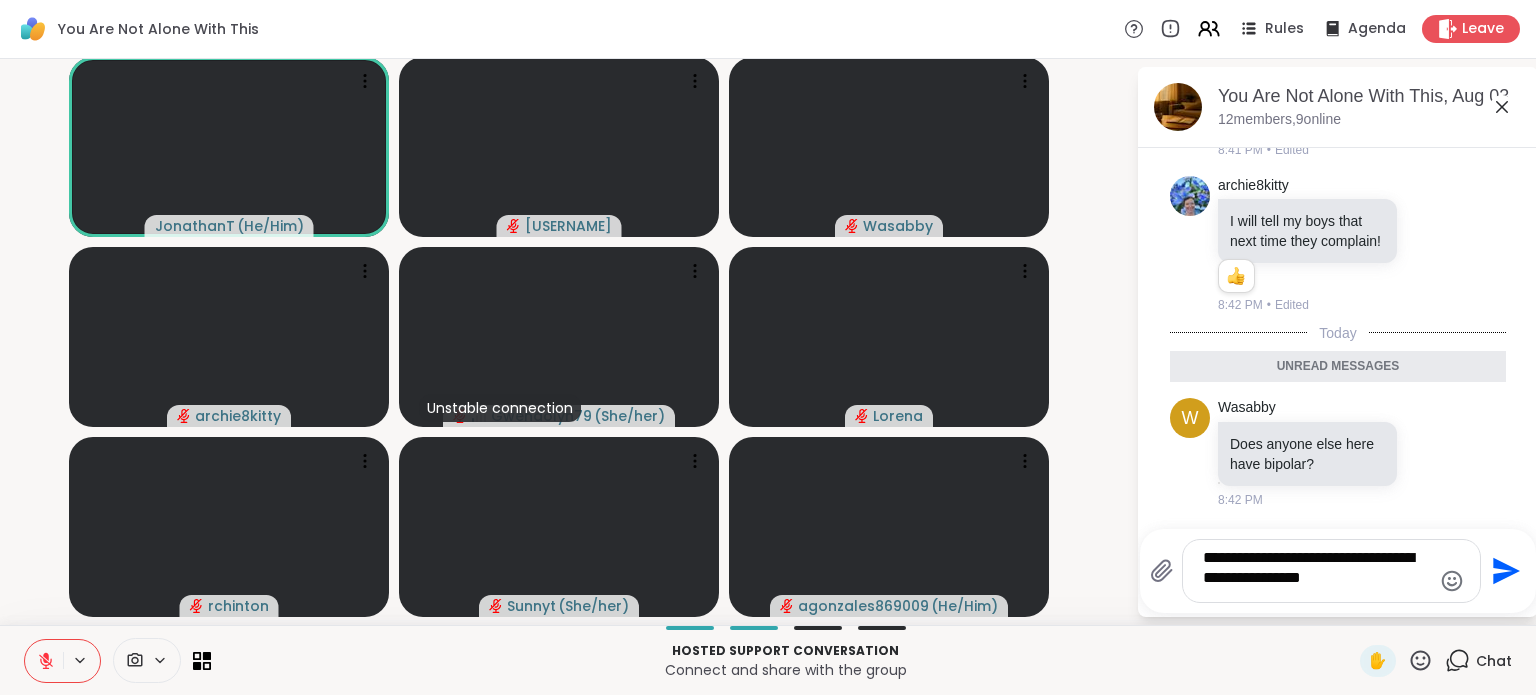 type on "**********" 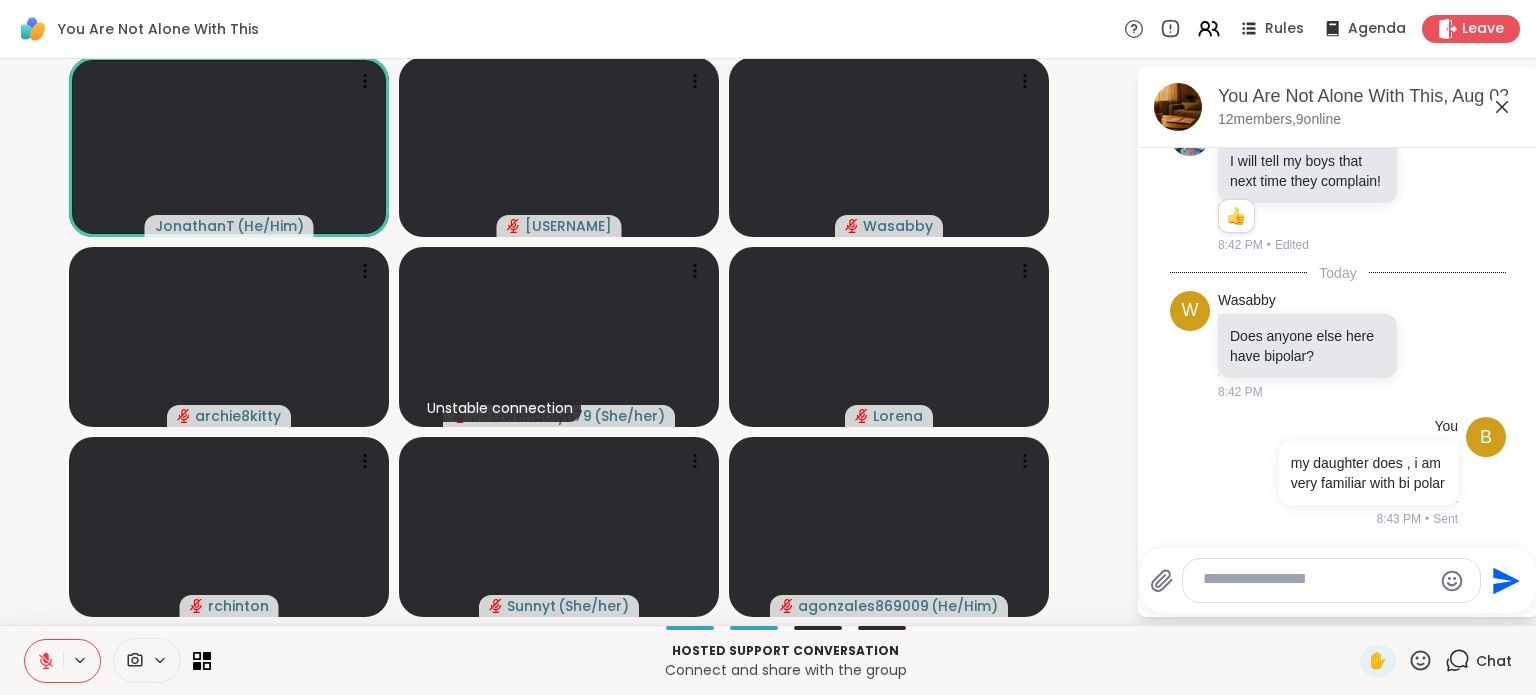 scroll, scrollTop: 13447, scrollLeft: 0, axis: vertical 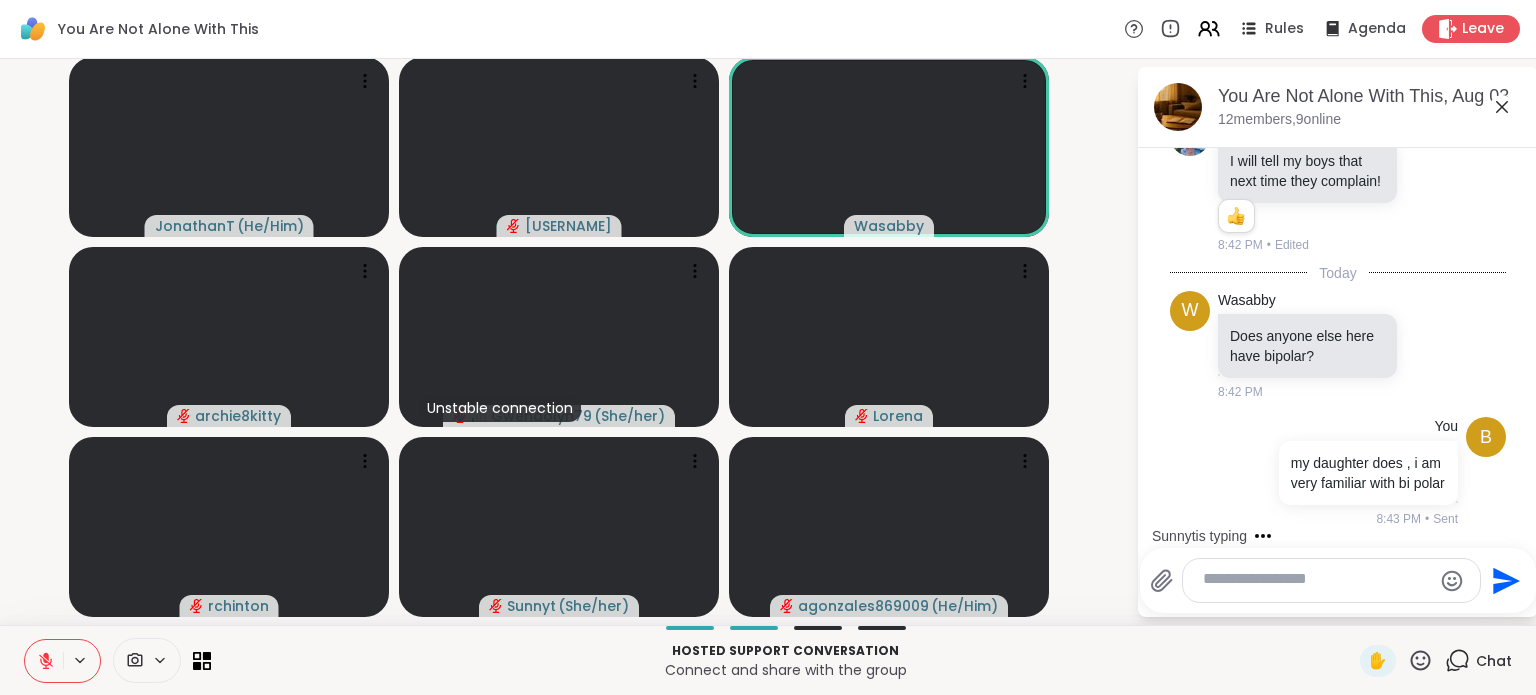 click 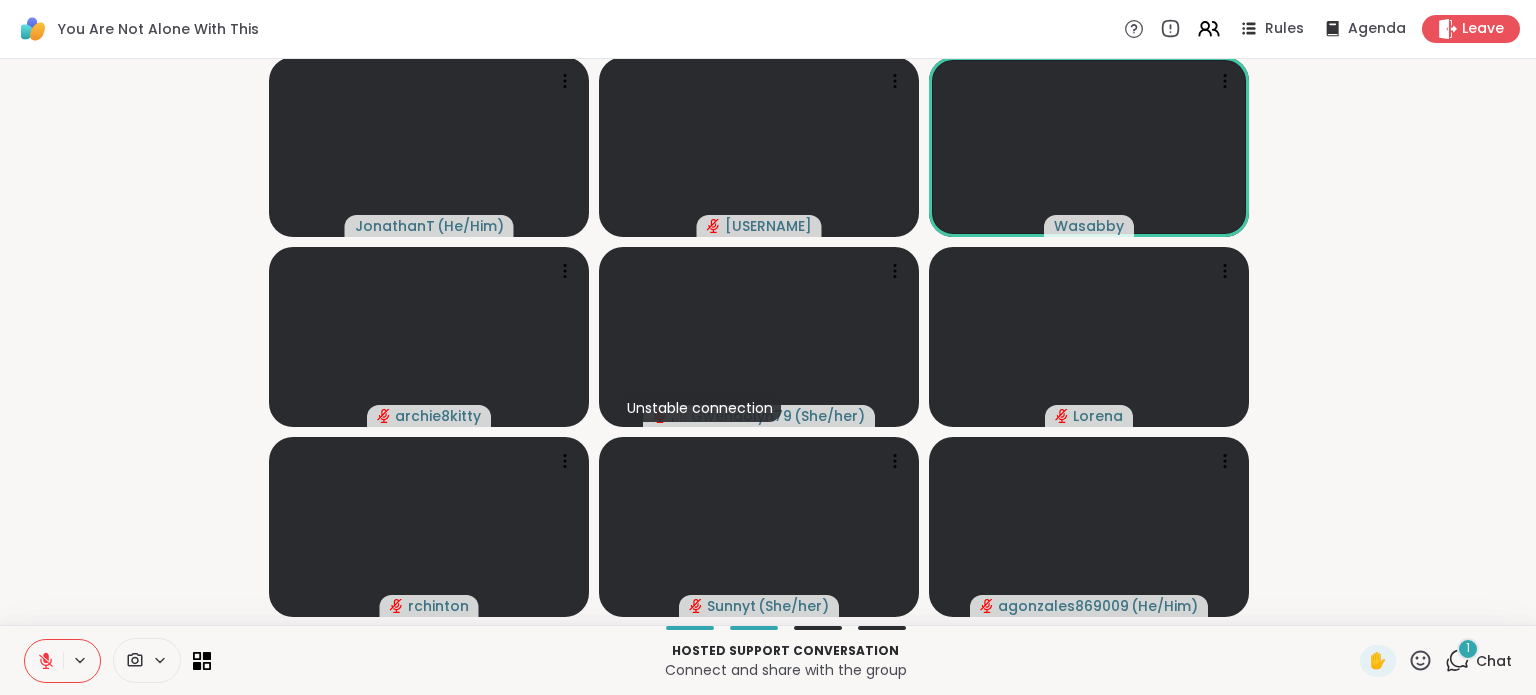 click on "Chat" at bounding box center [1494, 661] 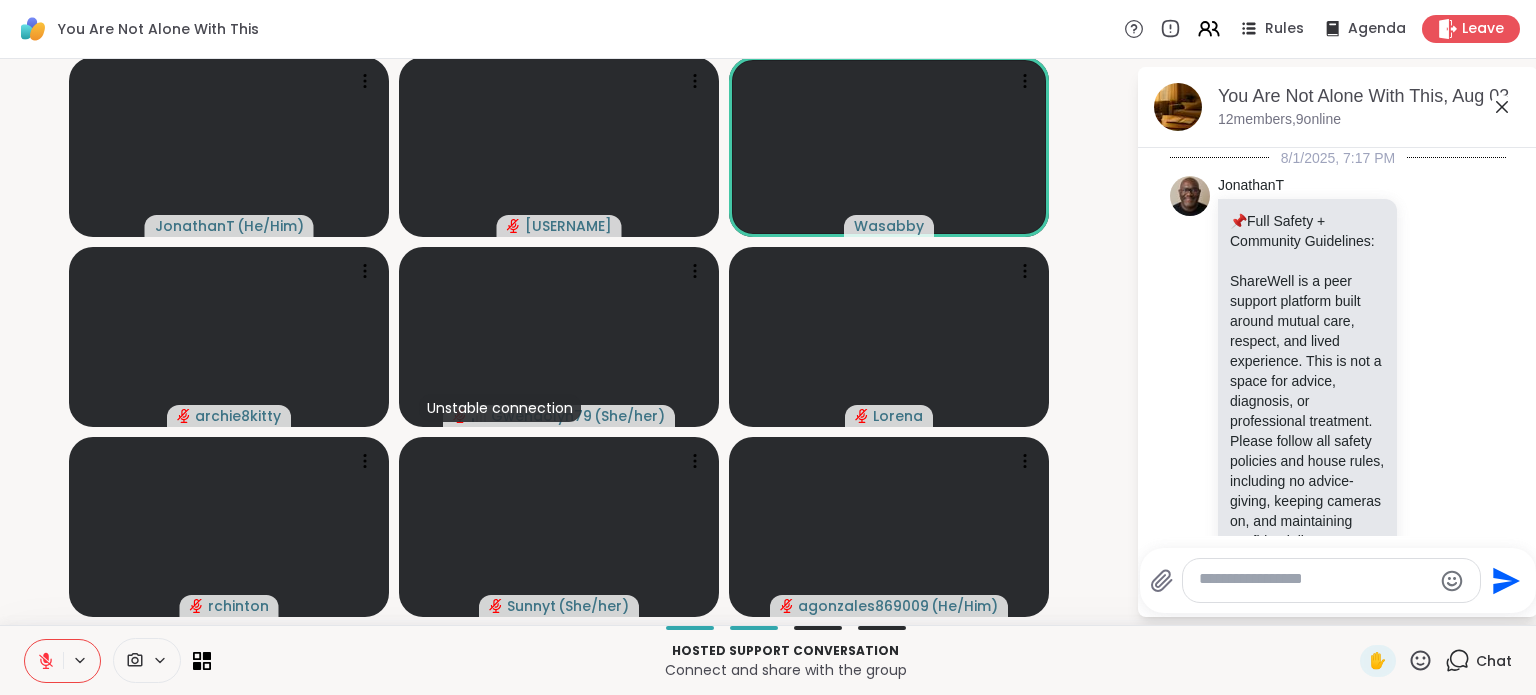 scroll, scrollTop: 13665, scrollLeft: 0, axis: vertical 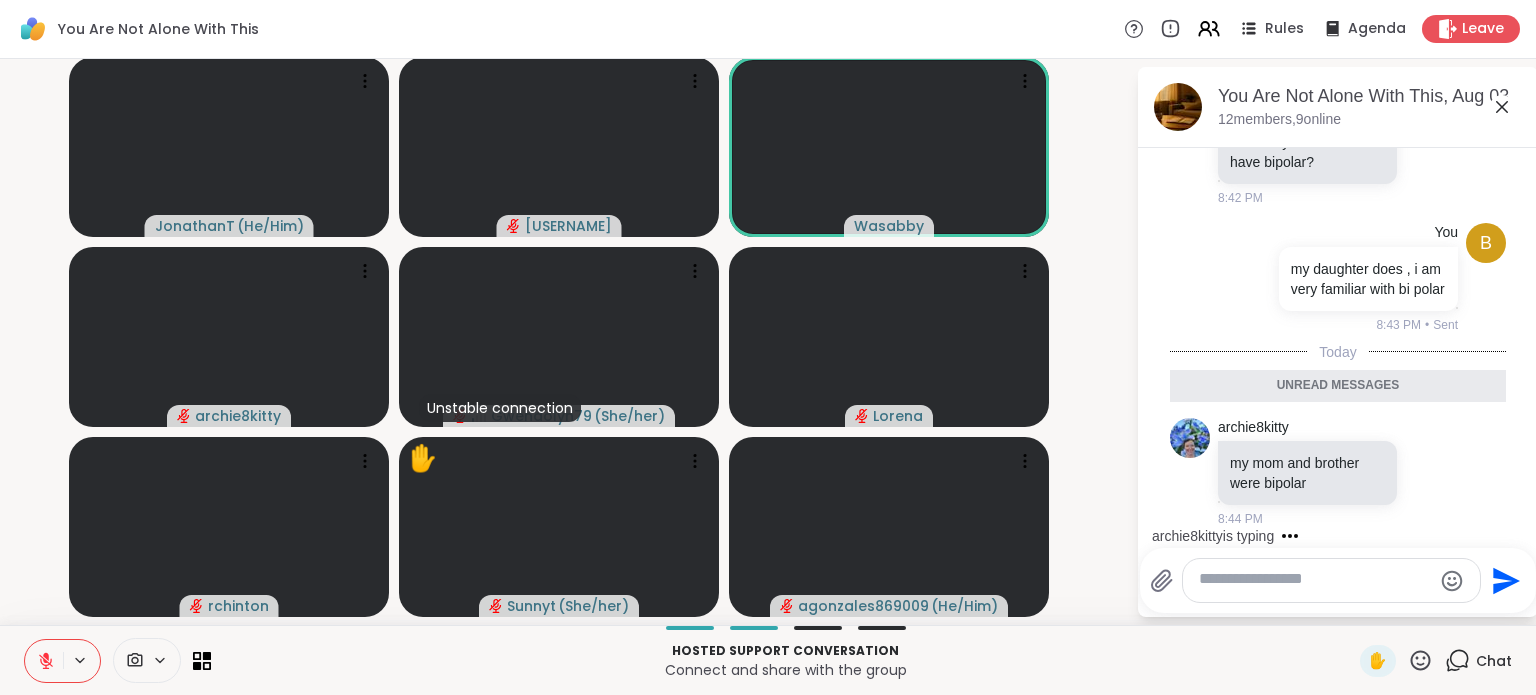 click 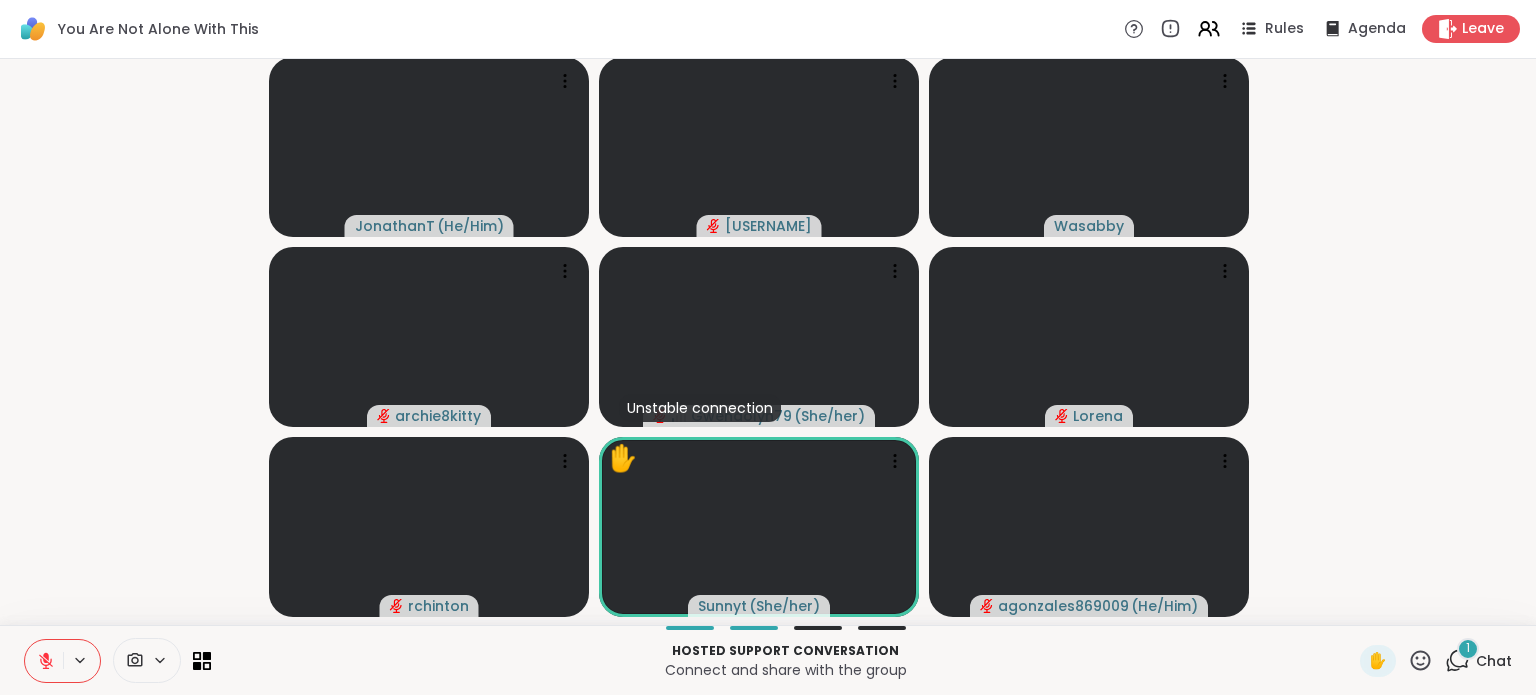 click on "1 Chat" at bounding box center (1478, 661) 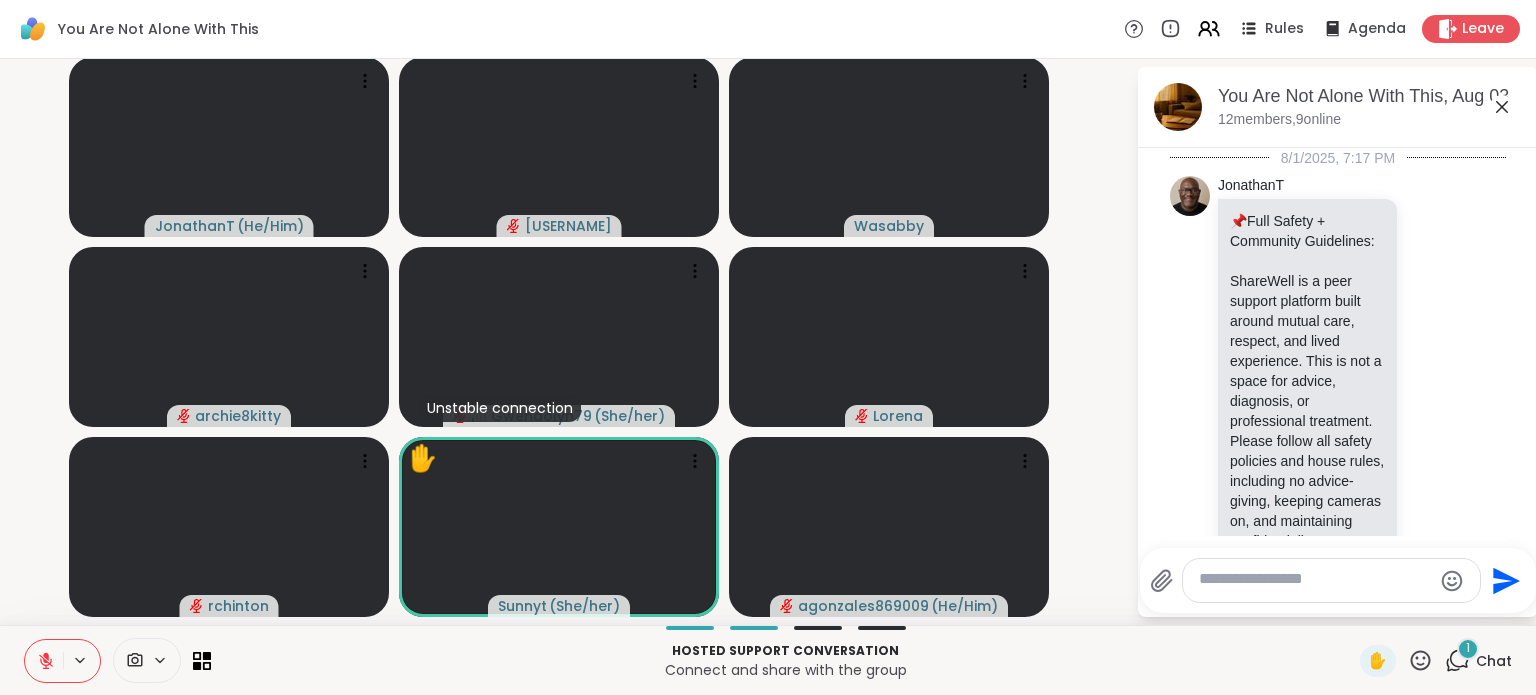 scroll, scrollTop: 13897, scrollLeft: 0, axis: vertical 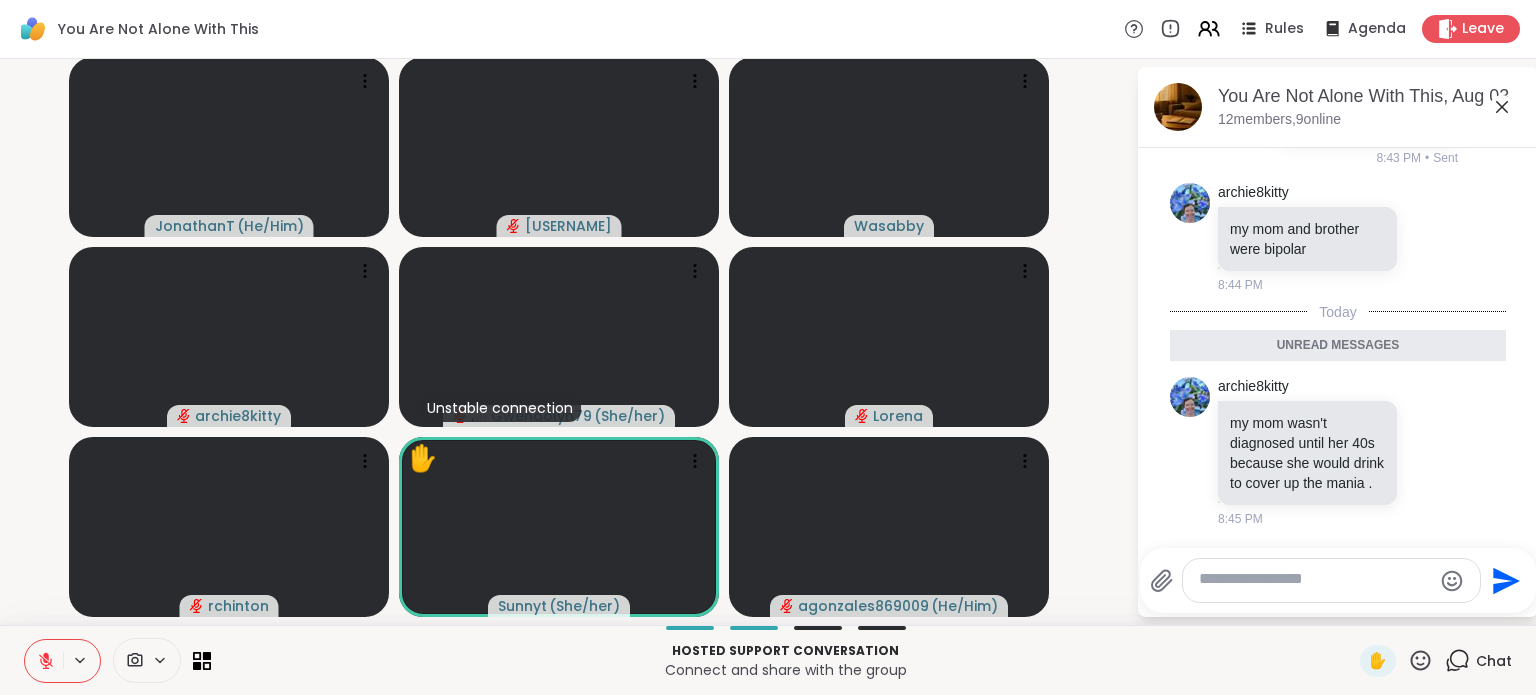 click 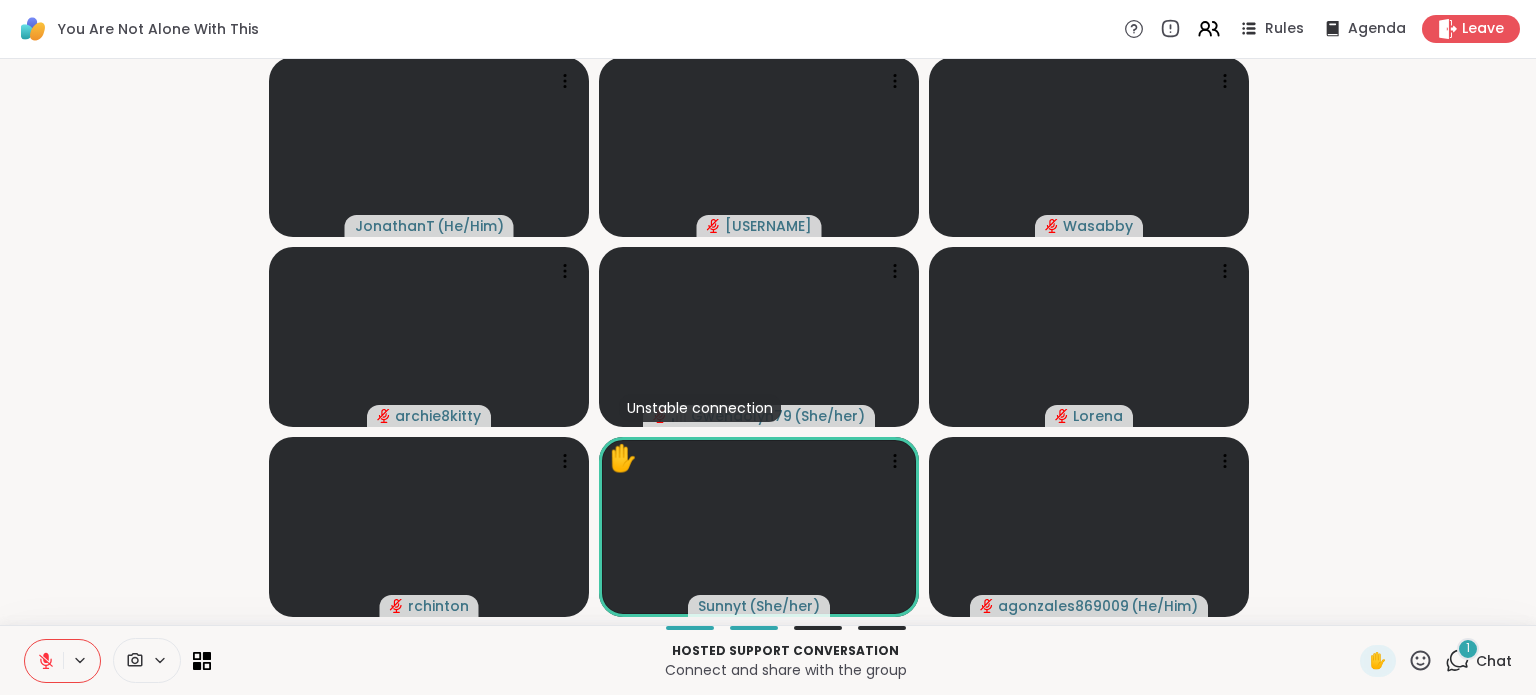 click 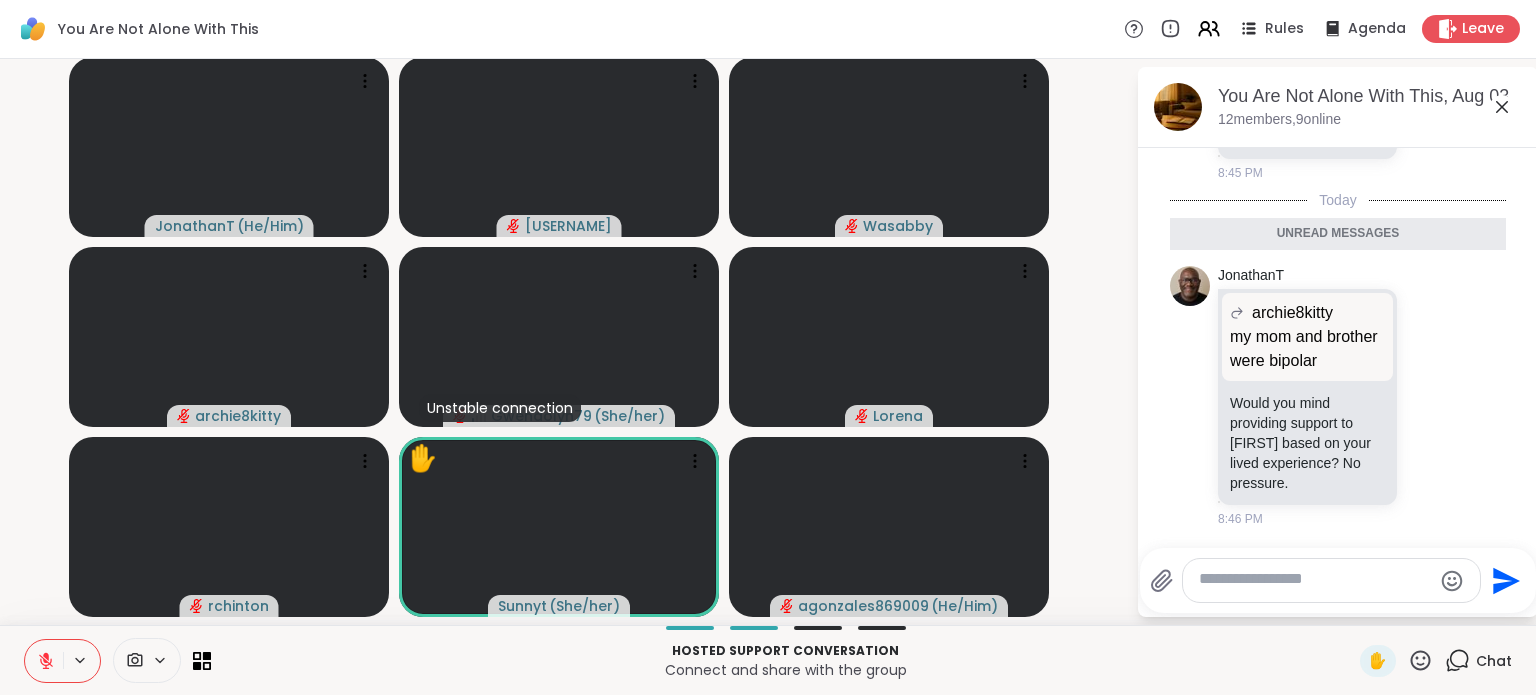 scroll, scrollTop: 14371, scrollLeft: 0, axis: vertical 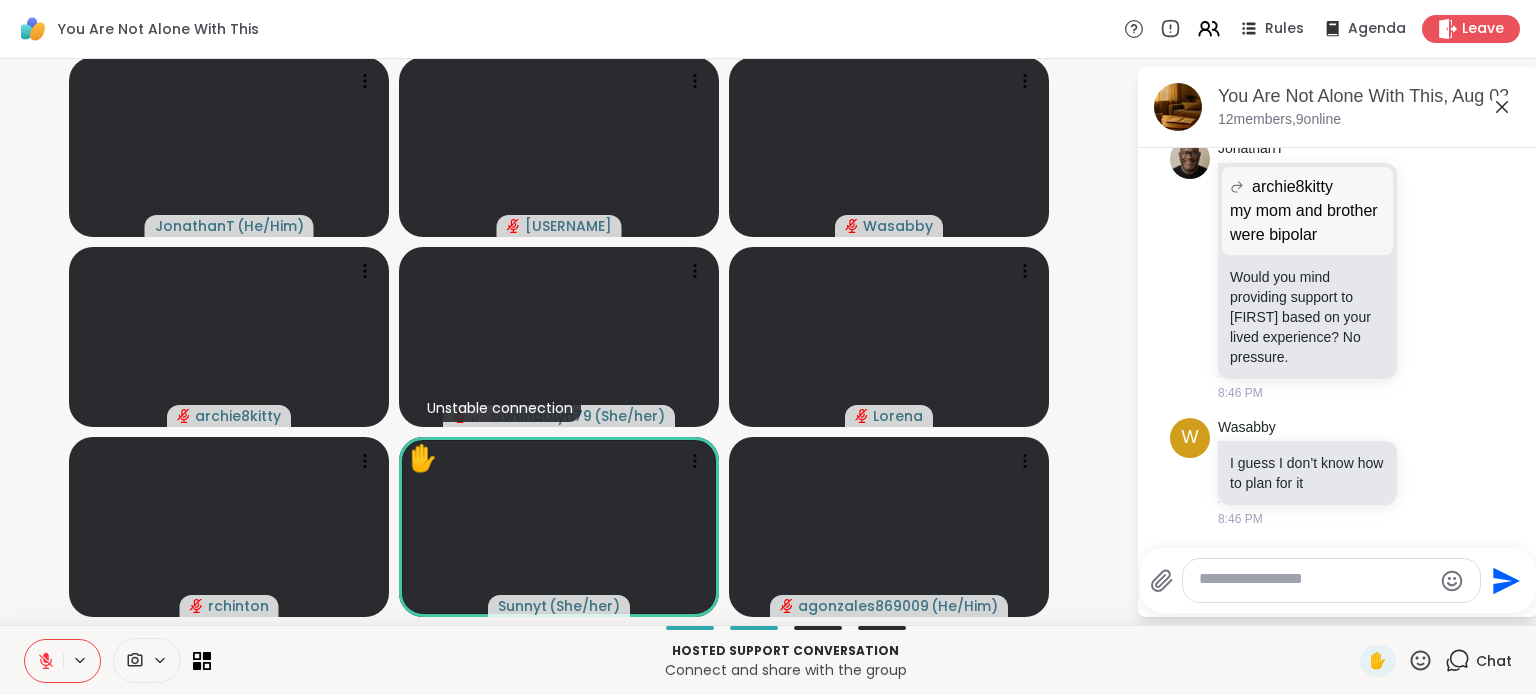 click at bounding box center [1315, 580] 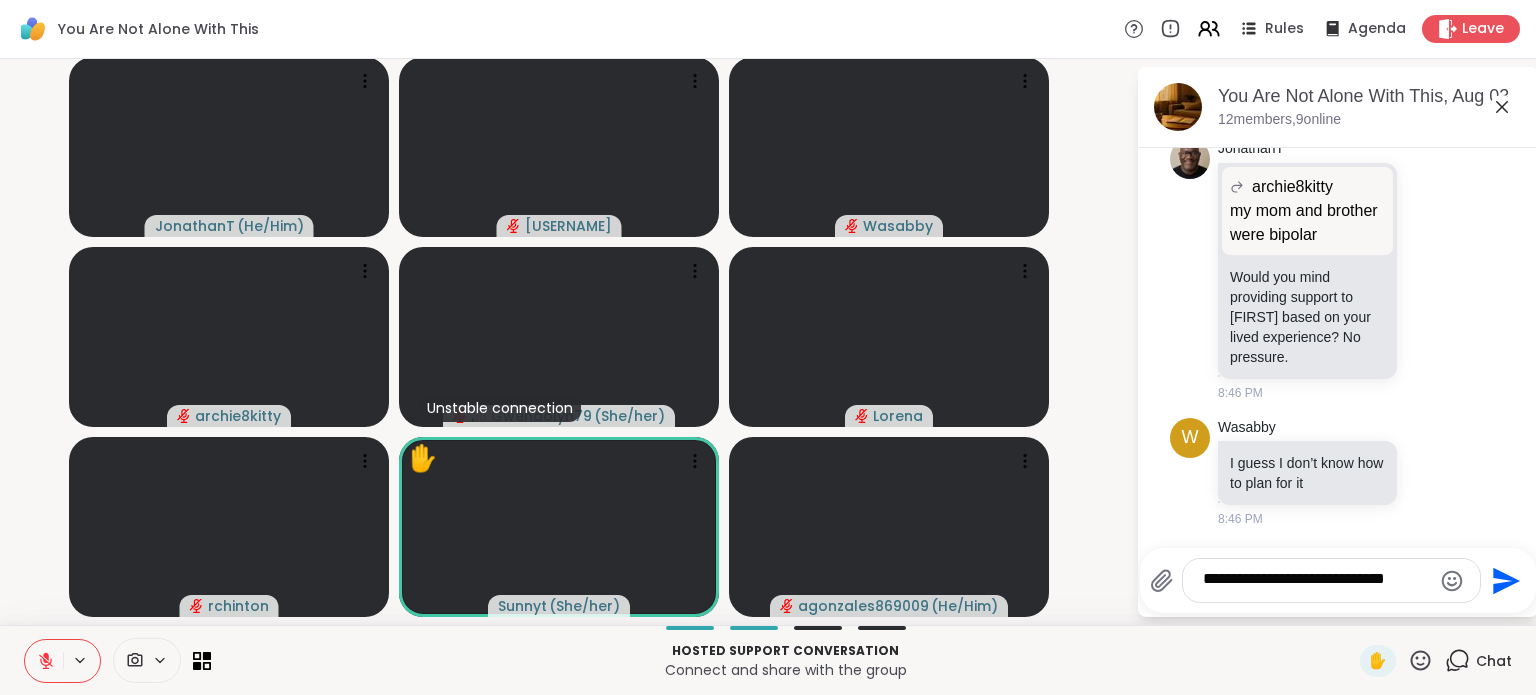 scroll, scrollTop: 14372, scrollLeft: 0, axis: vertical 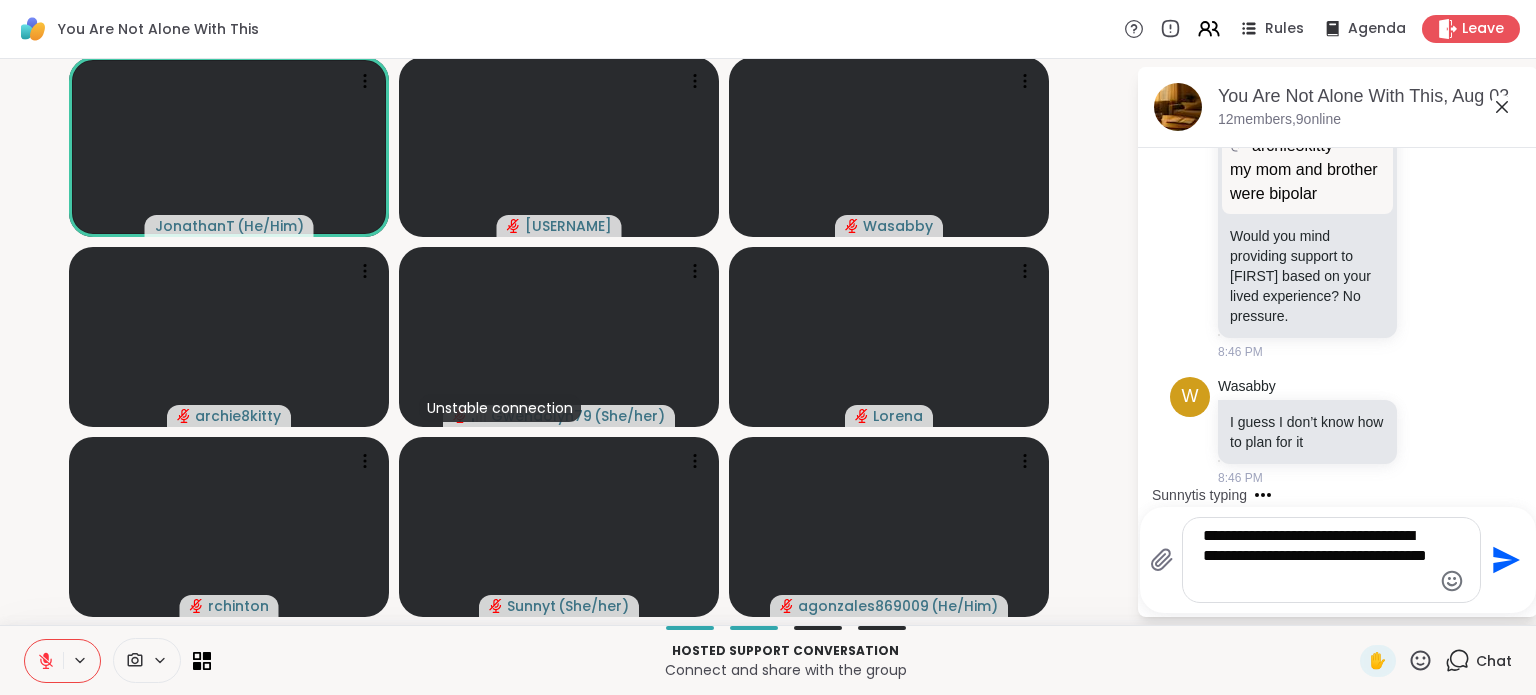 type on "**********" 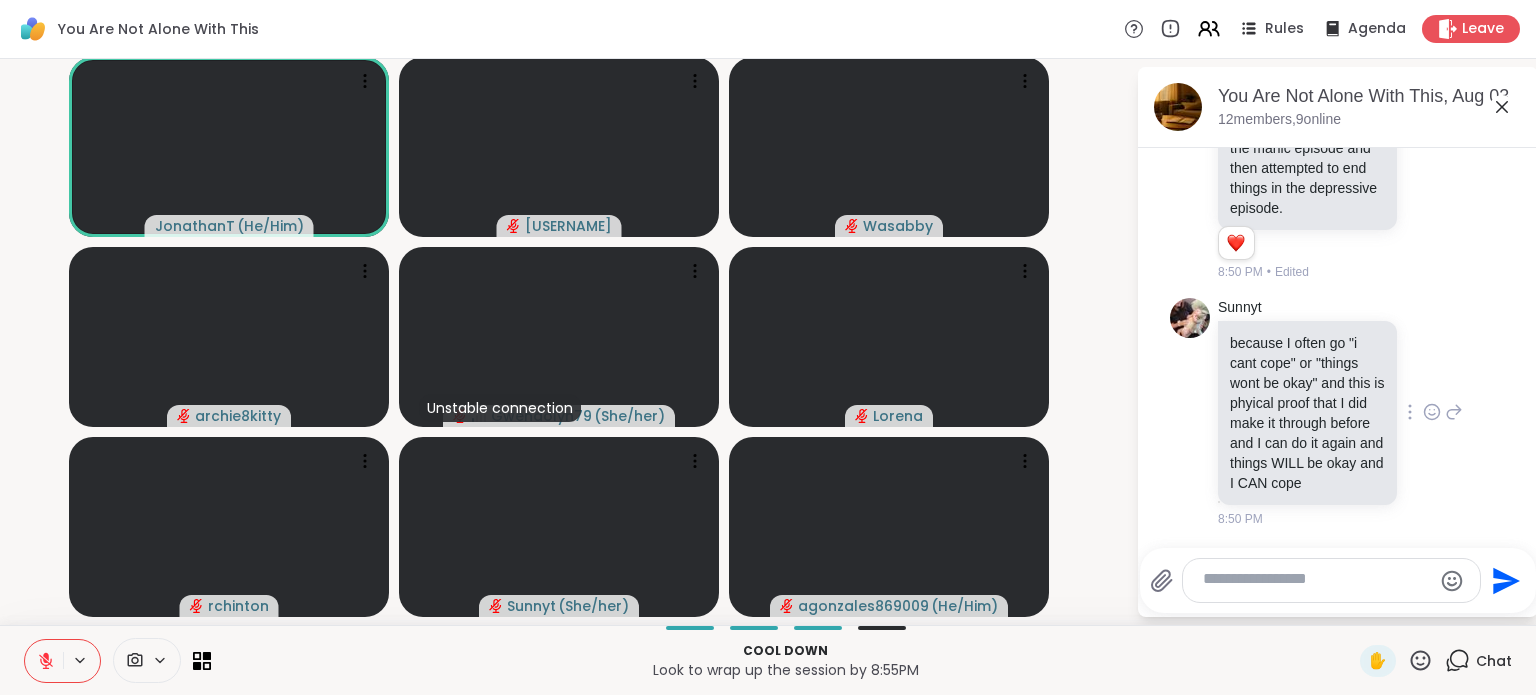 scroll, scrollTop: 15804, scrollLeft: 0, axis: vertical 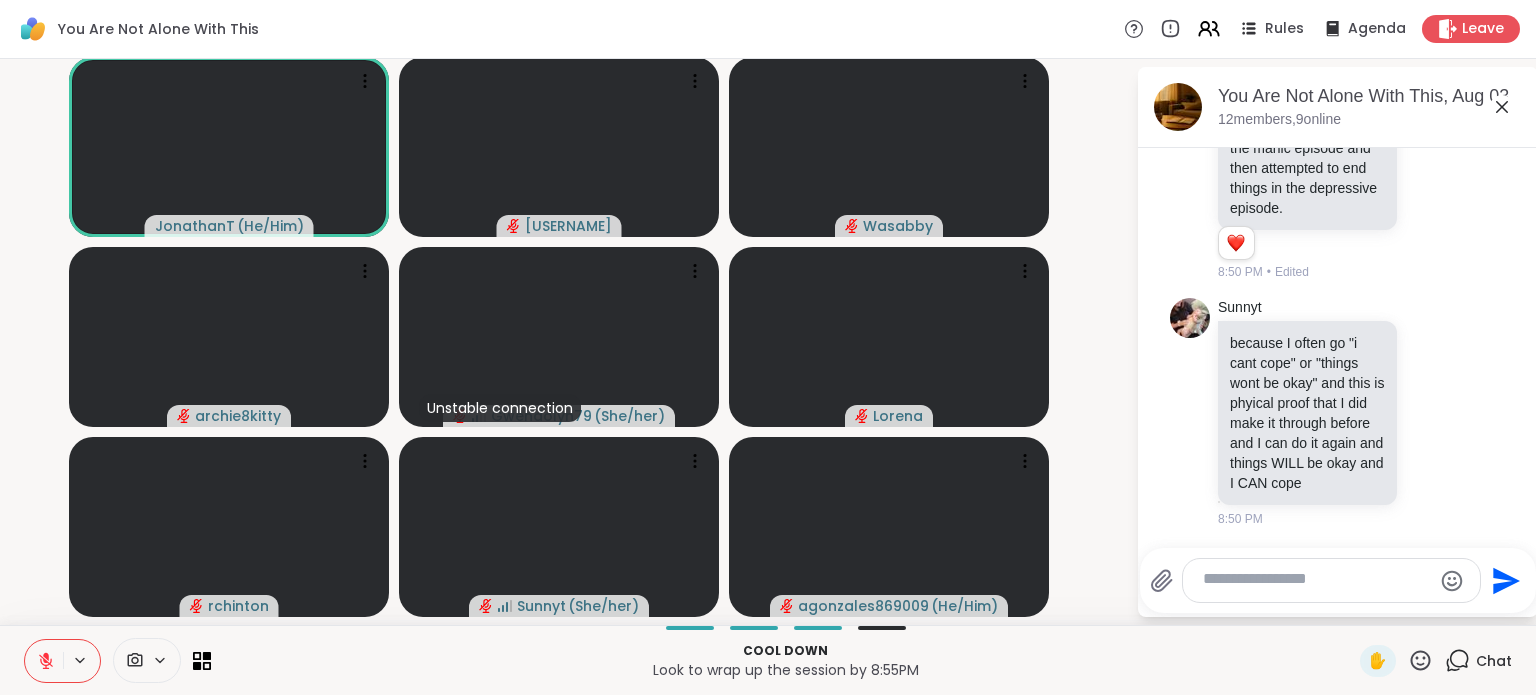 click 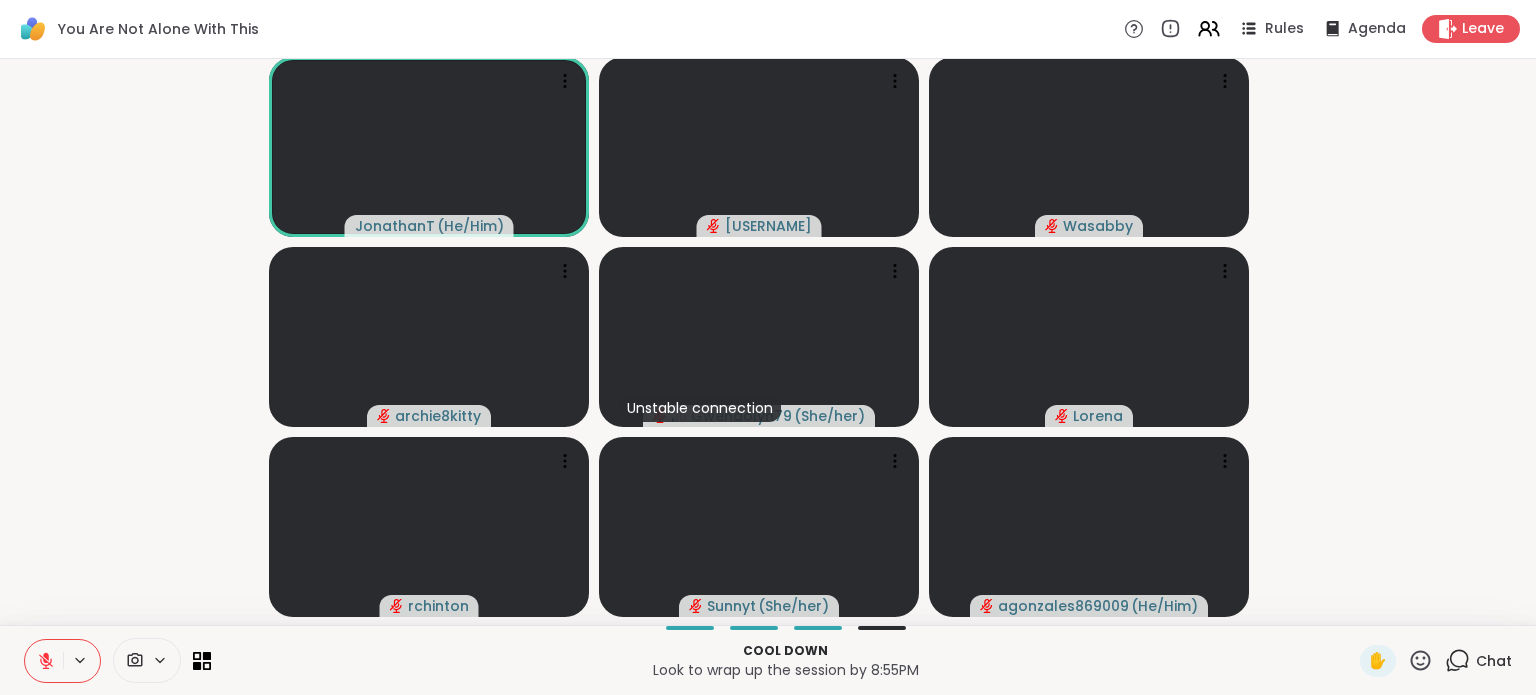 click 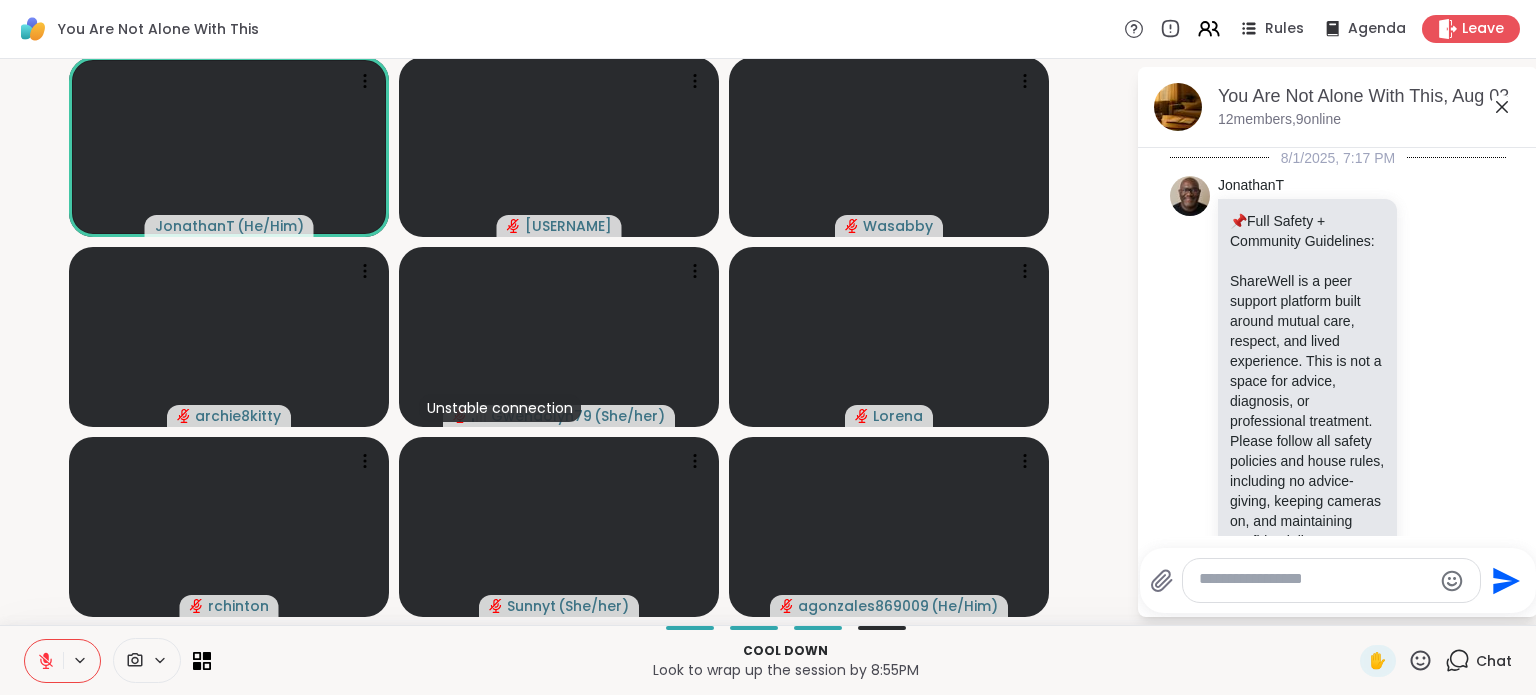 scroll, scrollTop: 15816, scrollLeft: 0, axis: vertical 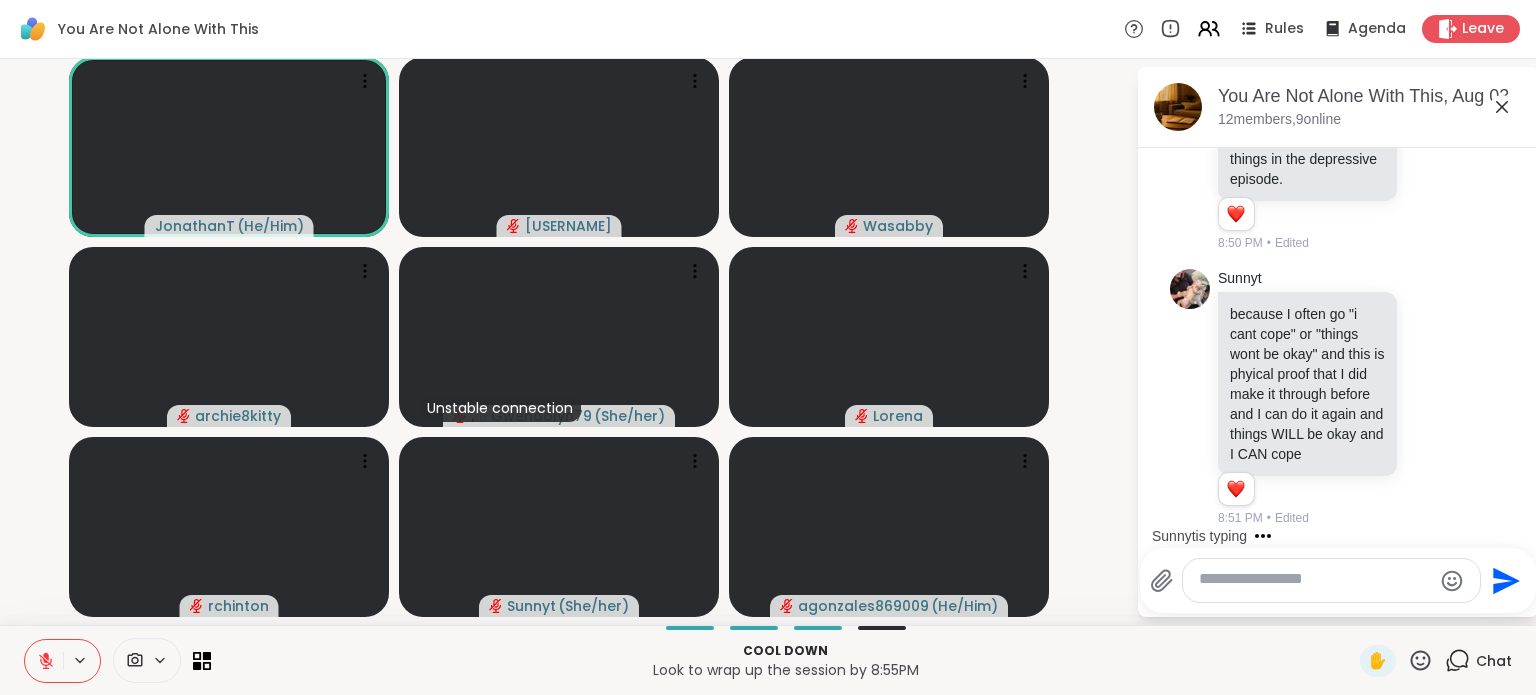 click at bounding box center [1315, 580] 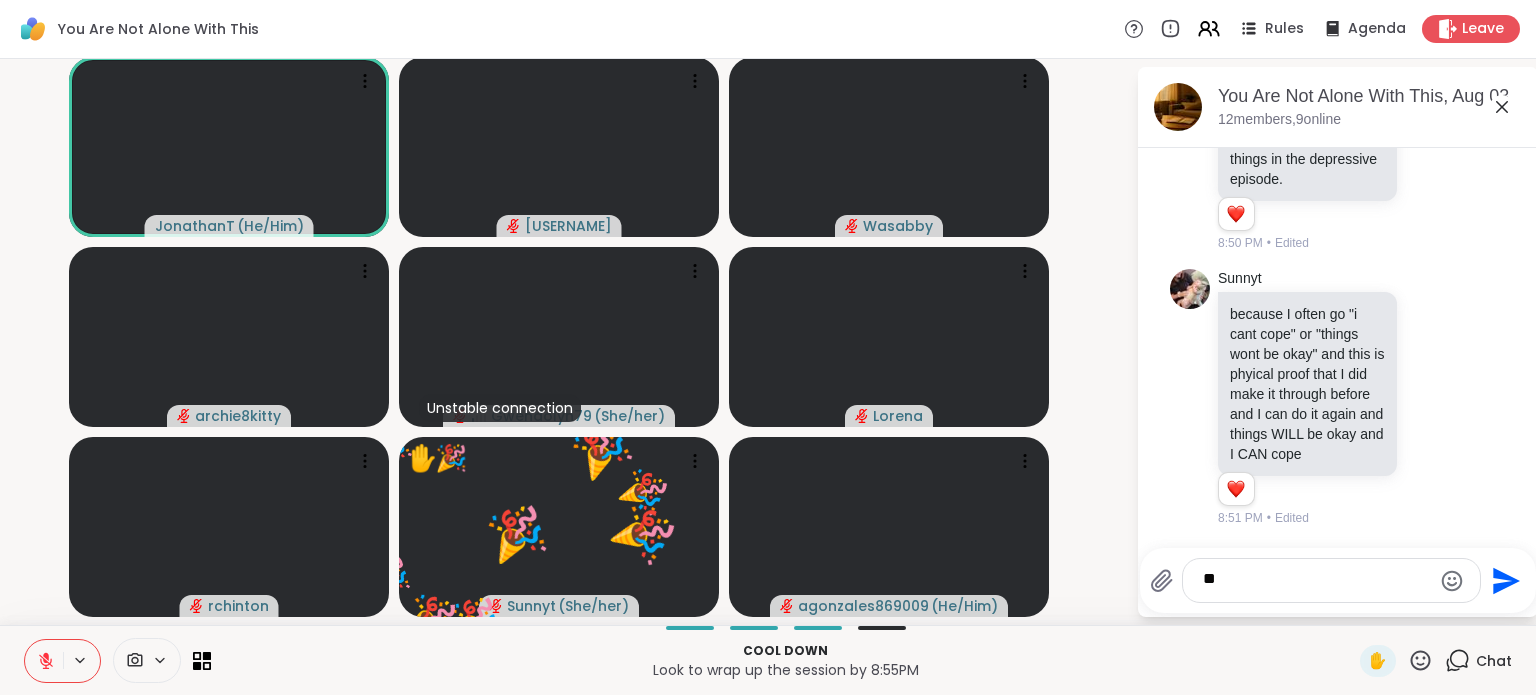 type on "*" 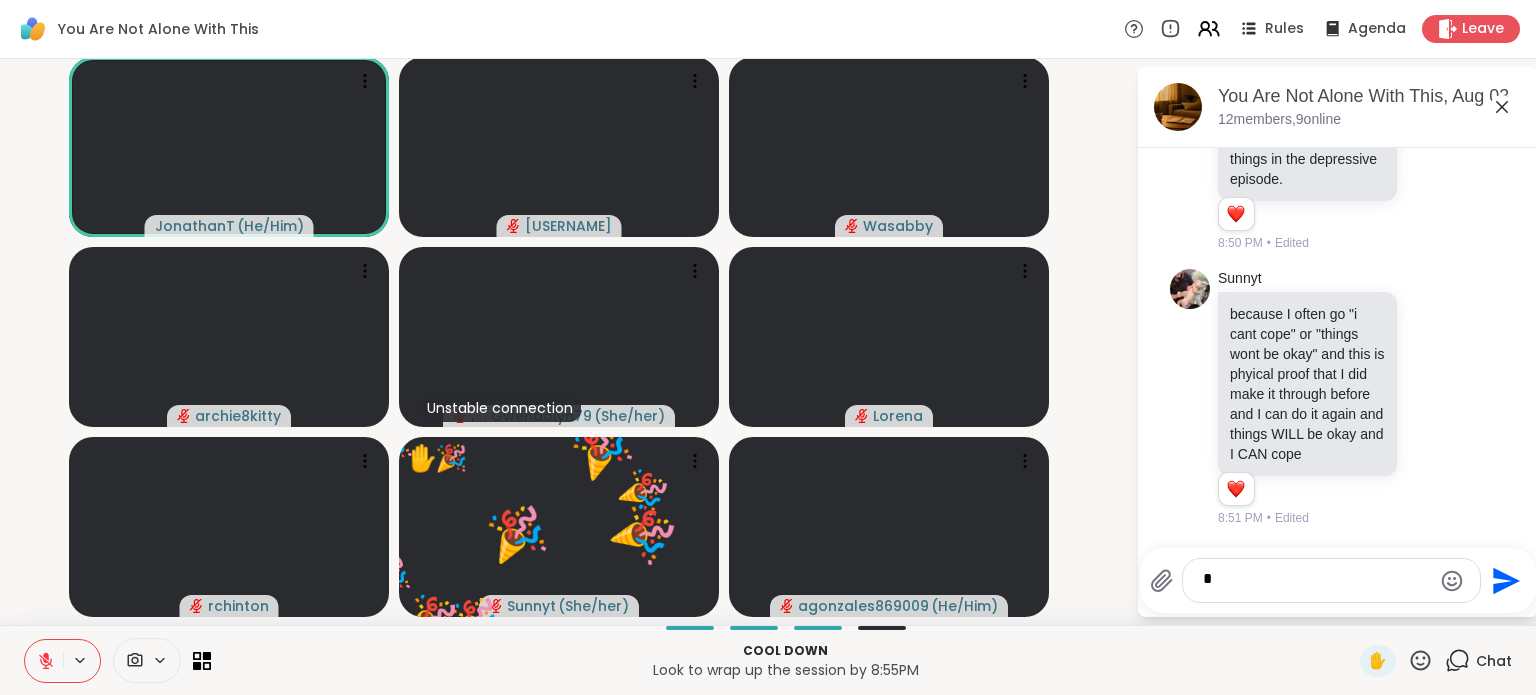 type 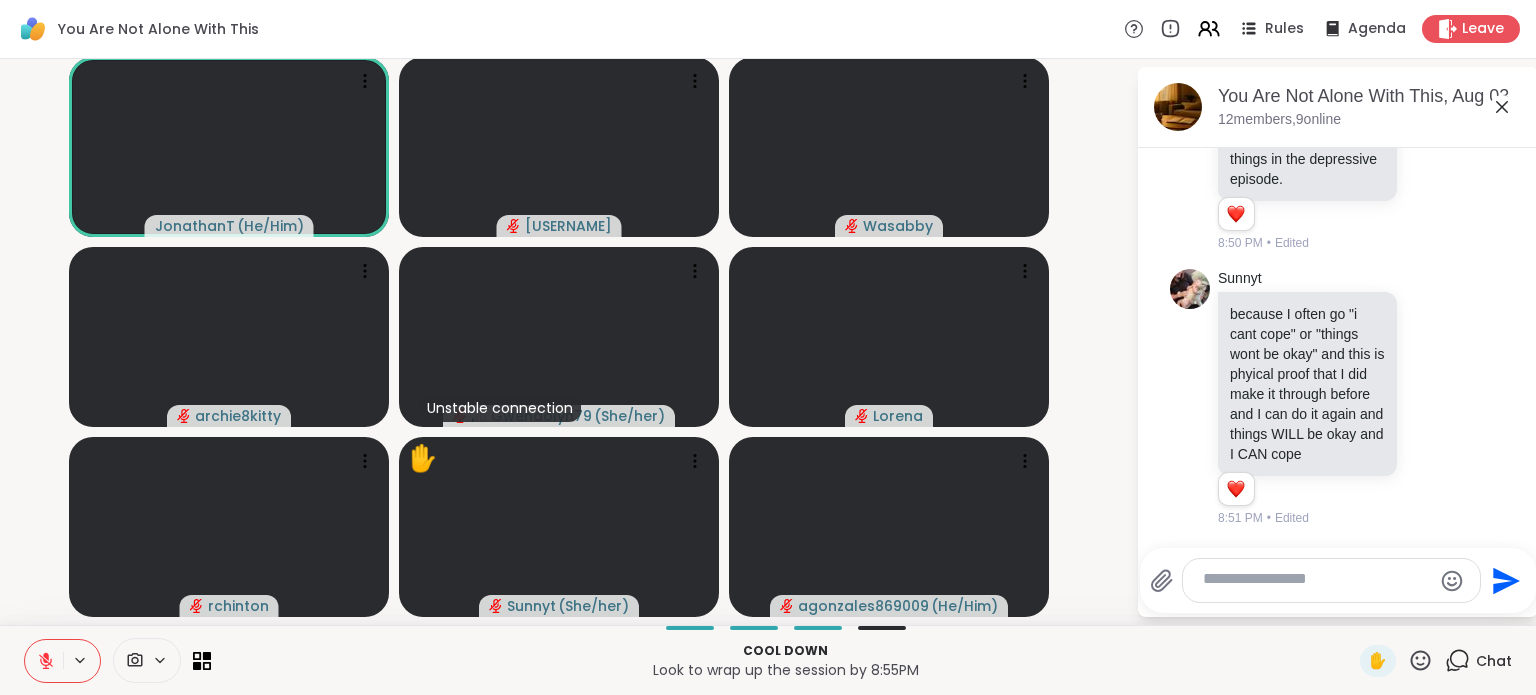 click 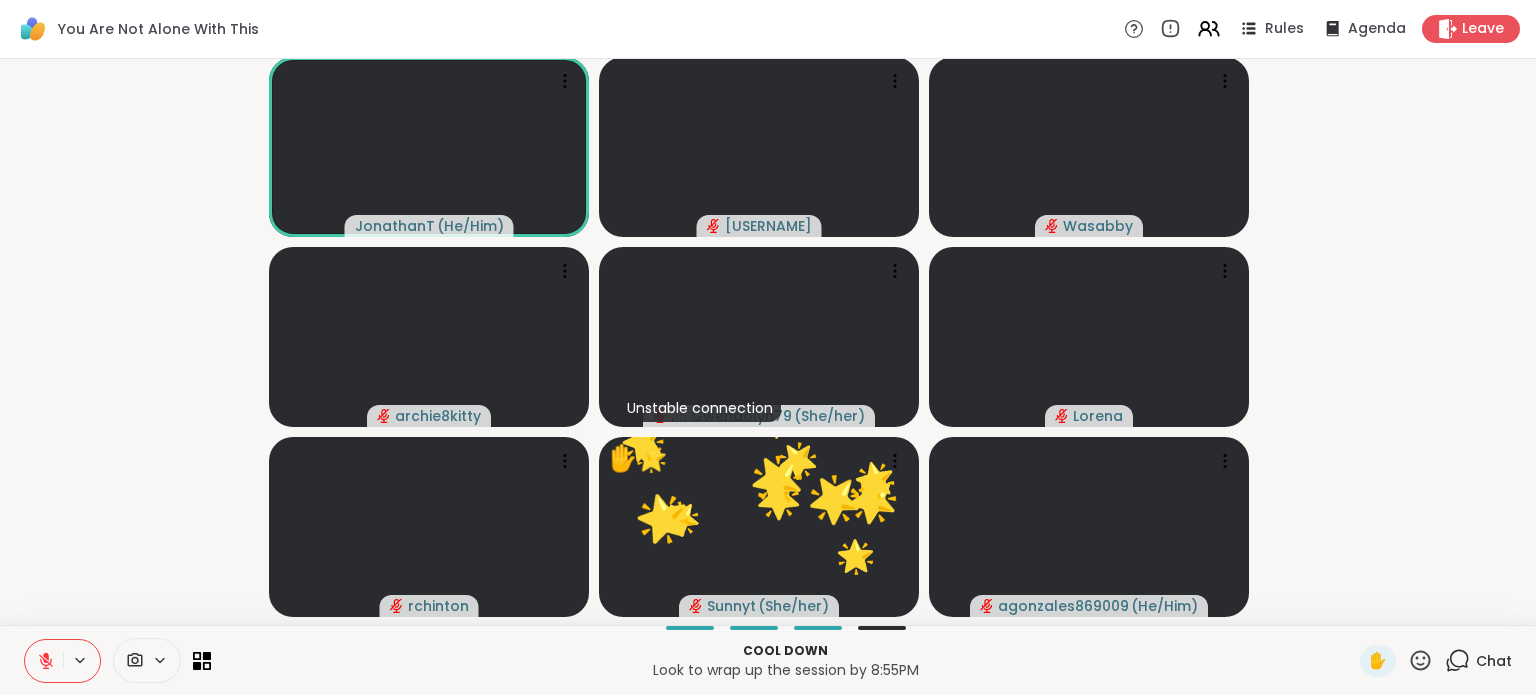 click 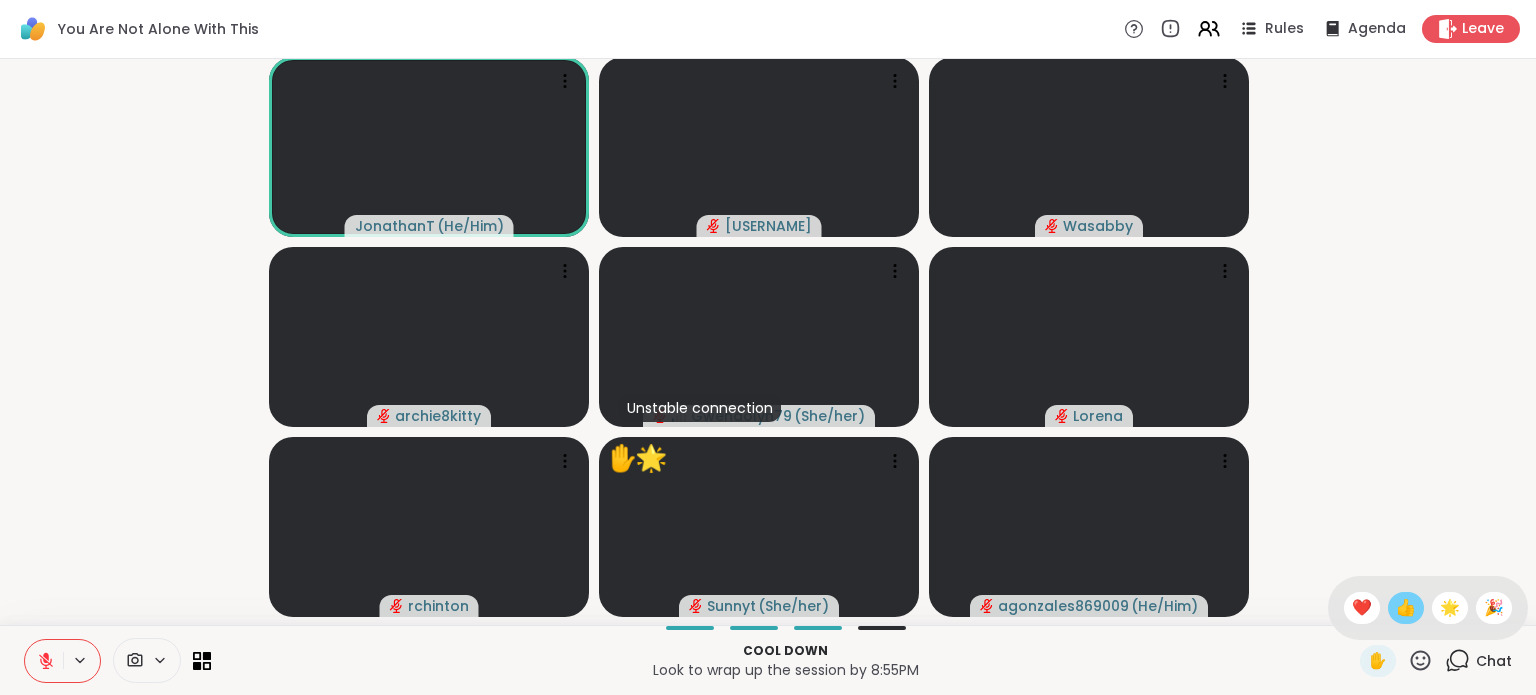 click on "👍" at bounding box center (1406, 608) 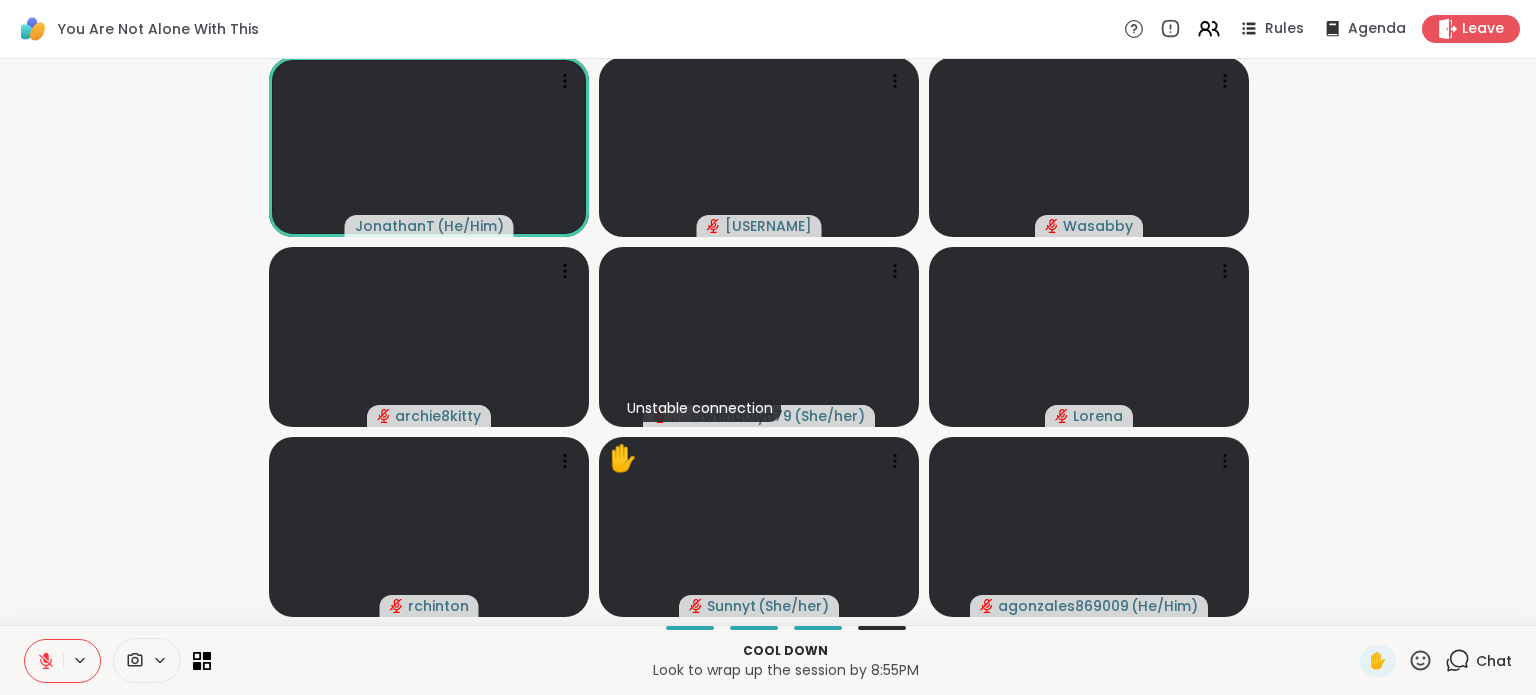 click 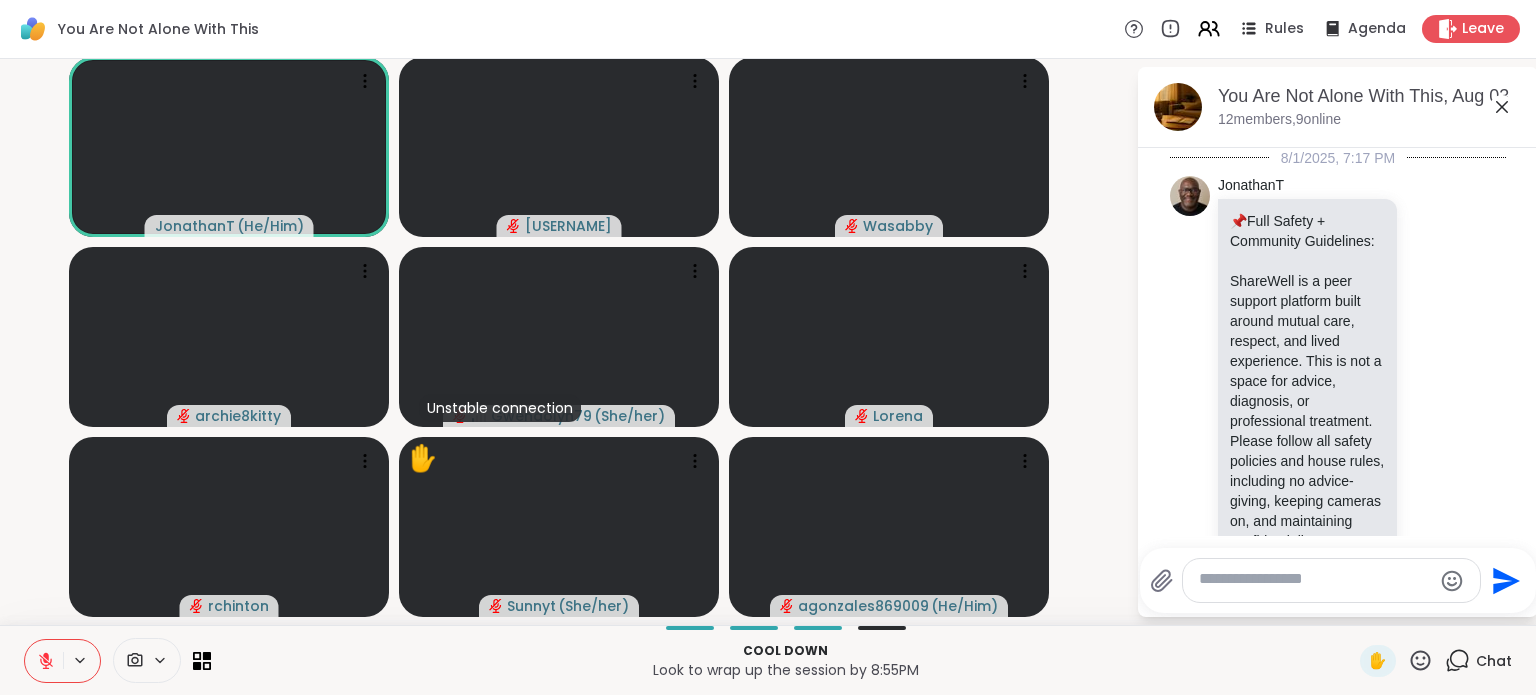 scroll, scrollTop: 15816, scrollLeft: 0, axis: vertical 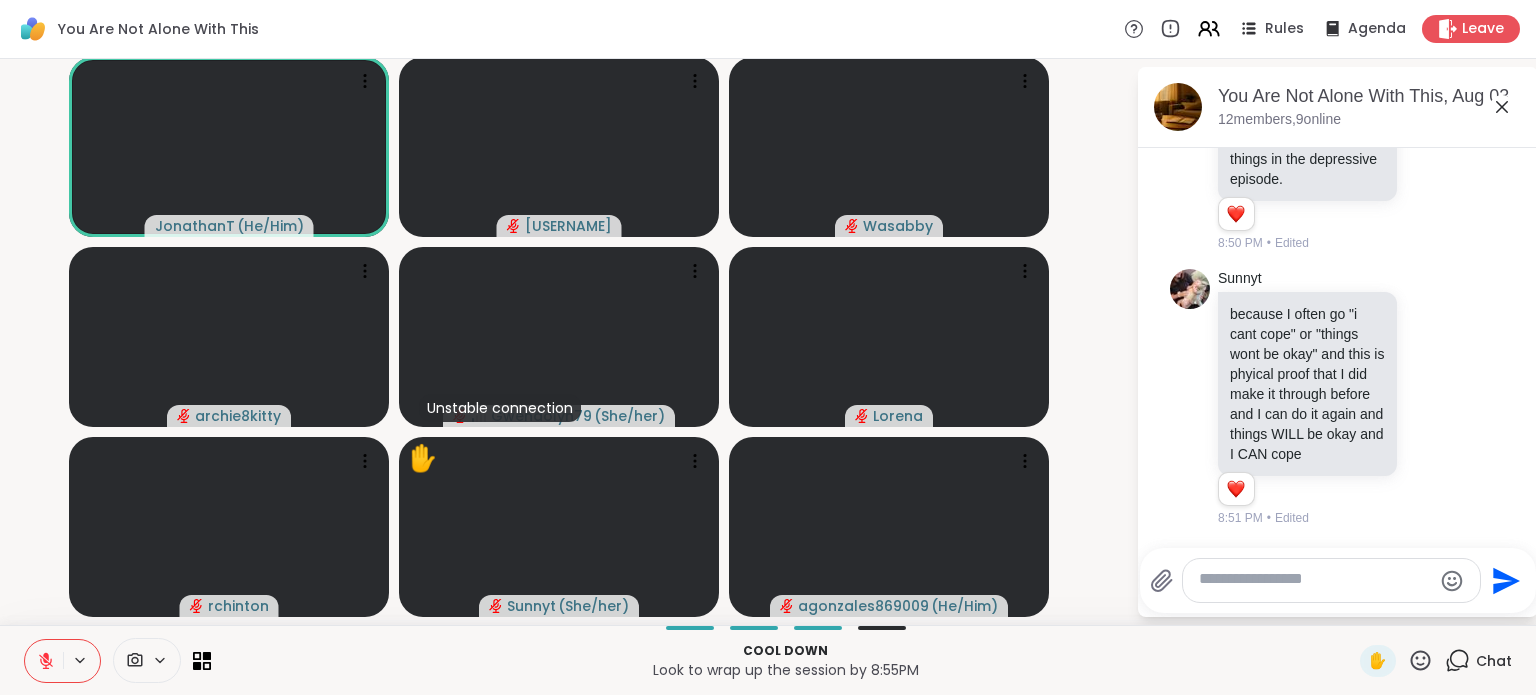 click at bounding box center [1315, 580] 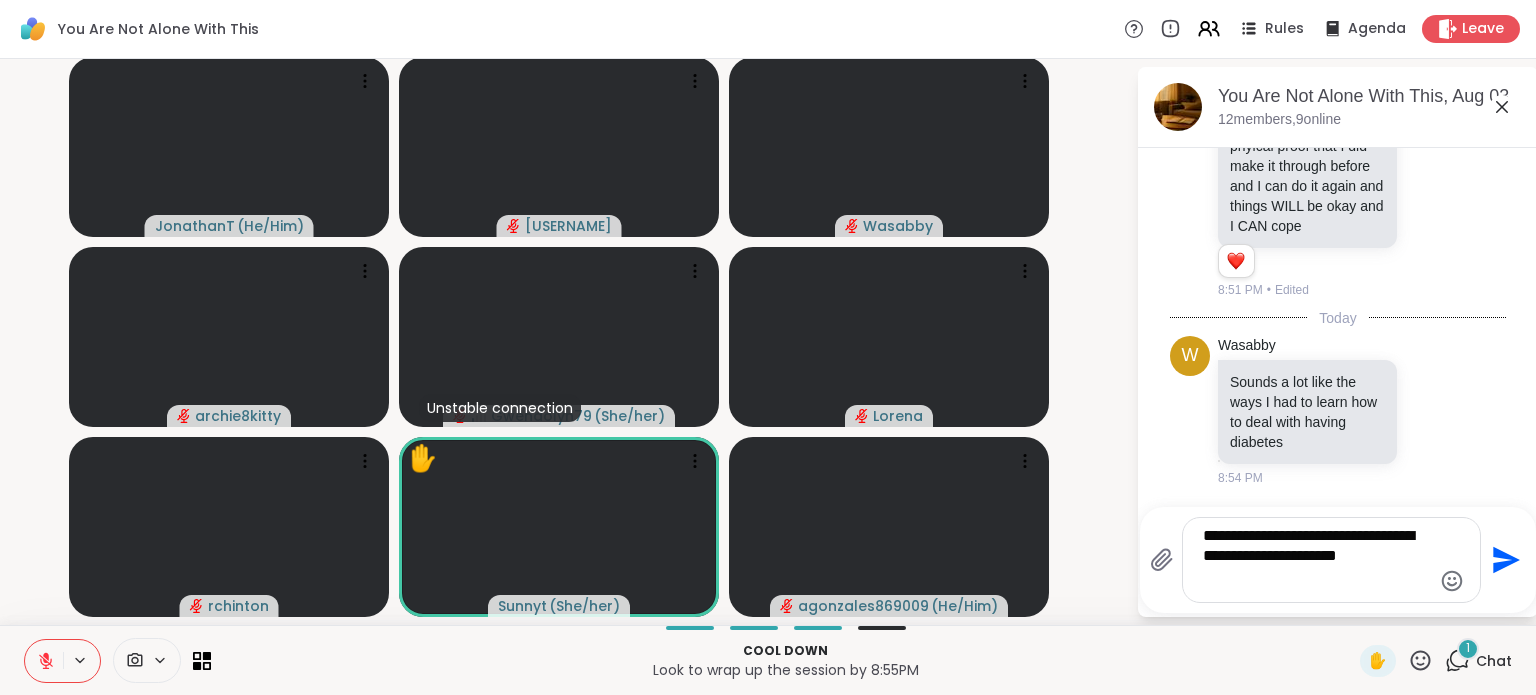 scroll, scrollTop: 16088, scrollLeft: 0, axis: vertical 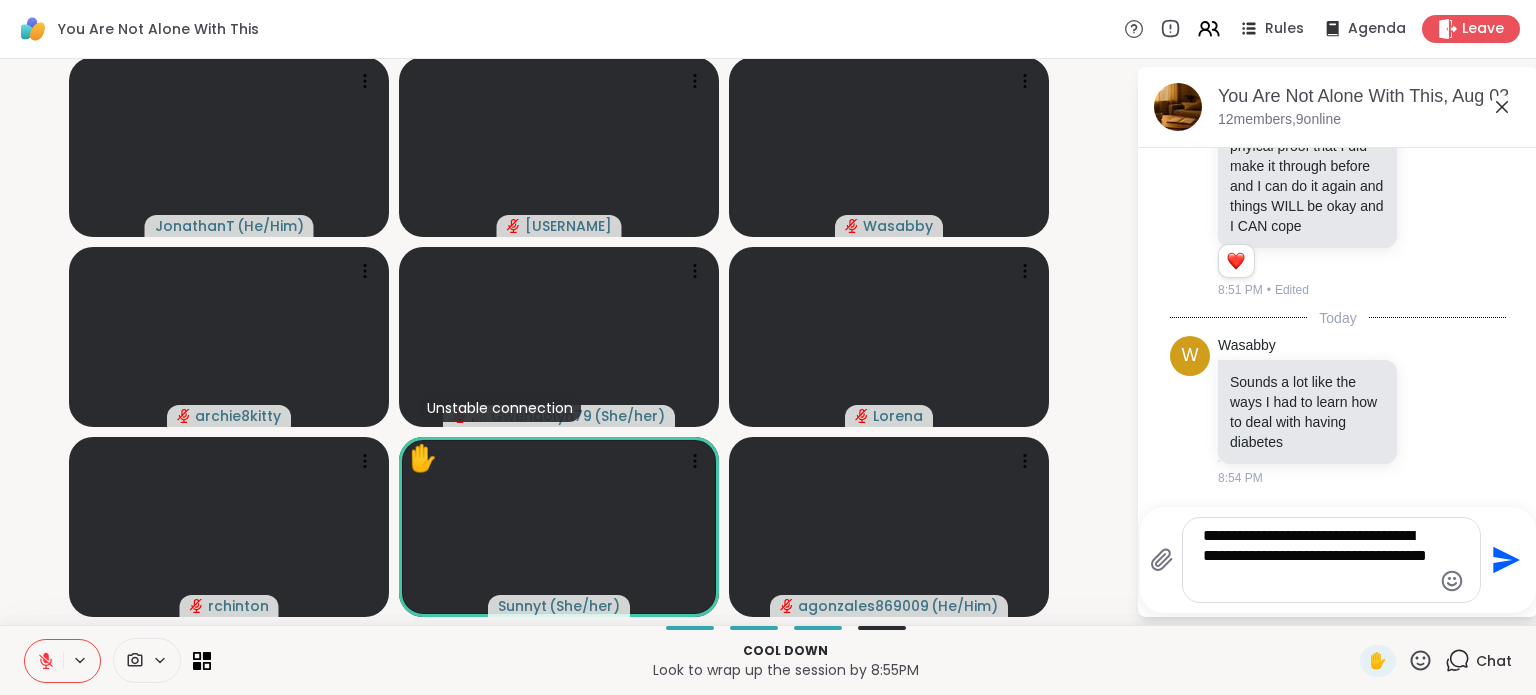 type on "**********" 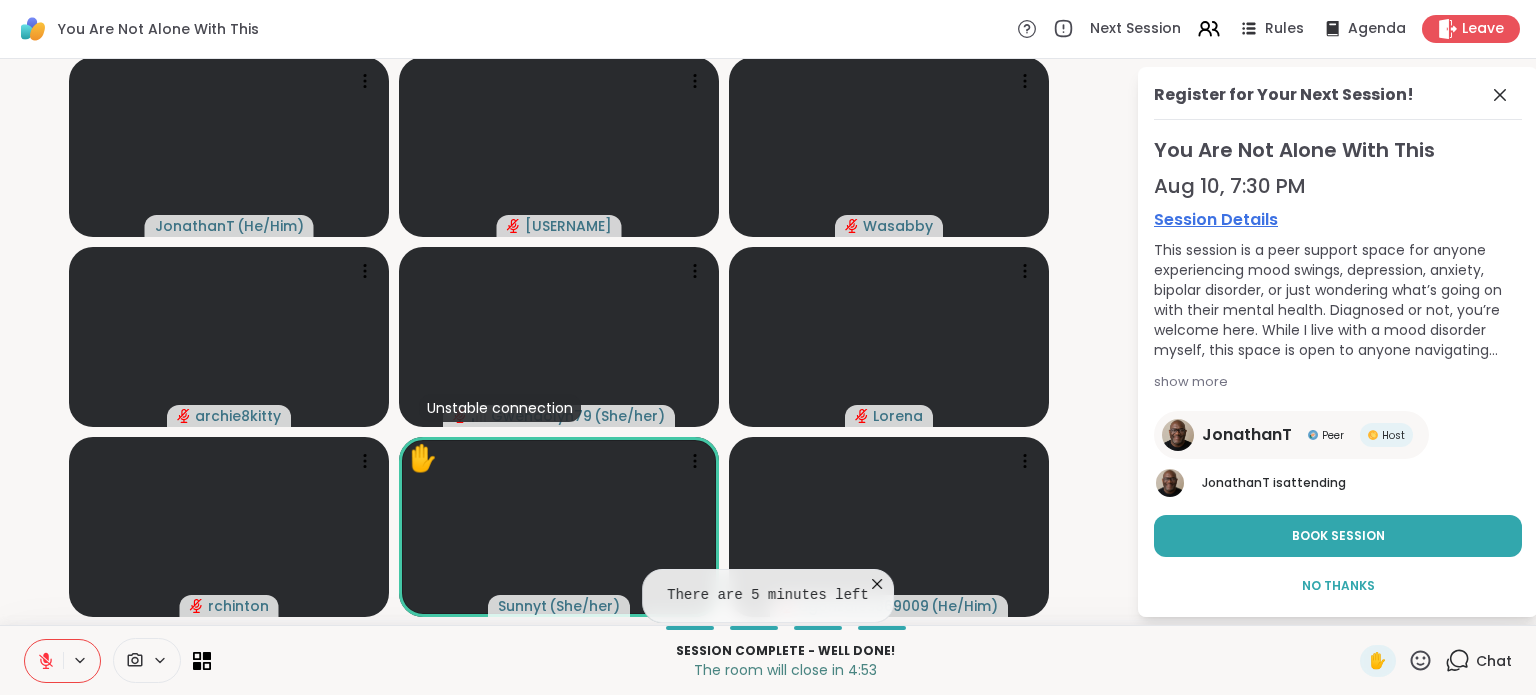 scroll, scrollTop: 65, scrollLeft: 0, axis: vertical 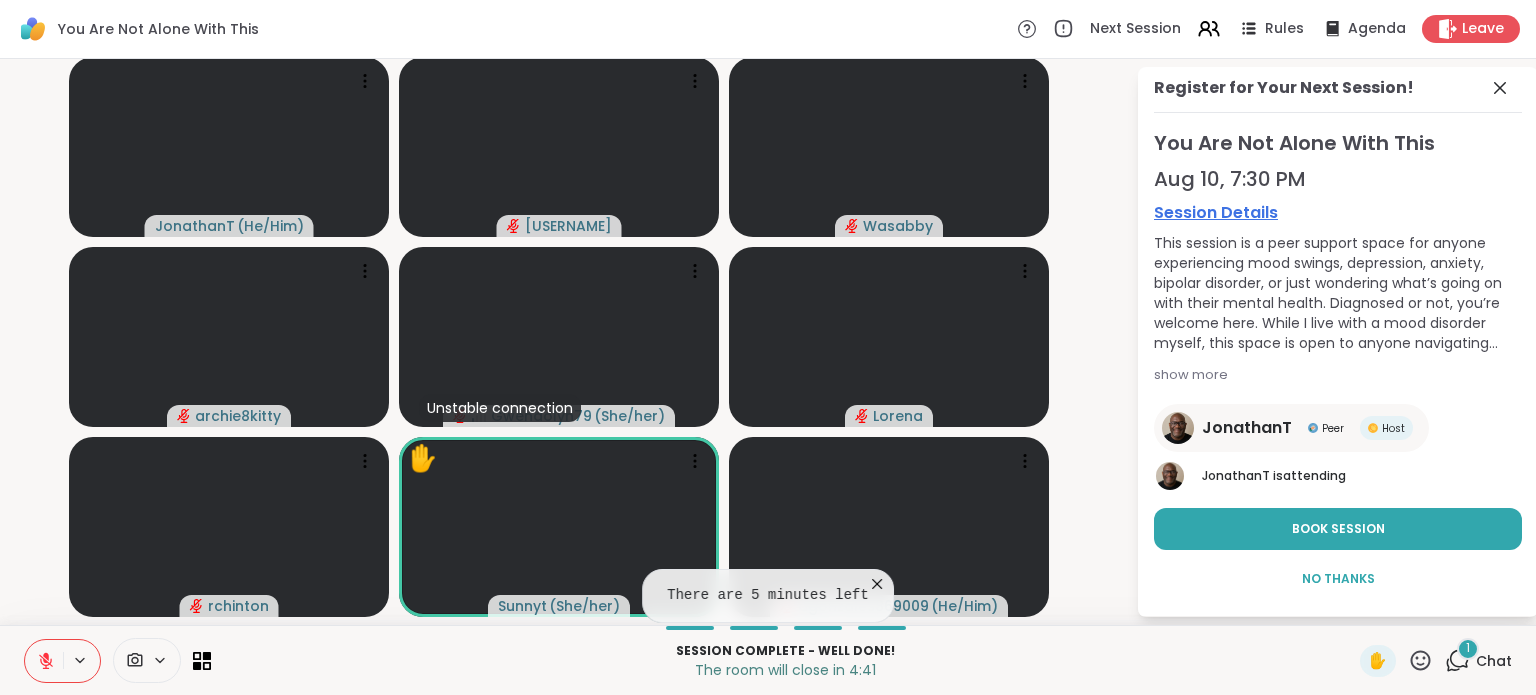 click on "1" at bounding box center [1468, 649] 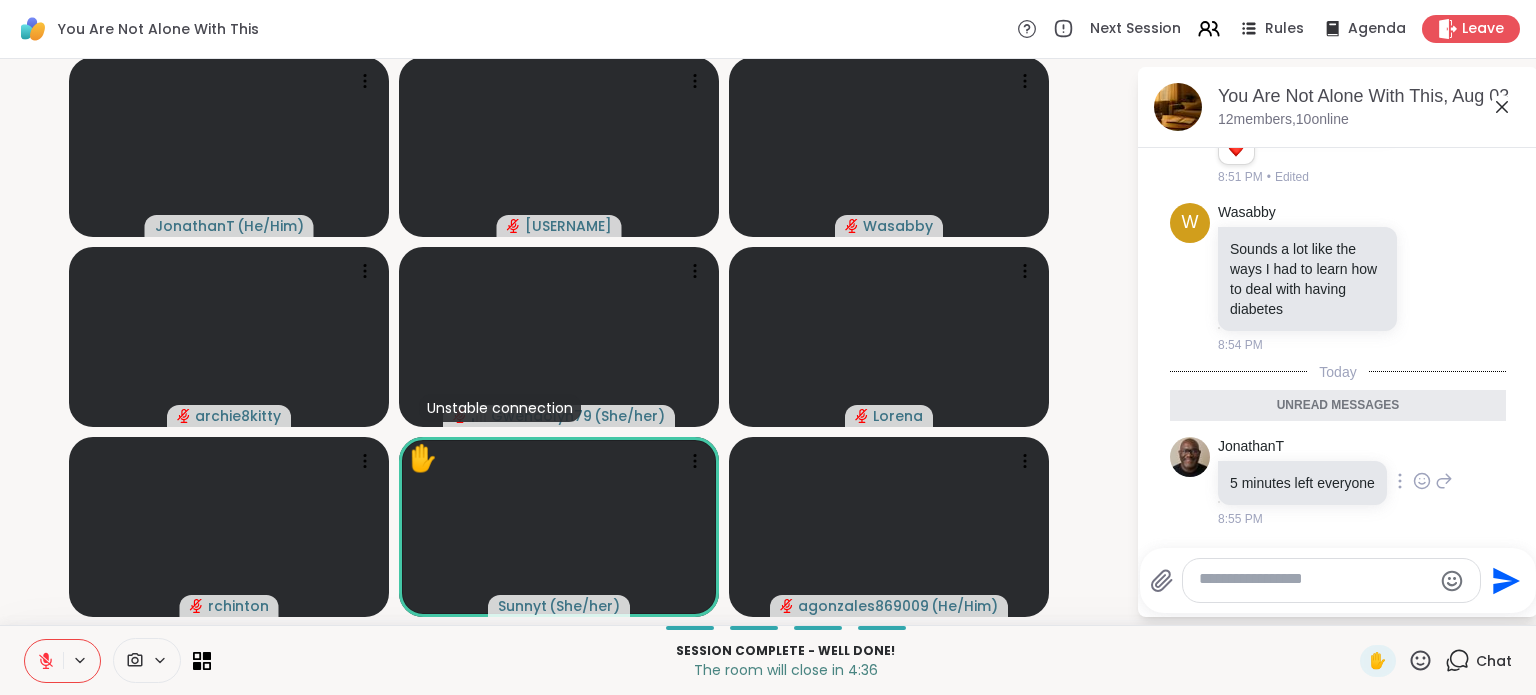 scroll, scrollTop: 16244, scrollLeft: 0, axis: vertical 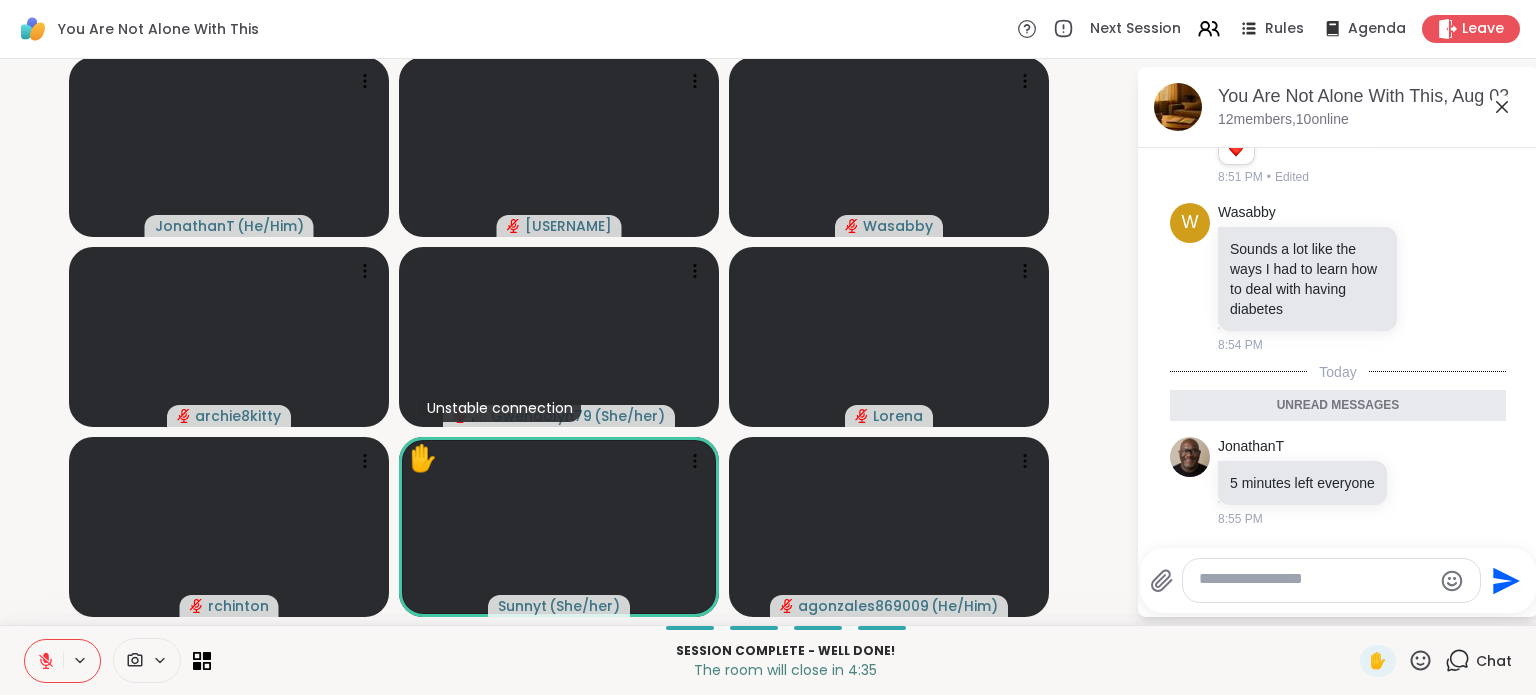 click at bounding box center (1315, 580) 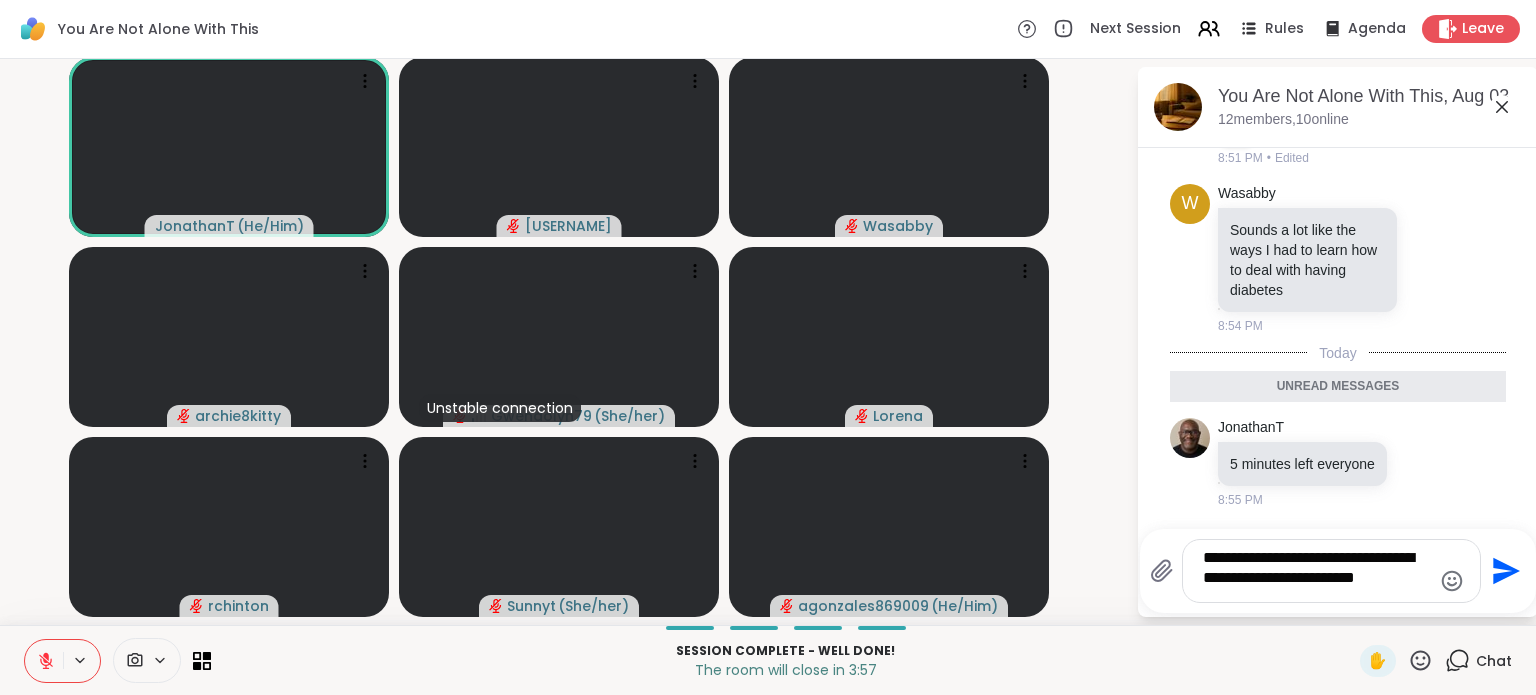 type on "**********" 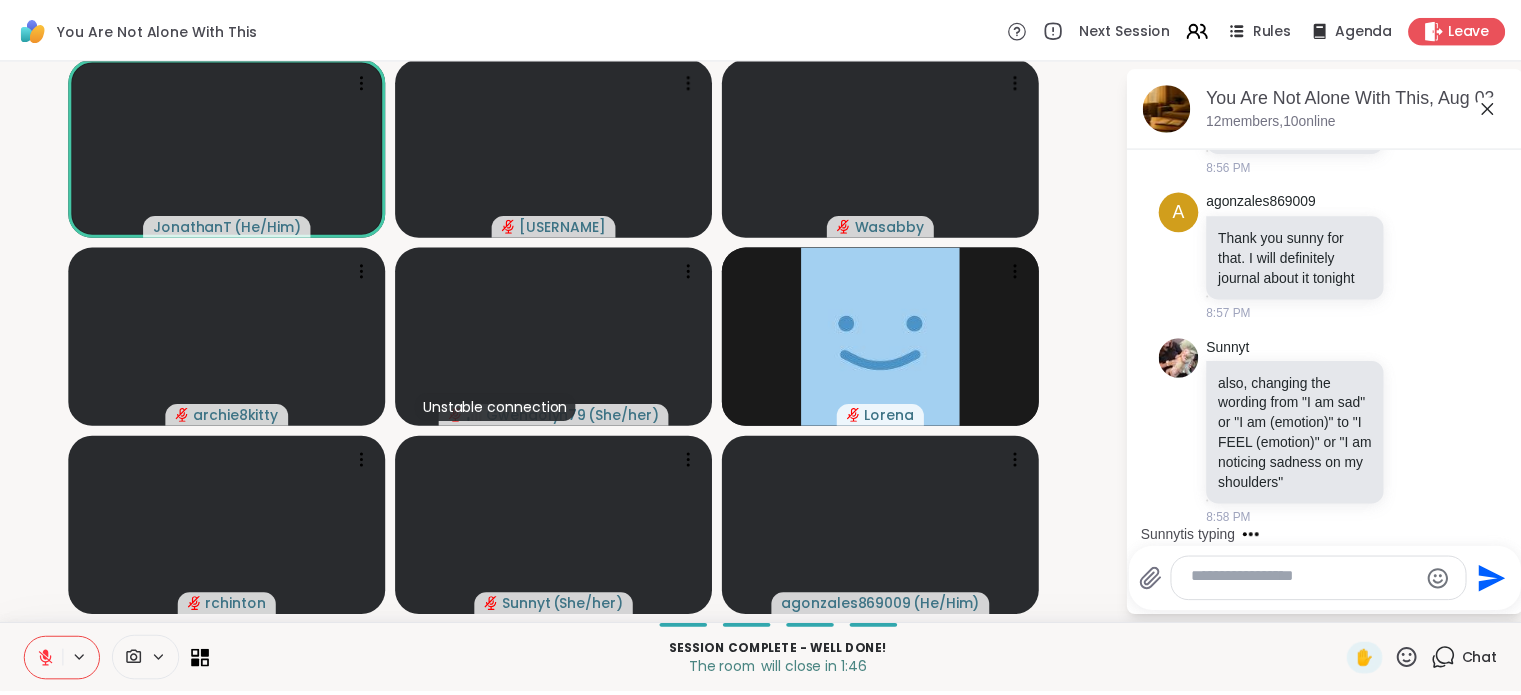 scroll, scrollTop: 17435, scrollLeft: 0, axis: vertical 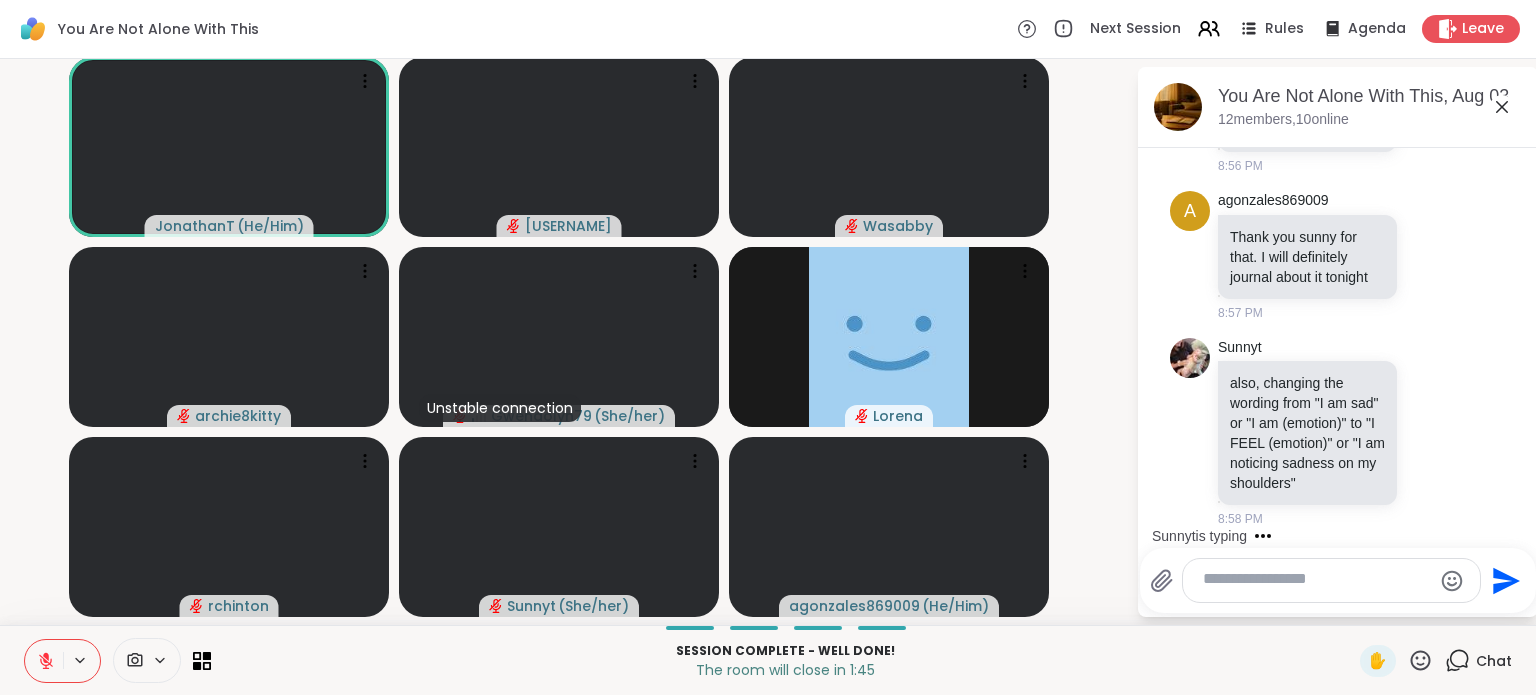 click 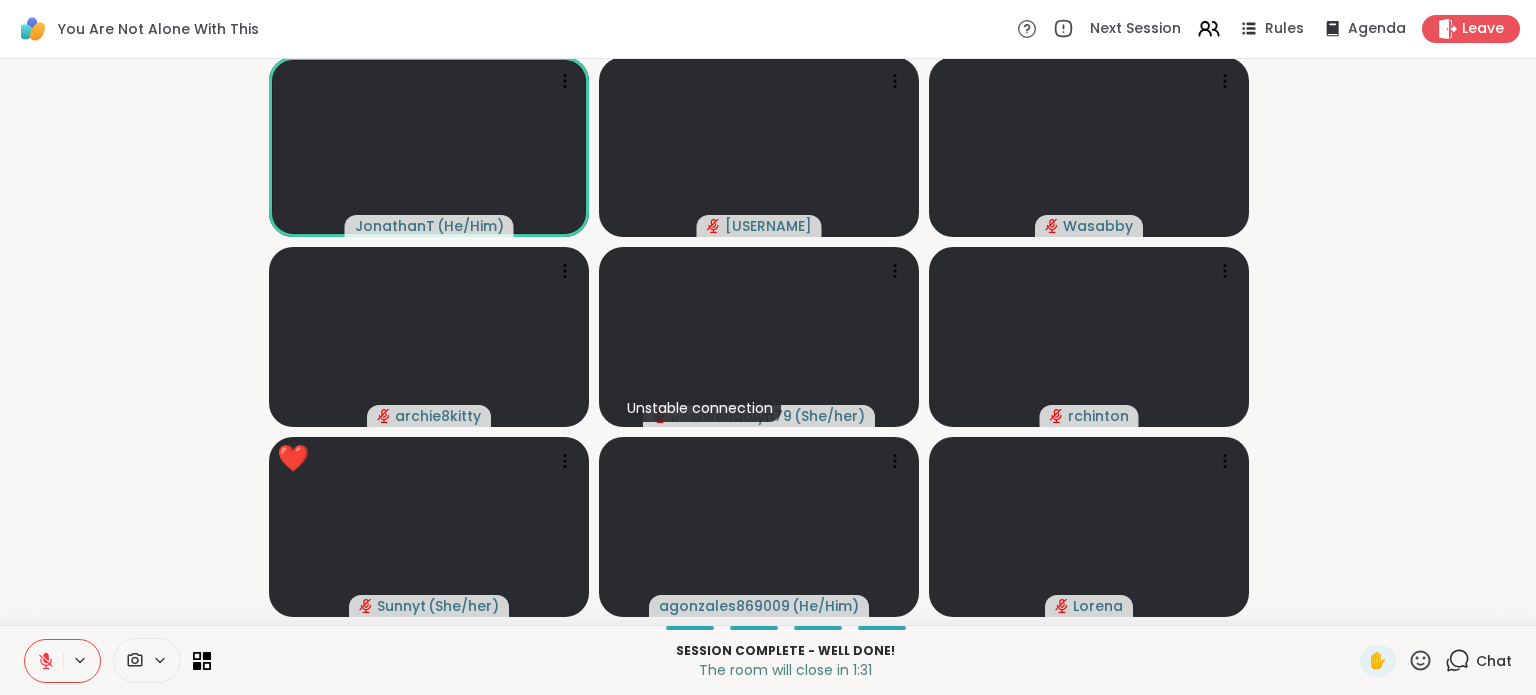 click 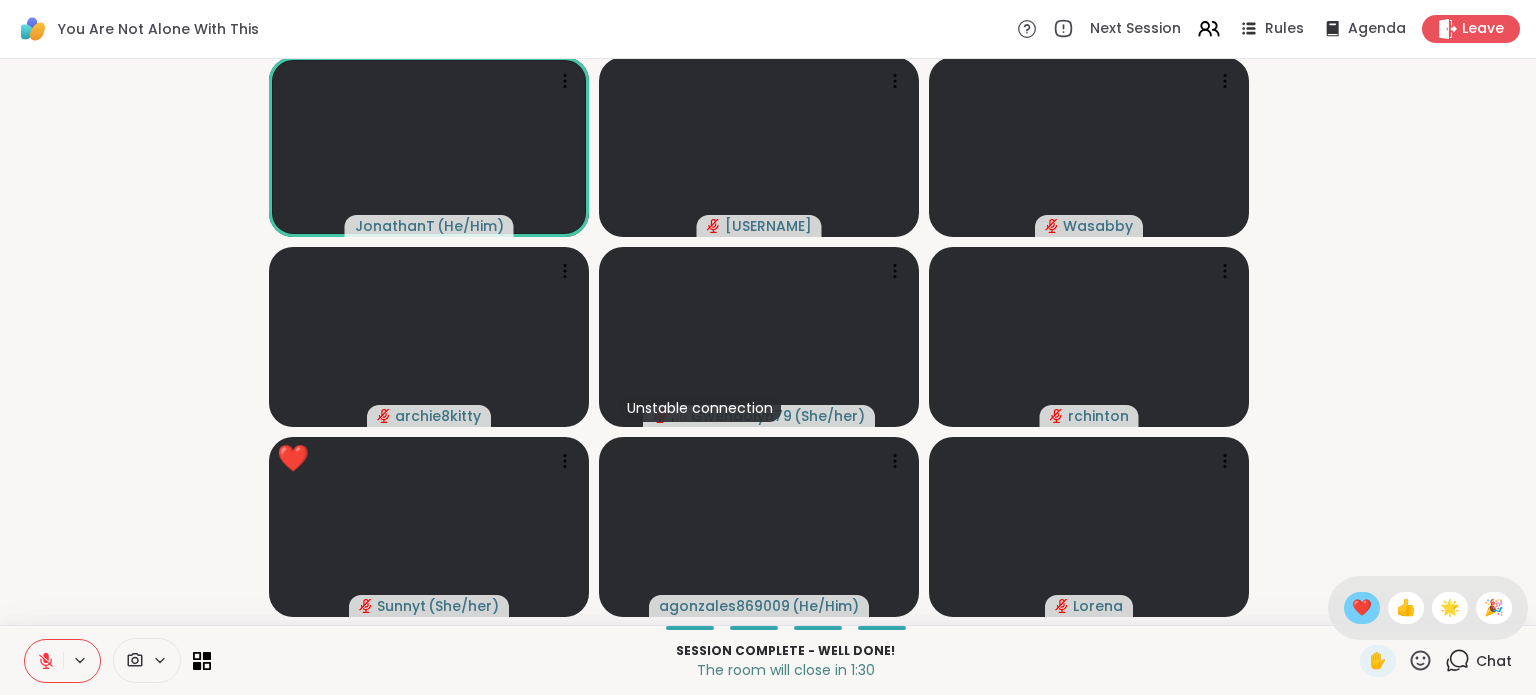 click on "❤️" at bounding box center [1362, 608] 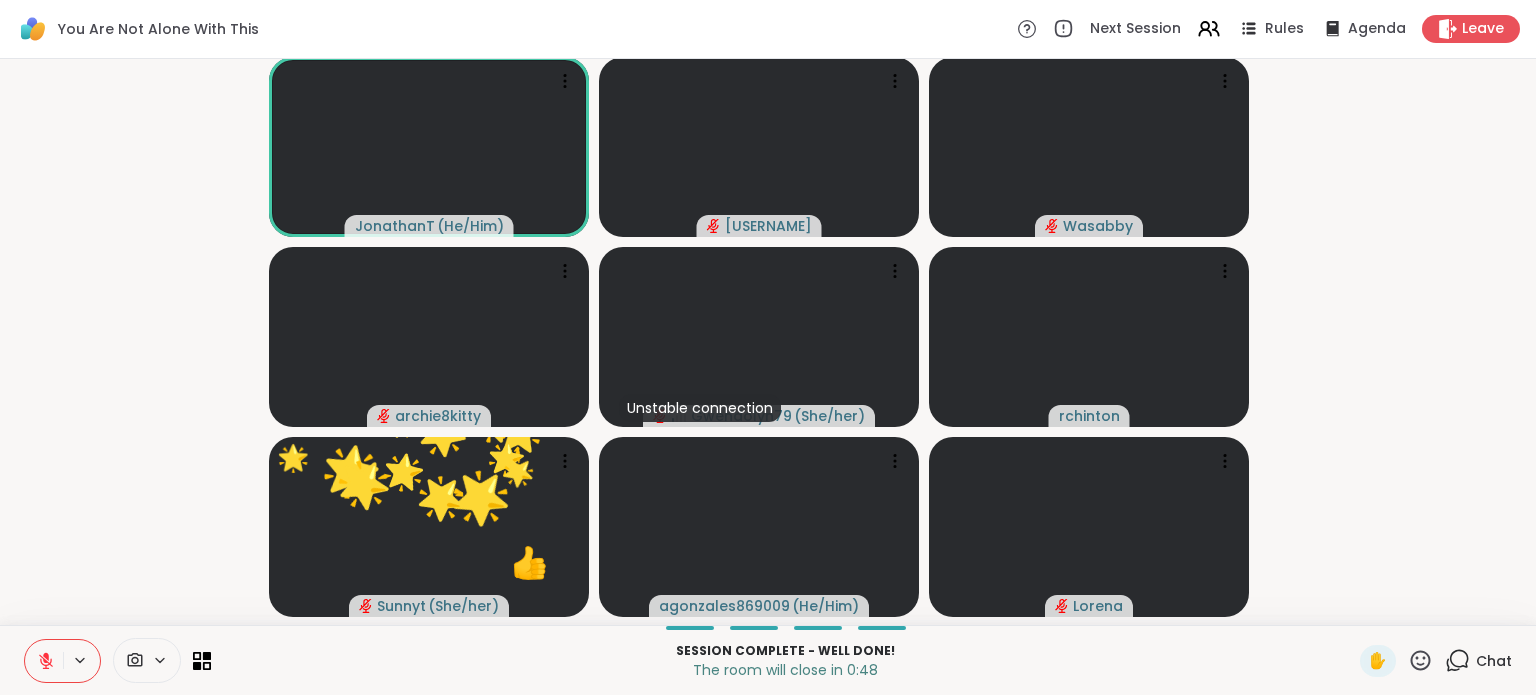 click 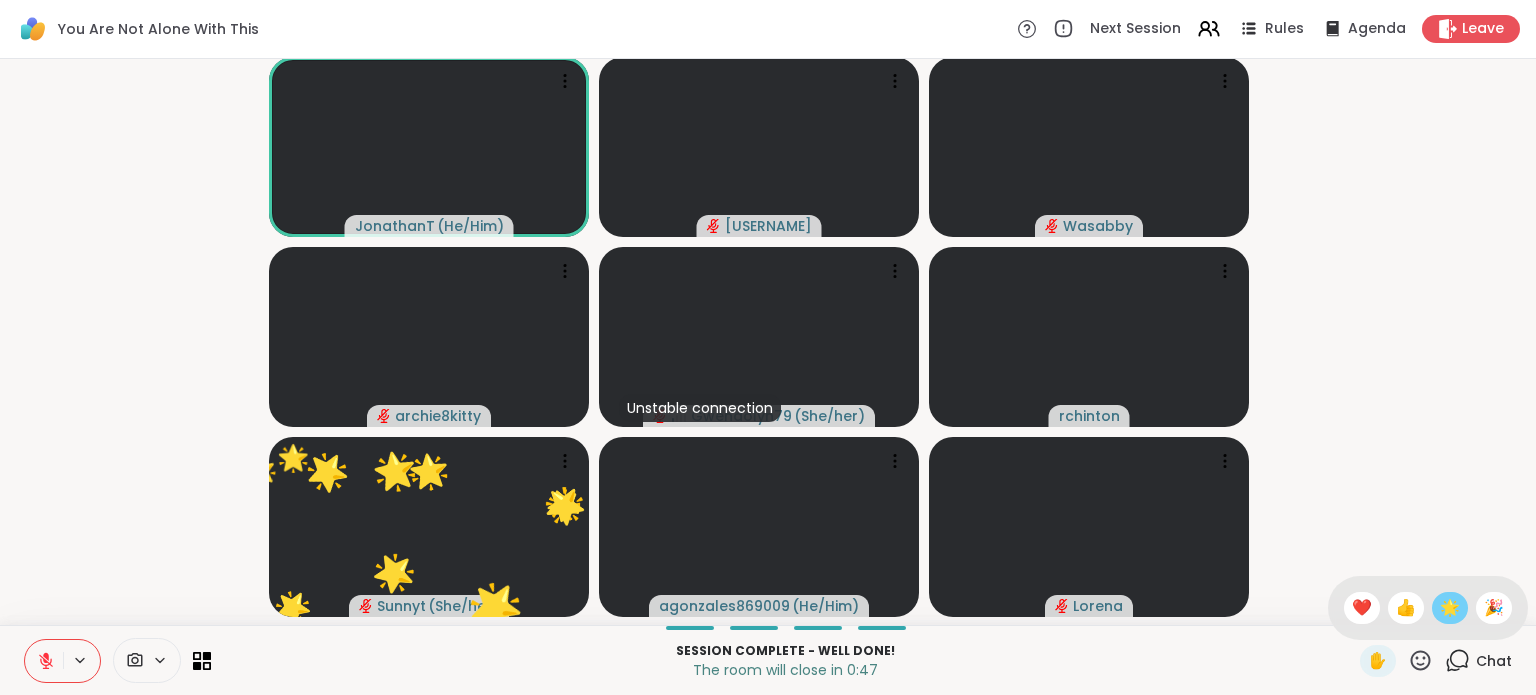 click on "🌟" at bounding box center (1450, 608) 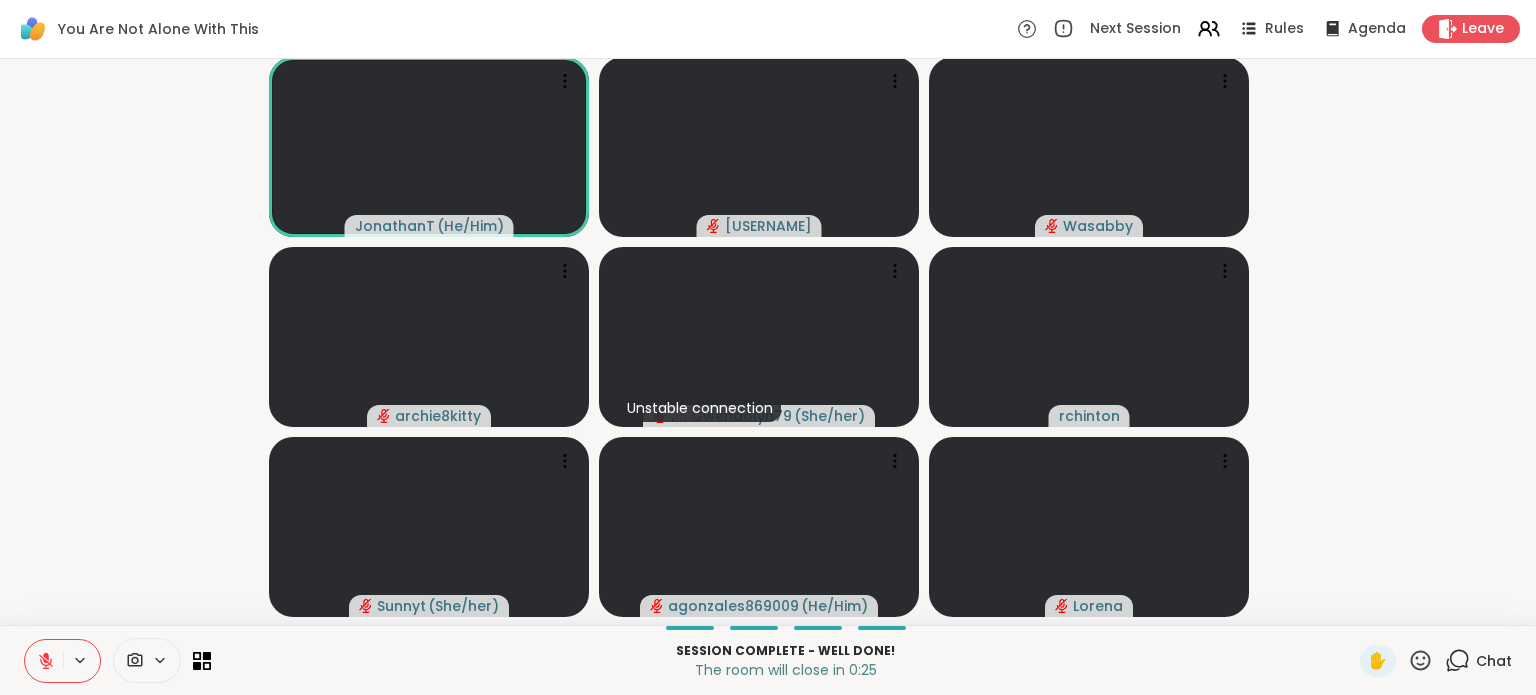 click 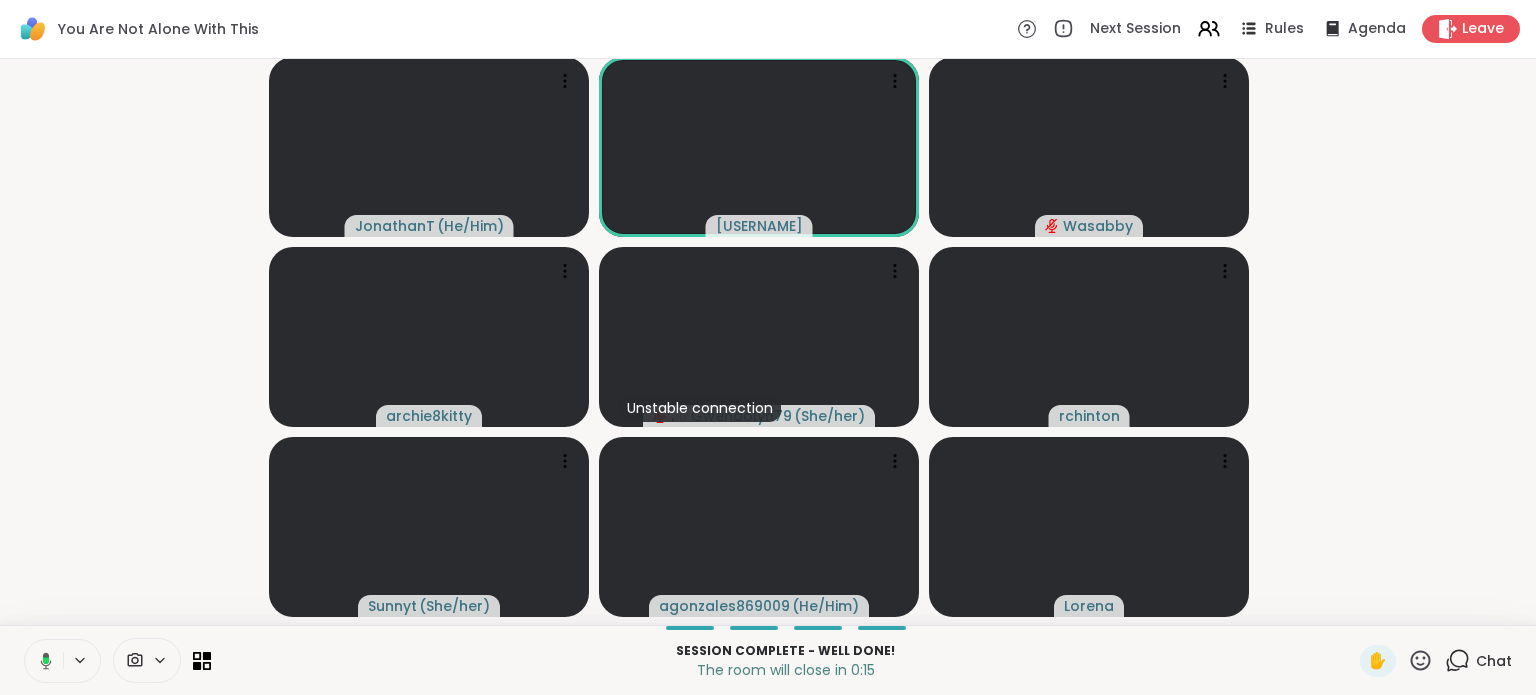 click 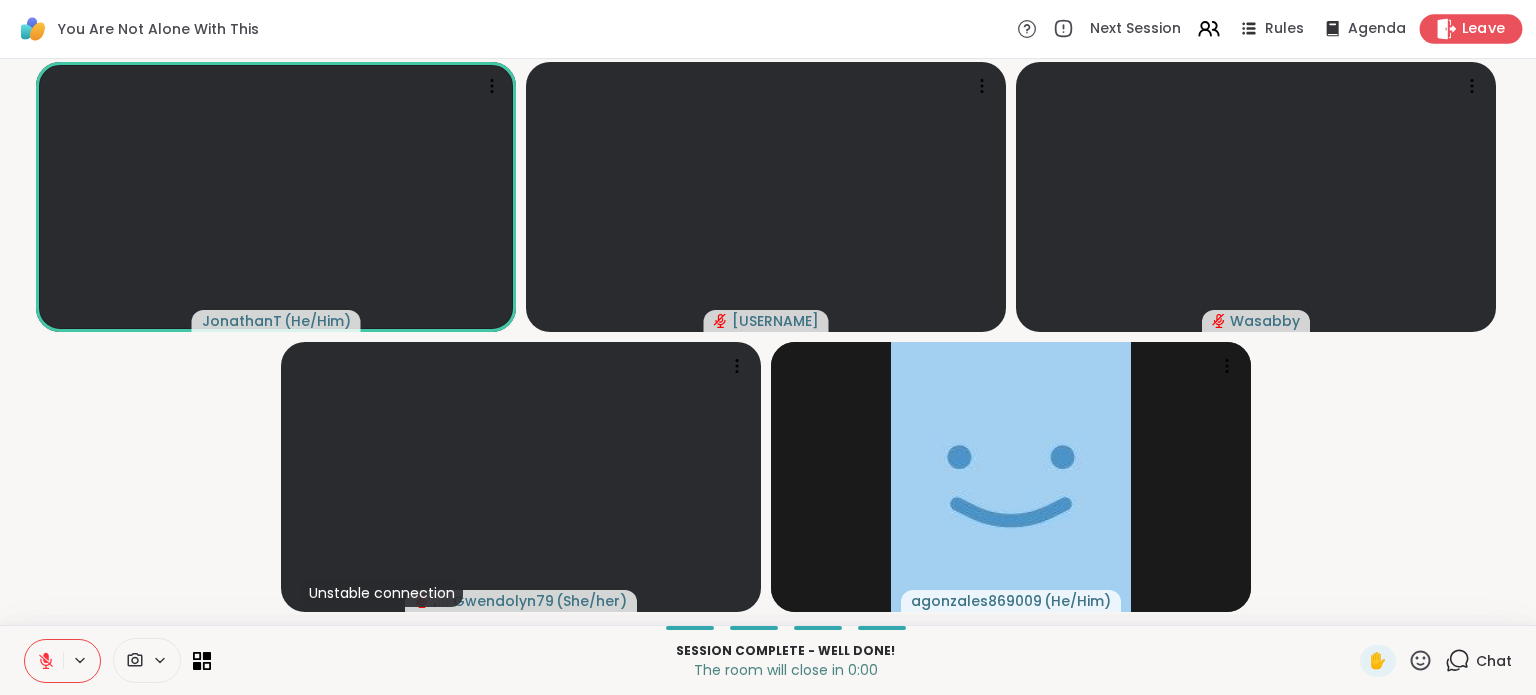 click on "Leave" at bounding box center (1484, 29) 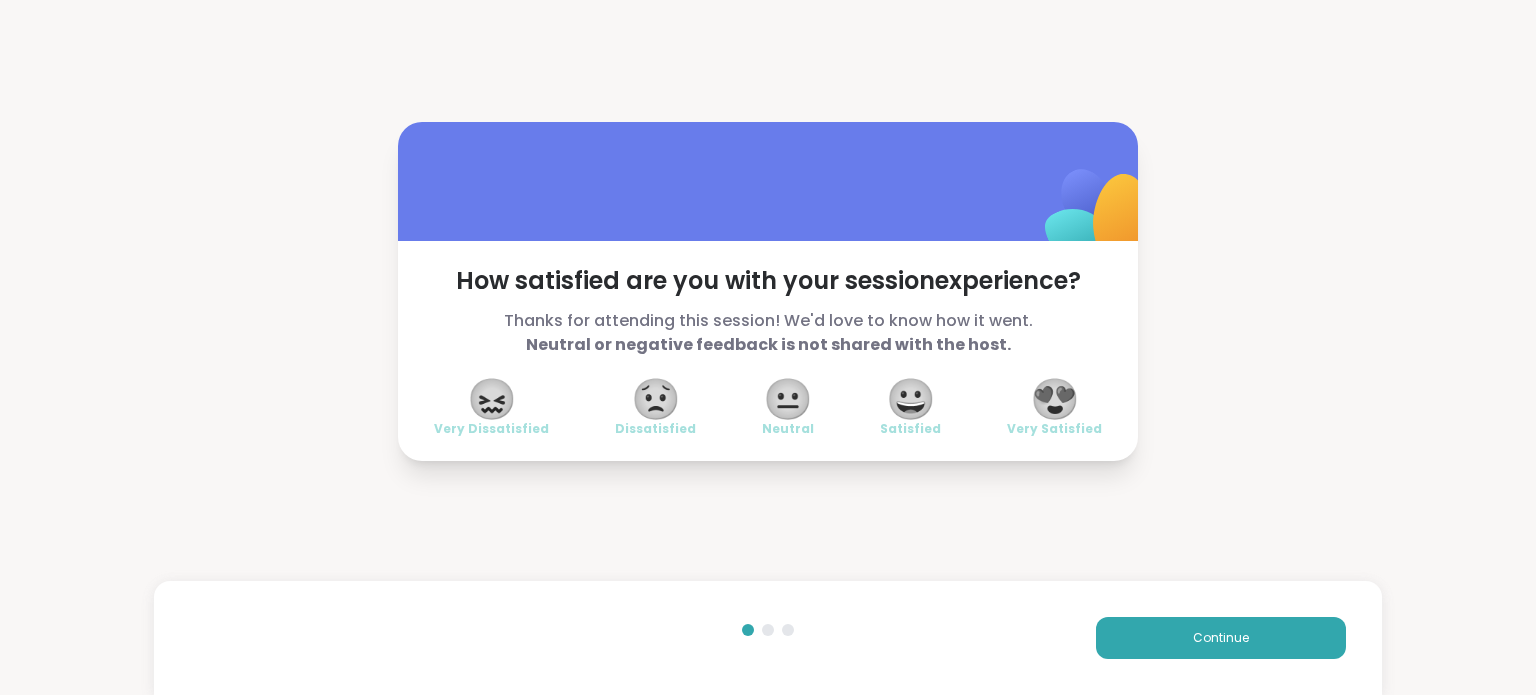 click on "😍" at bounding box center (1055, 399) 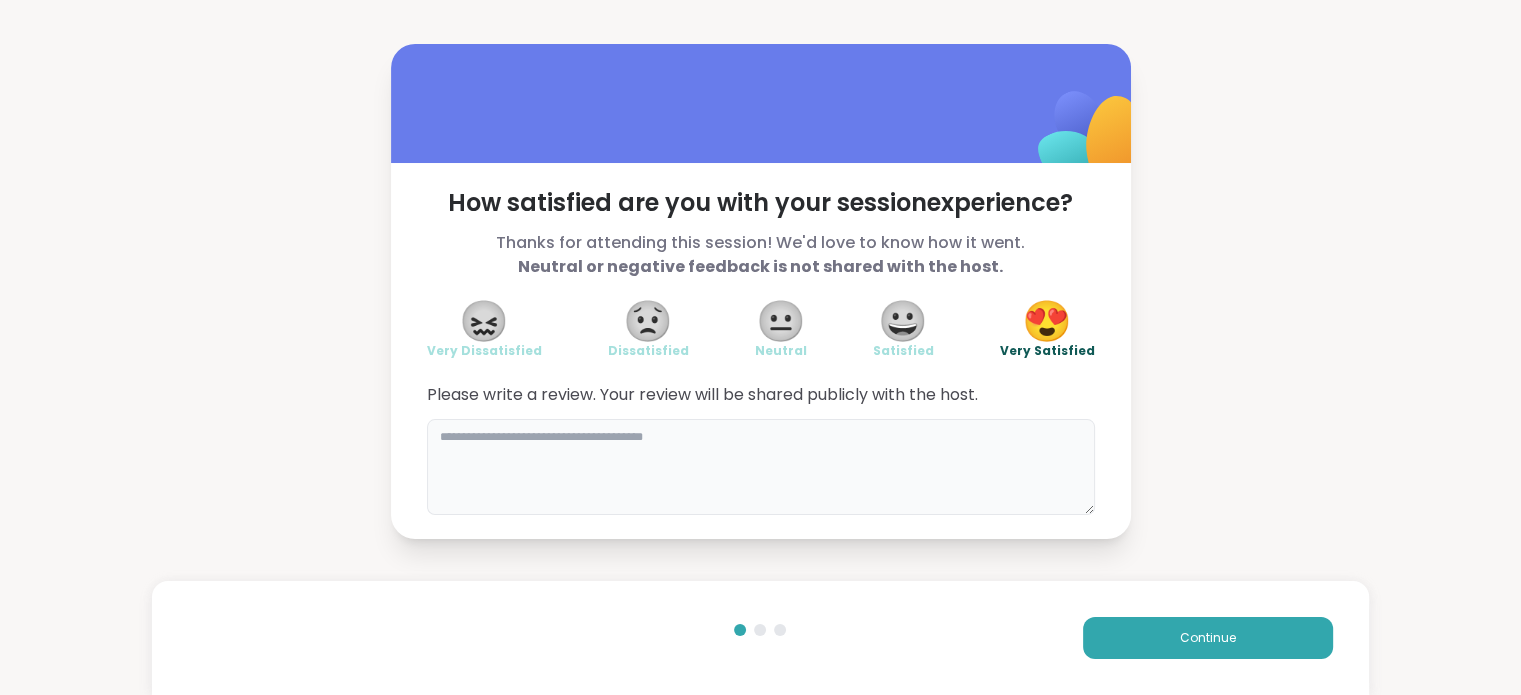 click at bounding box center (761, 467) 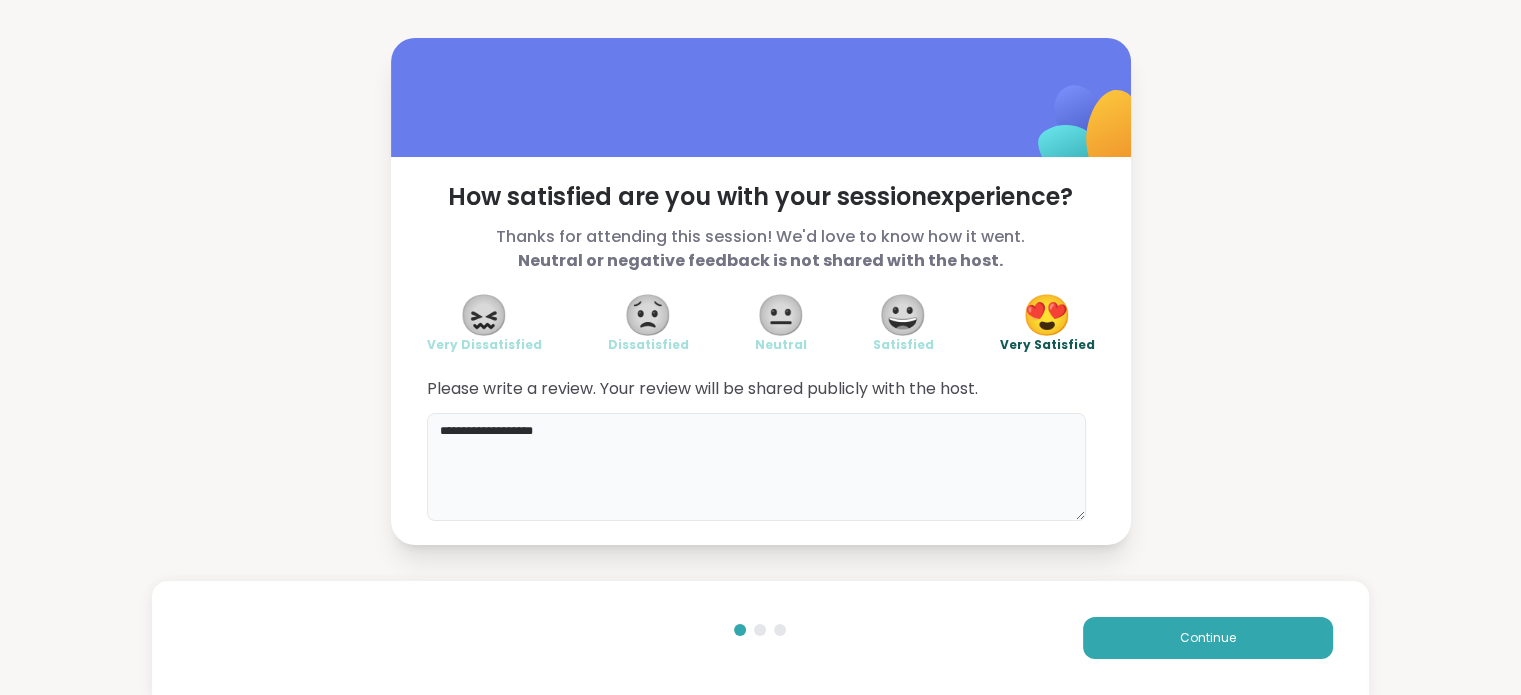 scroll, scrollTop: 8, scrollLeft: 0, axis: vertical 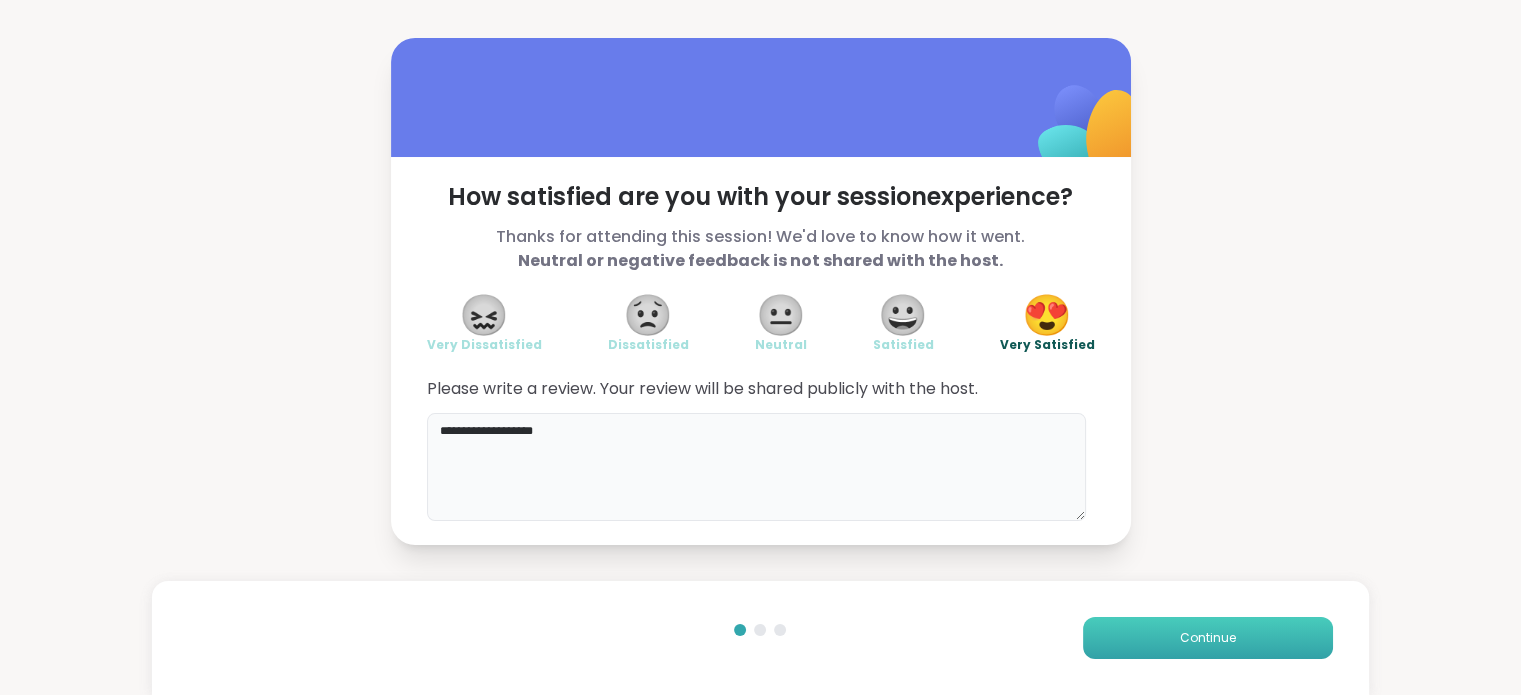 type on "**********" 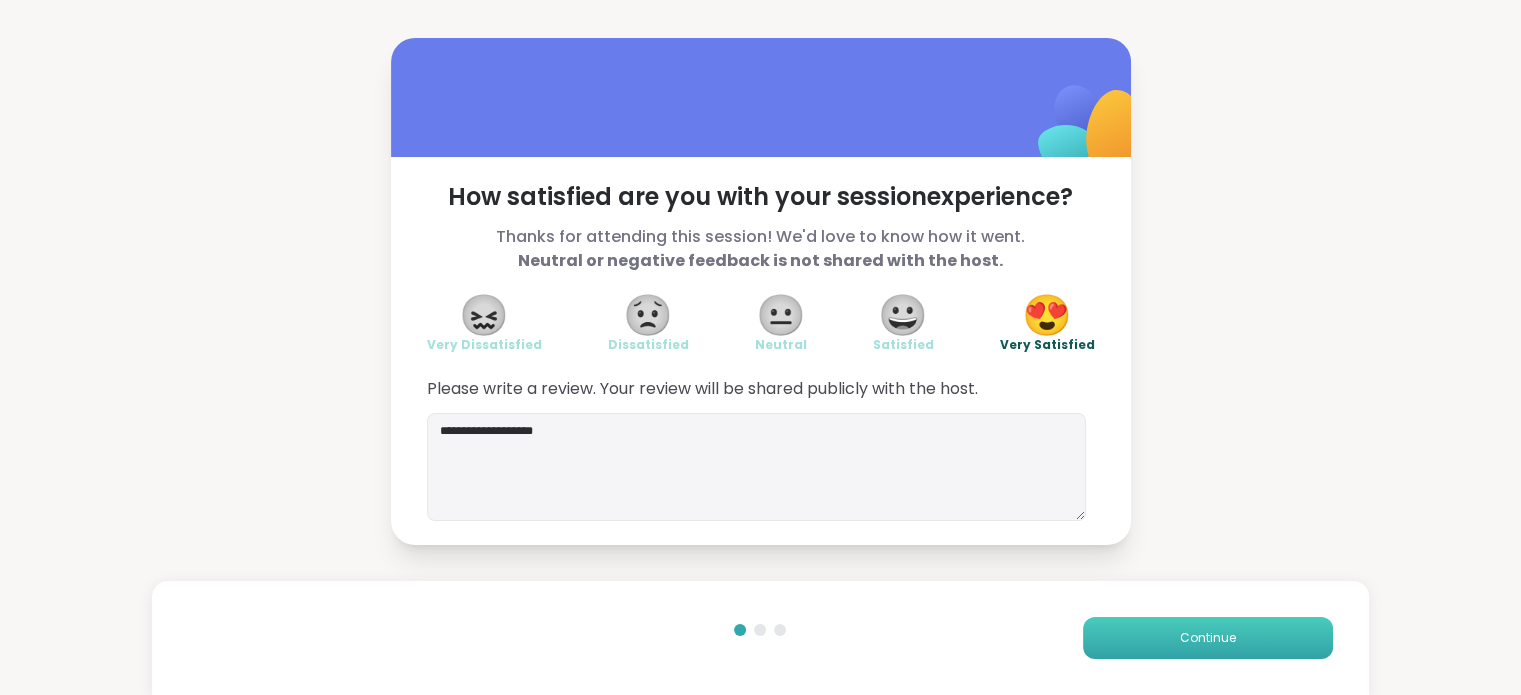 click on "Continue" at bounding box center [1208, 638] 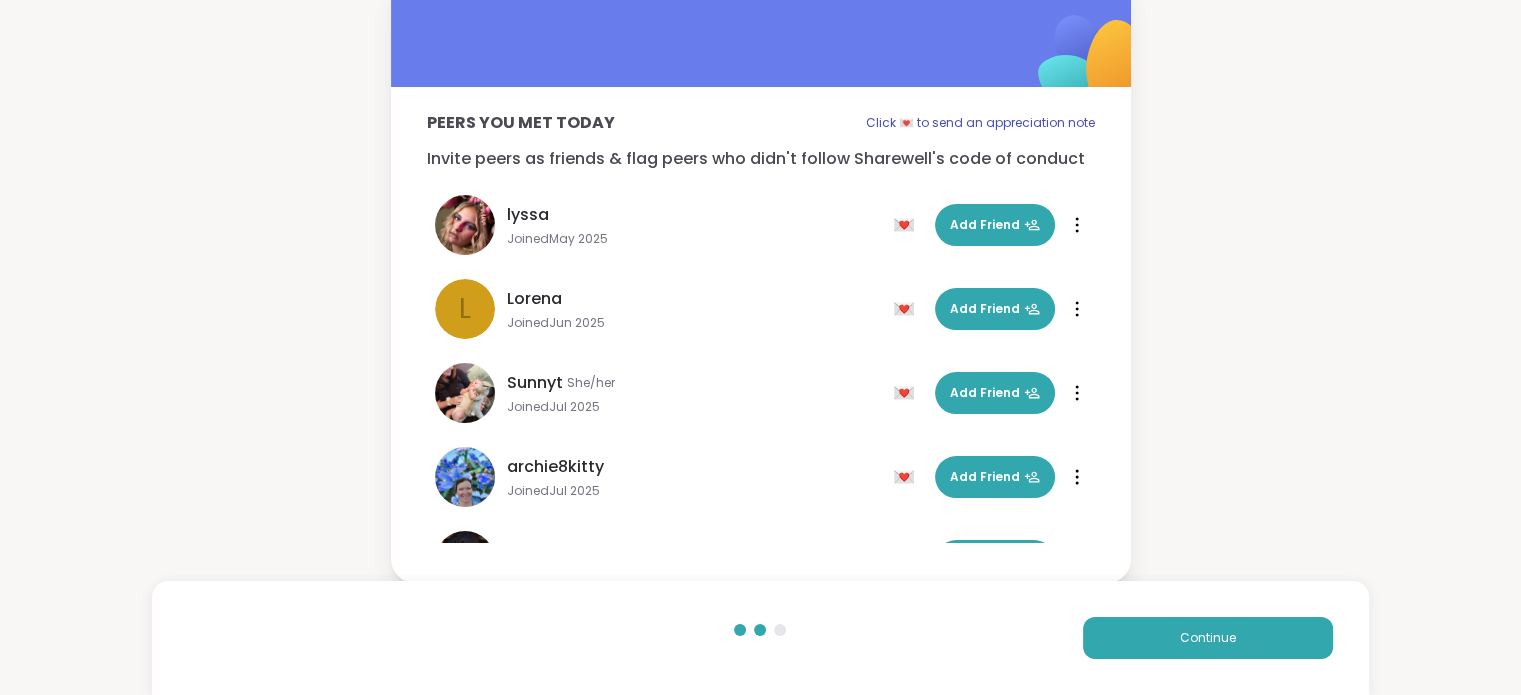 scroll, scrollTop: 89, scrollLeft: 0, axis: vertical 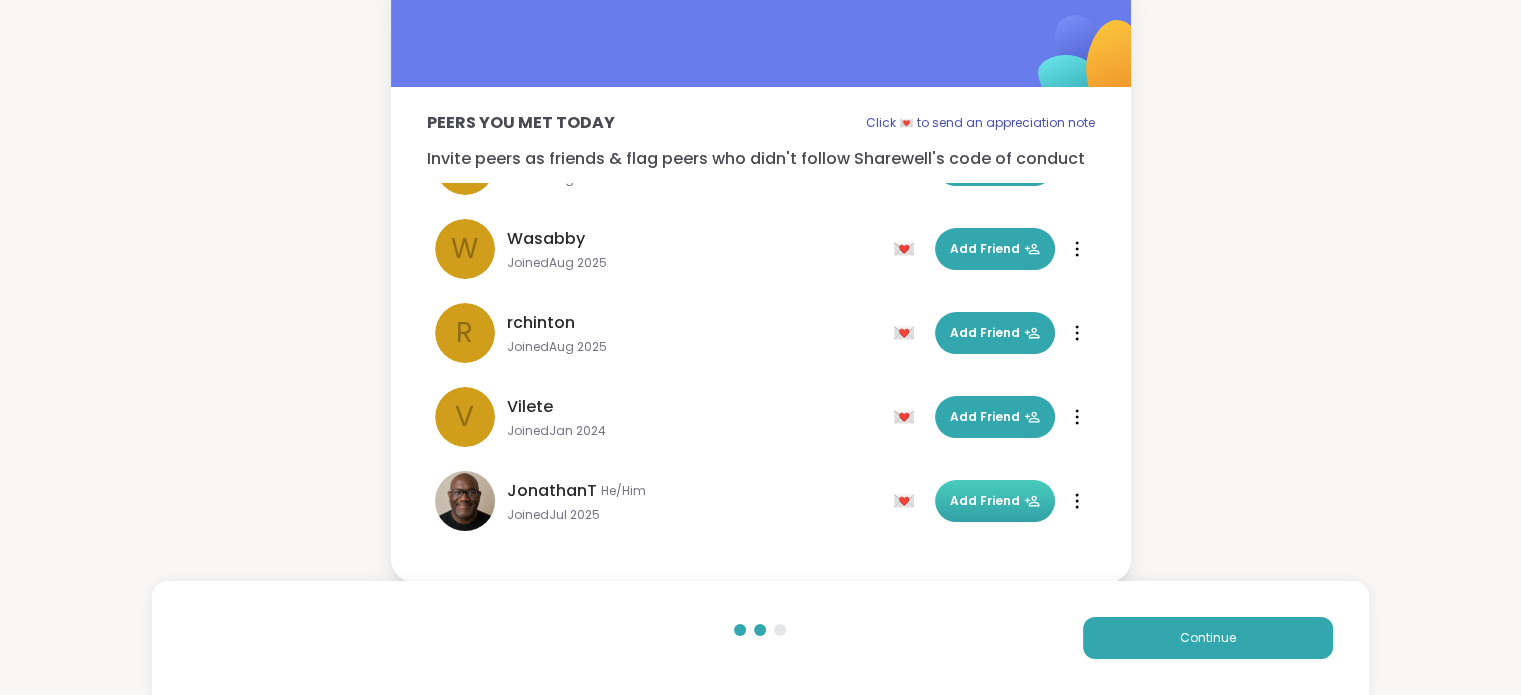 click on "Add Friend" at bounding box center [995, 501] 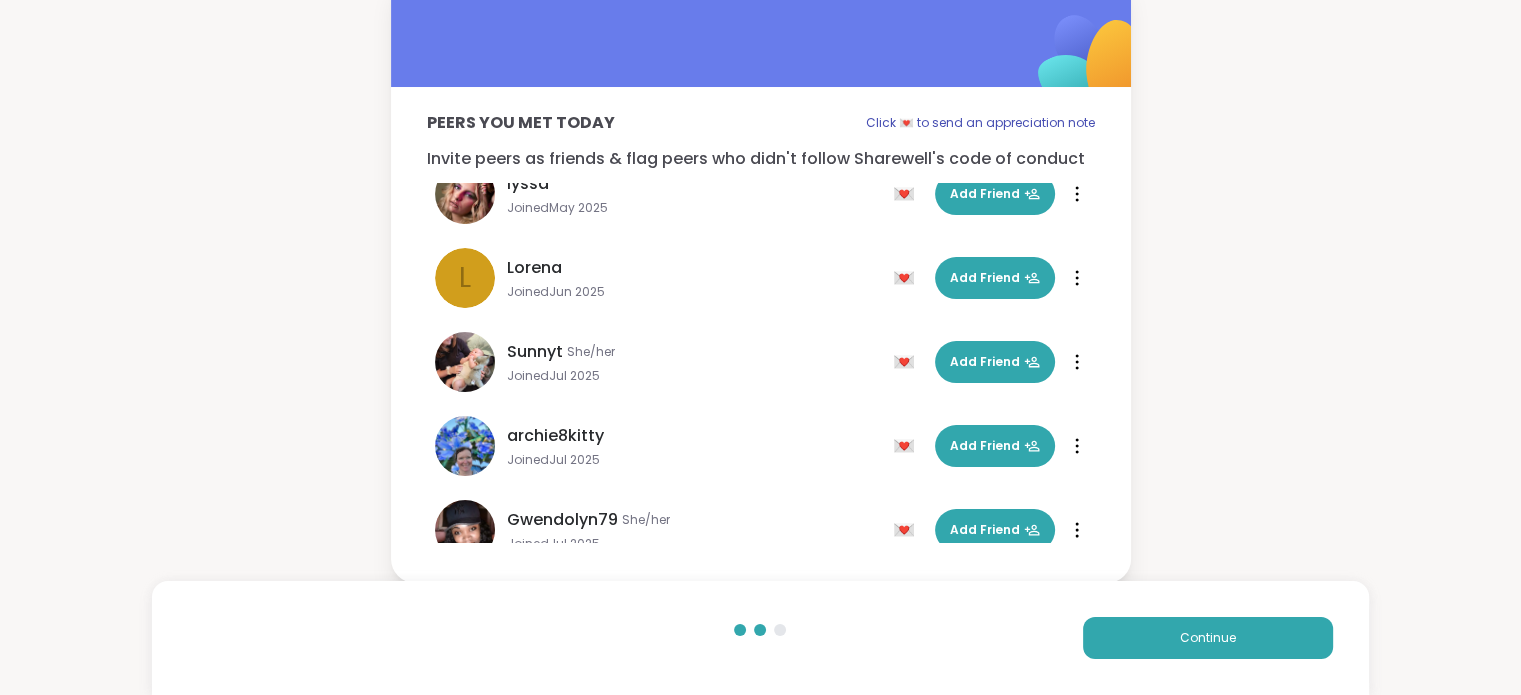 scroll, scrollTop: 9, scrollLeft: 0, axis: vertical 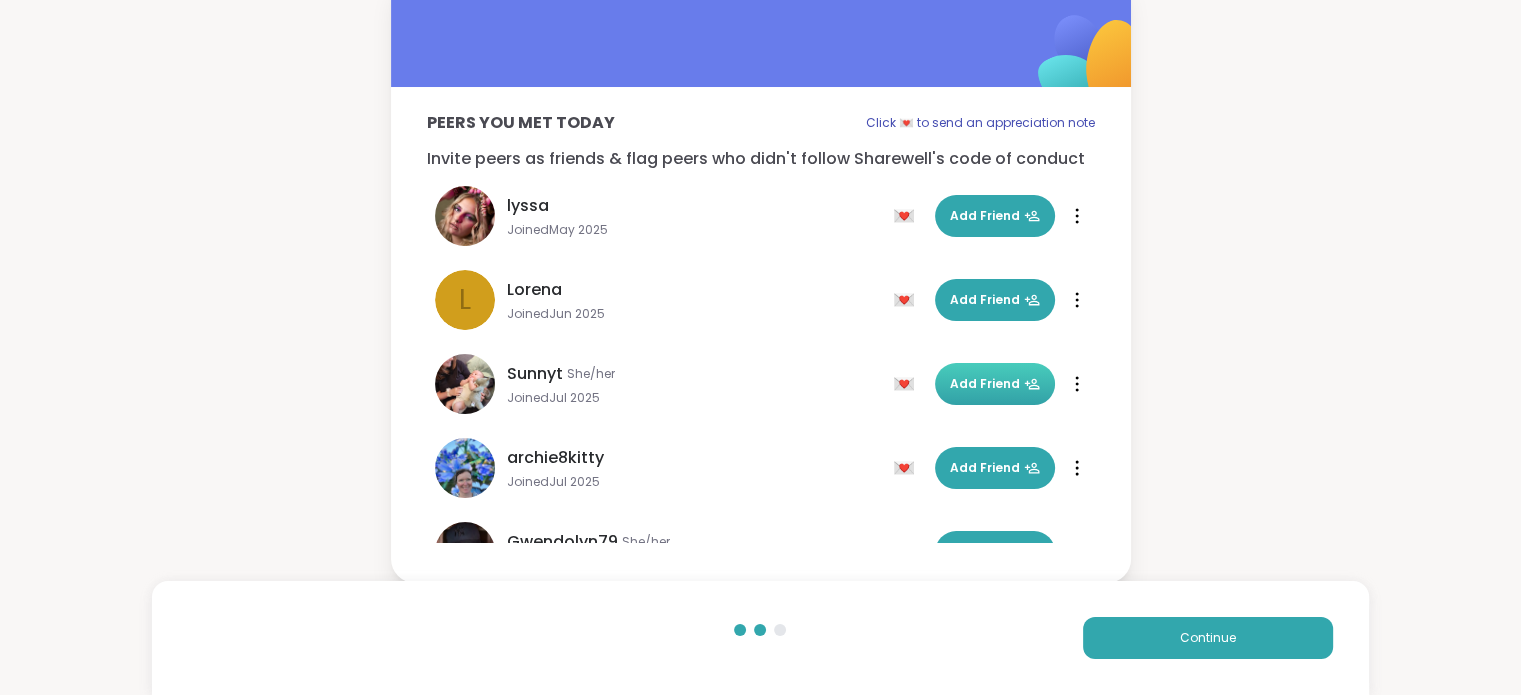 click on "Add Friend" at bounding box center (995, 384) 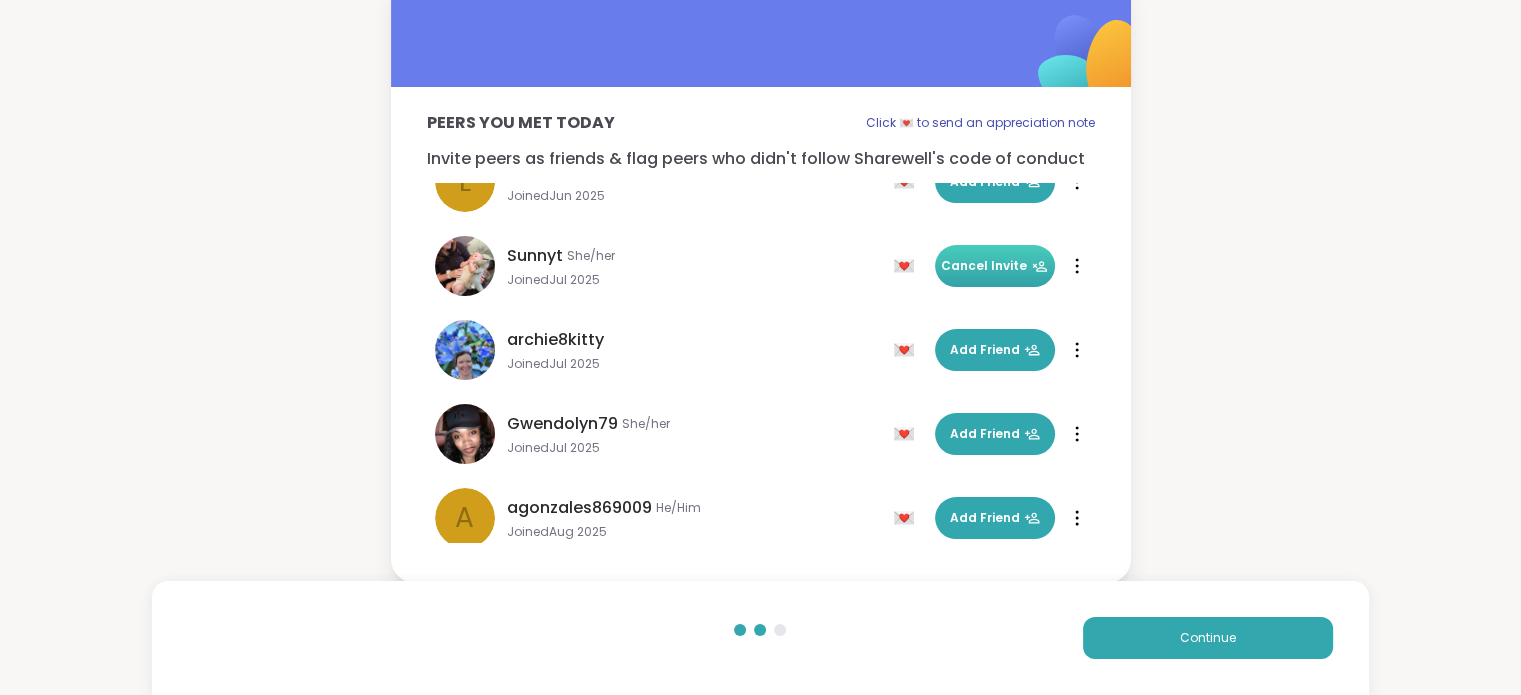 scroll, scrollTop: 109, scrollLeft: 0, axis: vertical 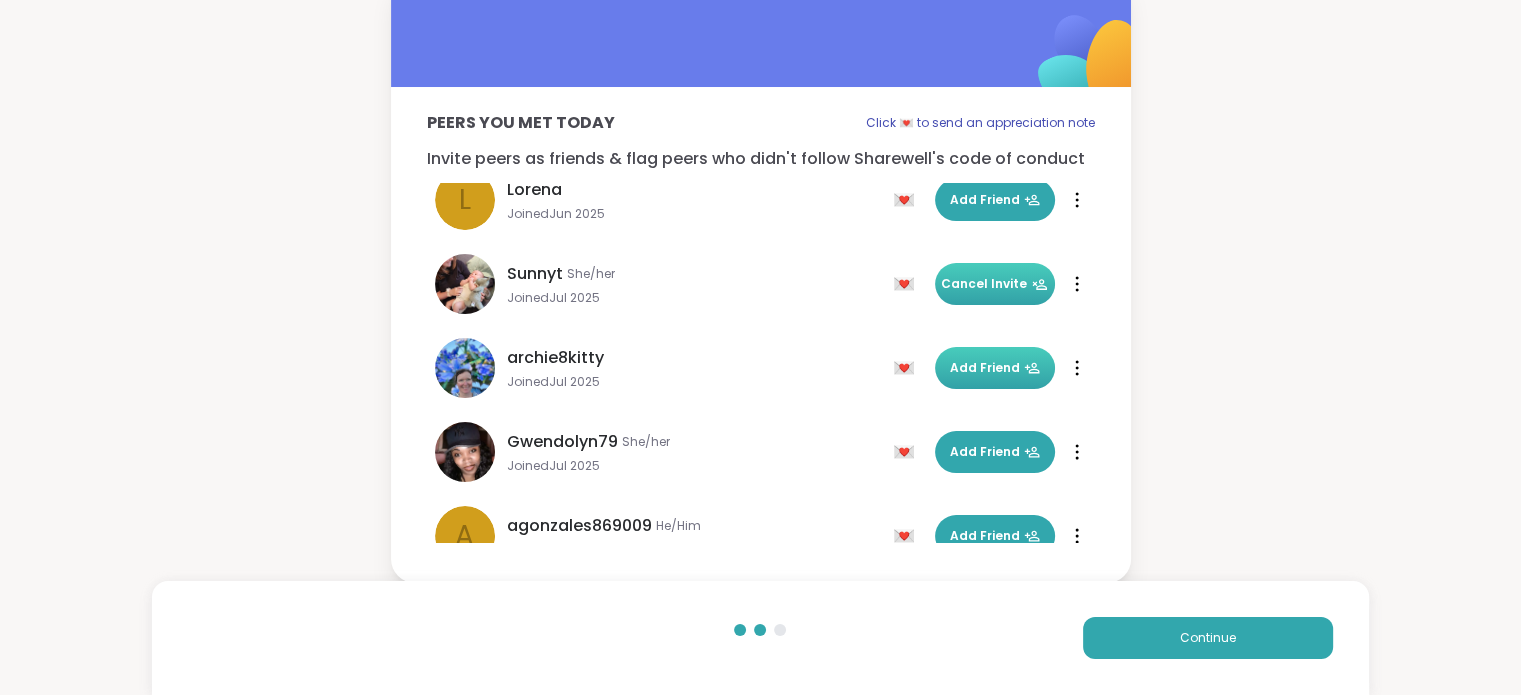 click on "Add Friend" at bounding box center (995, 368) 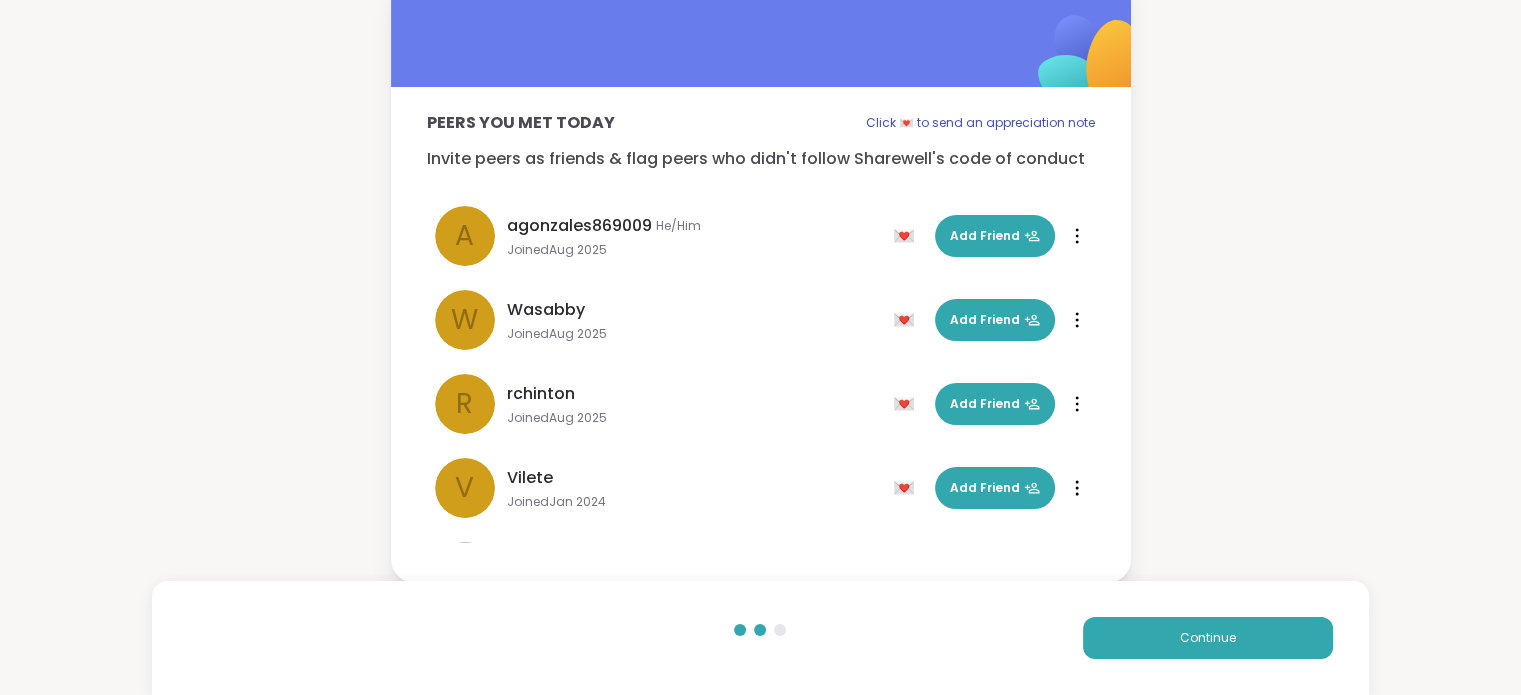 scroll, scrollTop: 309, scrollLeft: 0, axis: vertical 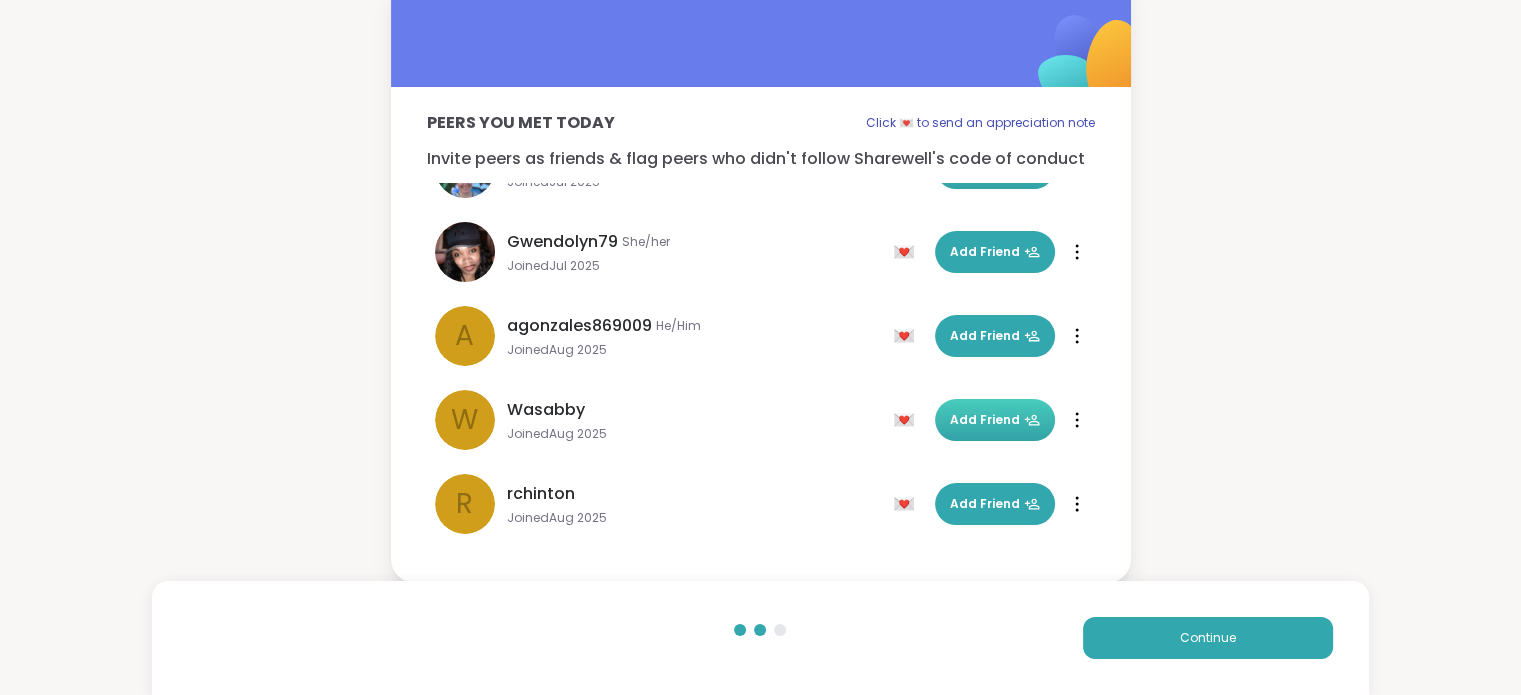 click on "Add Friend" at bounding box center [995, 420] 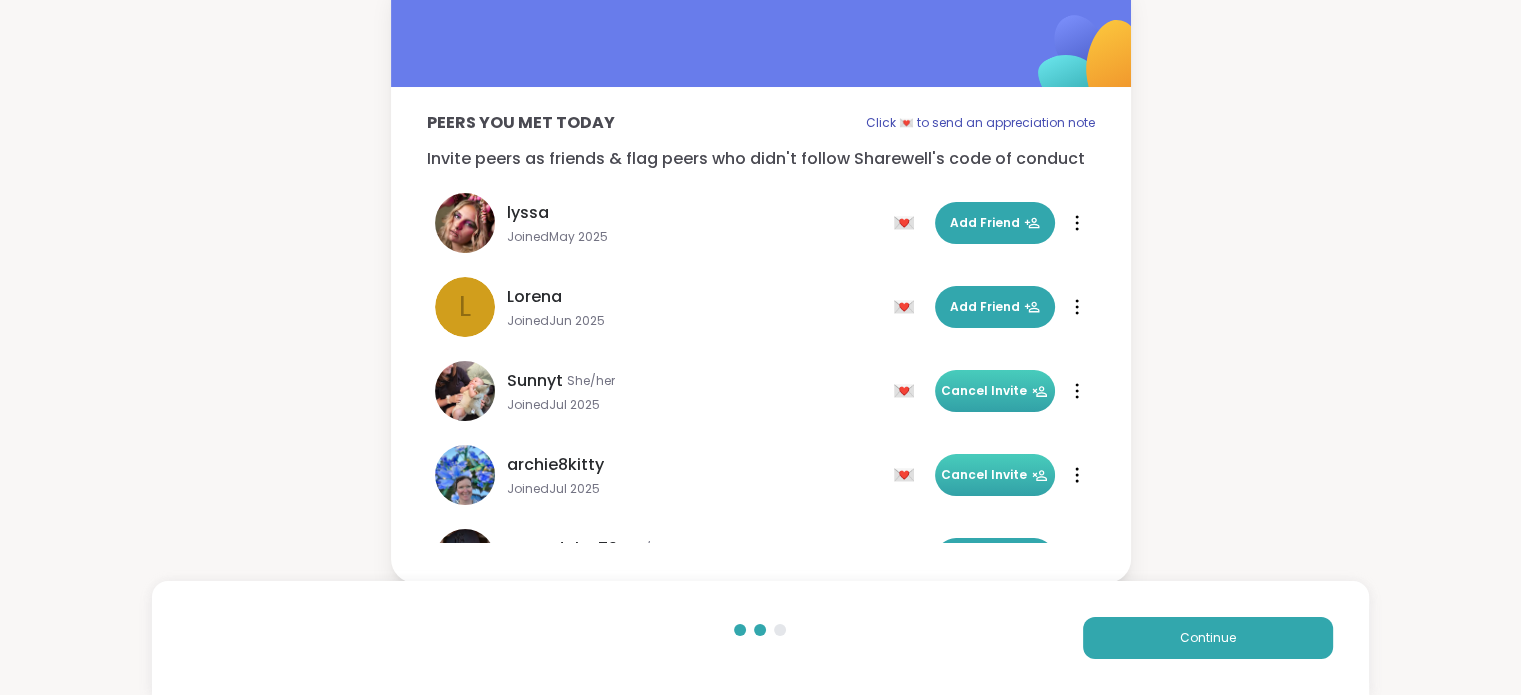 scroll, scrollTop: 0, scrollLeft: 0, axis: both 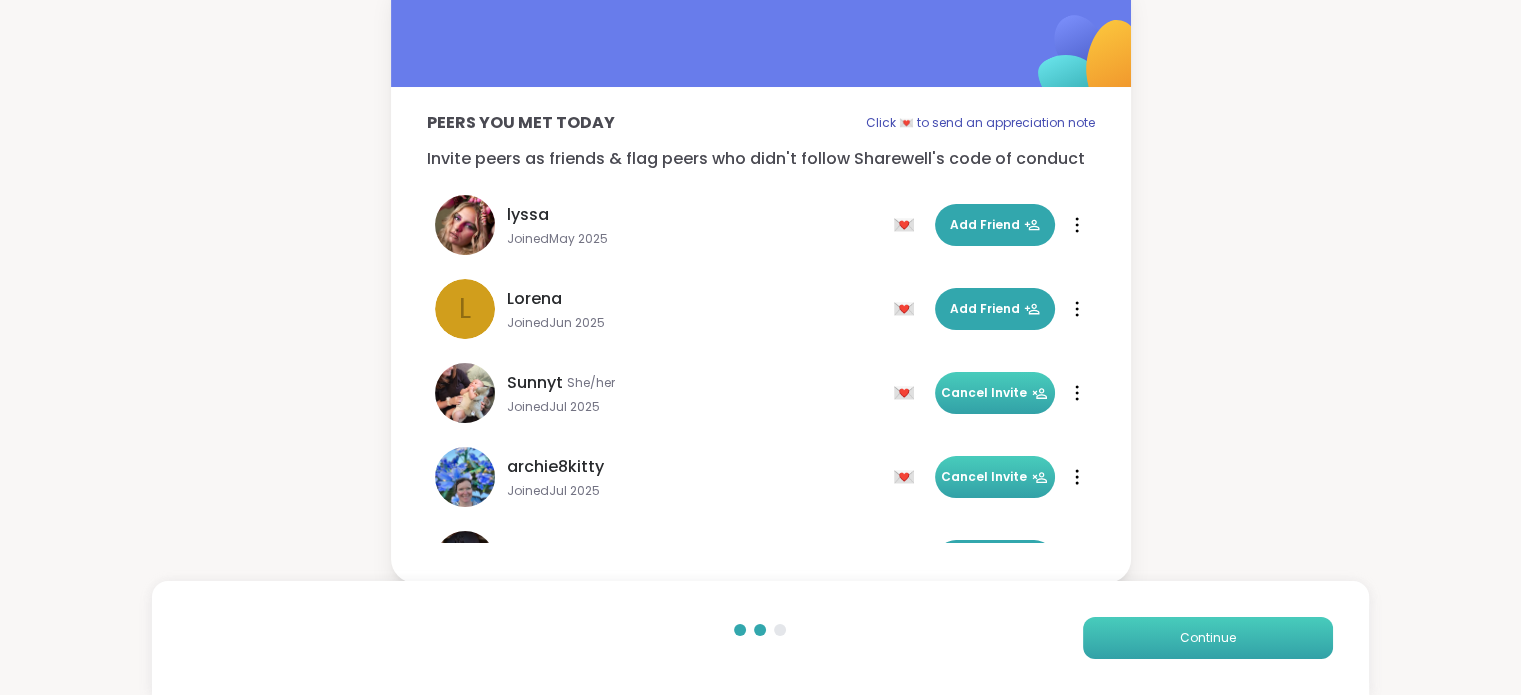 click on "Continue" at bounding box center [1208, 638] 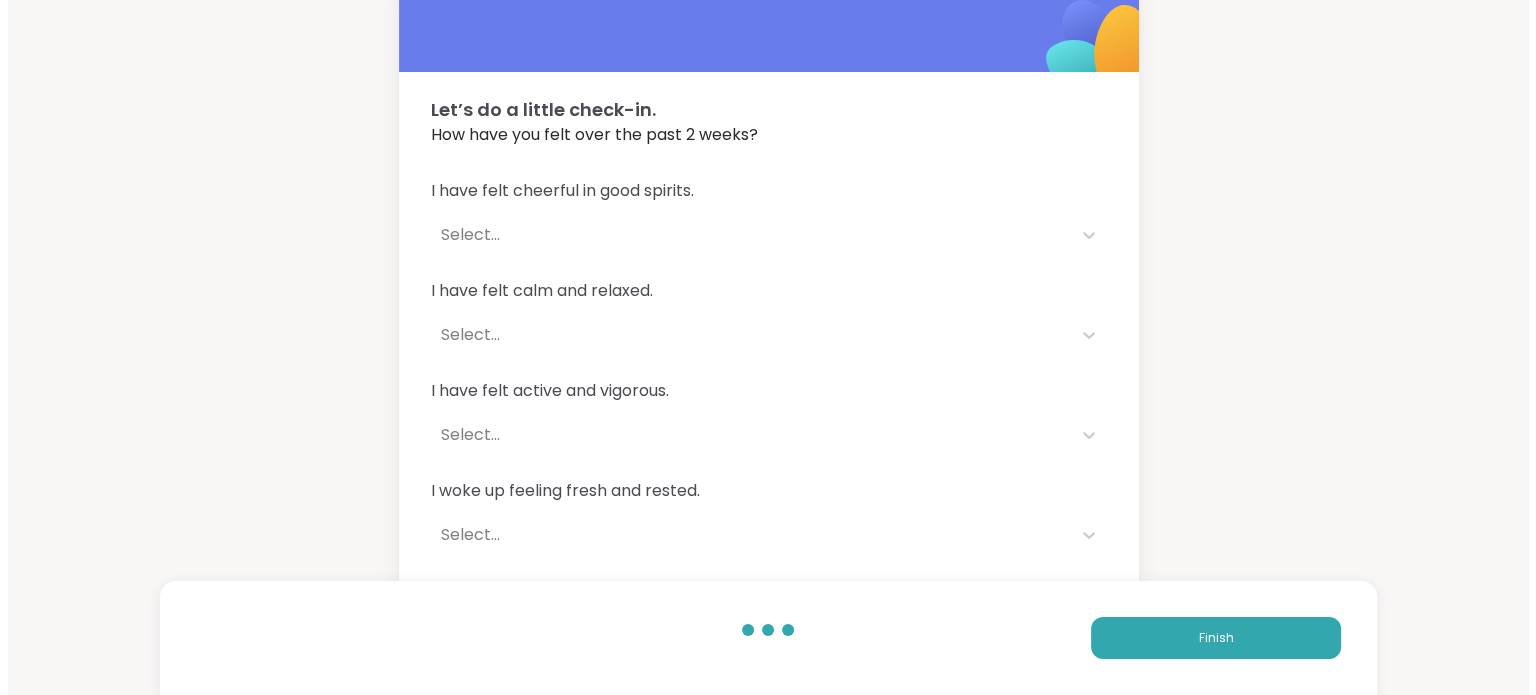 scroll, scrollTop: 0, scrollLeft: 0, axis: both 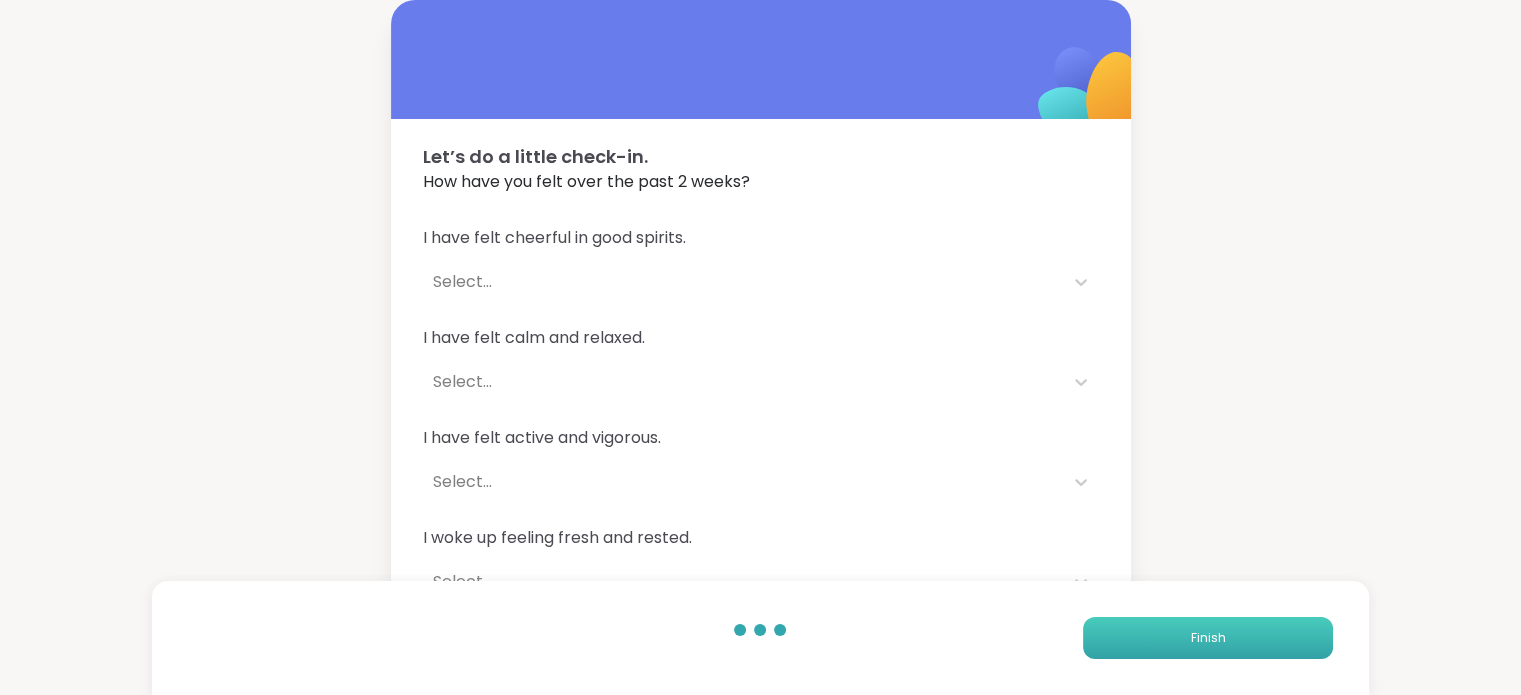 click on "Finish" at bounding box center [1208, 638] 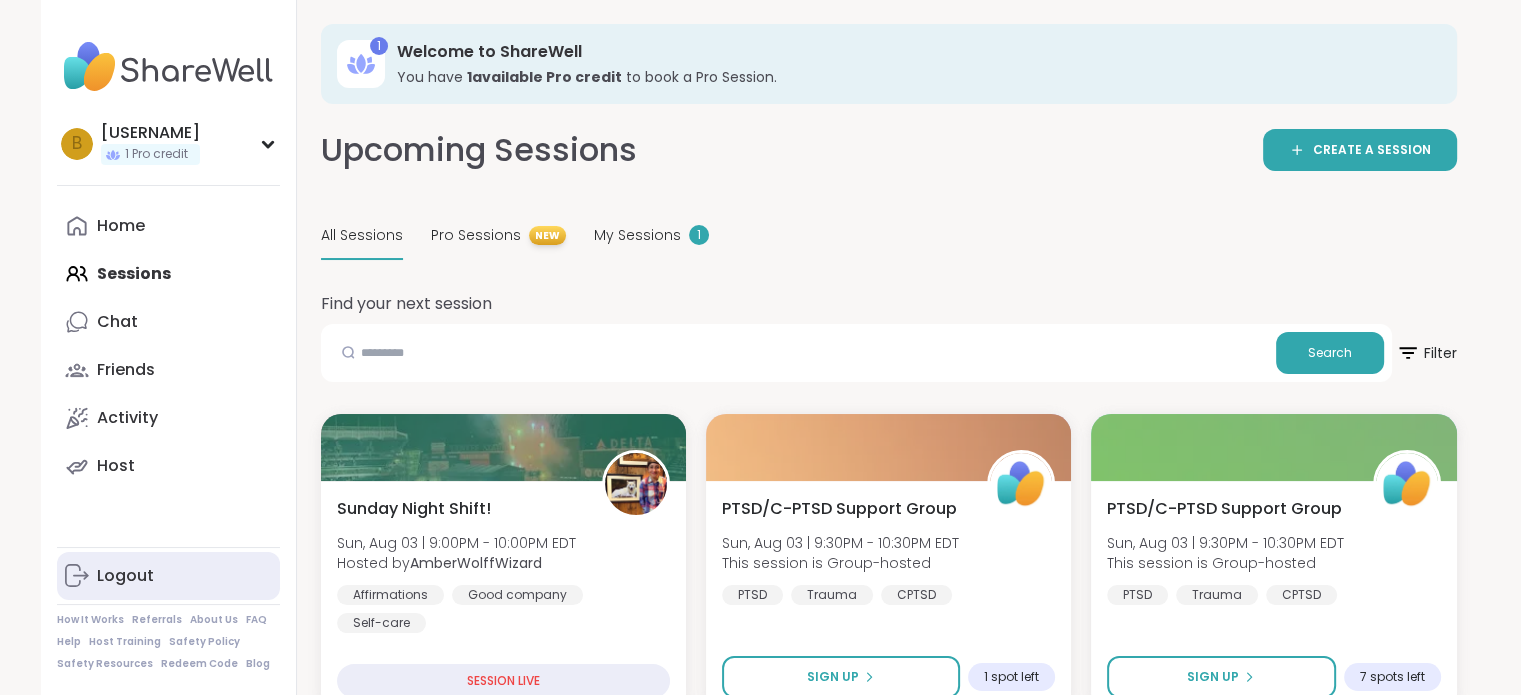 click on "Logout" at bounding box center (125, 576) 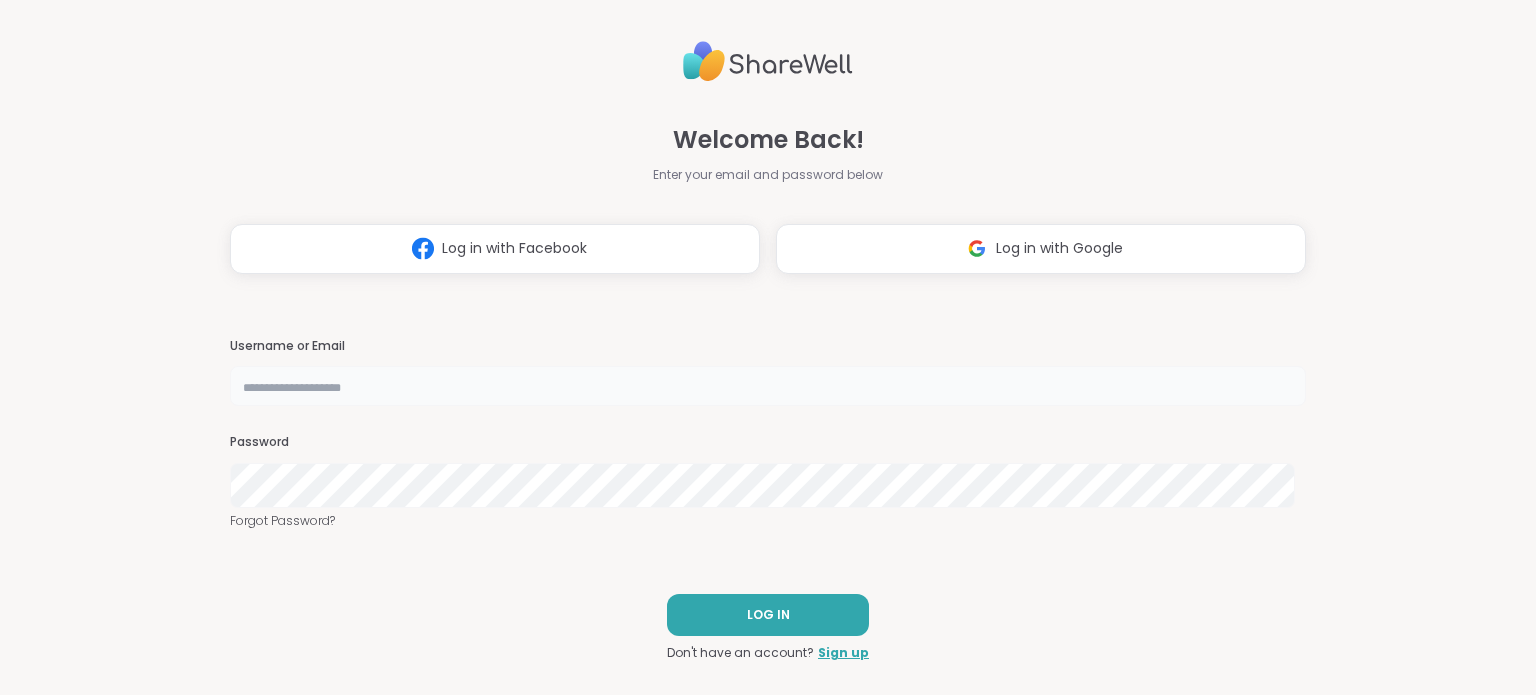 click at bounding box center (767, 386) 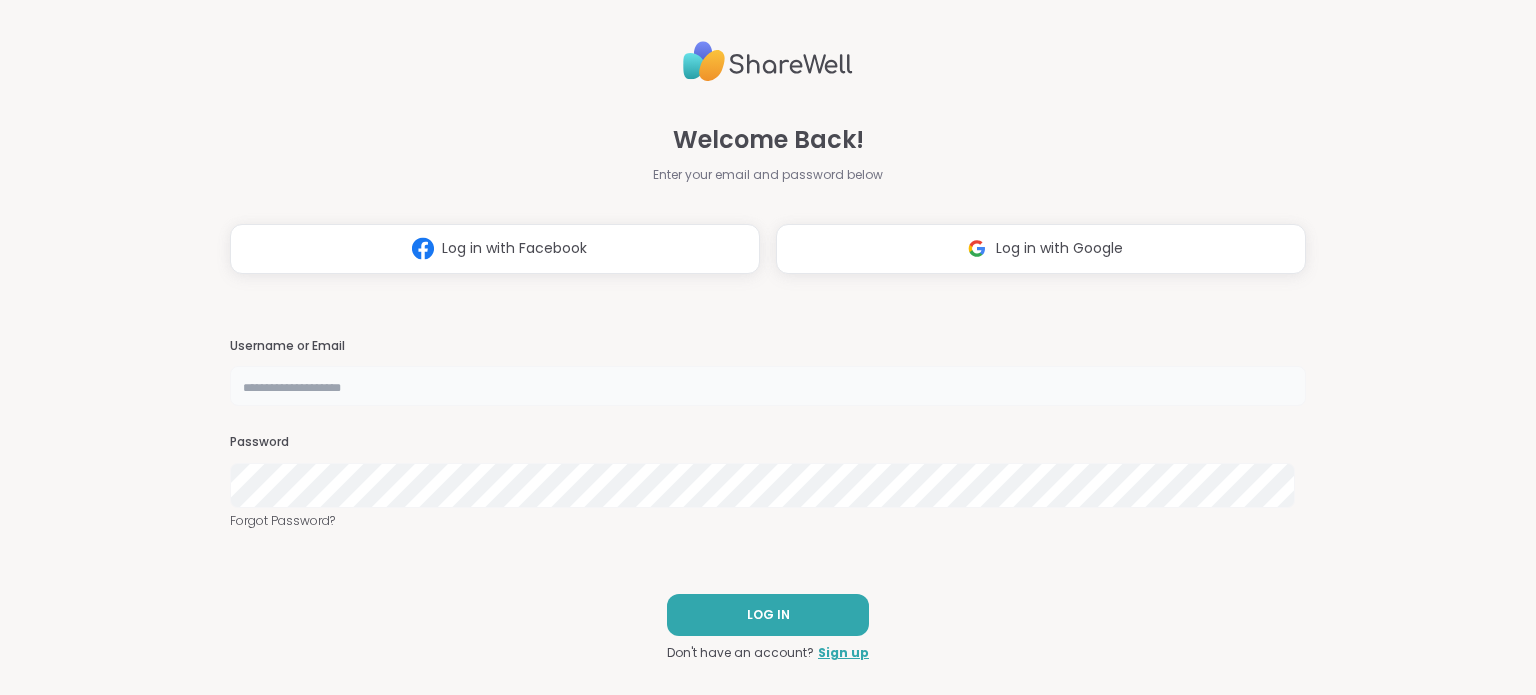 type on "**********" 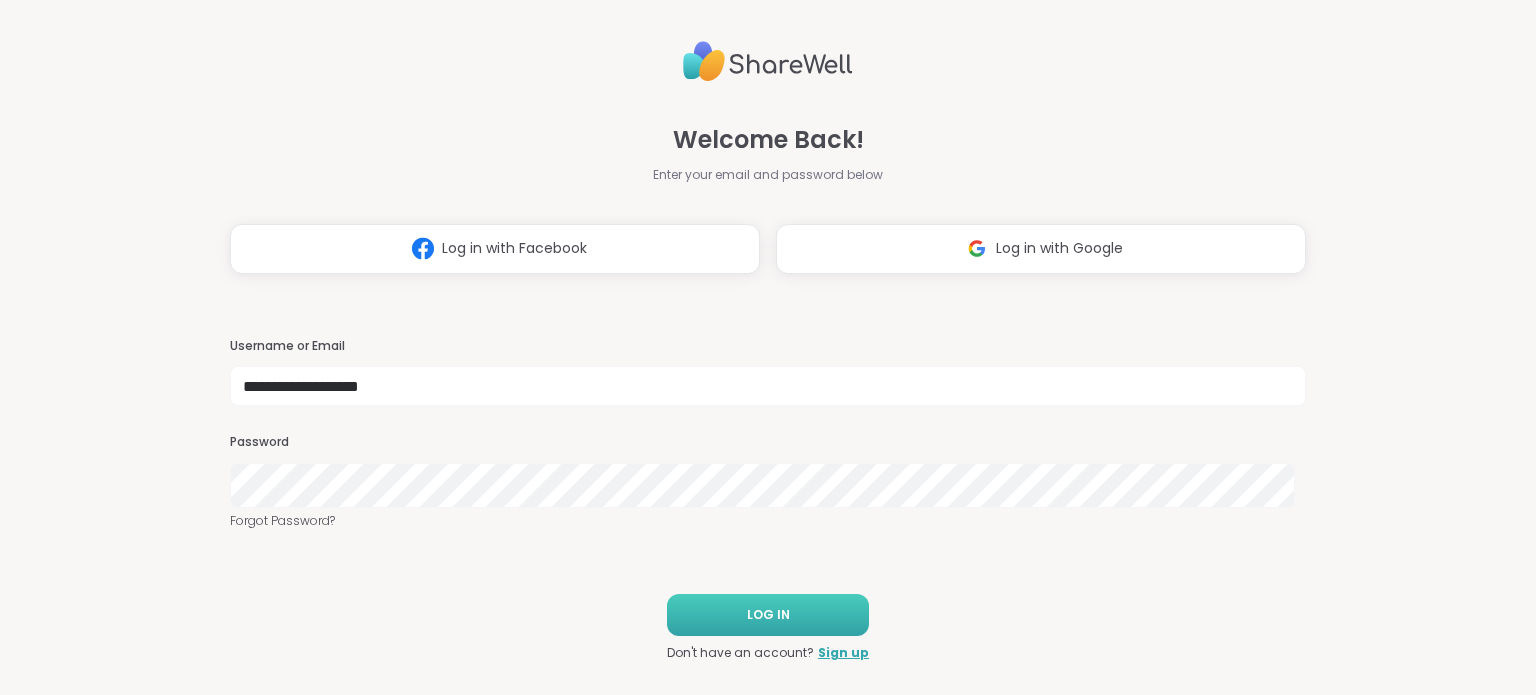 click on "LOG IN" at bounding box center [768, 615] 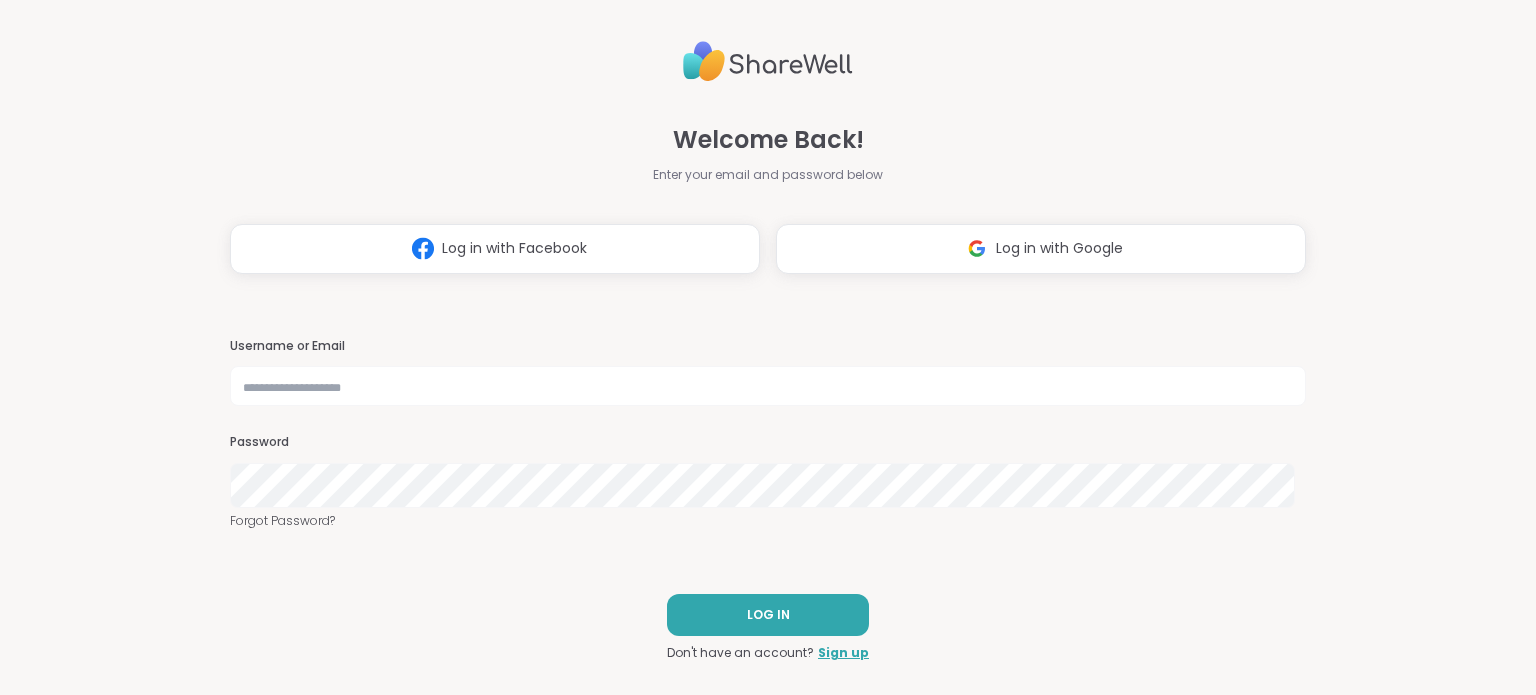 scroll, scrollTop: 0, scrollLeft: 0, axis: both 